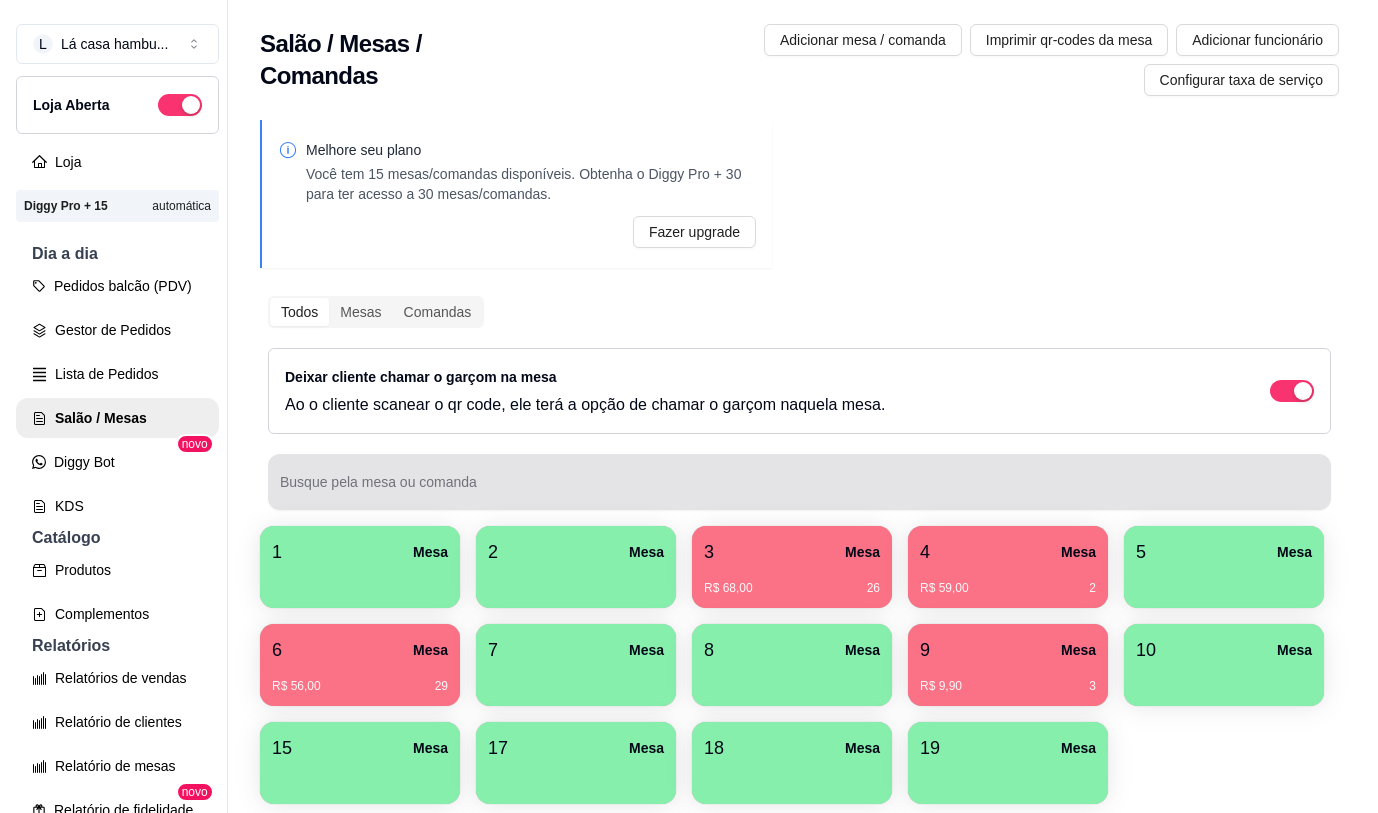 scroll, scrollTop: 0, scrollLeft: 0, axis: both 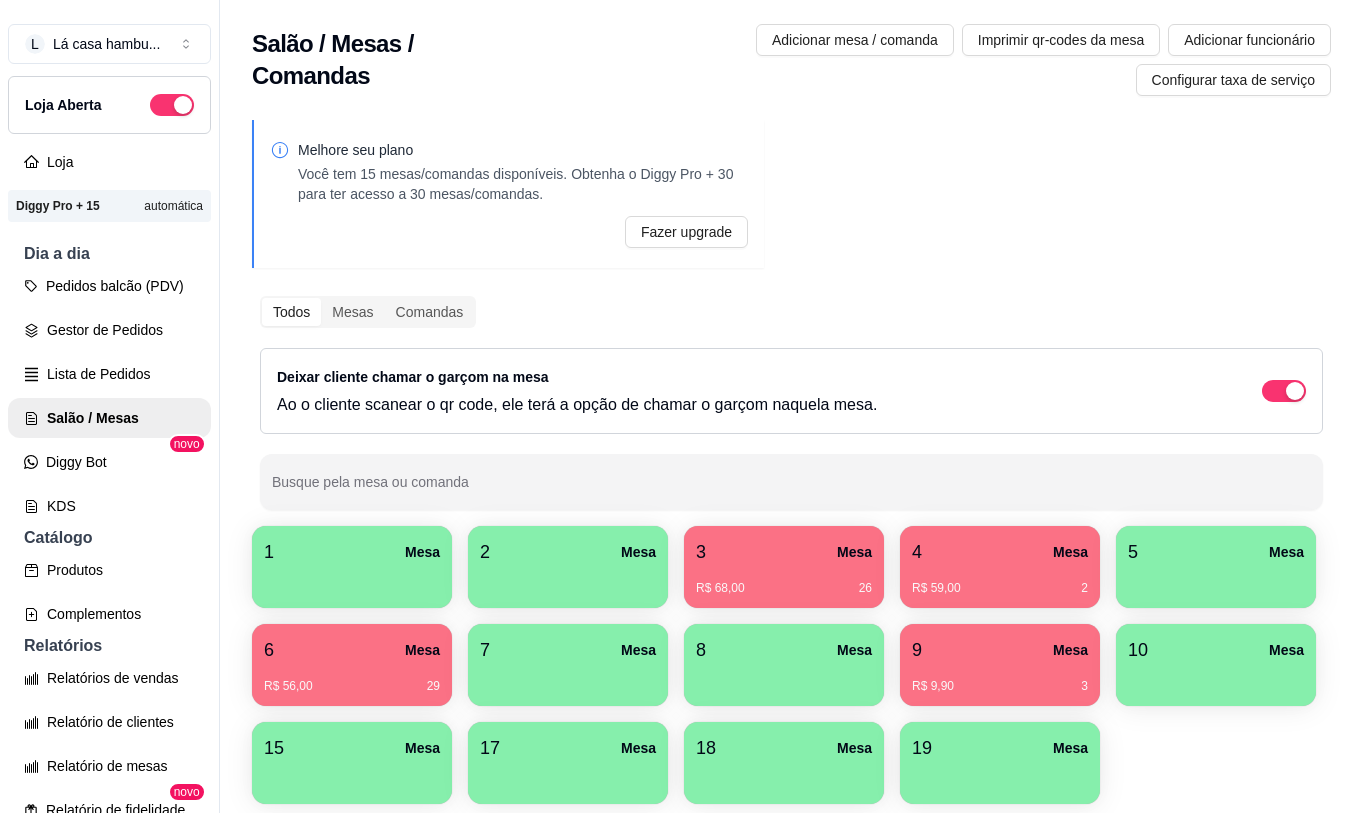 click on "R$ 9,90 3" at bounding box center [1000, 686] 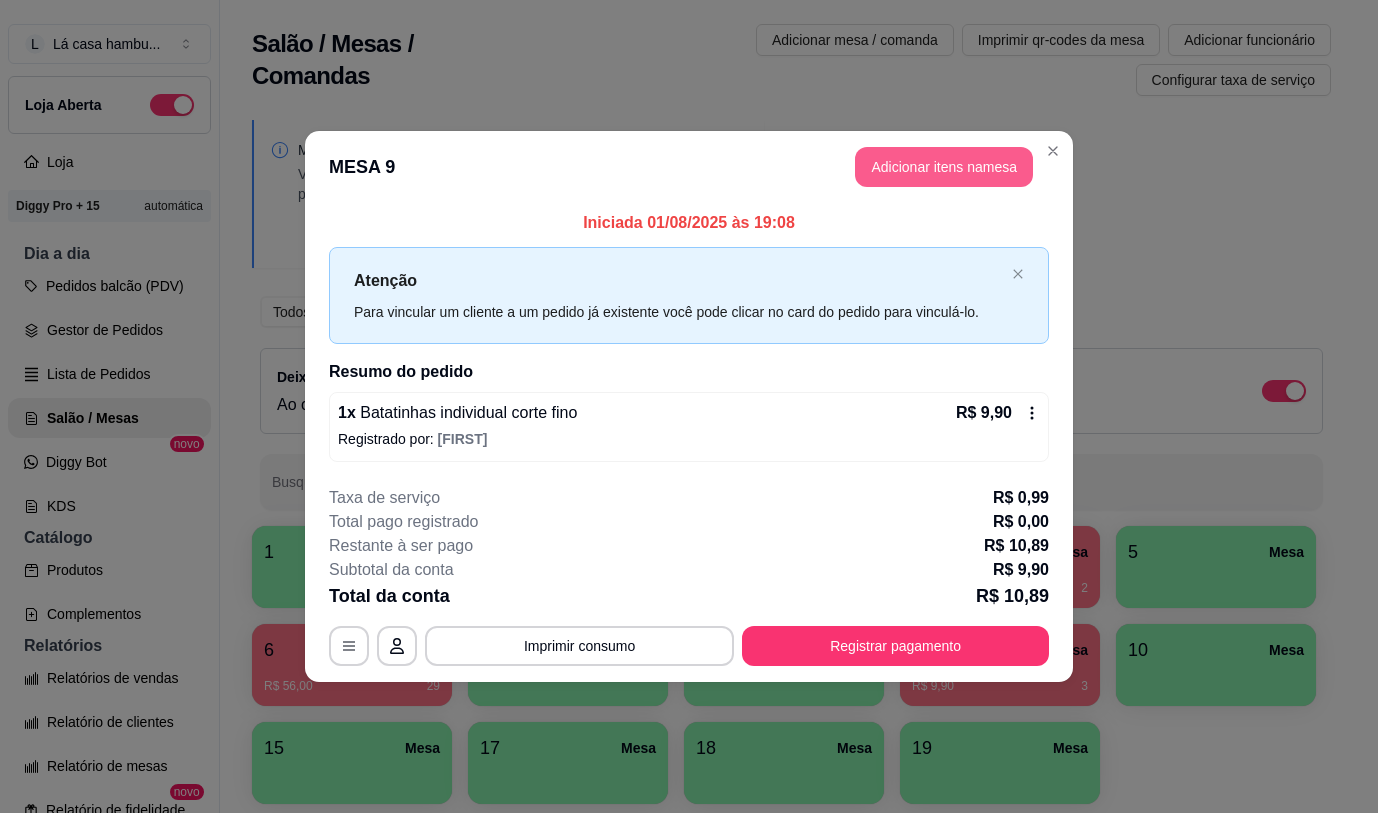 click on "MESA 9 Adicionar itens na  mesa" at bounding box center [689, 167] 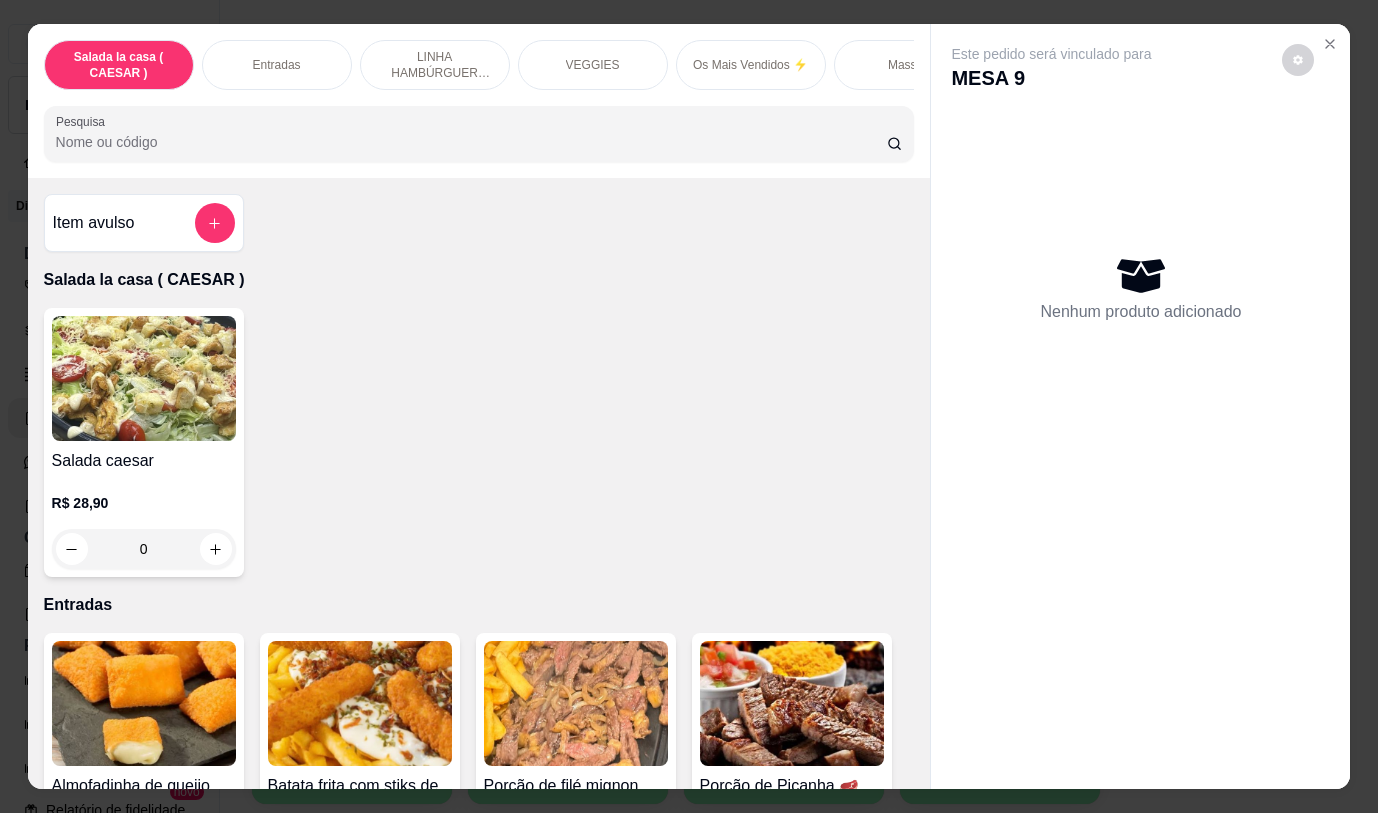 scroll, scrollTop: 917, scrollLeft: 0, axis: vertical 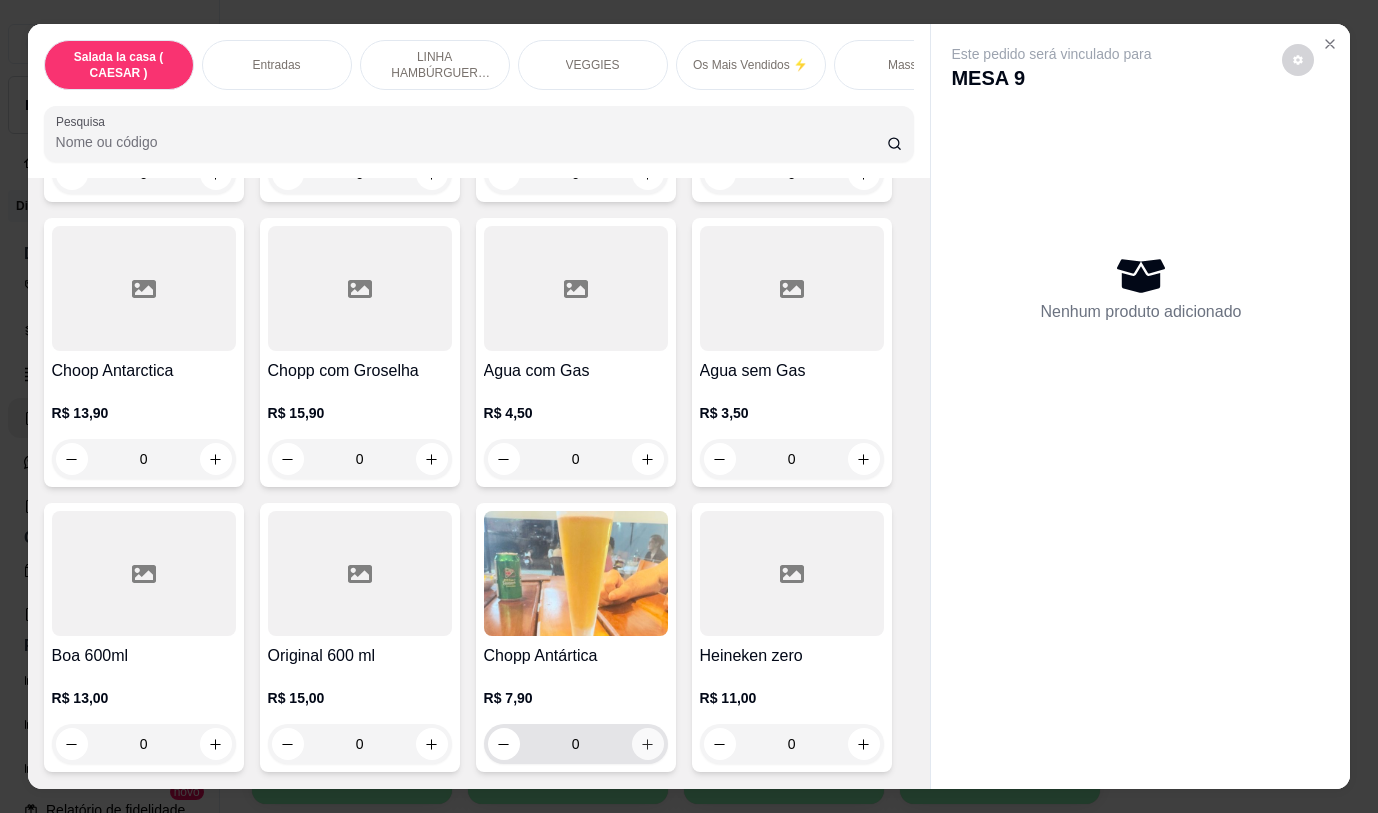 click at bounding box center [648, 744] 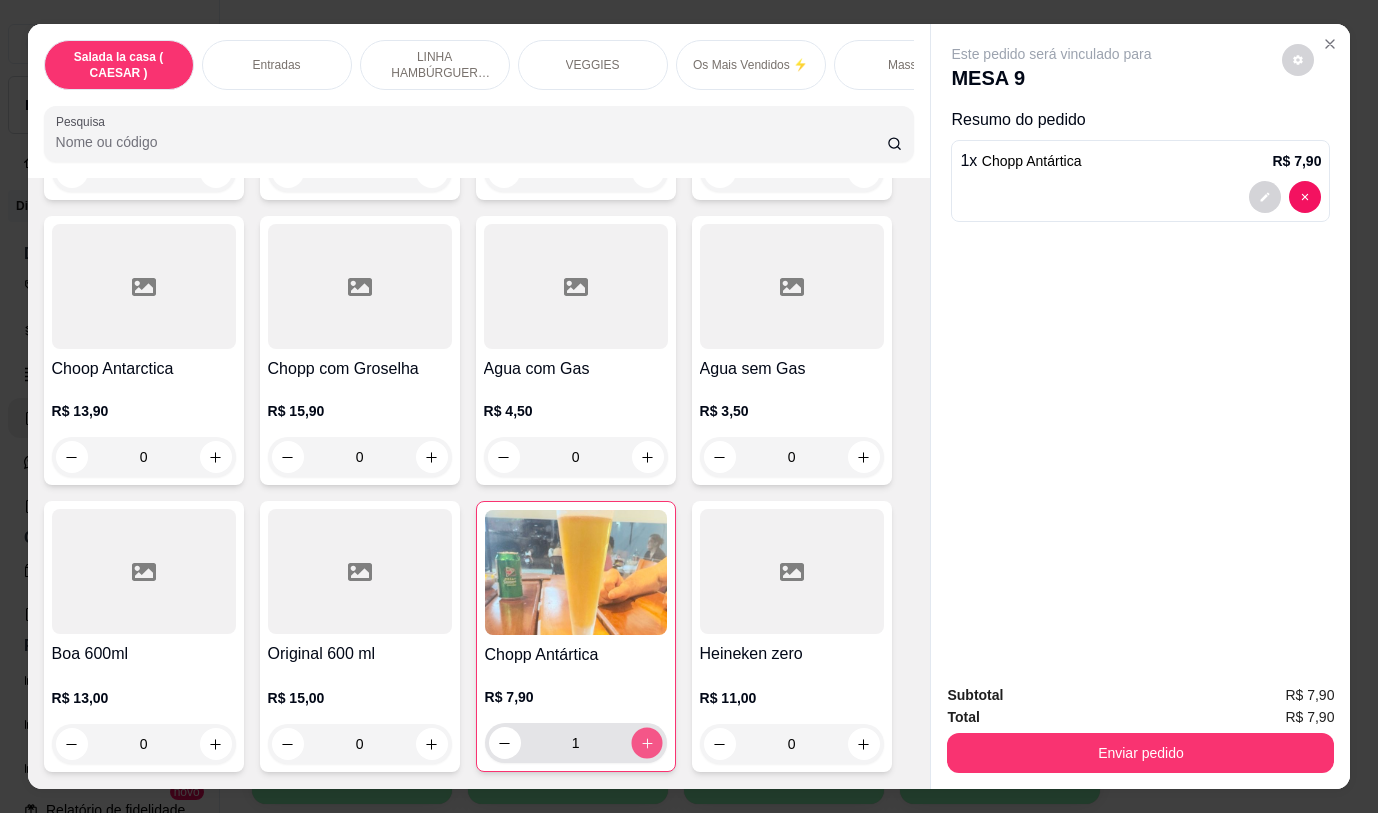 click at bounding box center (646, 743) 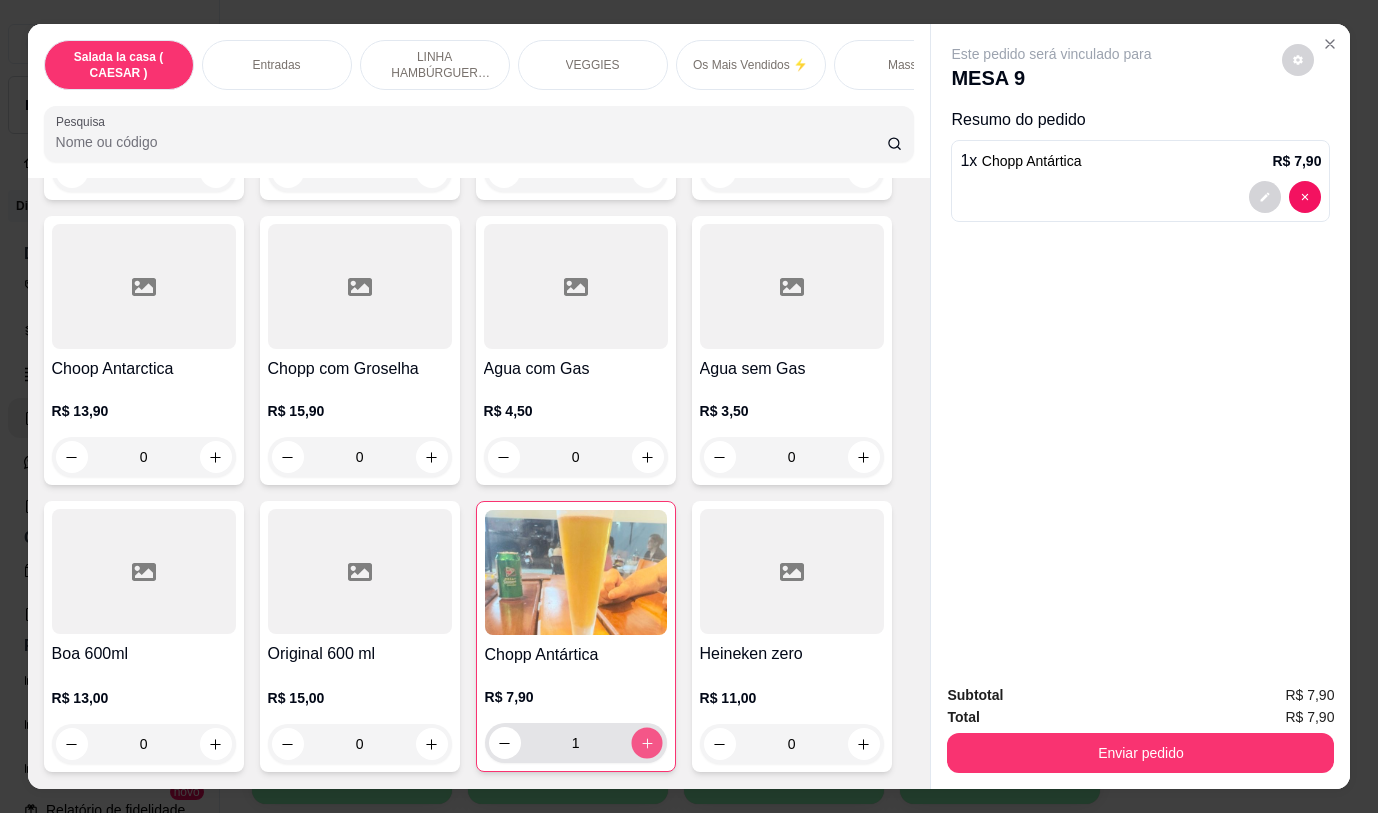 type on "2" 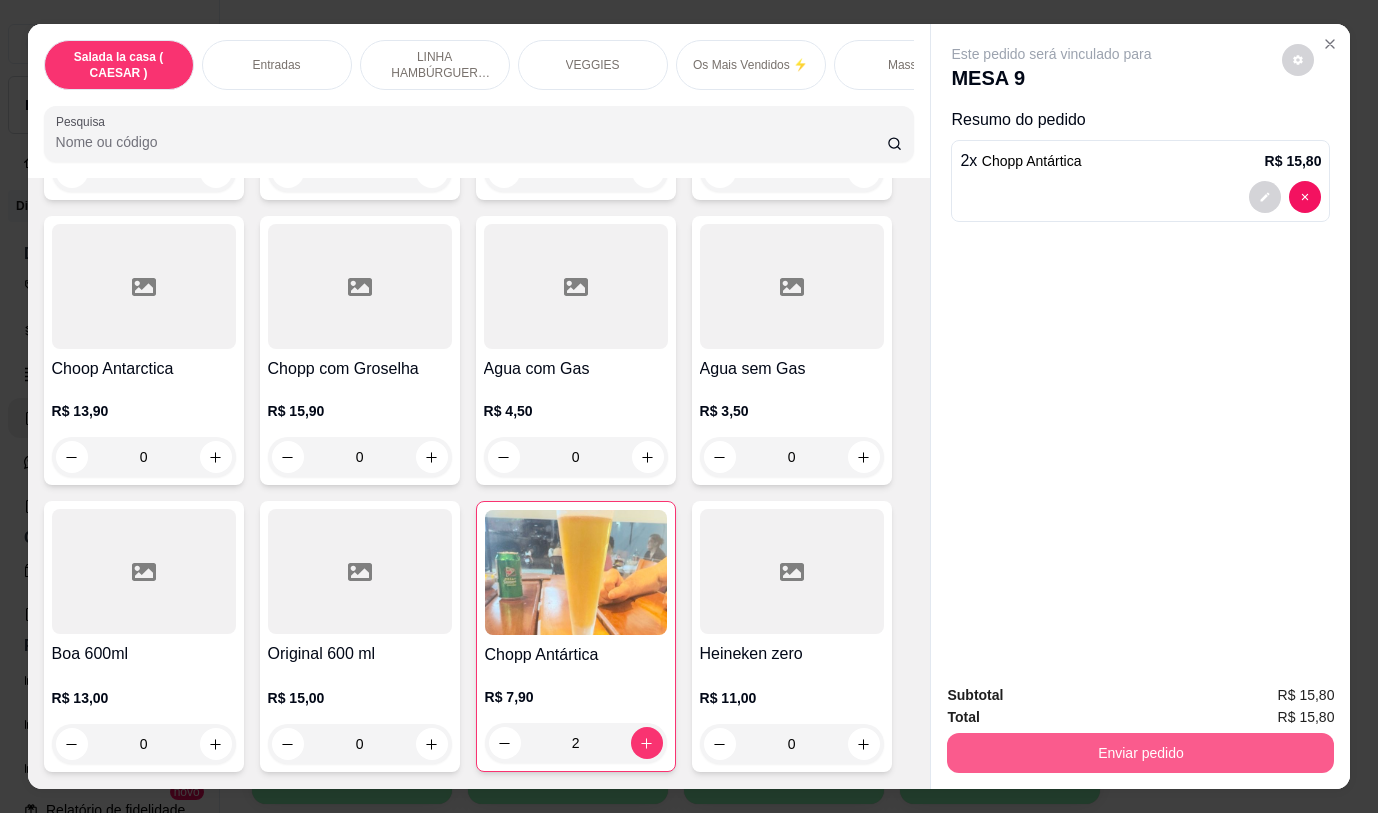 click on "Enviar pedido" at bounding box center (1140, 753) 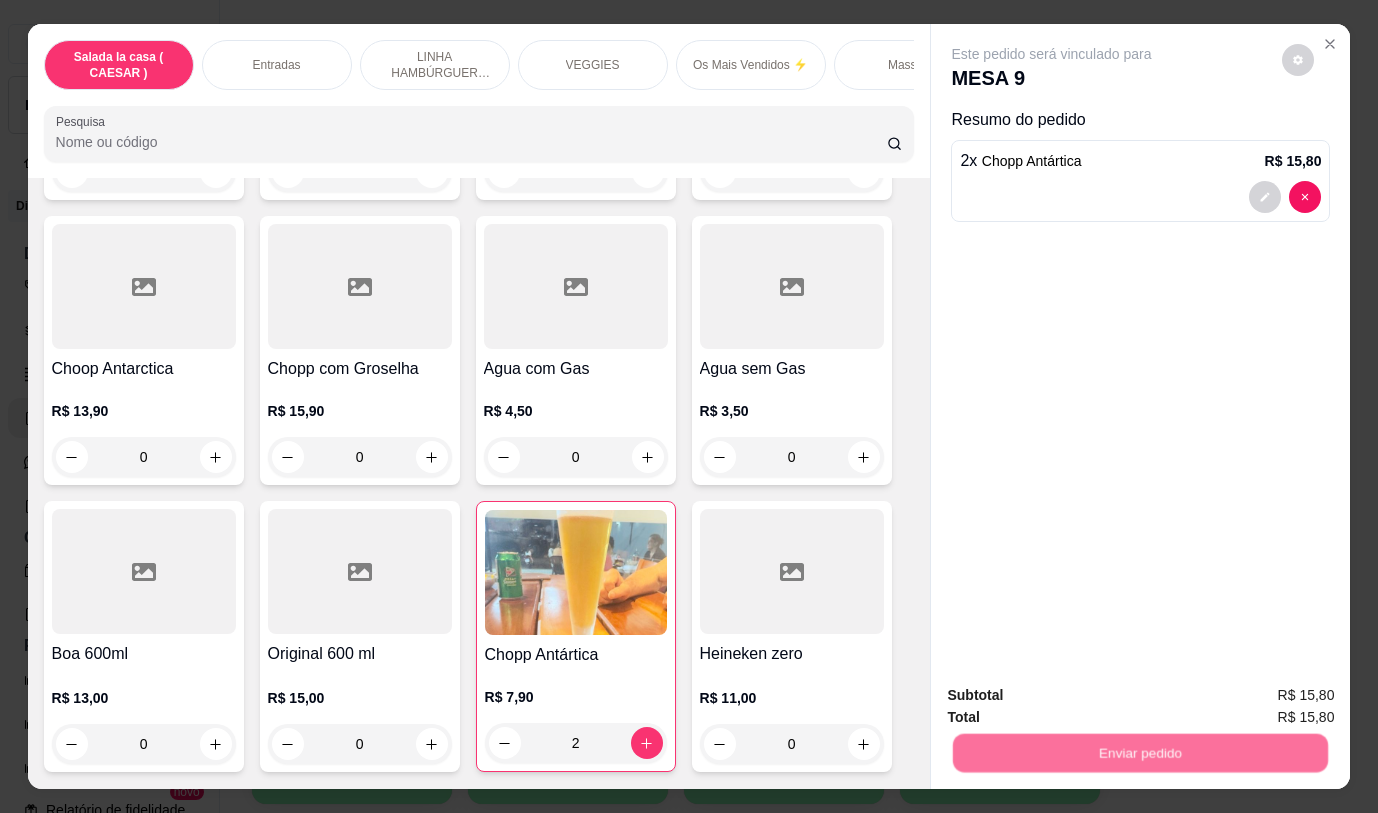 click on "Não registrar e enviar pedido" at bounding box center [1075, 696] 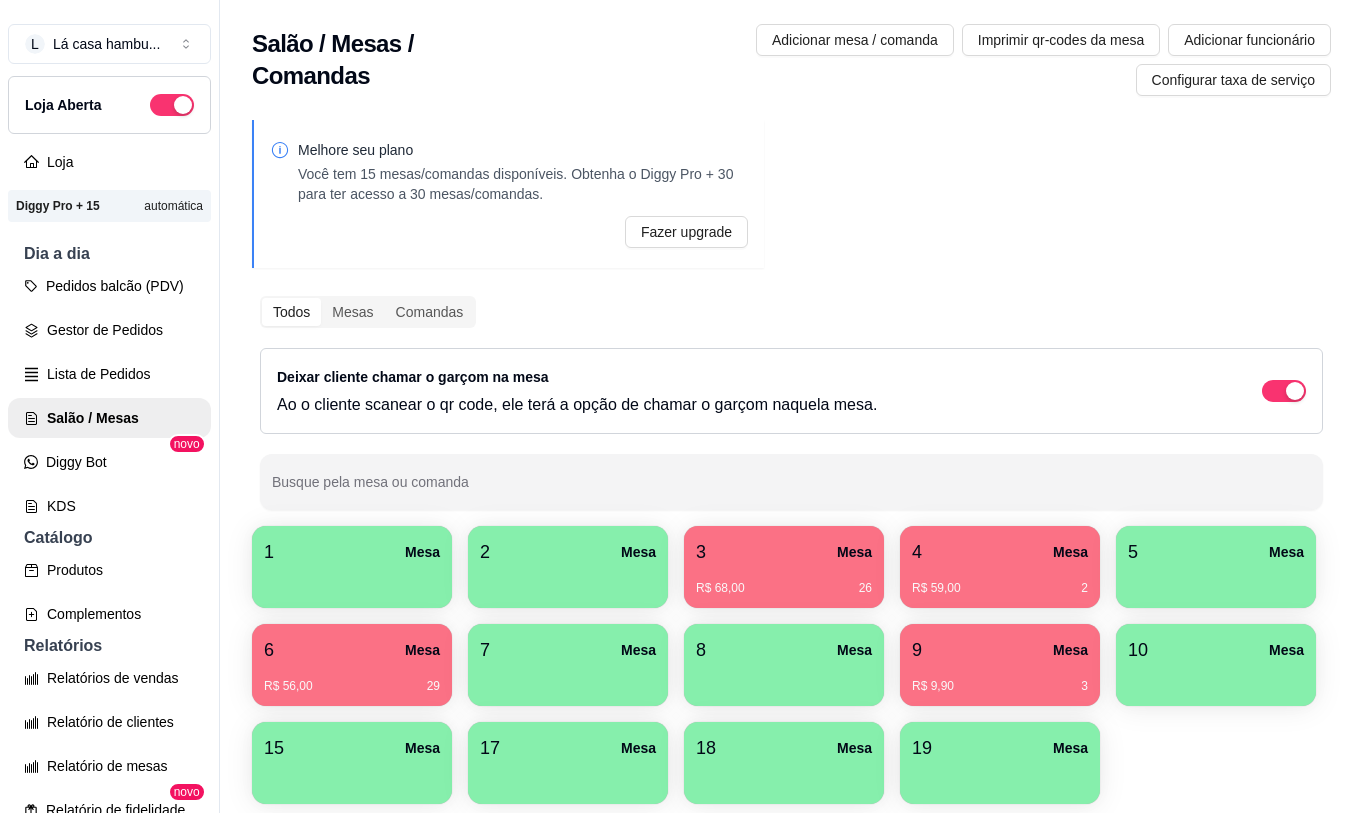 click on "6 Mesa" at bounding box center (352, 650) 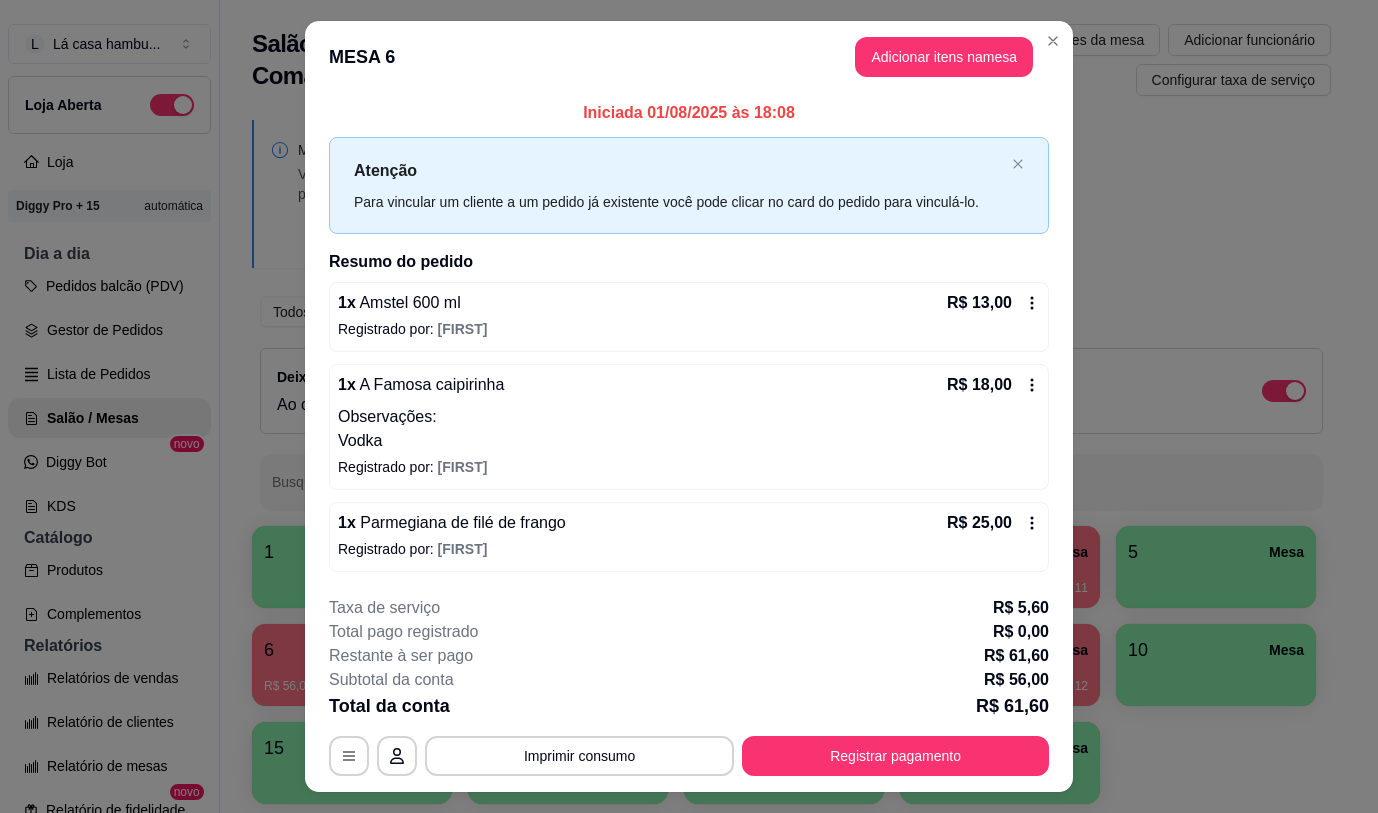 scroll, scrollTop: 43, scrollLeft: 0, axis: vertical 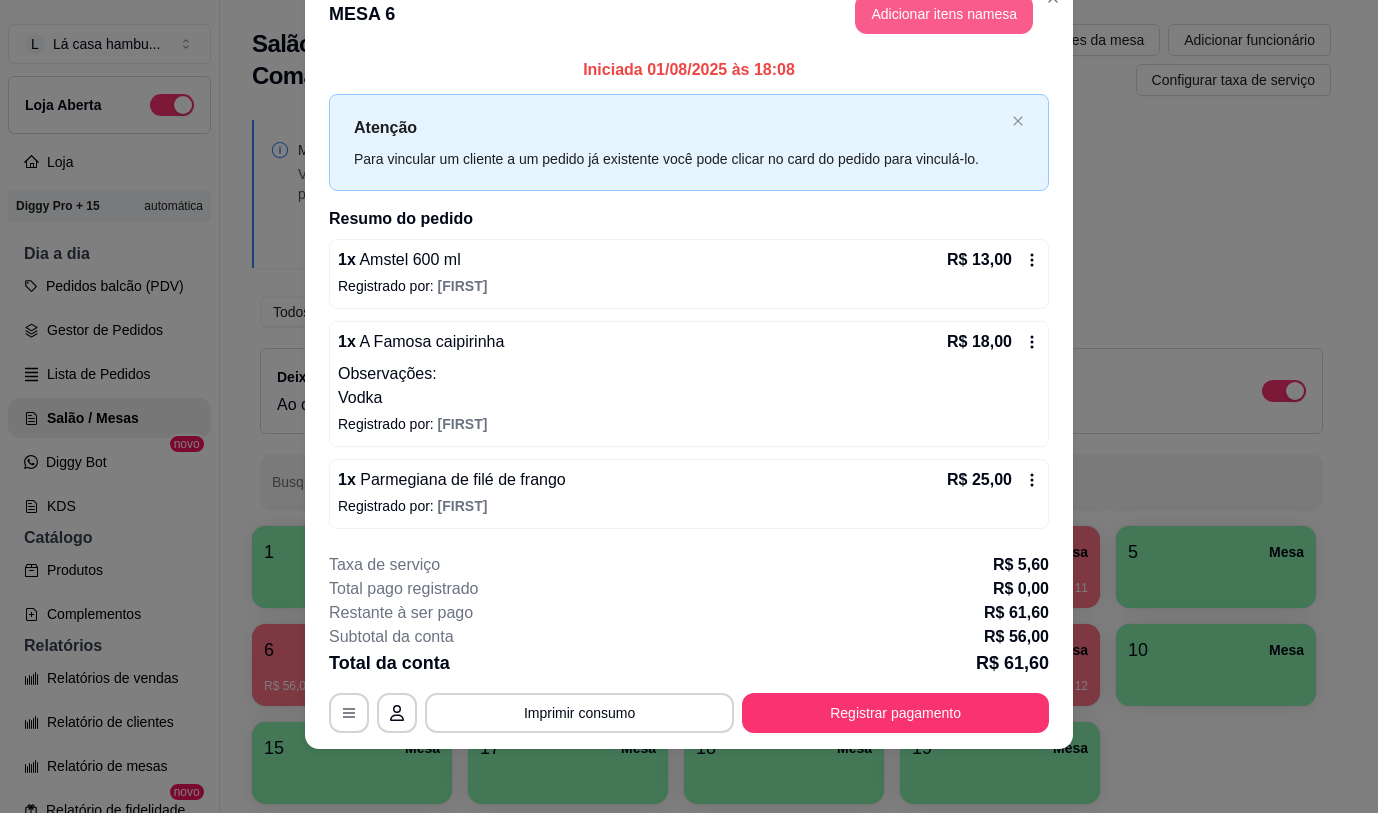 click on "Adicionar itens na  mesa" at bounding box center [944, 14] 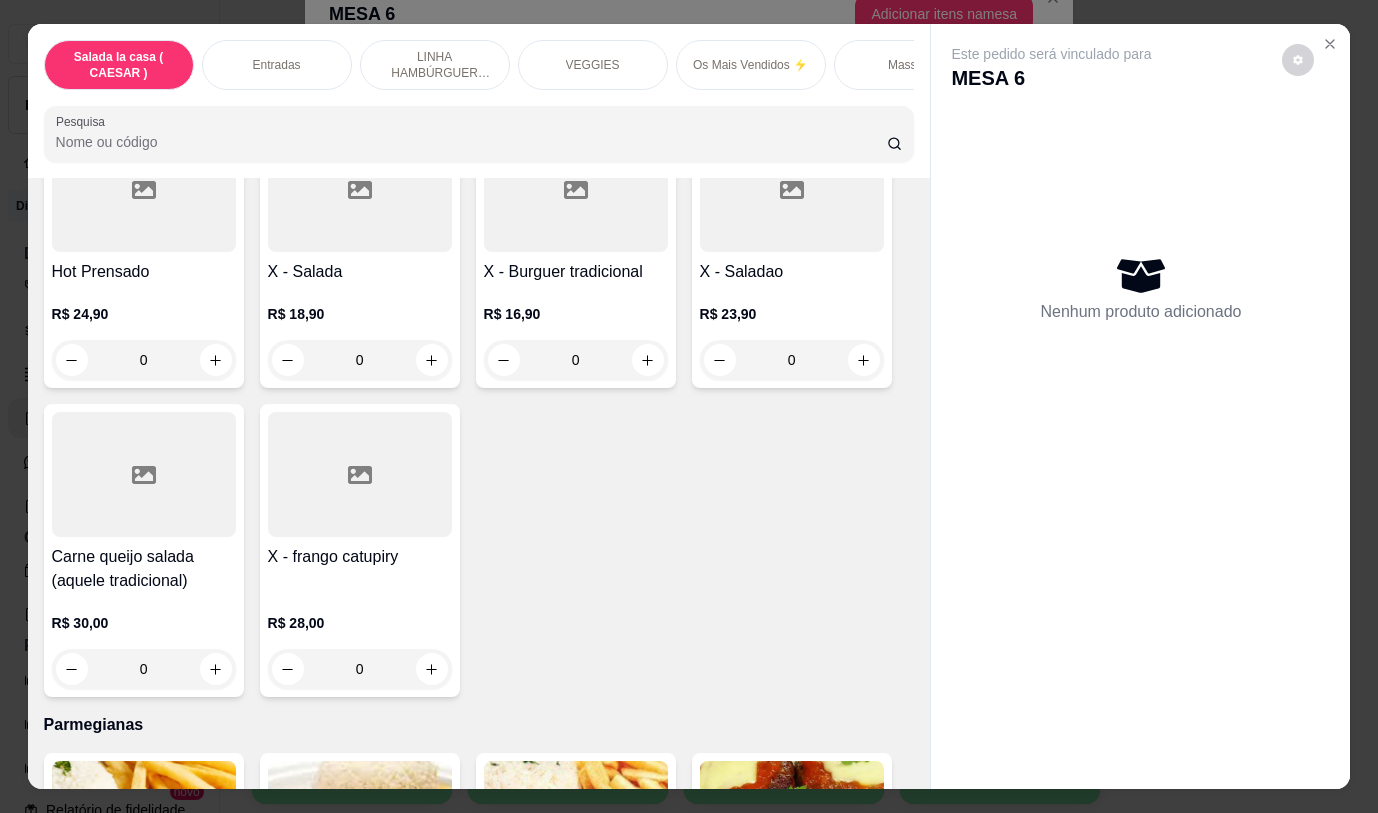 scroll, scrollTop: 8964, scrollLeft: 0, axis: vertical 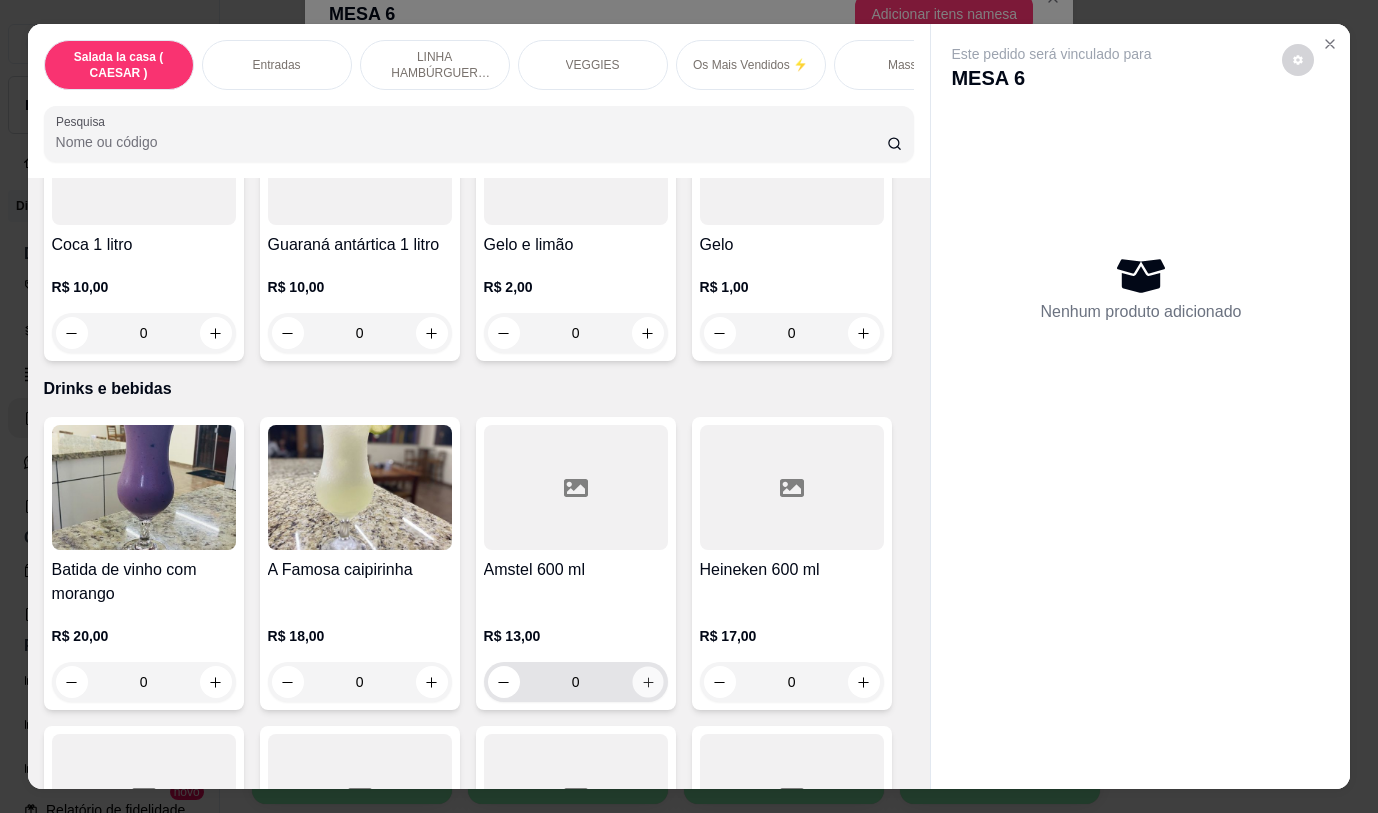 click 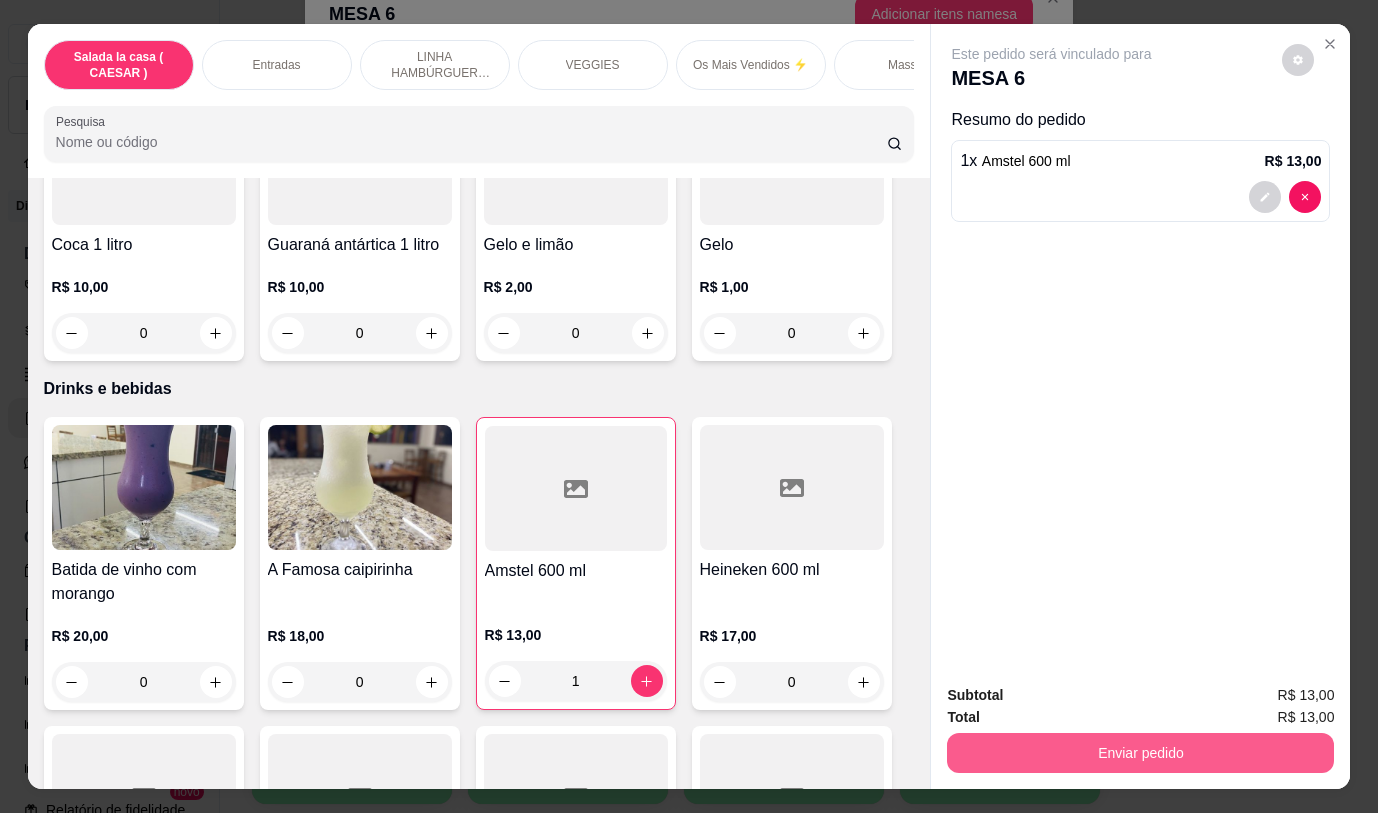 click on "Enviar pedido" at bounding box center (1140, 753) 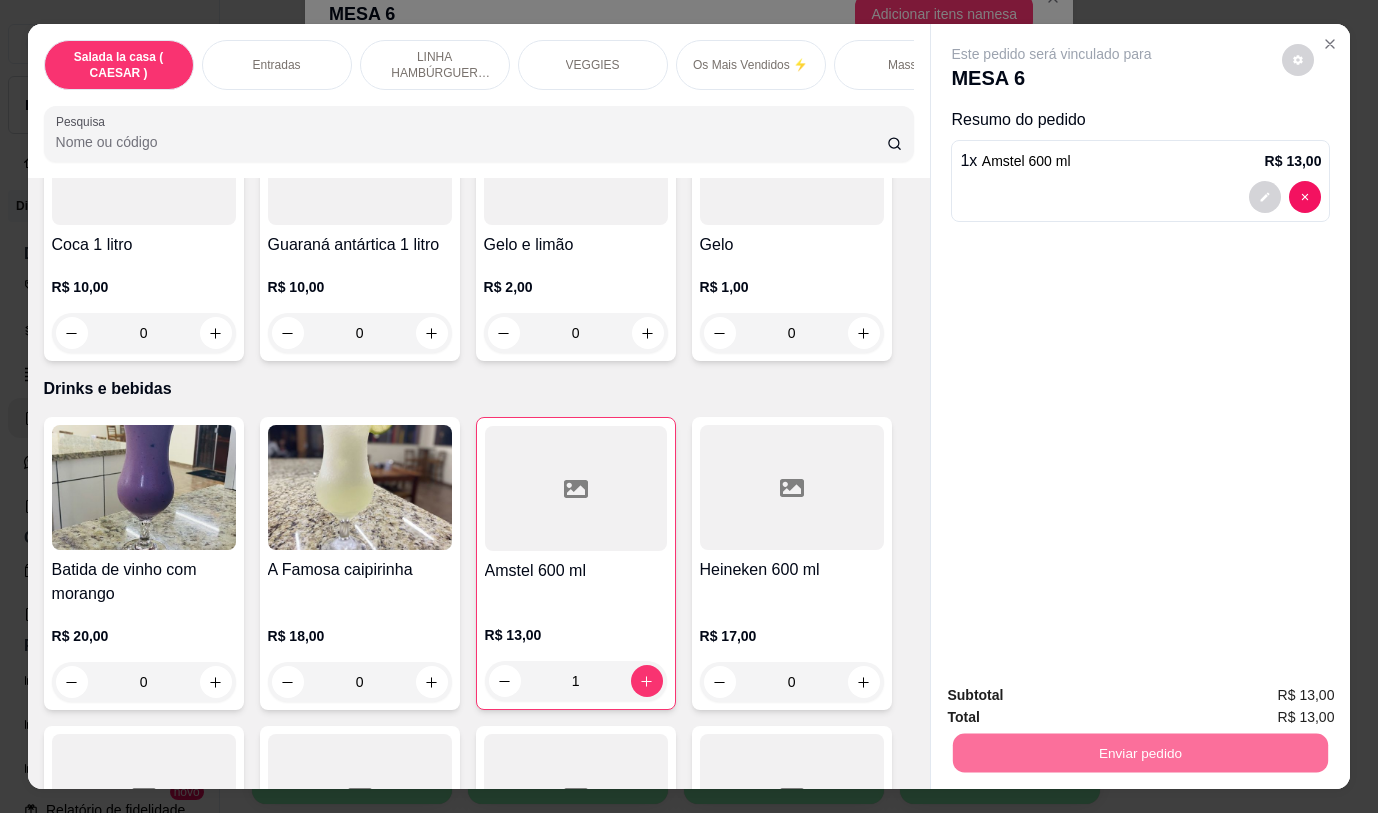 click on "Não registrar e enviar pedido" at bounding box center [1075, 696] 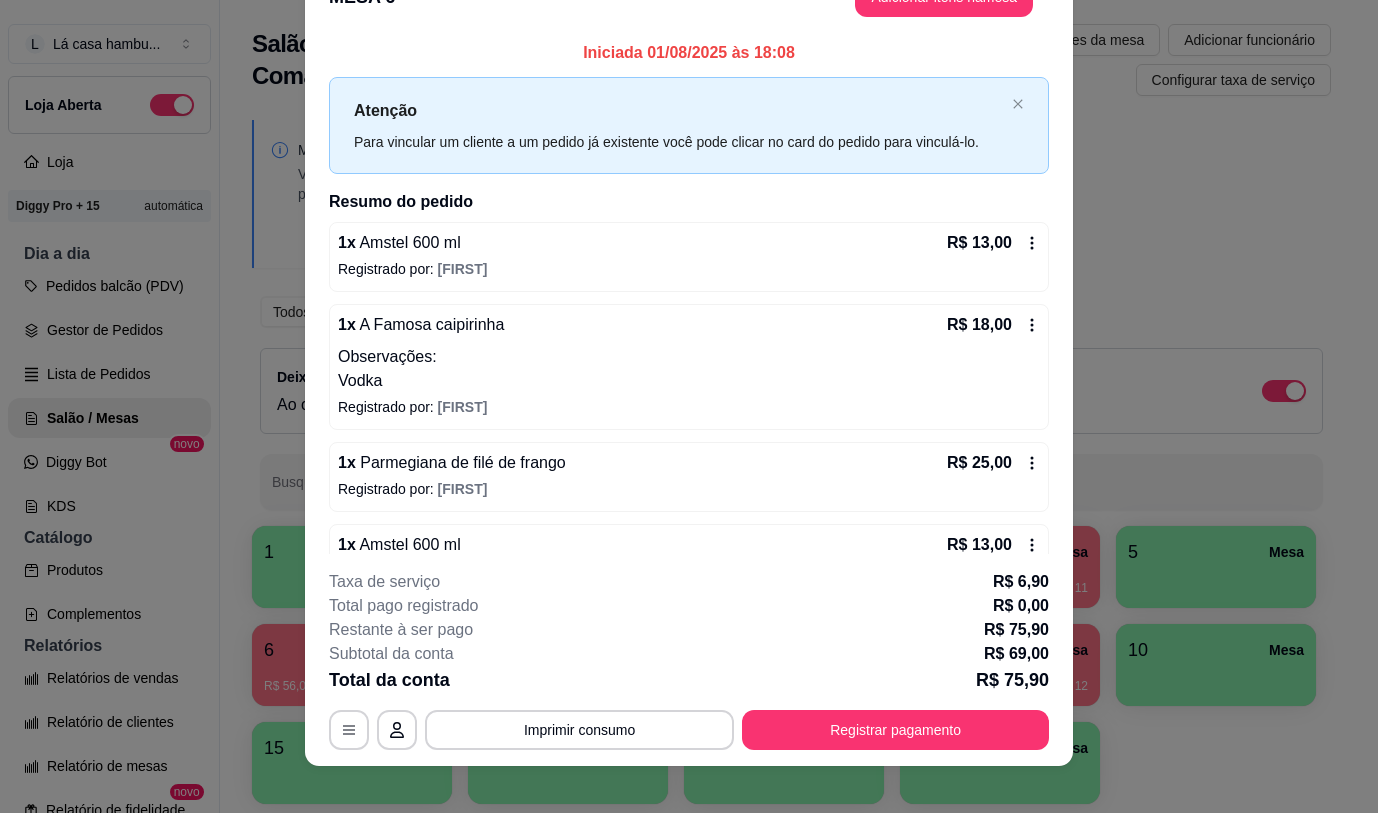 scroll, scrollTop: 26, scrollLeft: 0, axis: vertical 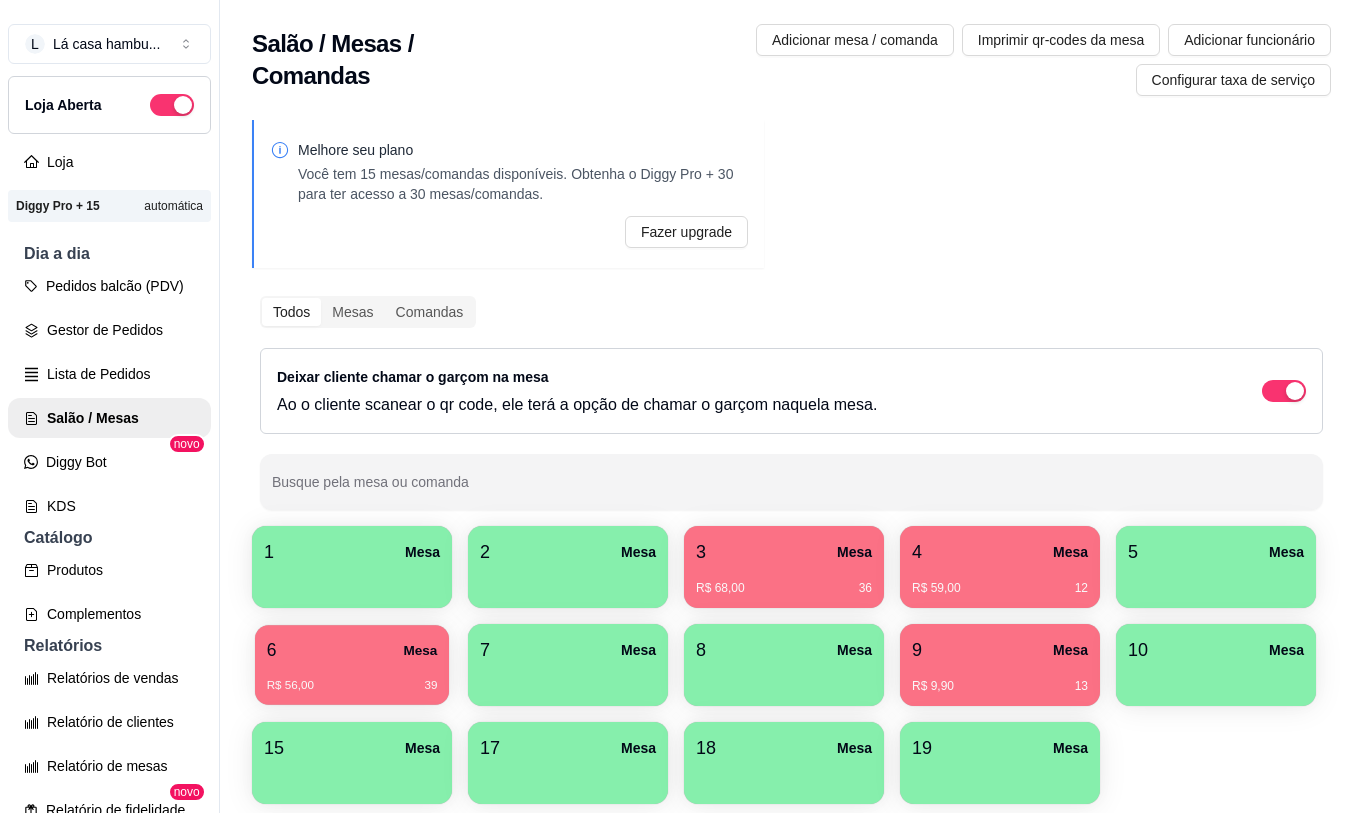 click on "R$ 56,00 39" at bounding box center [352, 686] 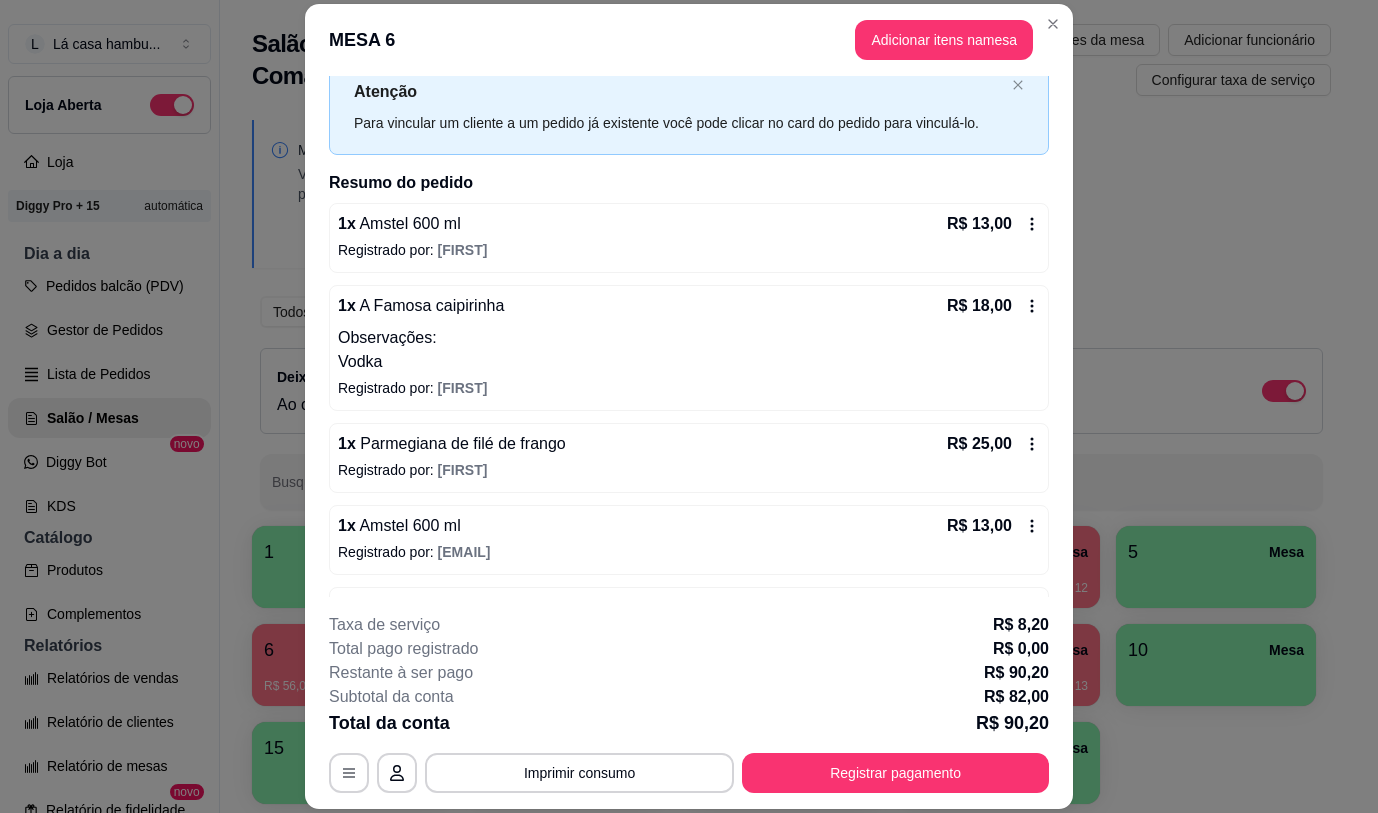 scroll, scrollTop: 130, scrollLeft: 0, axis: vertical 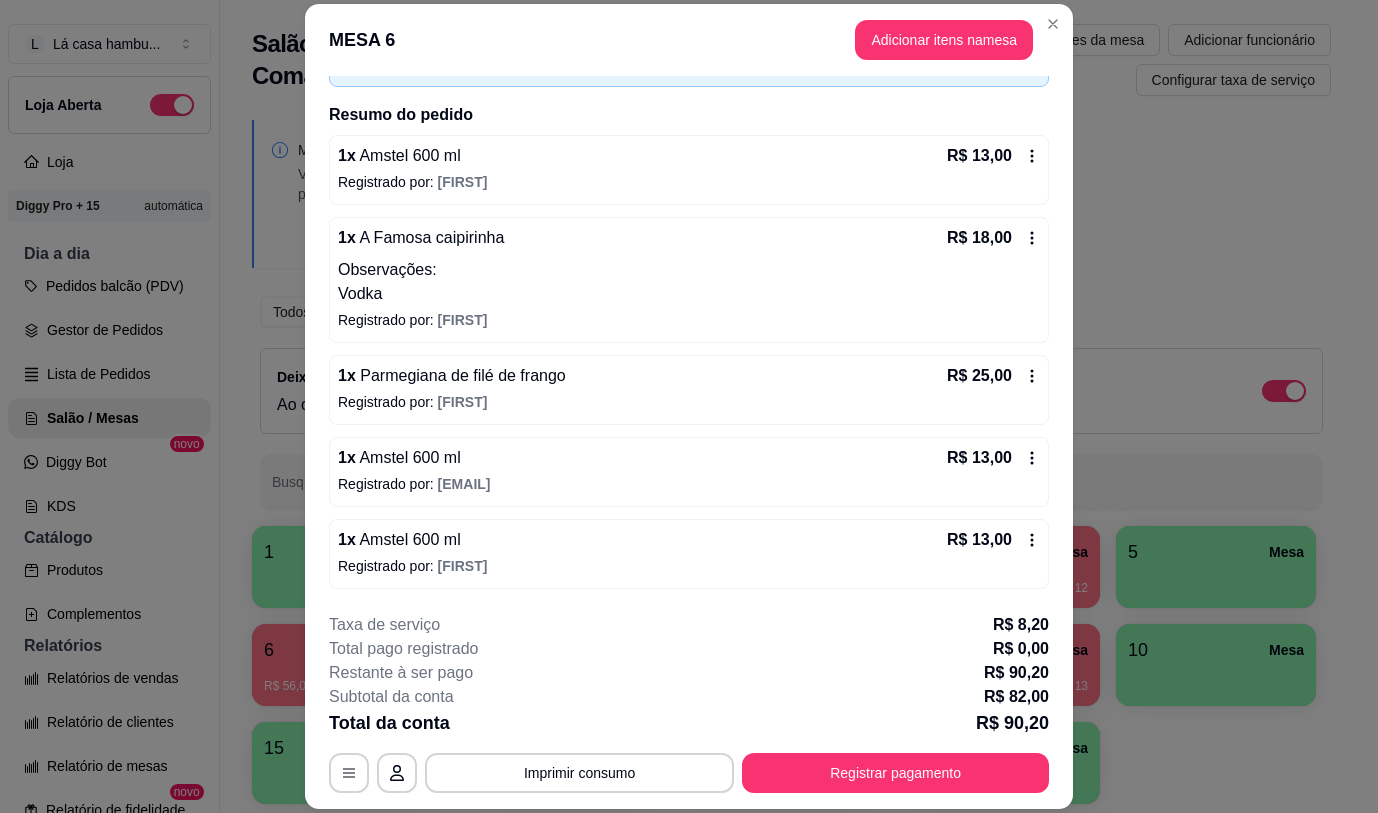 click on "Registrado por:   [NAME]" at bounding box center [689, 566] 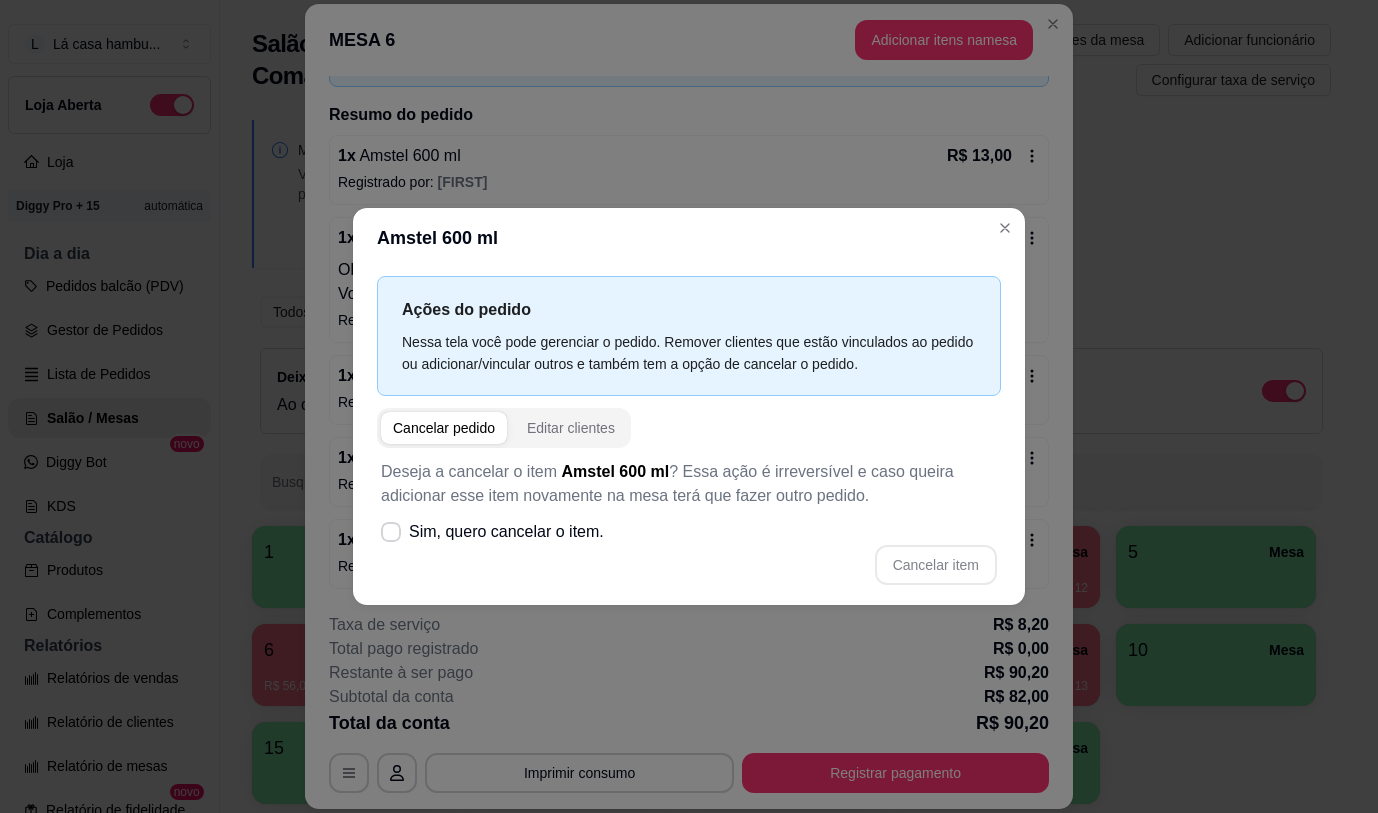 click on "Cancelar pedido" at bounding box center (444, 428) 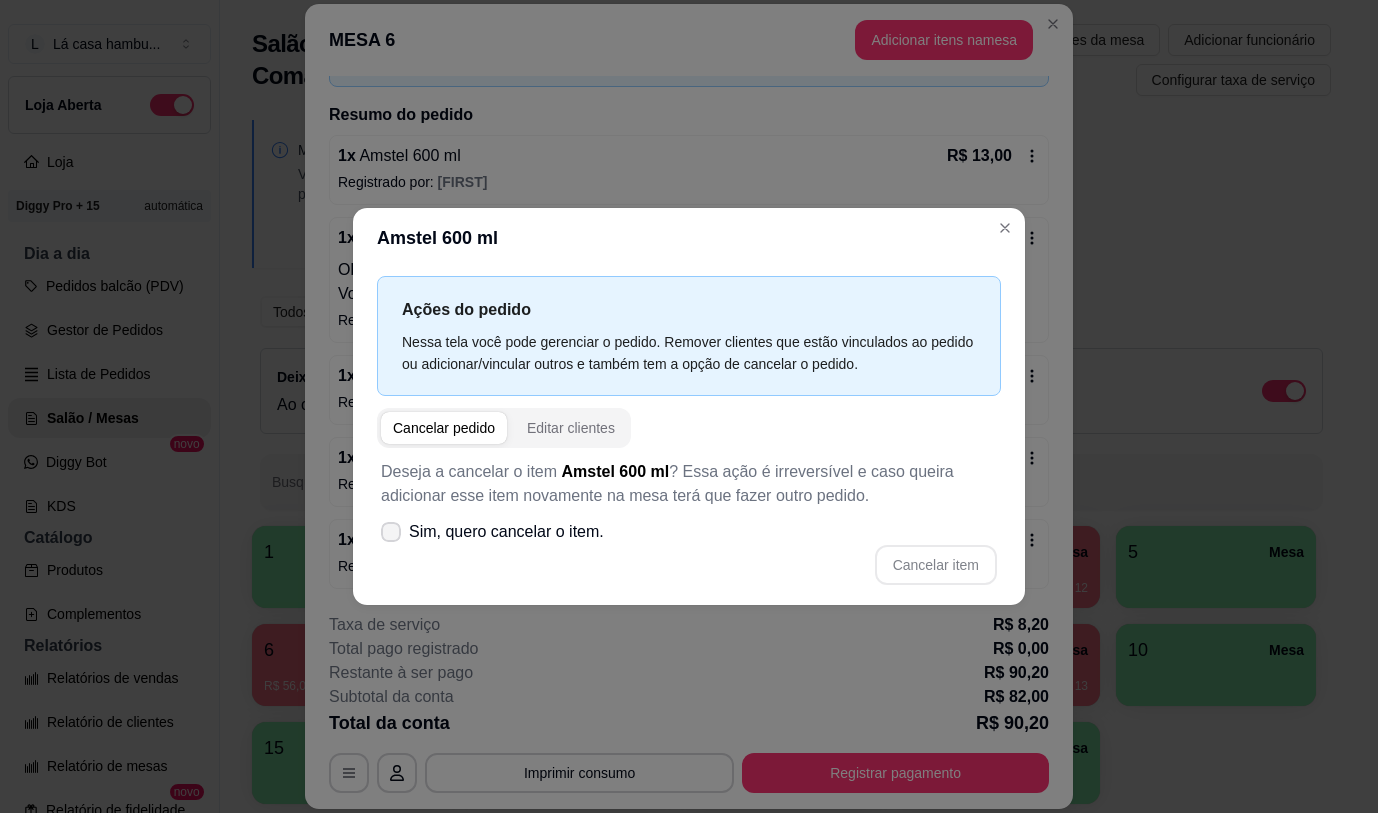 click at bounding box center (391, 532) 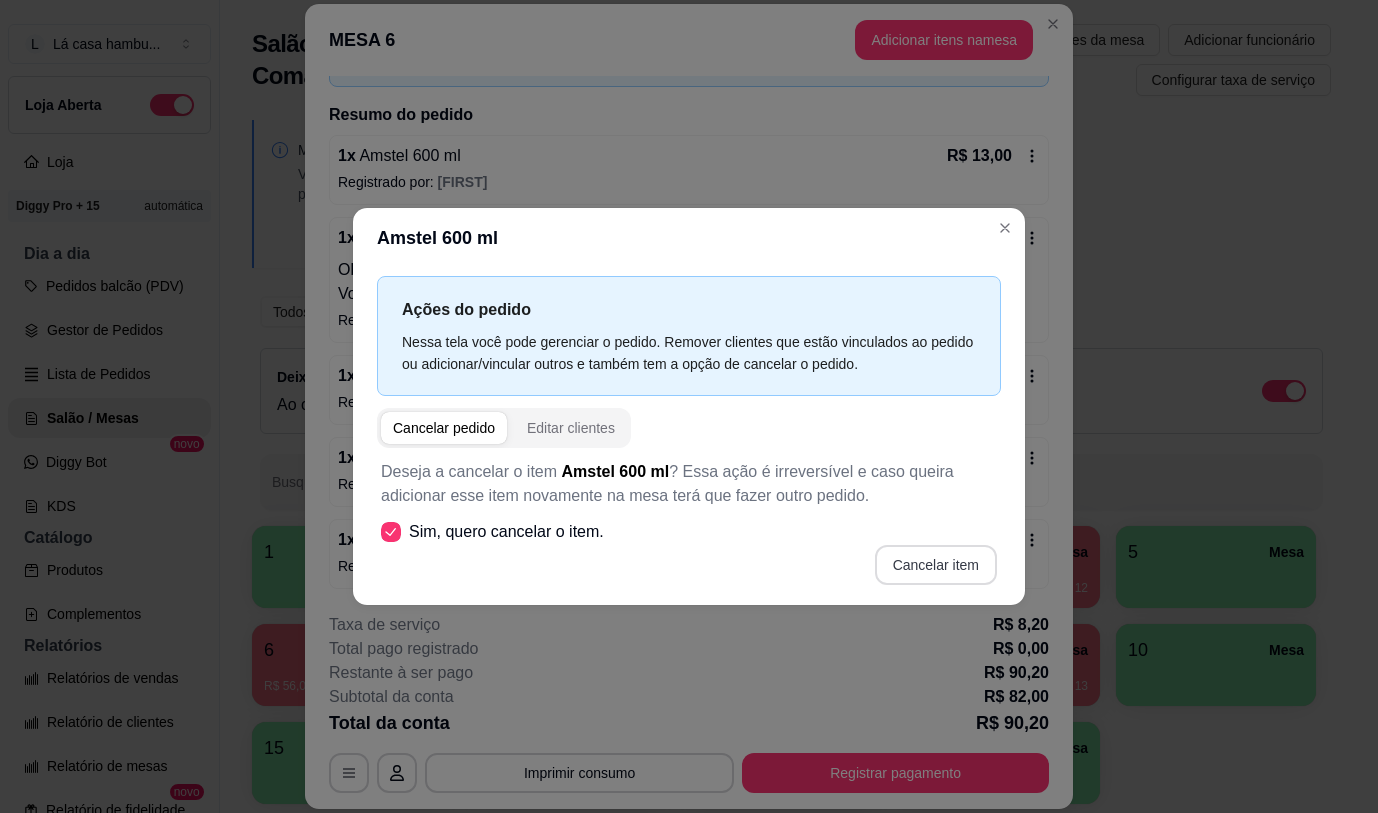click on "Cancelar item" at bounding box center (936, 565) 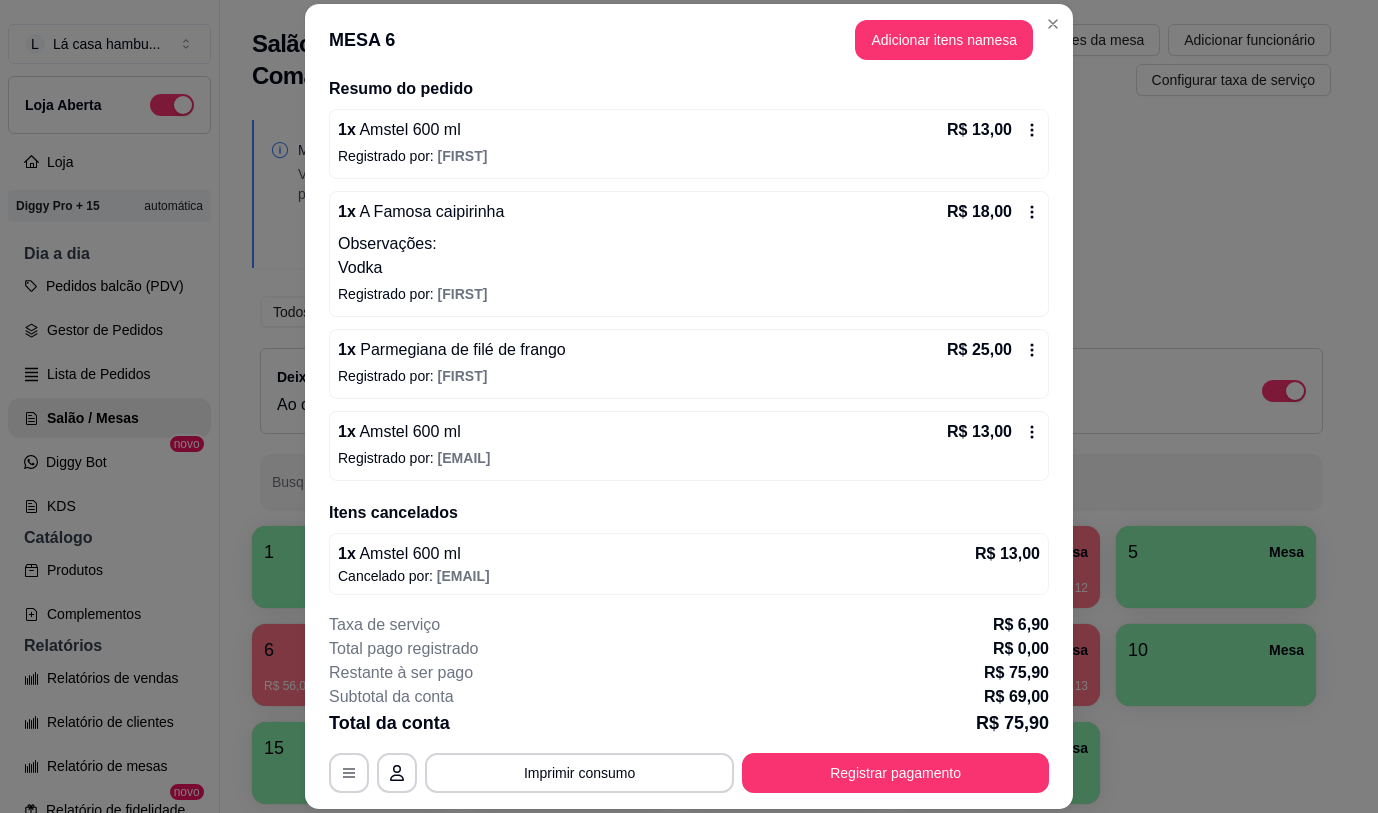 scroll, scrollTop: 162, scrollLeft: 0, axis: vertical 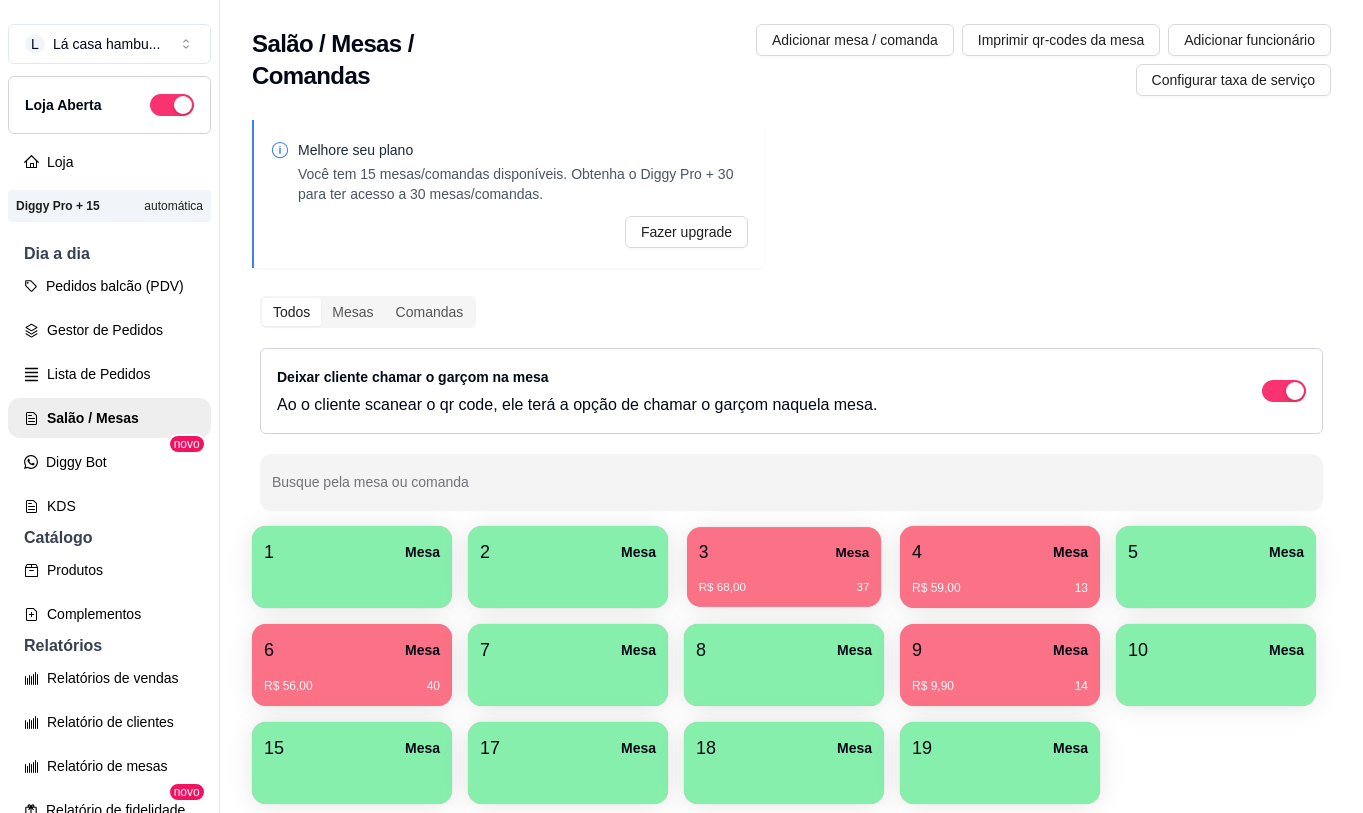 click on "R$ 68,00 37" at bounding box center [784, 580] 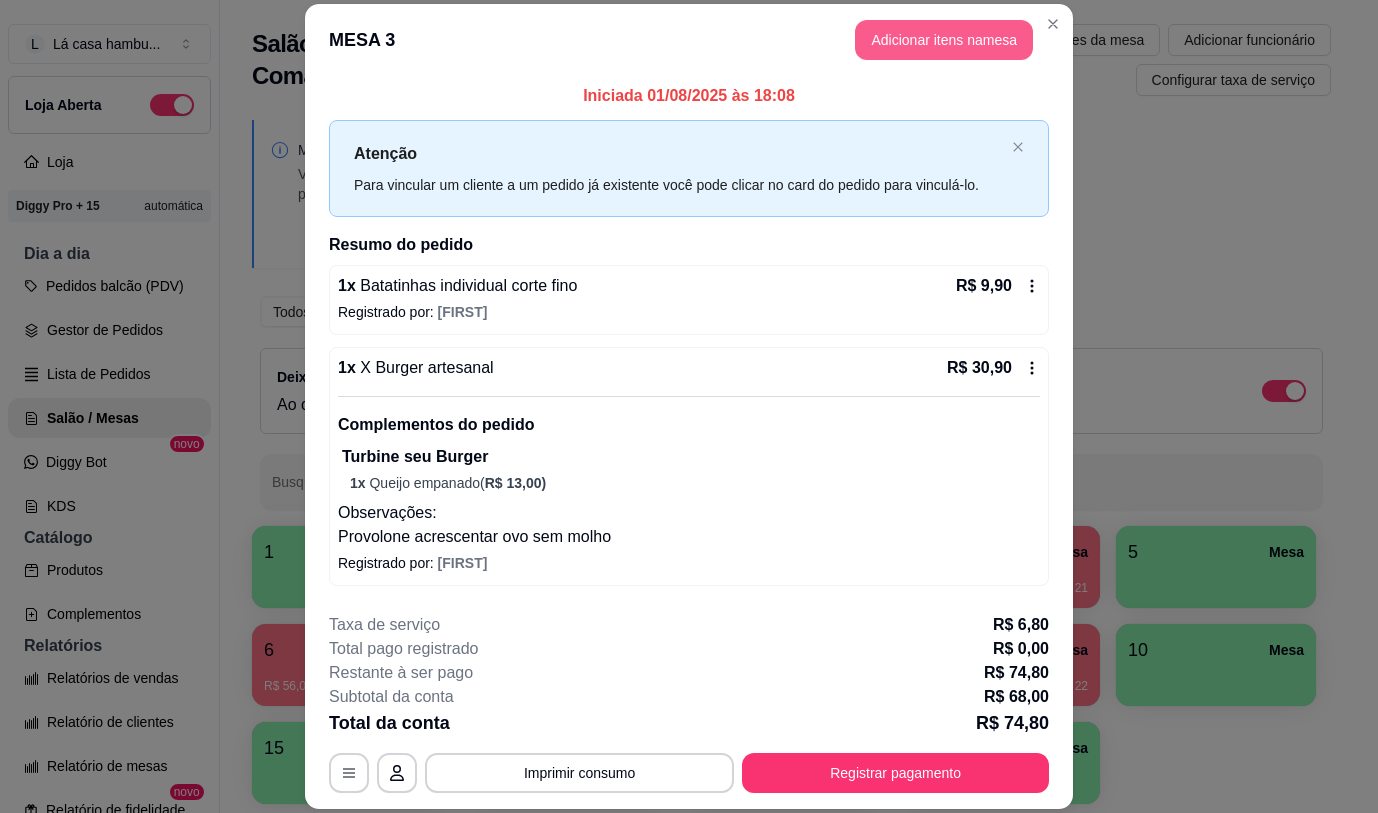 click on "Adicionar itens na  mesa" at bounding box center [944, 40] 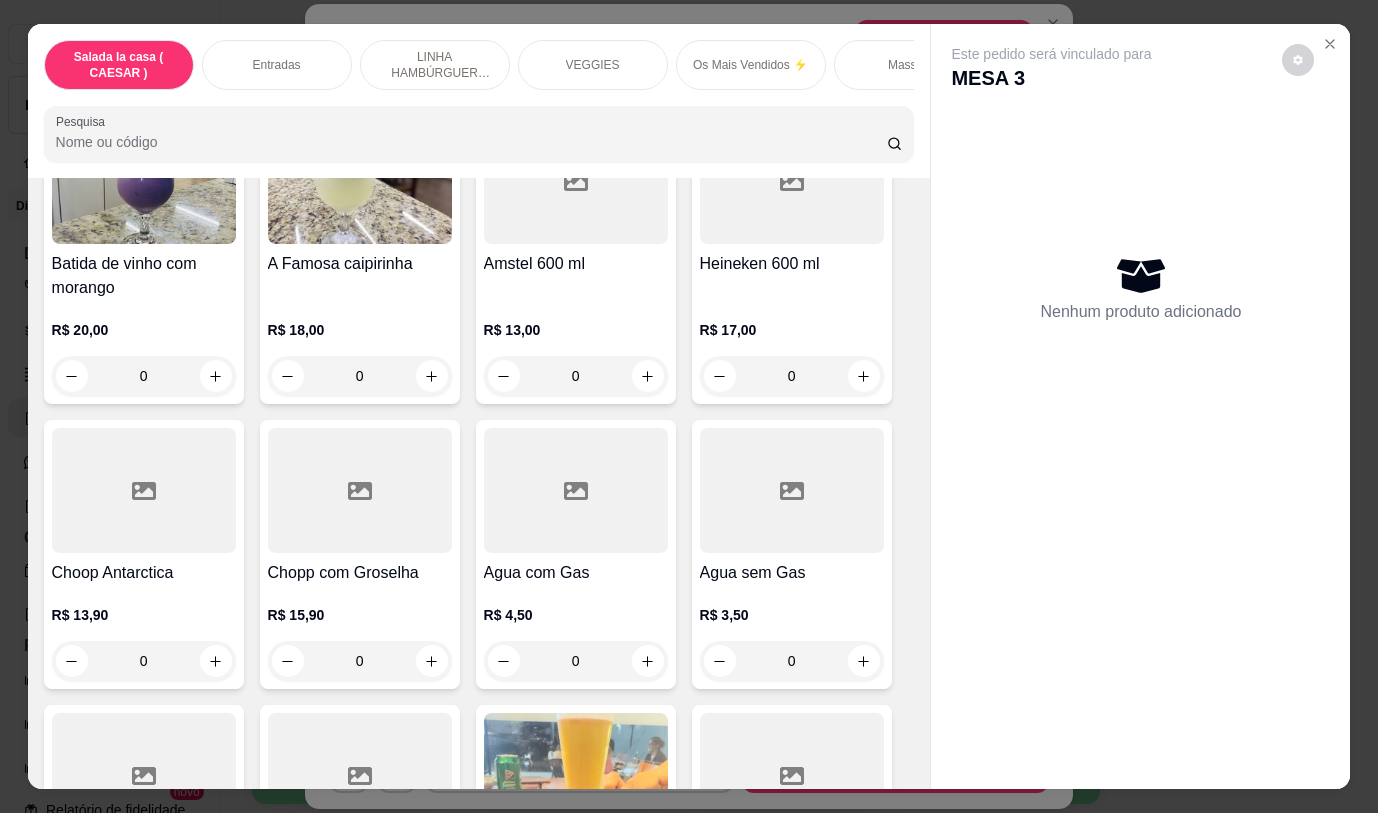 scroll, scrollTop: 9289, scrollLeft: 0, axis: vertical 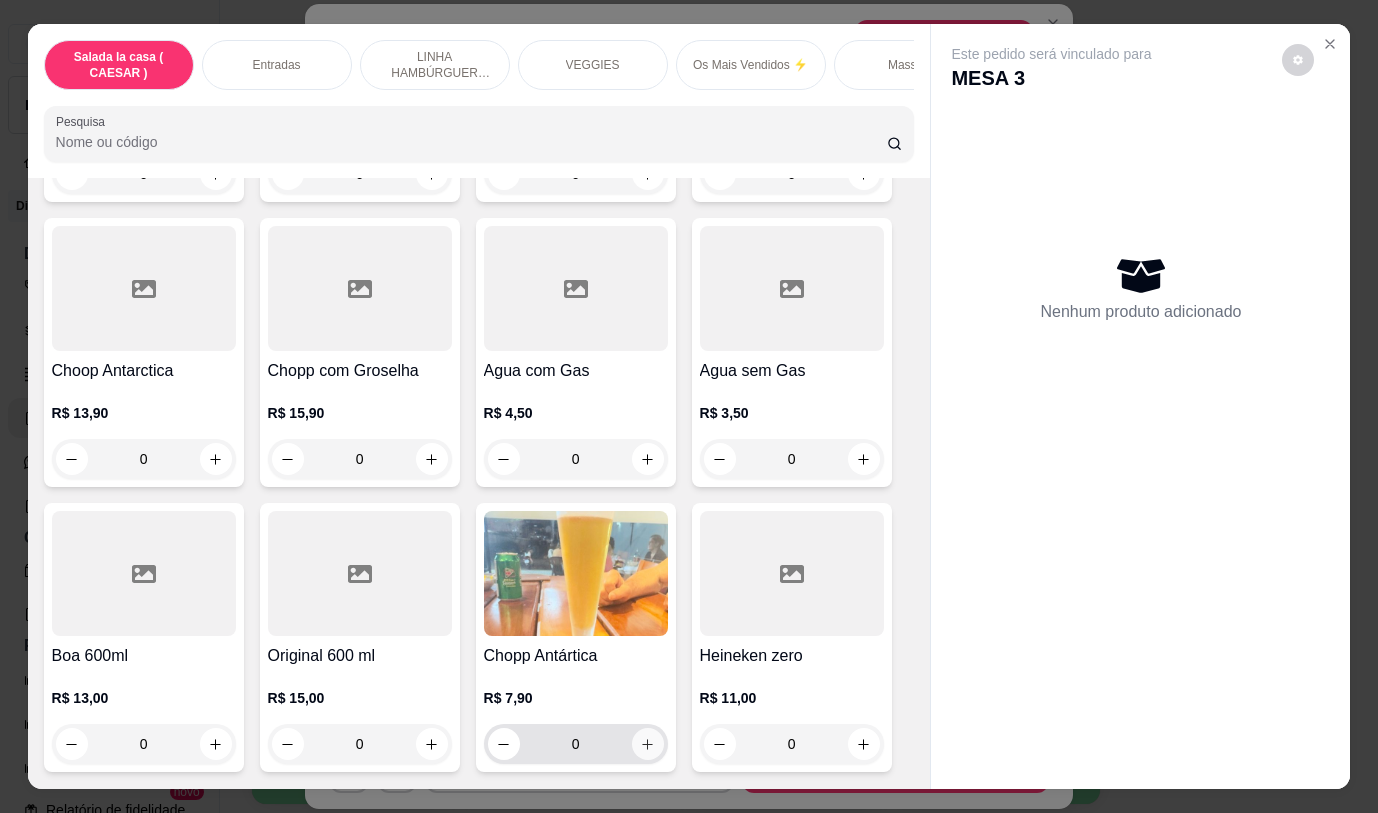 click 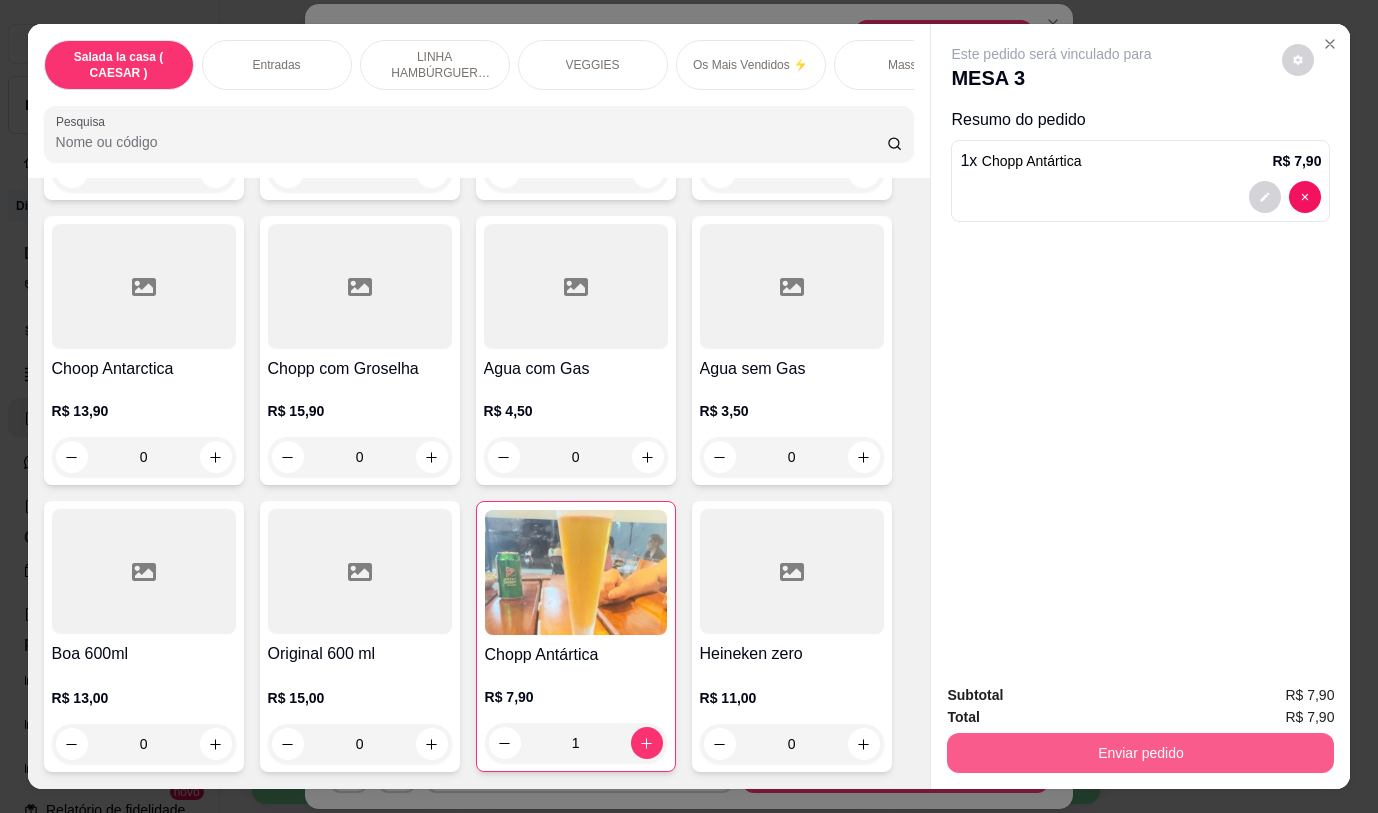 click on "Enviar pedido" at bounding box center [1140, 753] 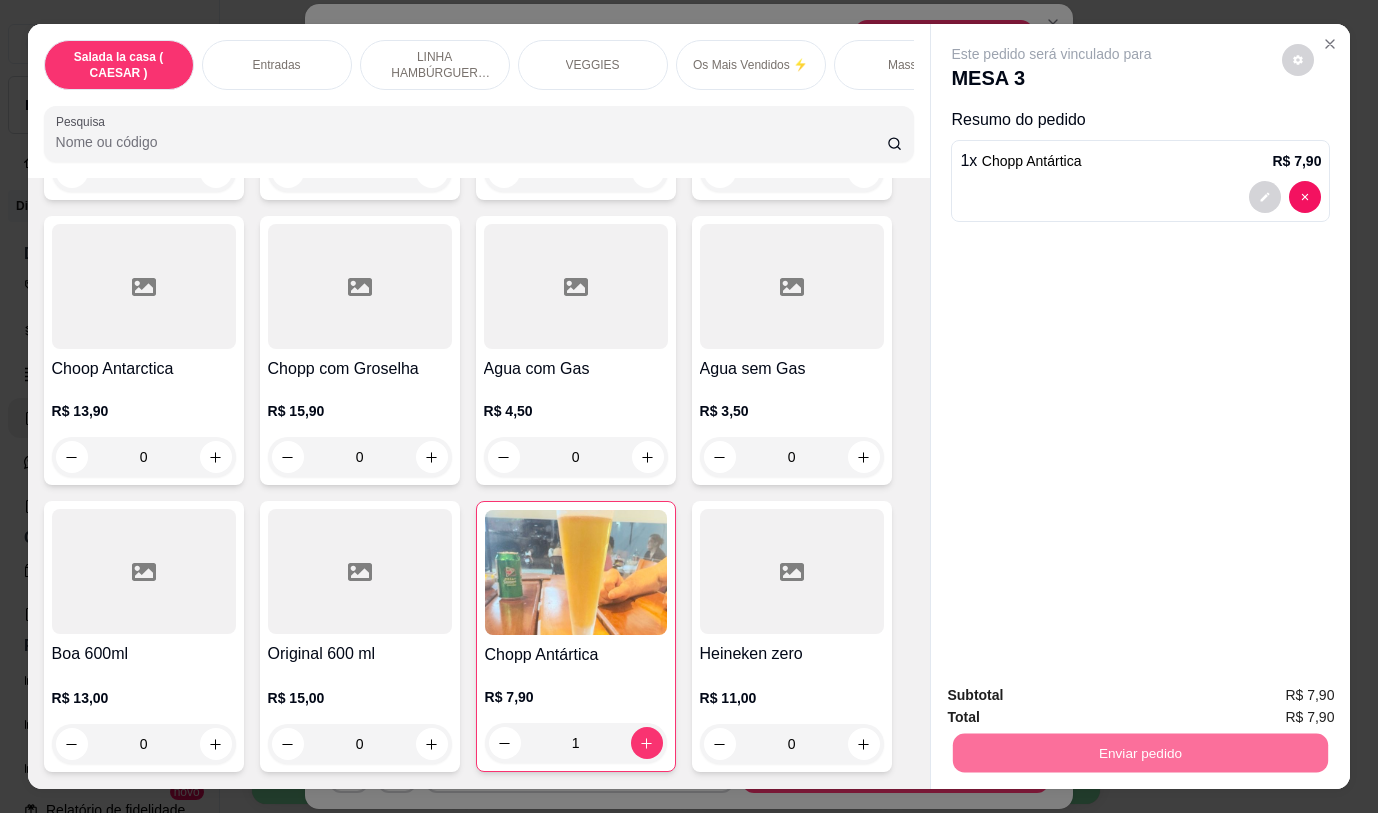 click on "Não registrar e enviar pedido" at bounding box center (1075, 695) 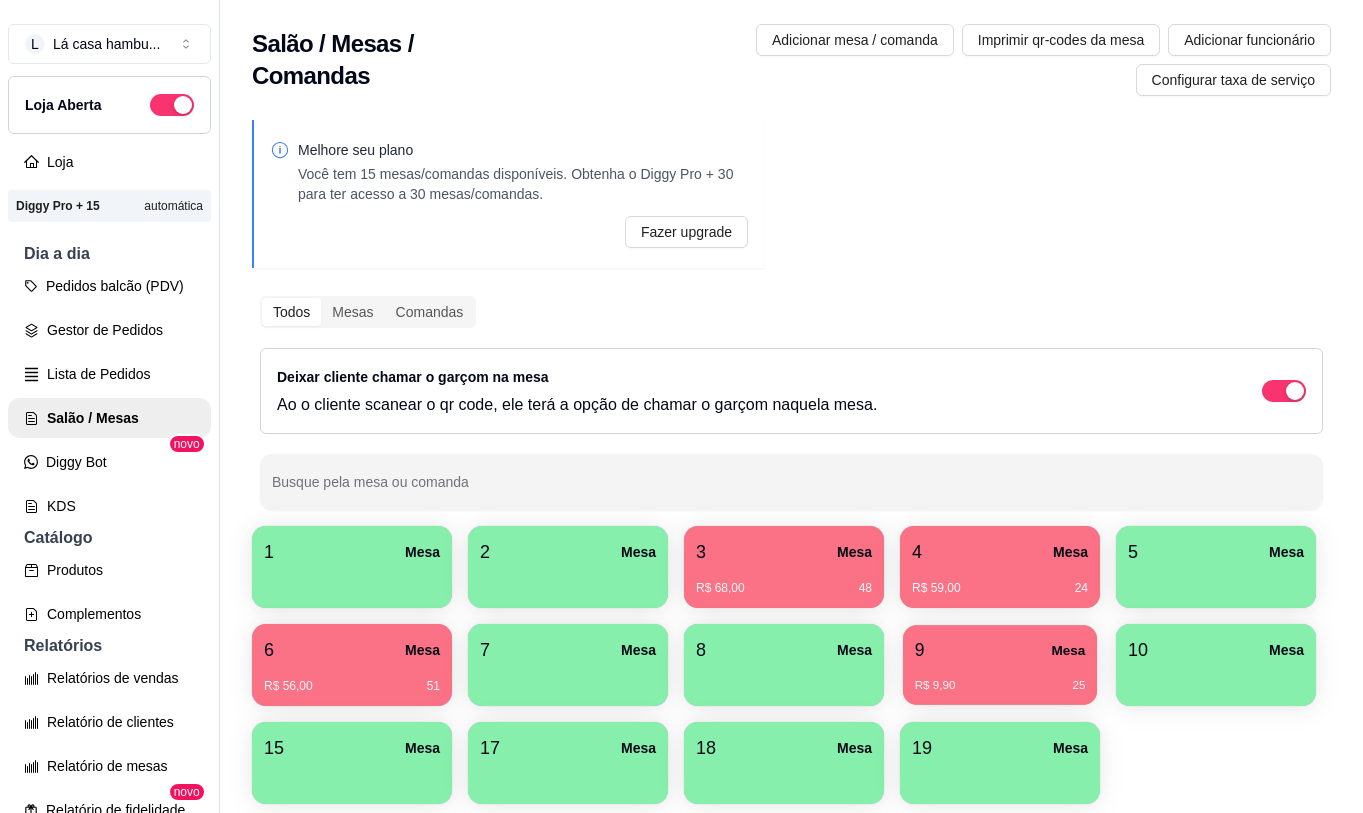 click on "R$ 9,90 25" at bounding box center [1000, 678] 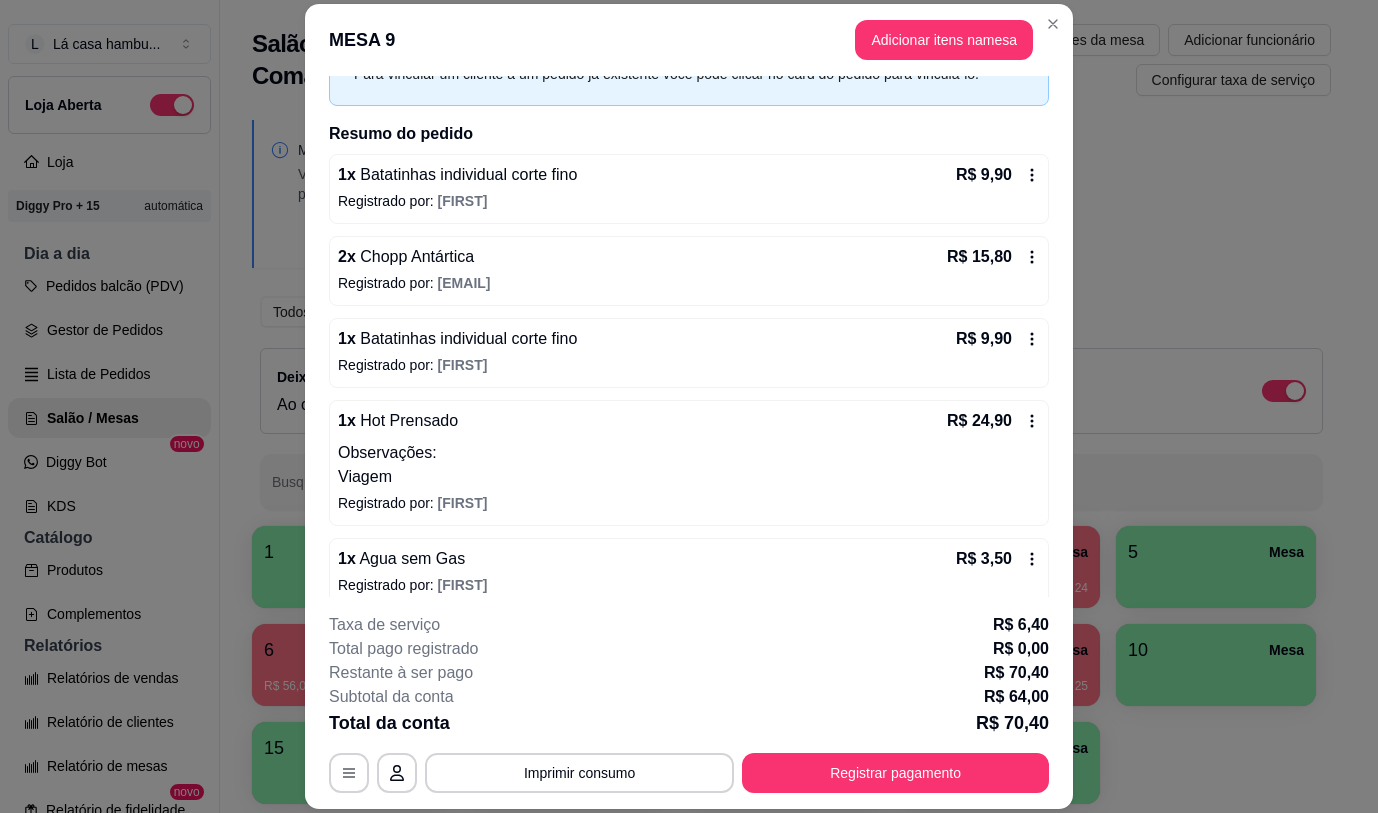 scroll, scrollTop: 130, scrollLeft: 0, axis: vertical 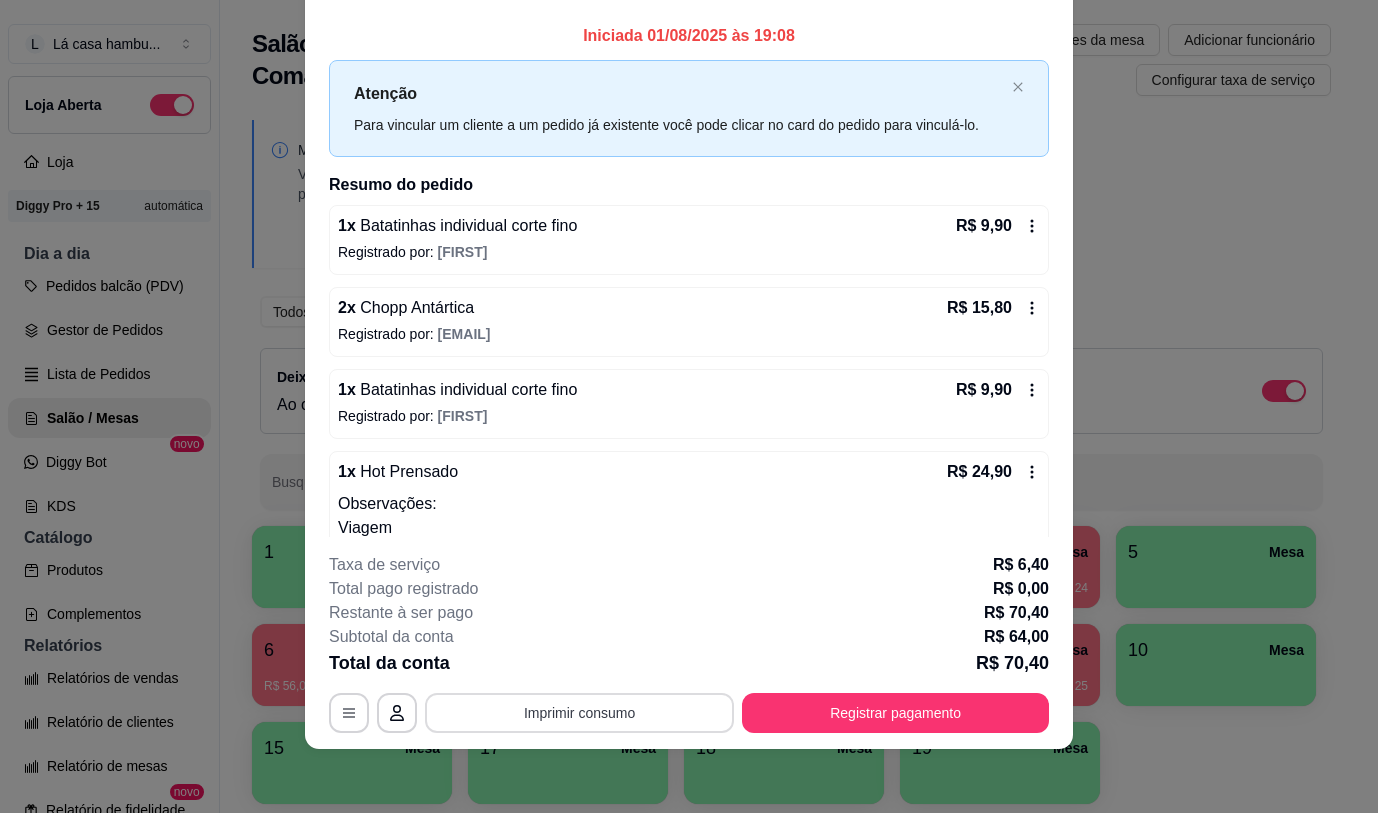 click on "Imprimir consumo" at bounding box center (579, 713) 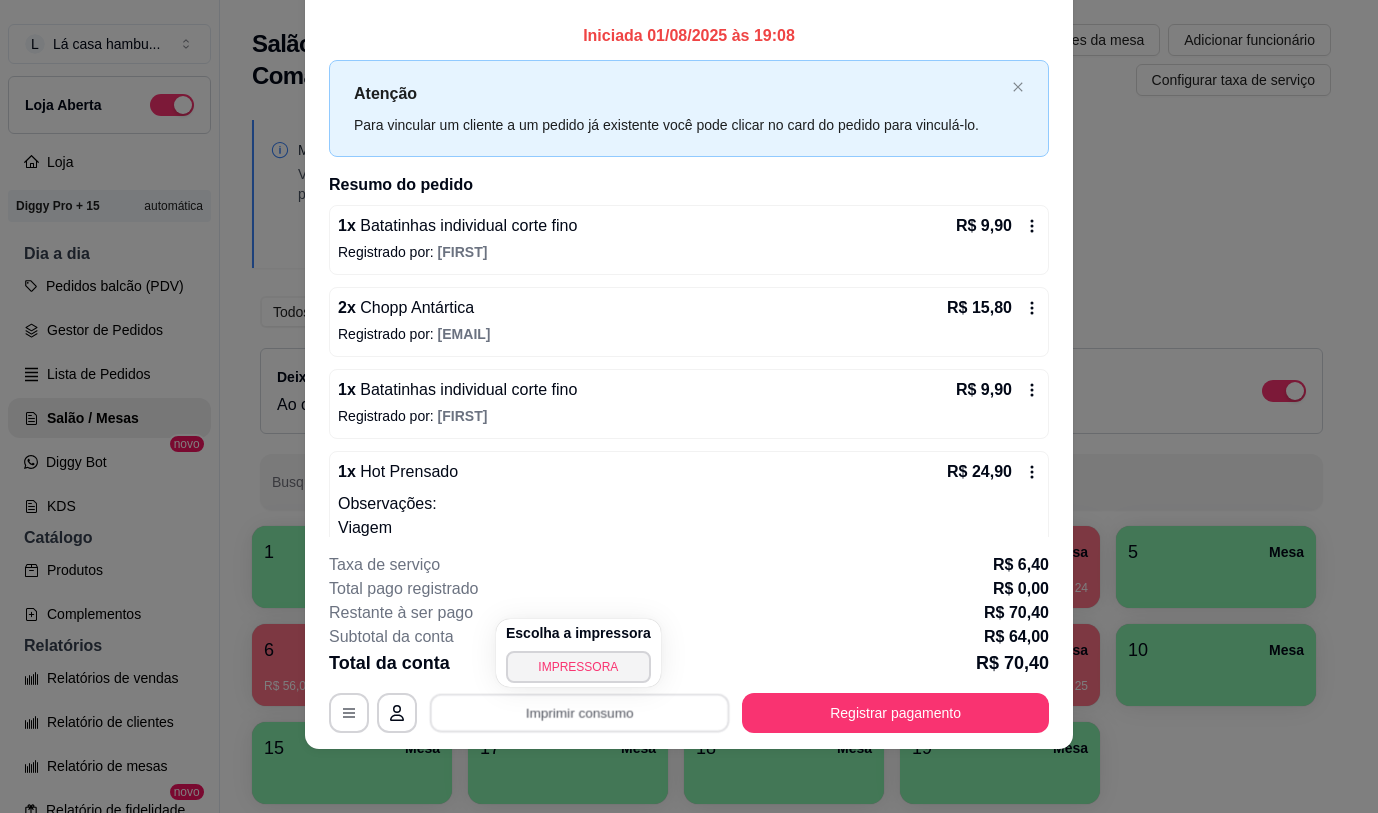 click on "IMPRESSORA" at bounding box center (578, 667) 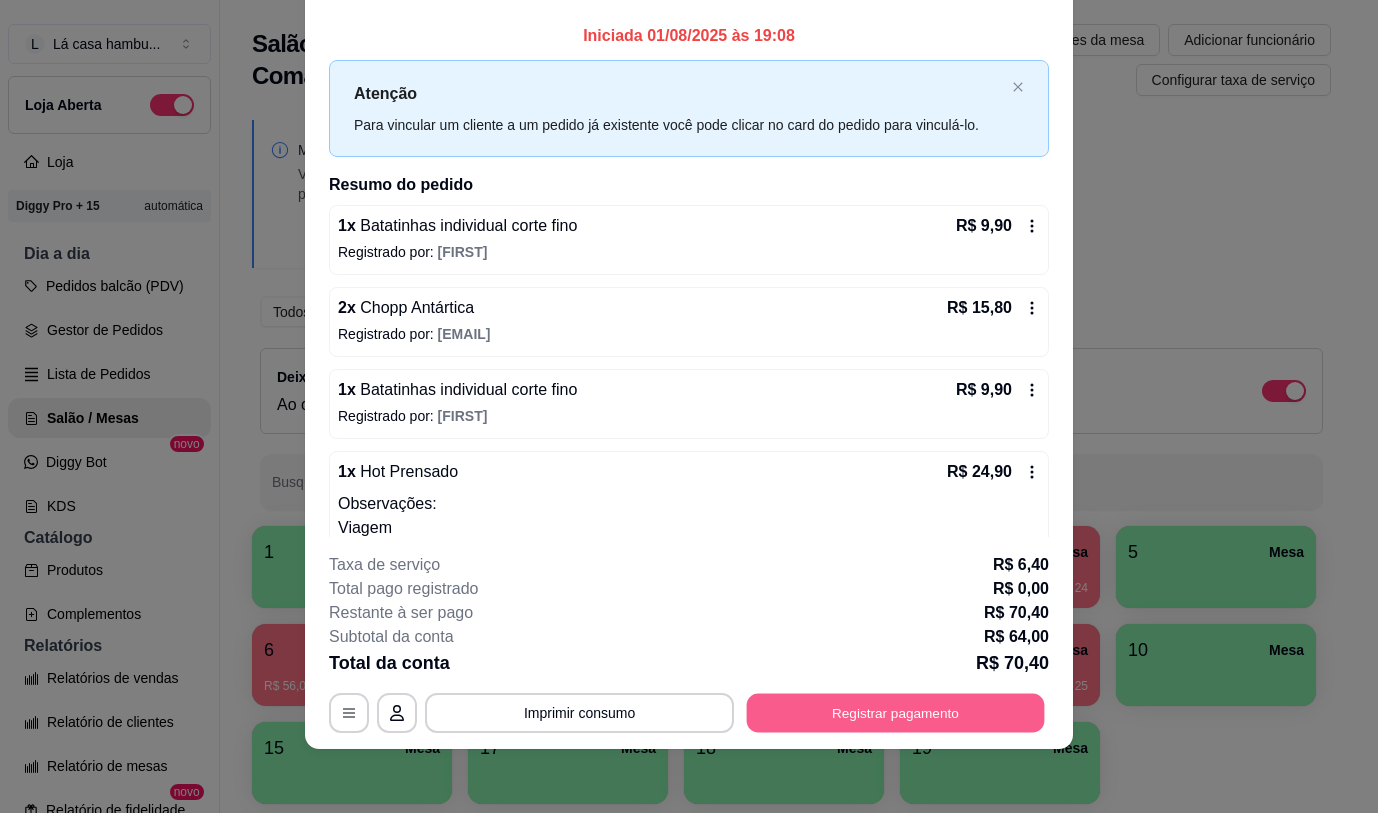 click on "Registrar pagamento" at bounding box center (896, 713) 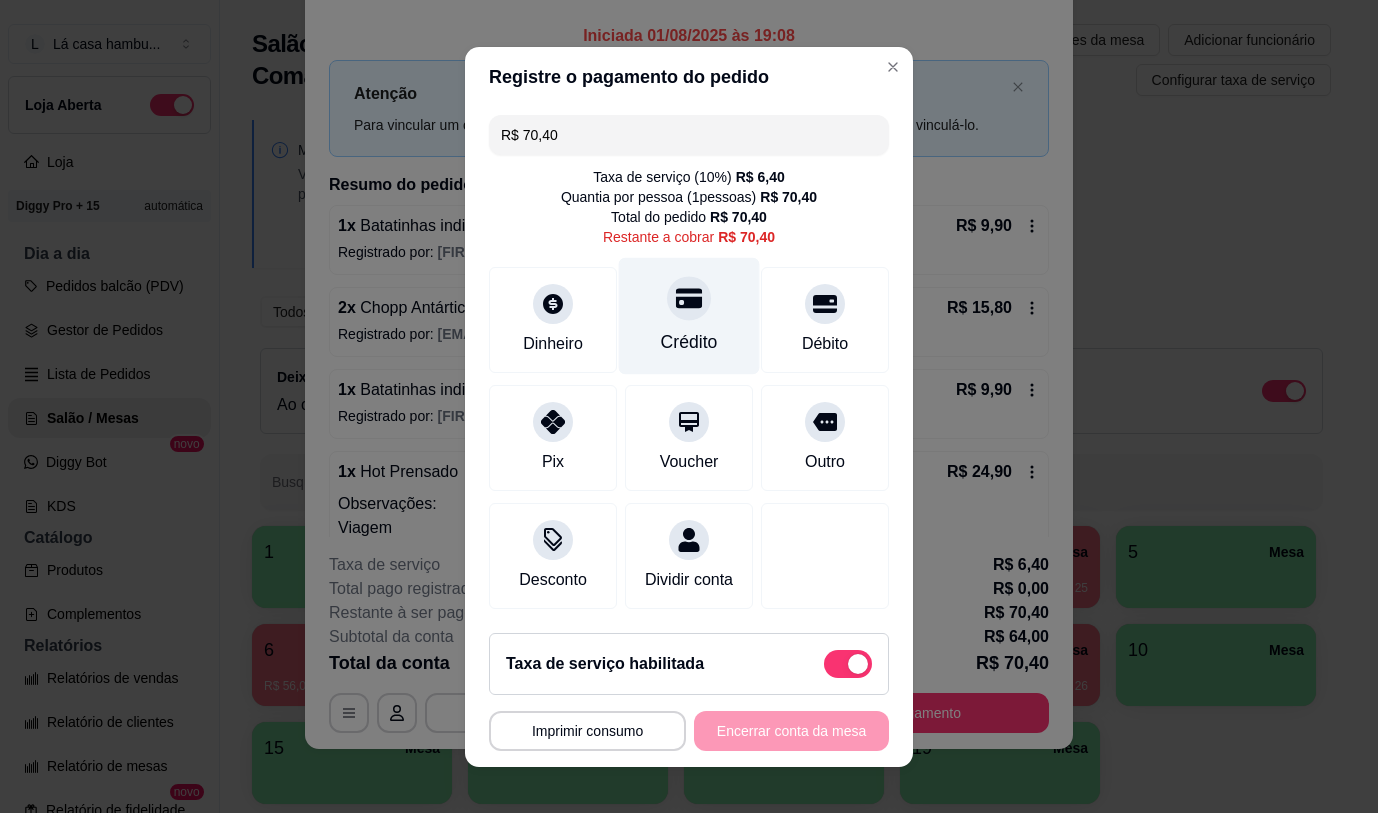 click on "Crédito" at bounding box center [689, 342] 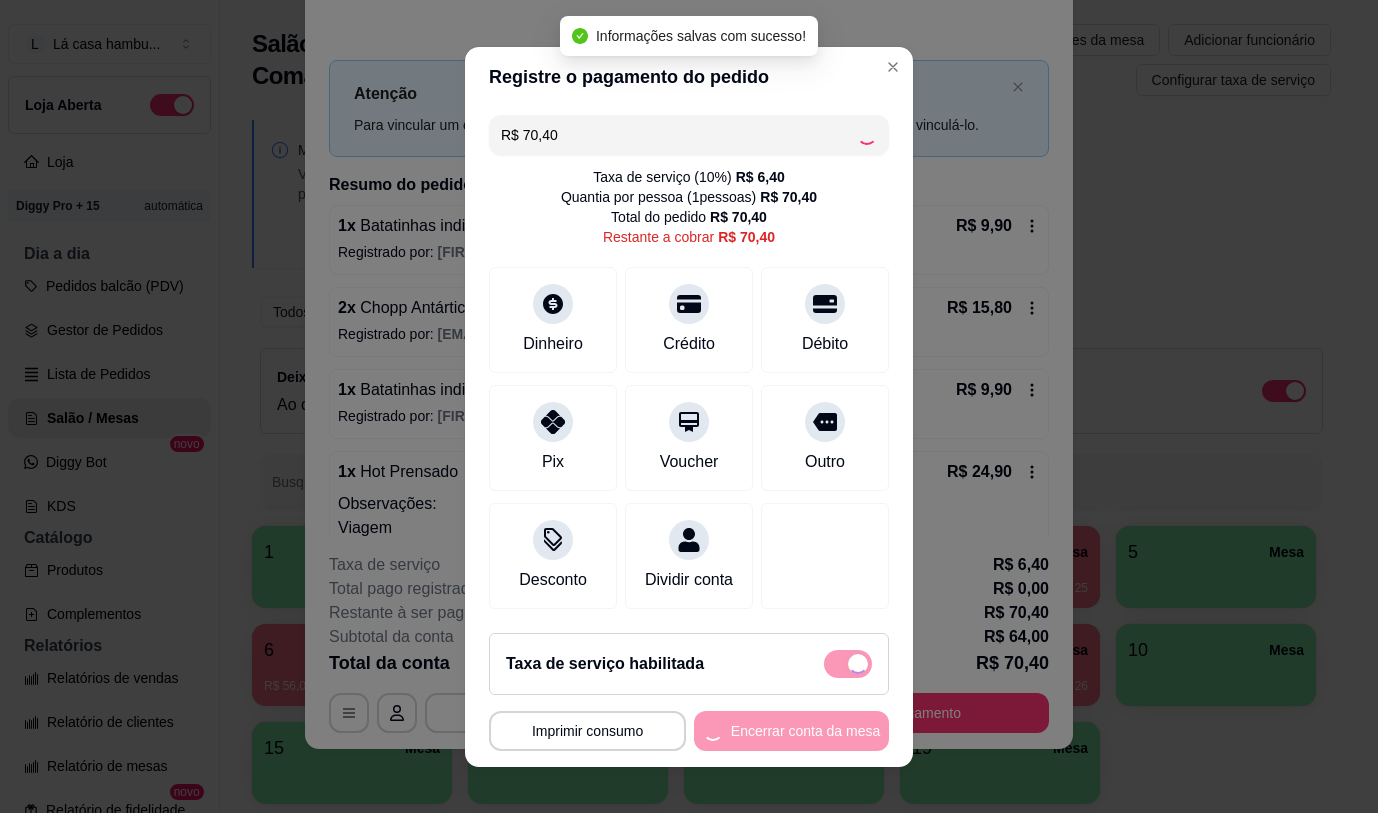 type on "R$ 0,00" 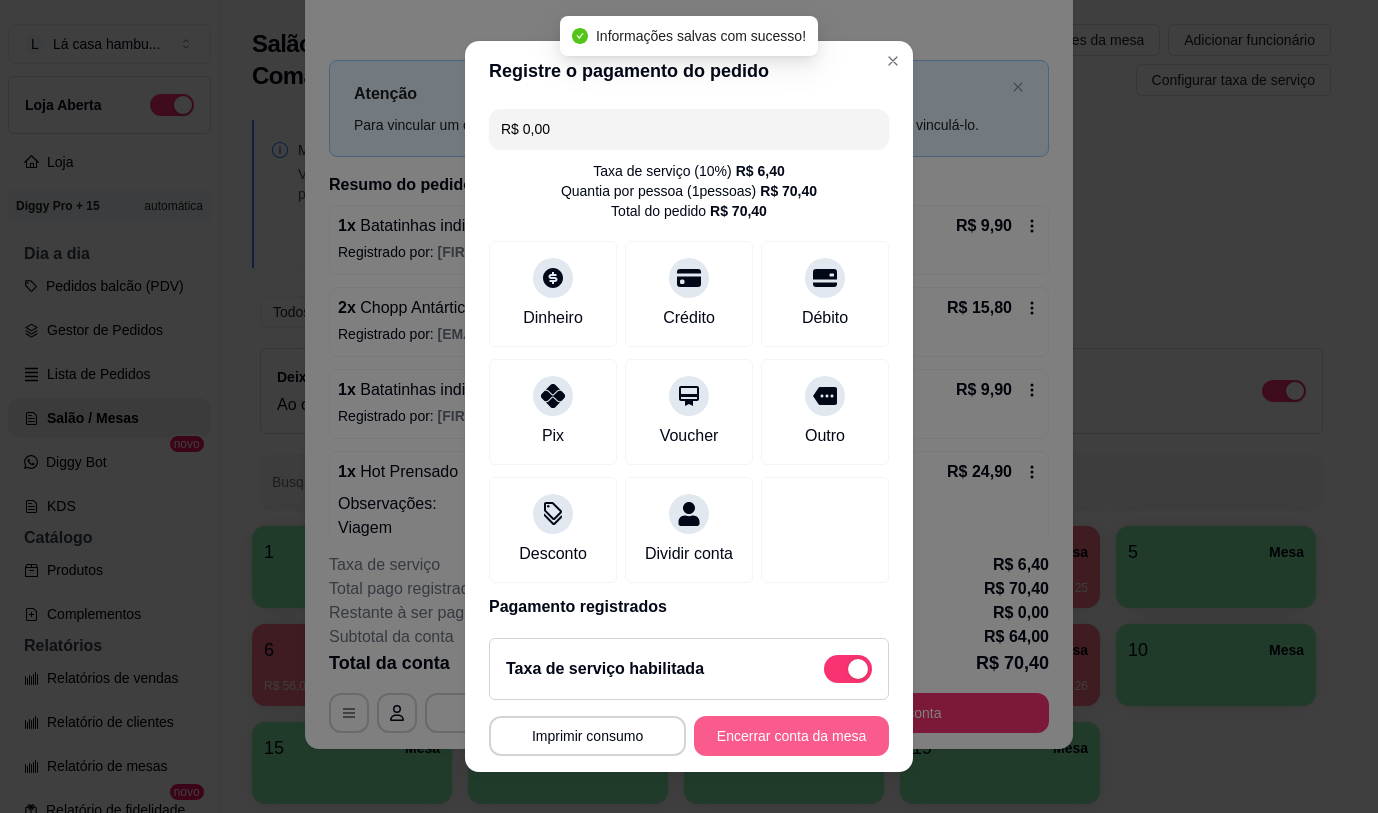 click on "Encerrar conta da mesa" at bounding box center [791, 736] 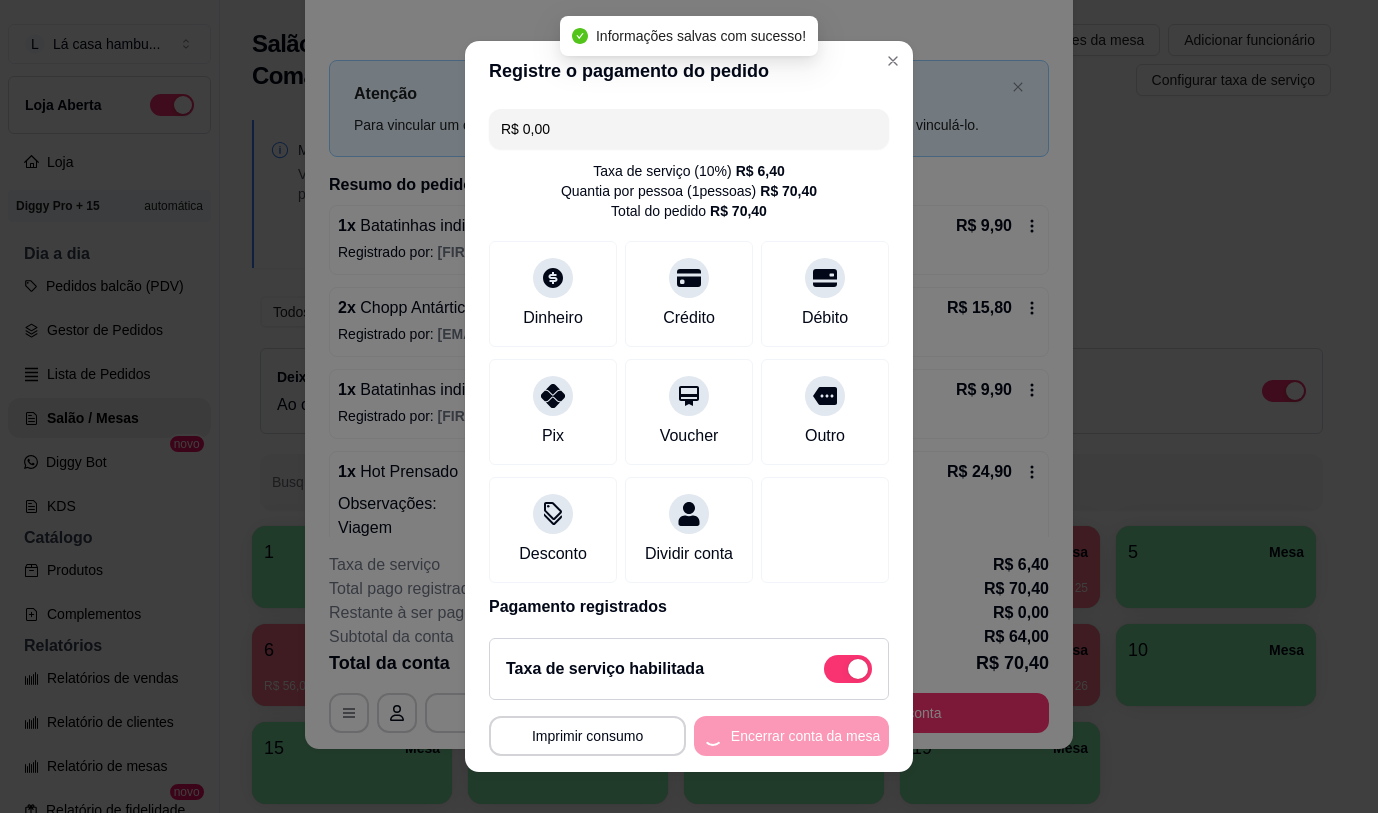 scroll, scrollTop: 0, scrollLeft: 0, axis: both 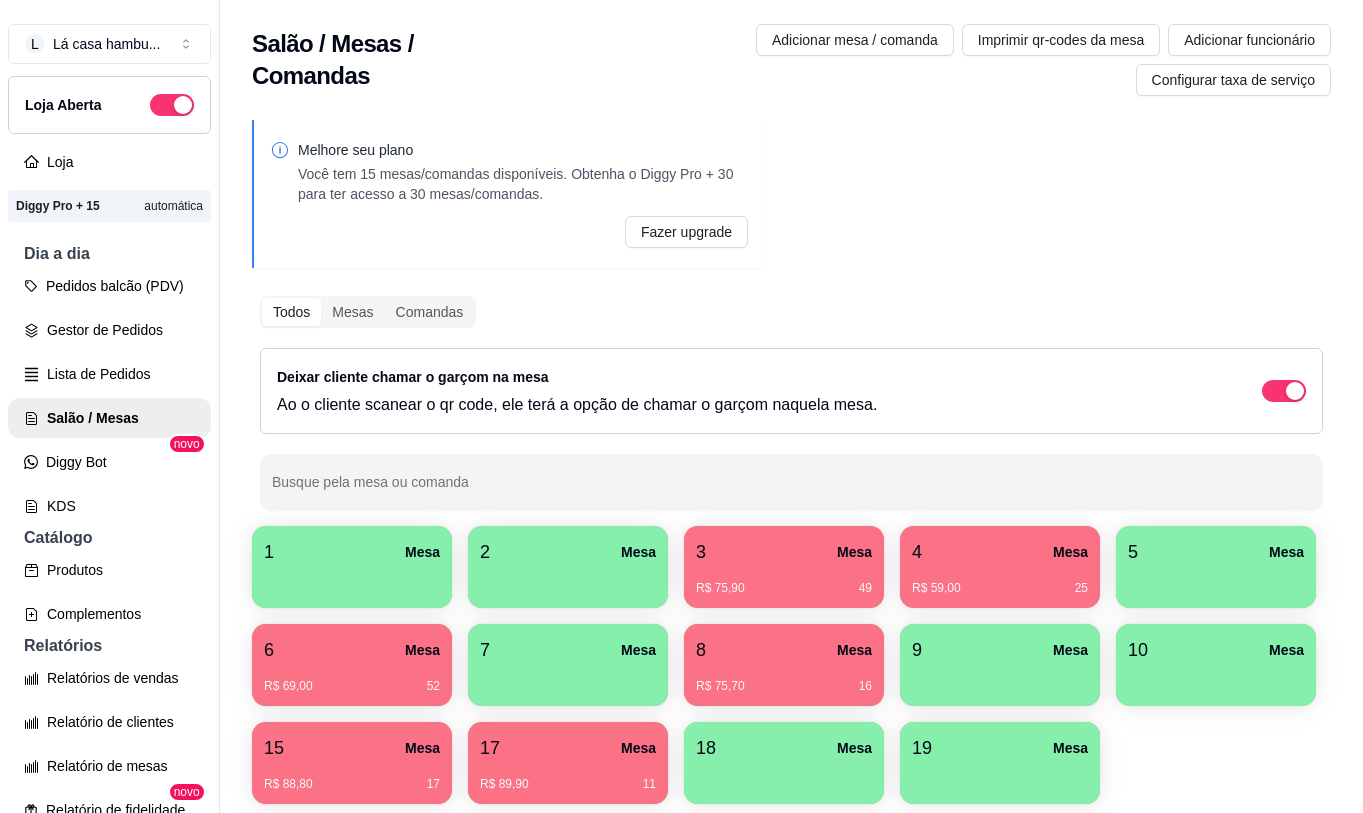 click on "R$ 75,90 49" at bounding box center (784, 581) 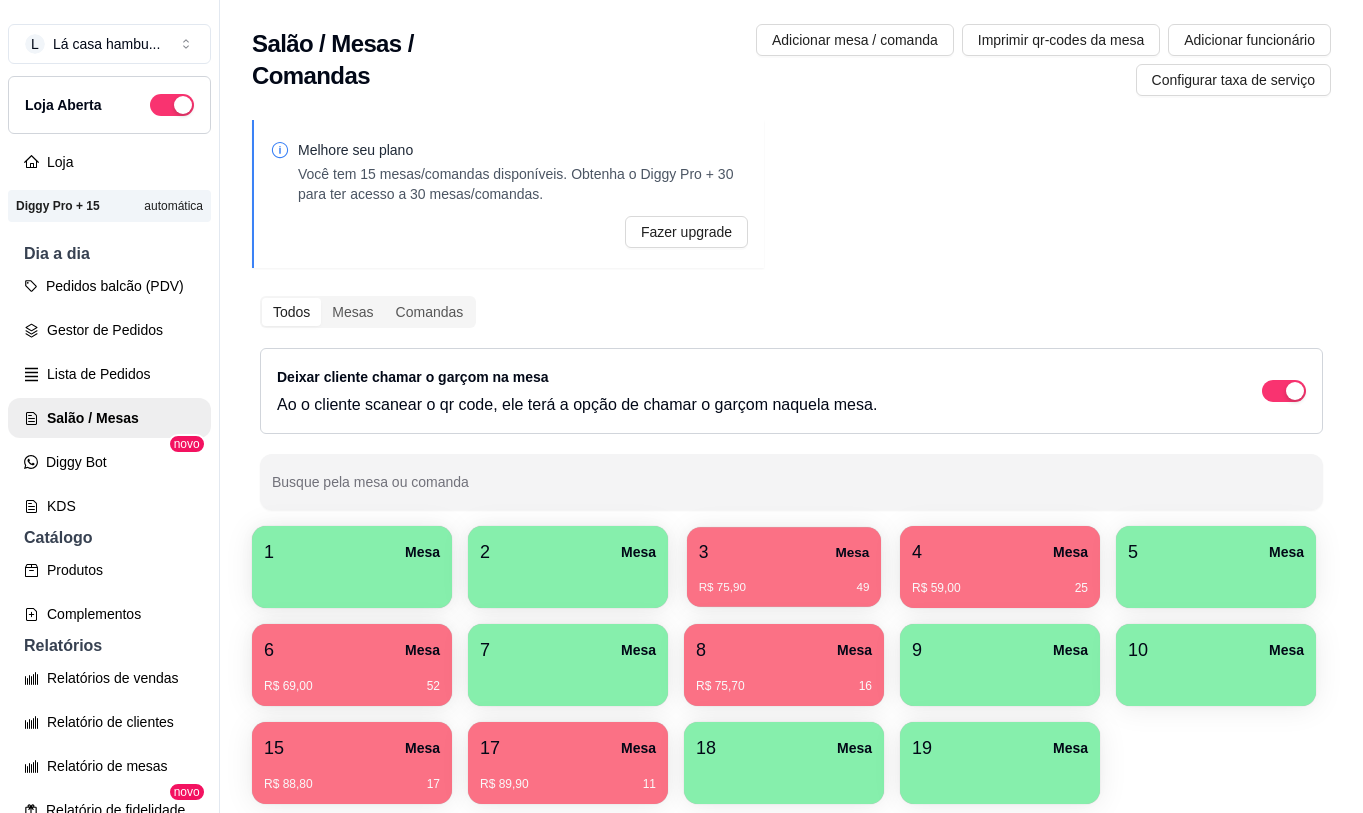 click on "R$ 75,90 49" at bounding box center (784, 588) 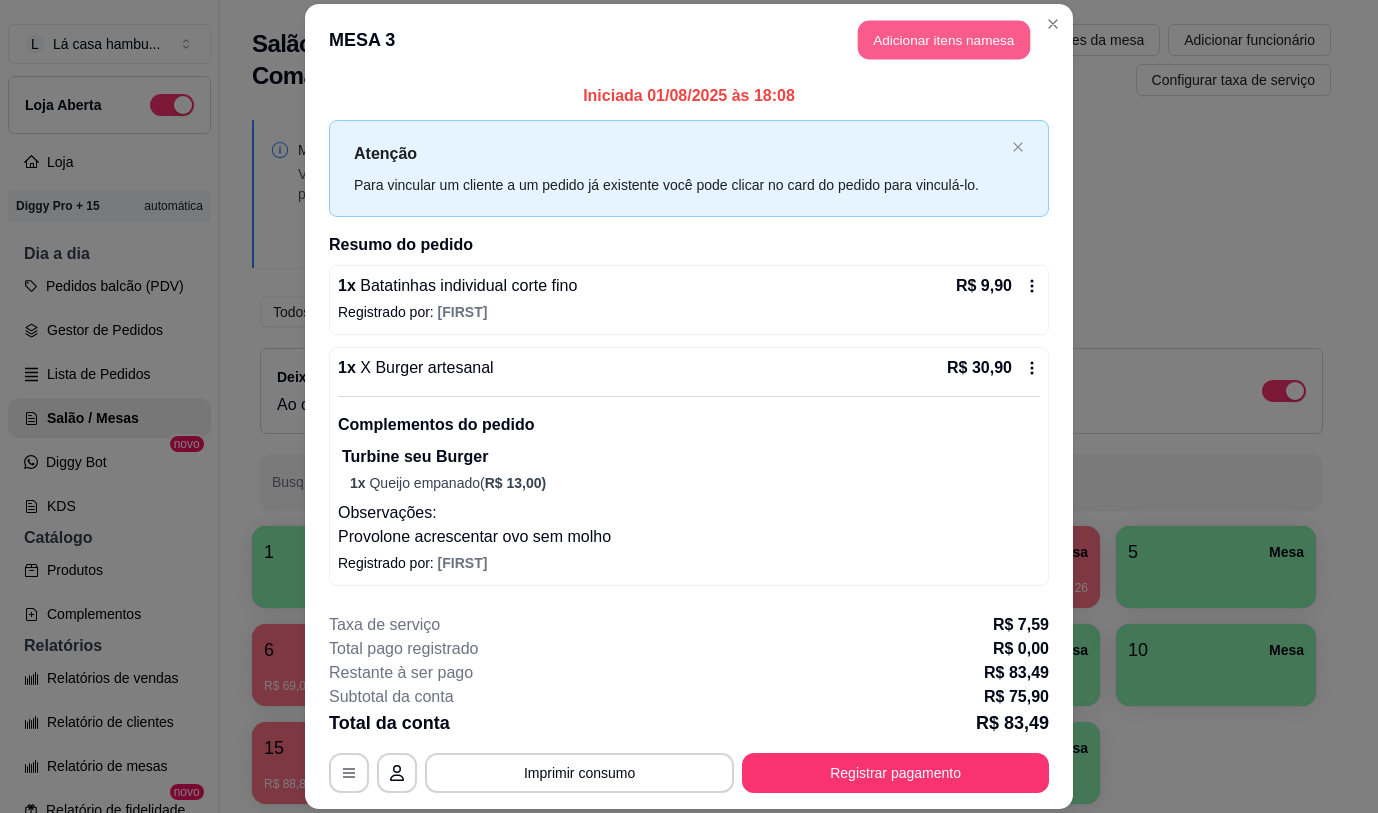 click on "Adicionar itens na  mesa" at bounding box center [944, 40] 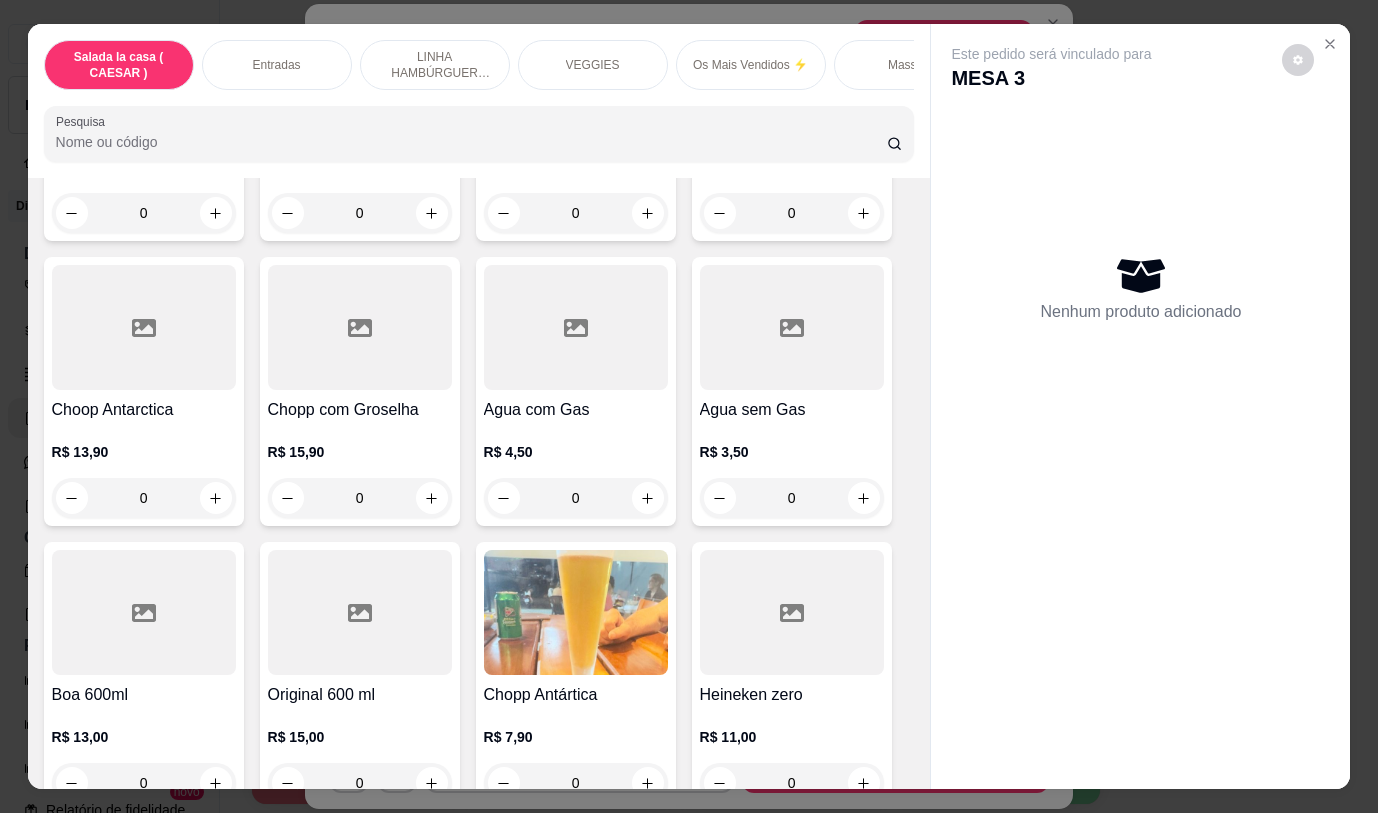 scroll, scrollTop: 9487, scrollLeft: 0, axis: vertical 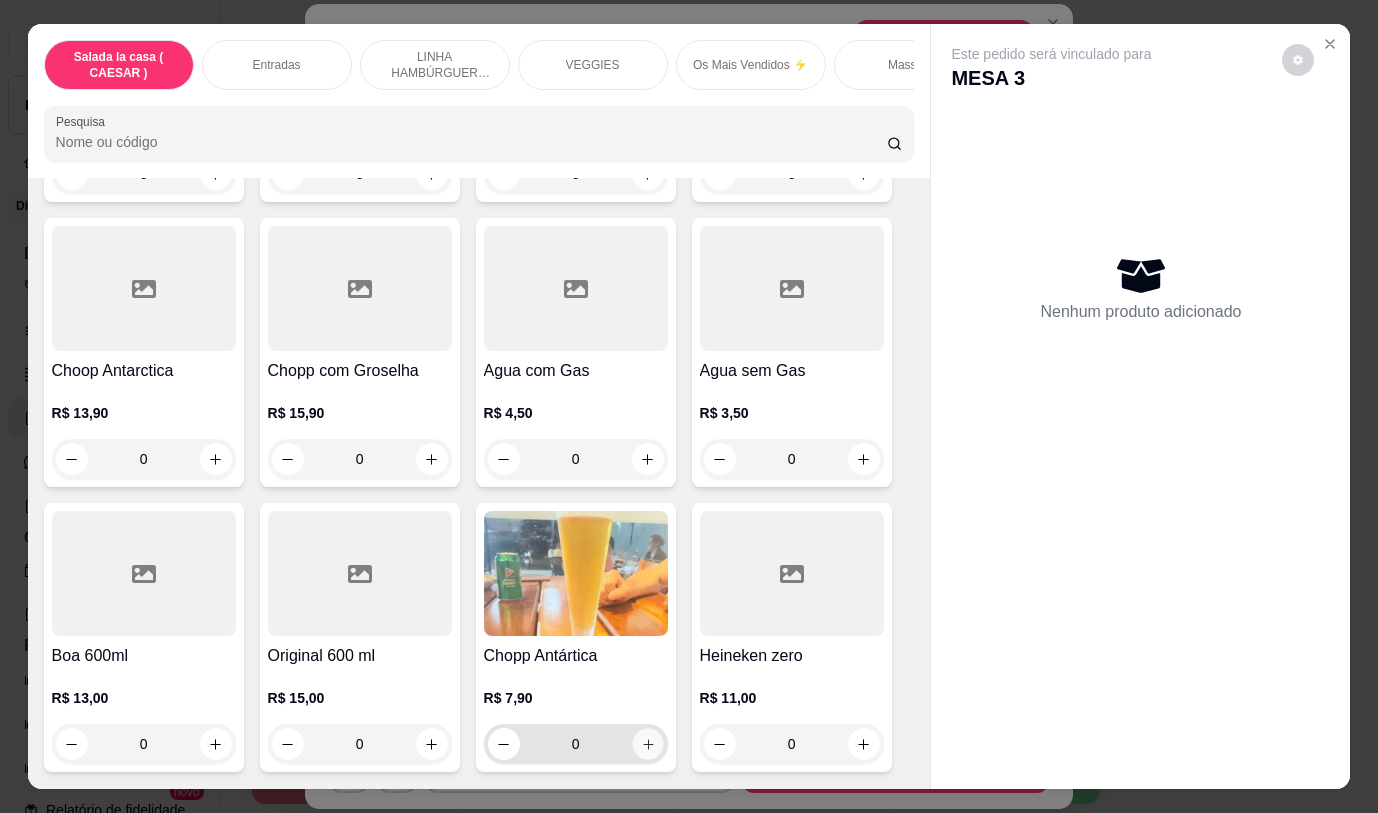 click 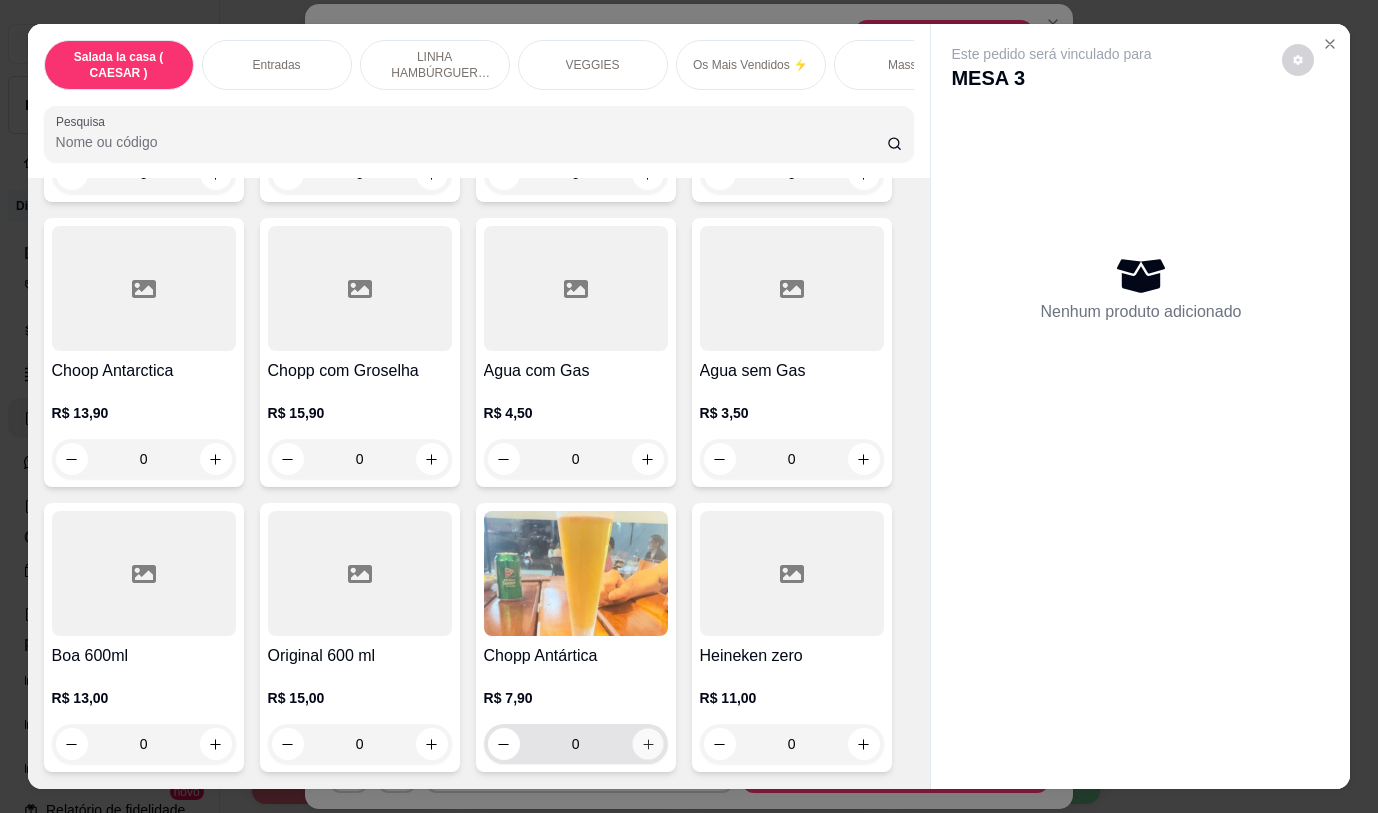 type on "1" 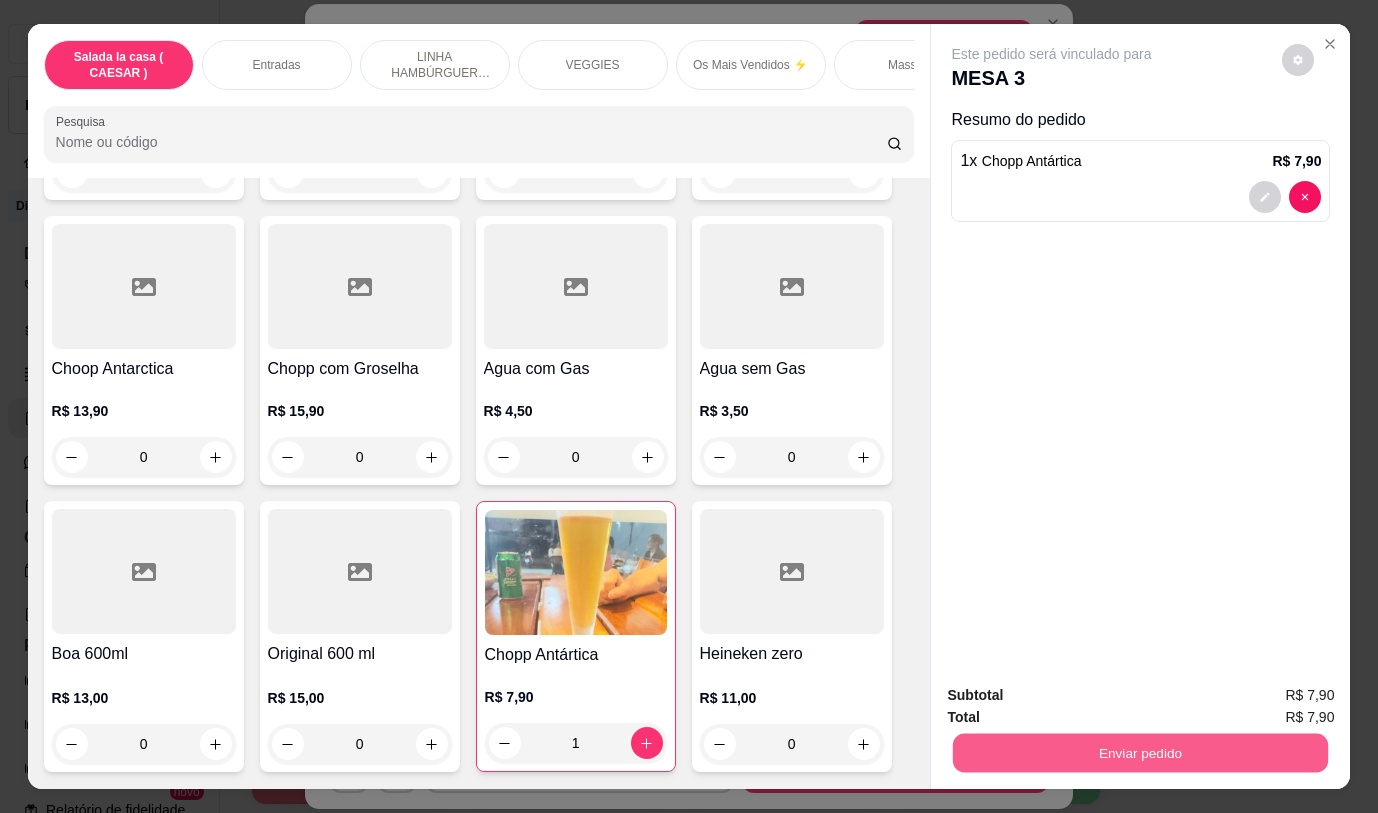 click on "Enviar pedido" at bounding box center (1140, 752) 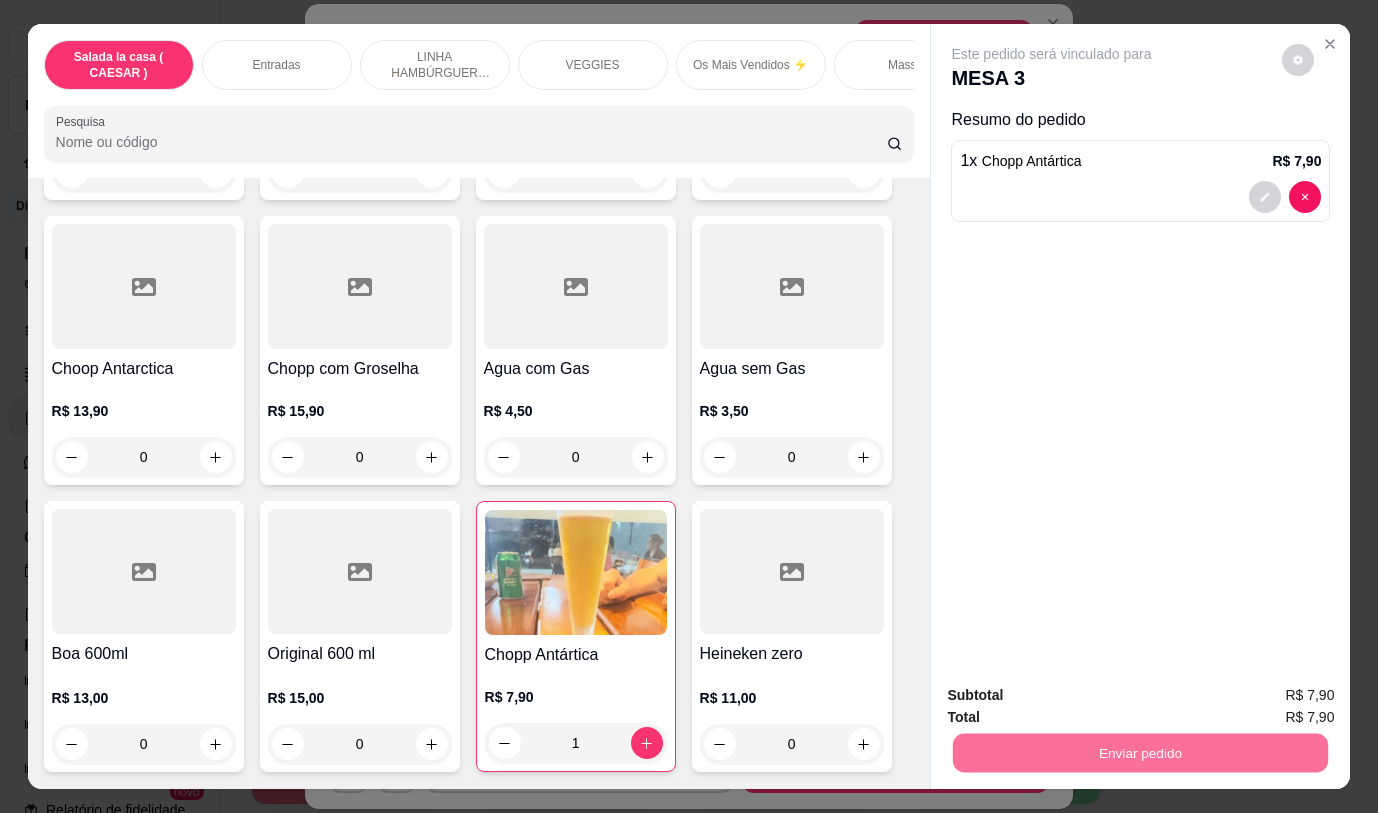 click on "Não registrar e enviar pedido" at bounding box center (1075, 695) 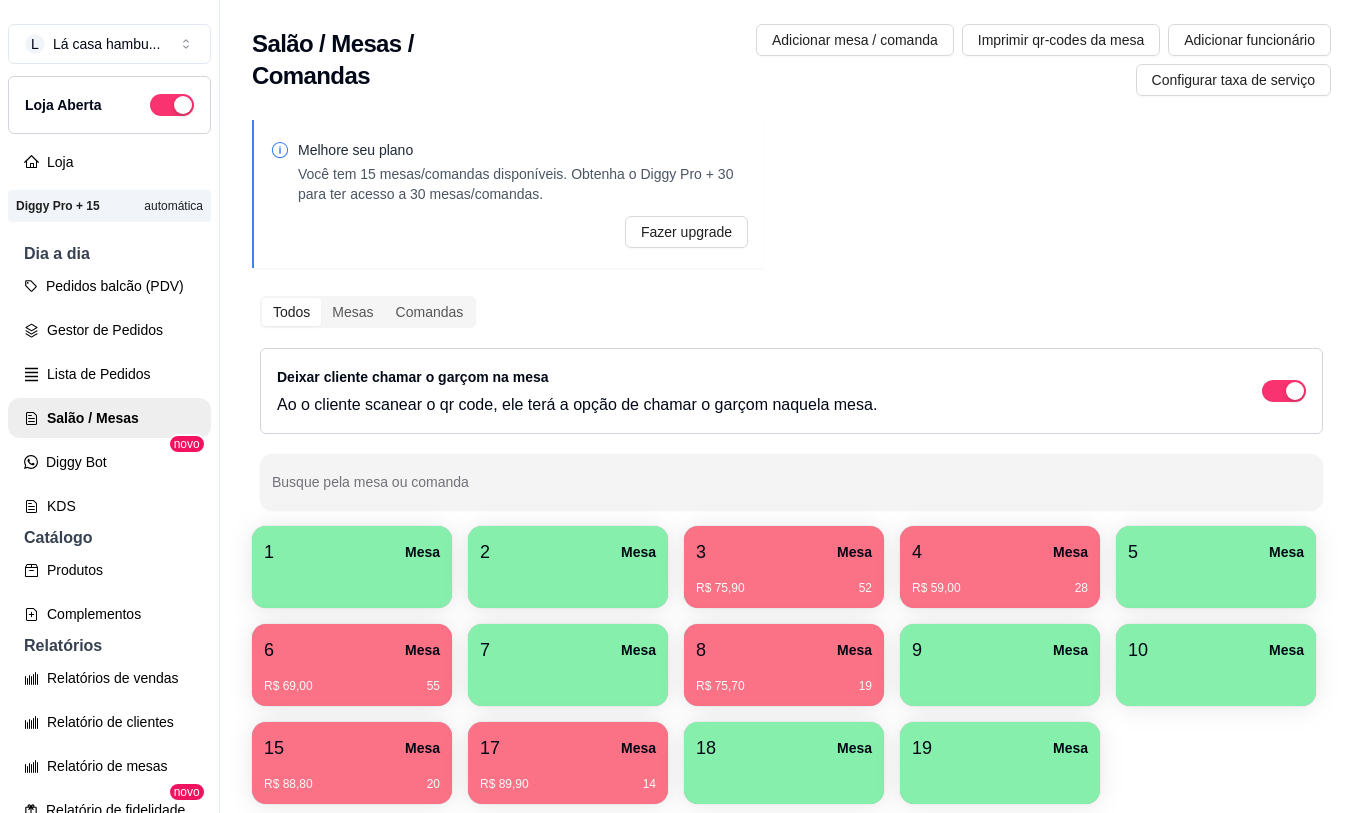 click on "4 Mesa" at bounding box center [1000, 552] 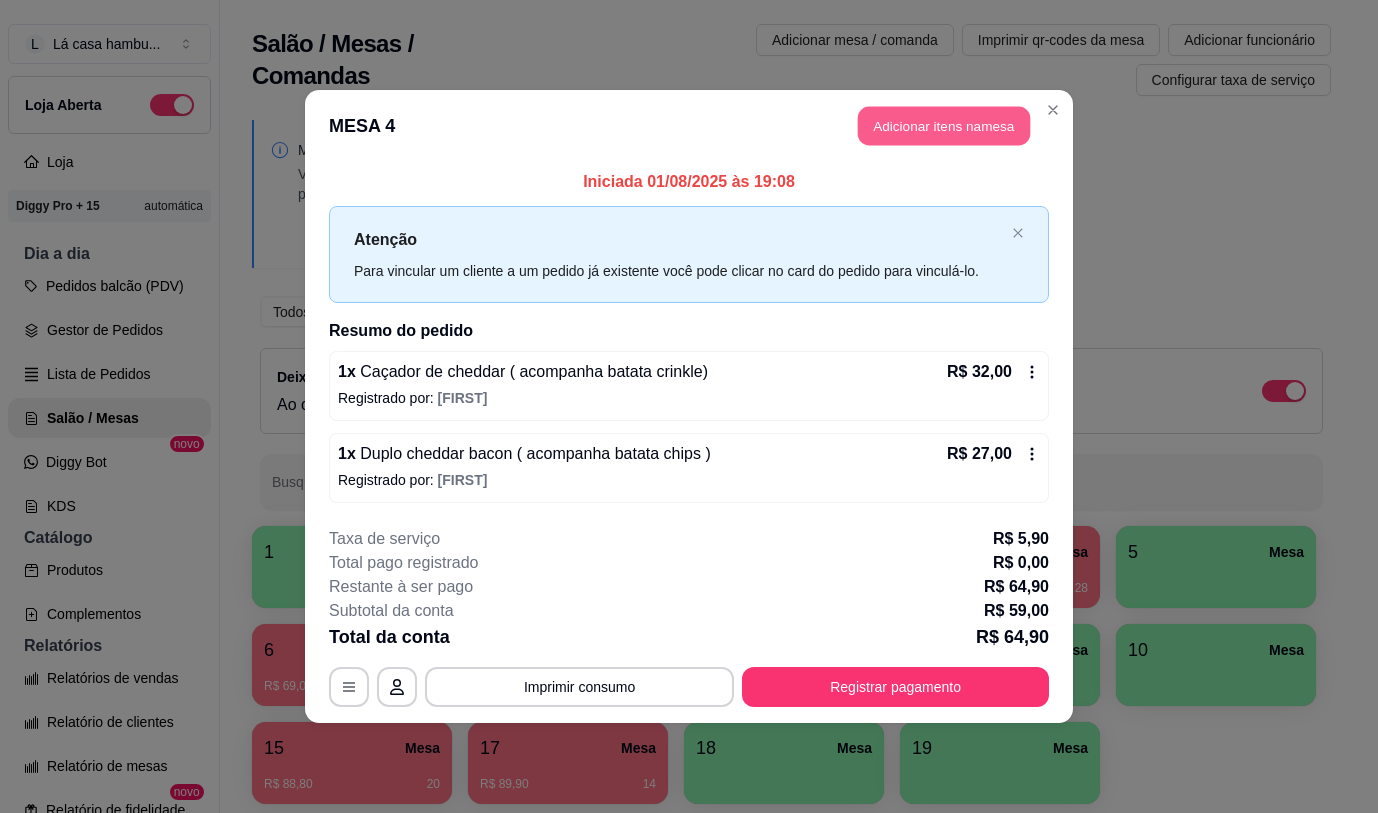 click on "Adicionar itens na  mesa" at bounding box center [944, 126] 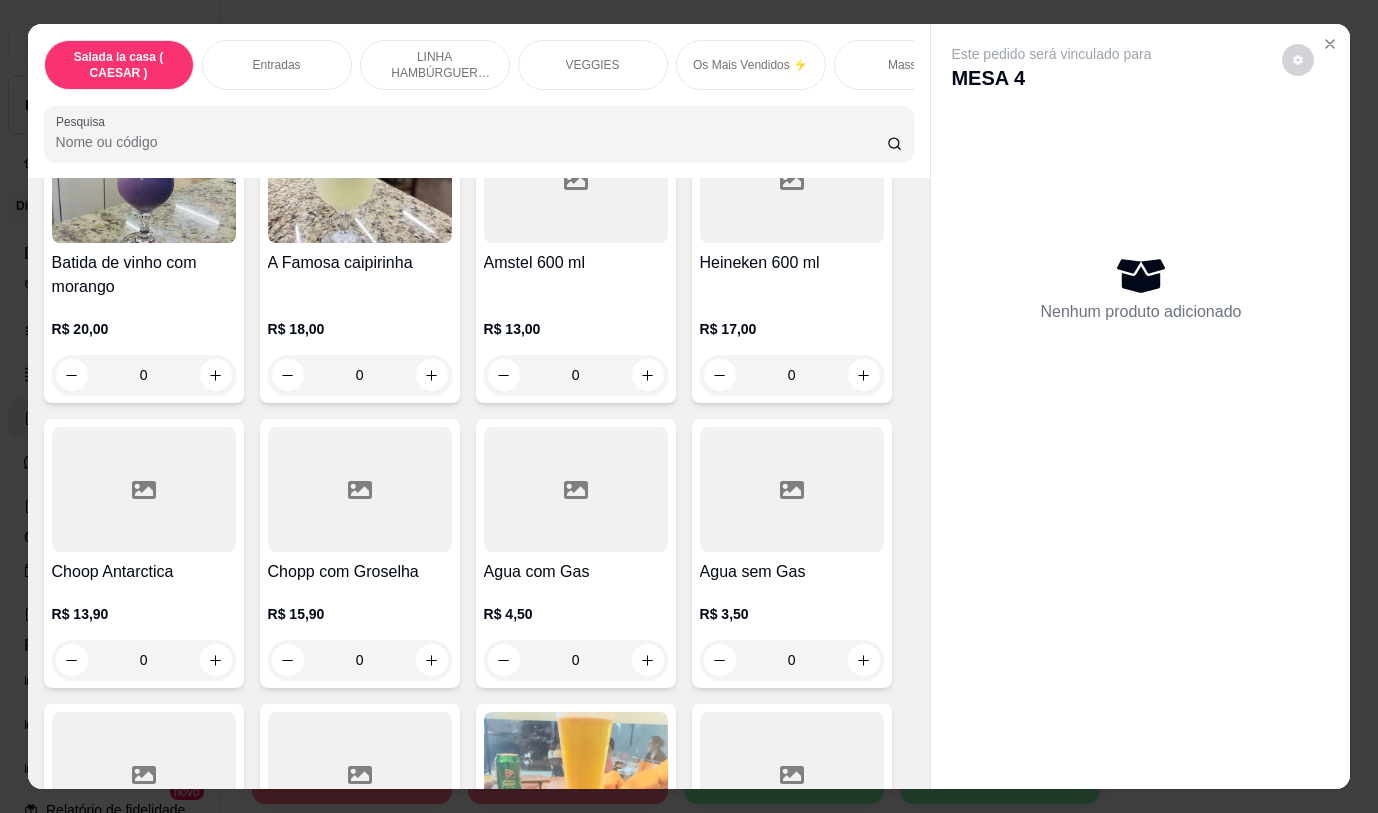 scroll, scrollTop: 9487, scrollLeft: 0, axis: vertical 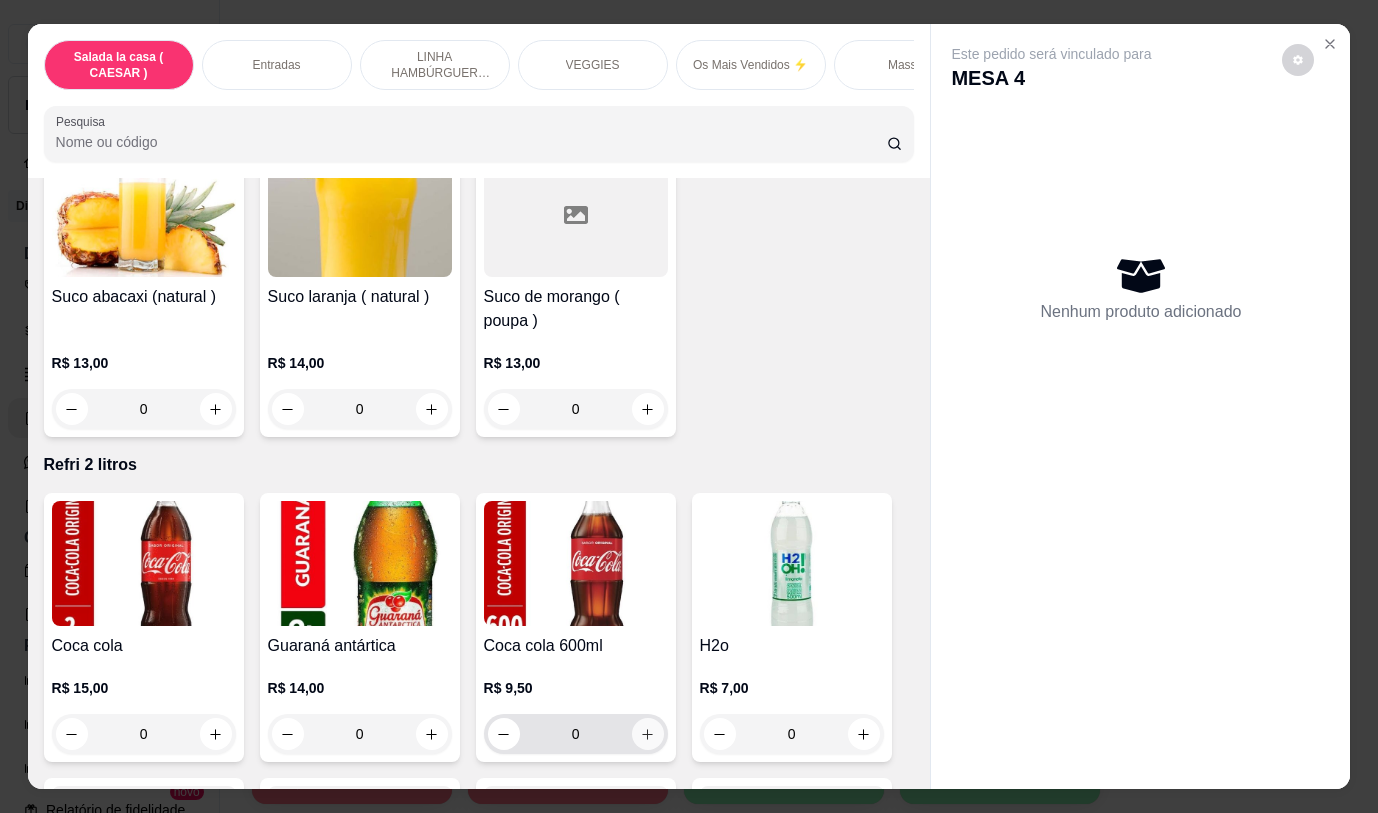 click 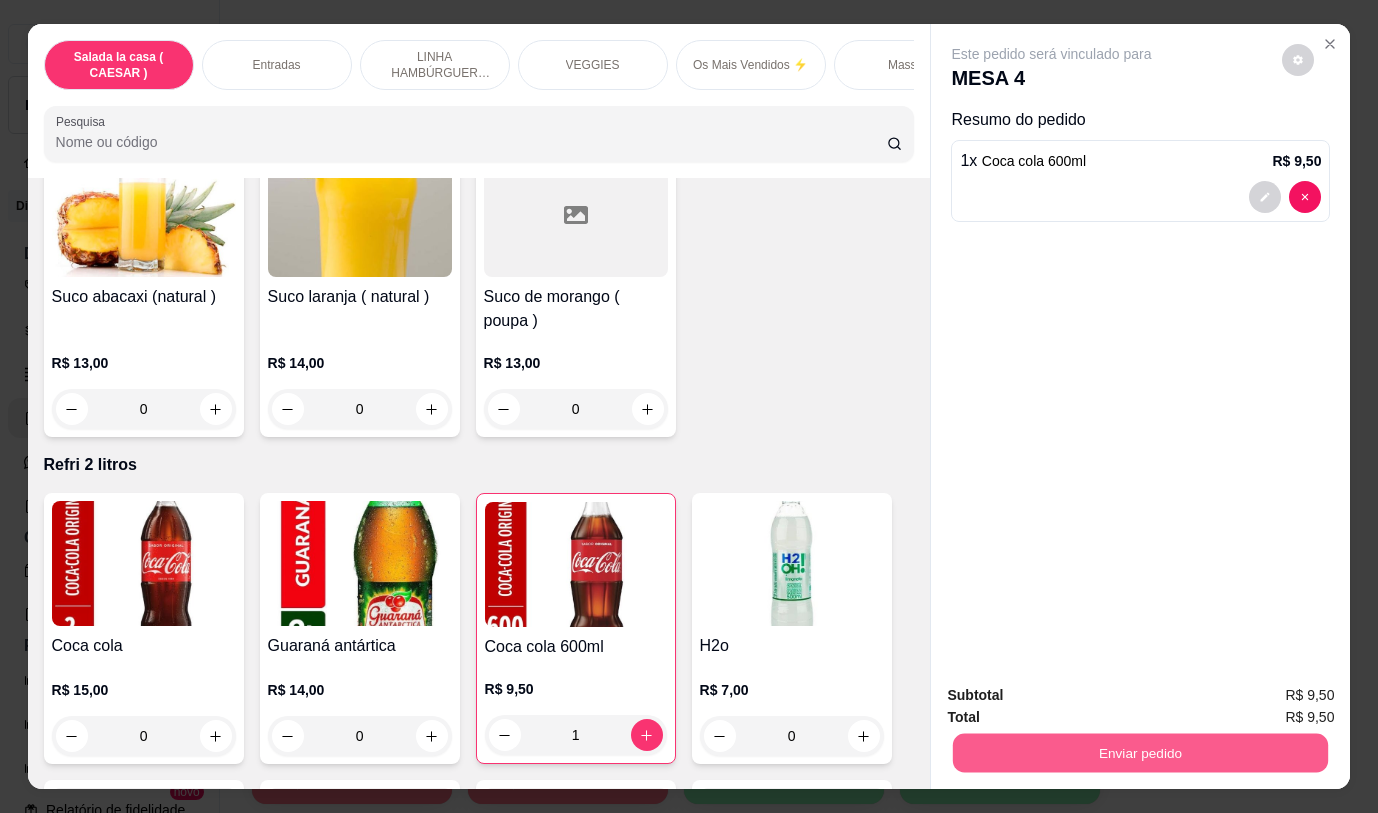 click on "Enviar pedido" at bounding box center (1140, 752) 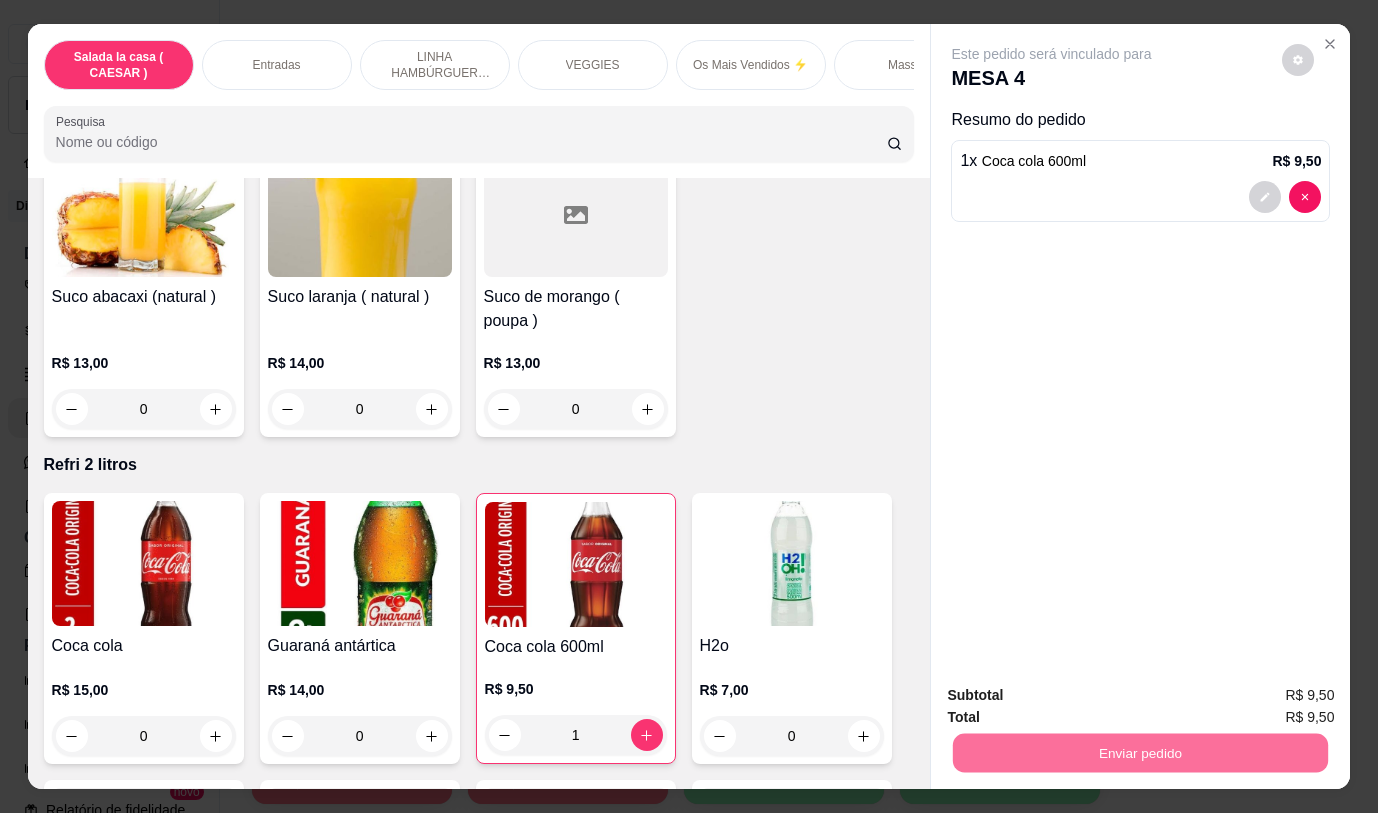 click on "Não registrar e enviar pedido" at bounding box center [1075, 695] 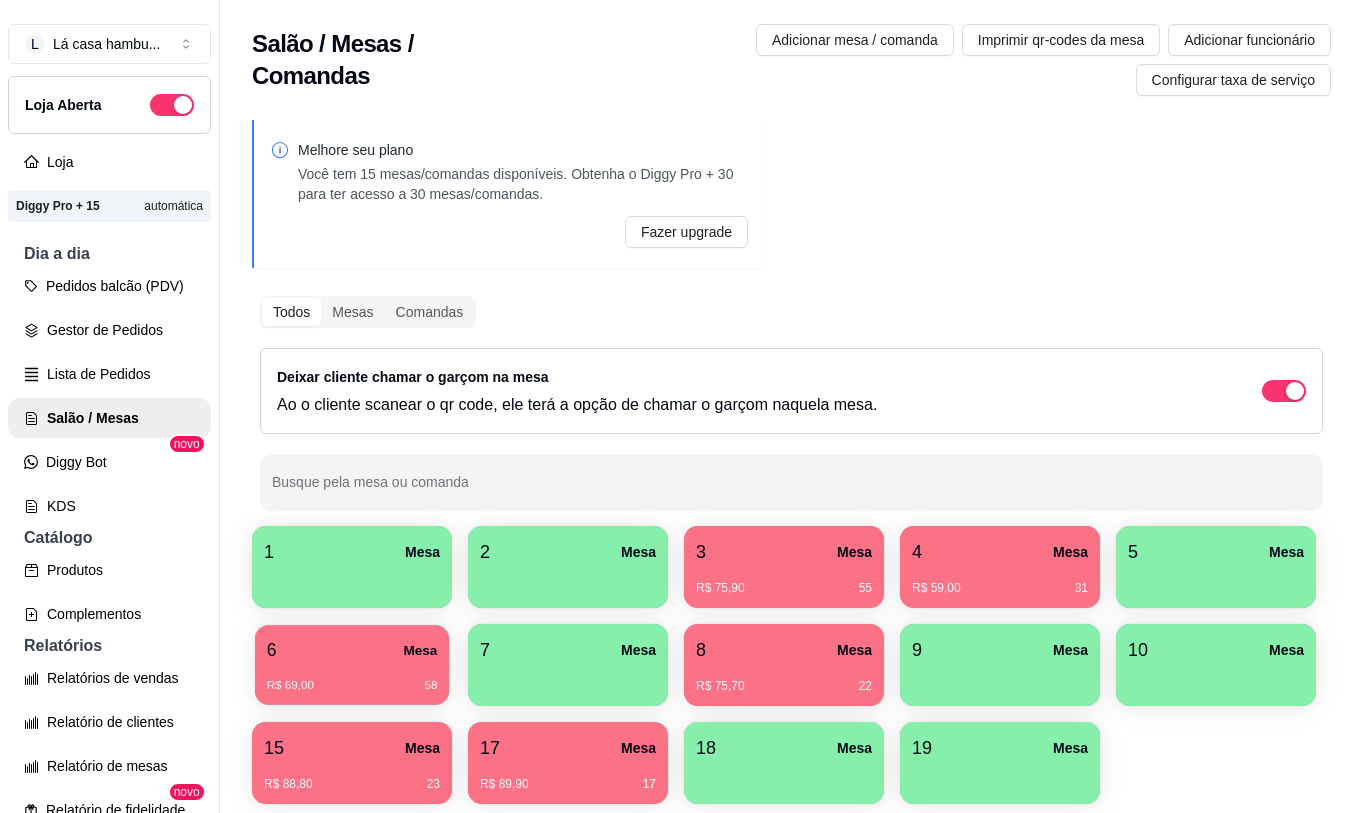 click on "R$ 69,00 58" at bounding box center (352, 686) 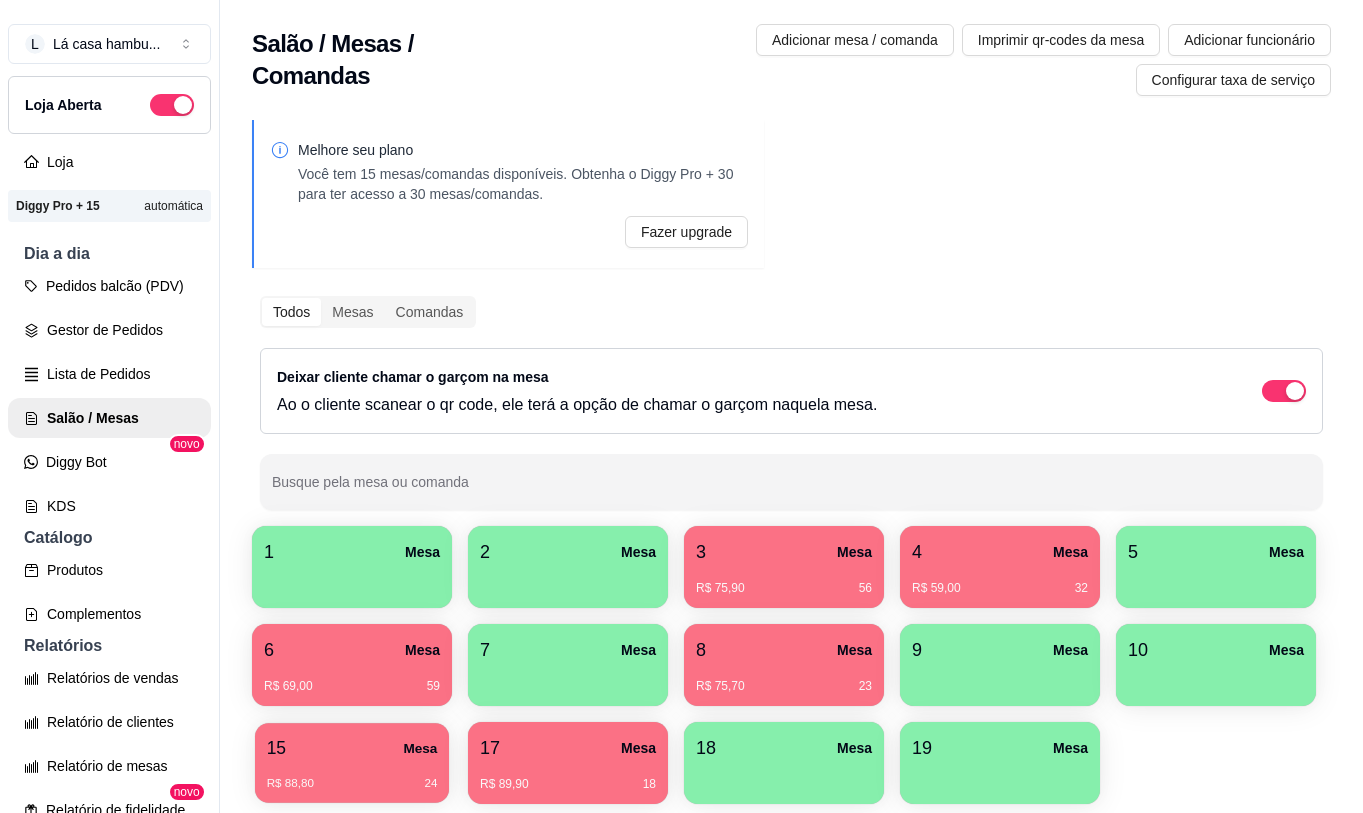click on "R$ 88,80 24" at bounding box center [352, 776] 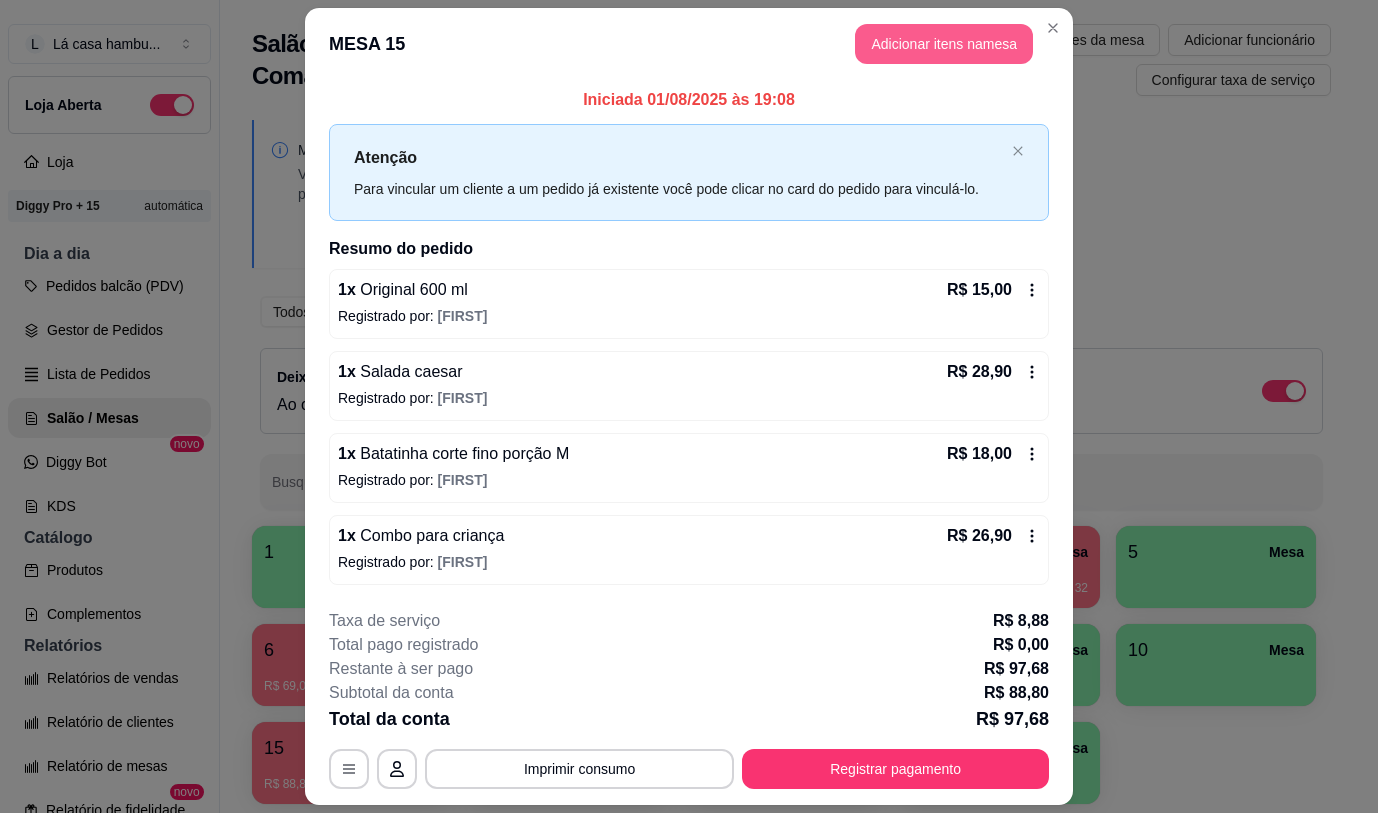 click on "Adicionar itens na  mesa" at bounding box center (944, 44) 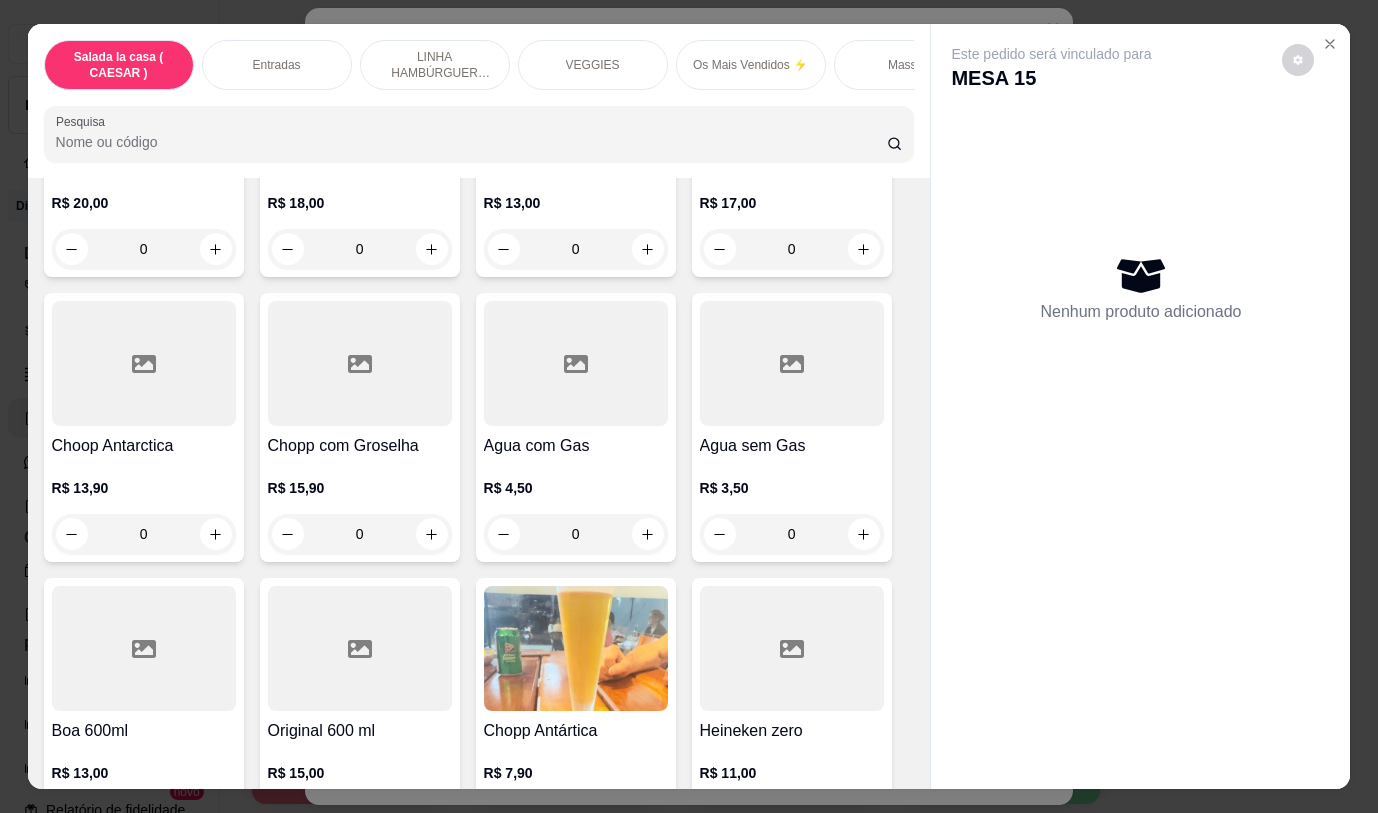 scroll, scrollTop: 9487, scrollLeft: 0, axis: vertical 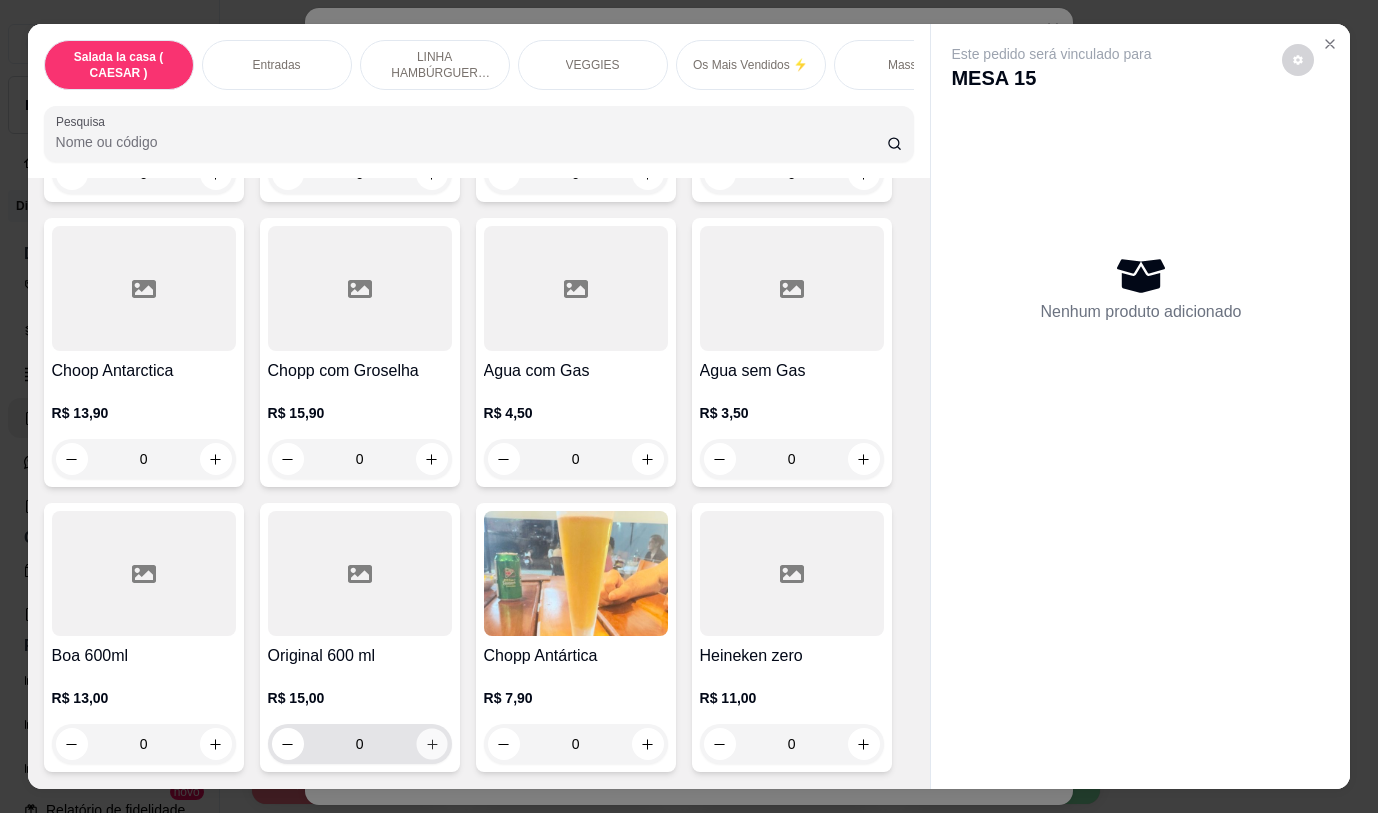click 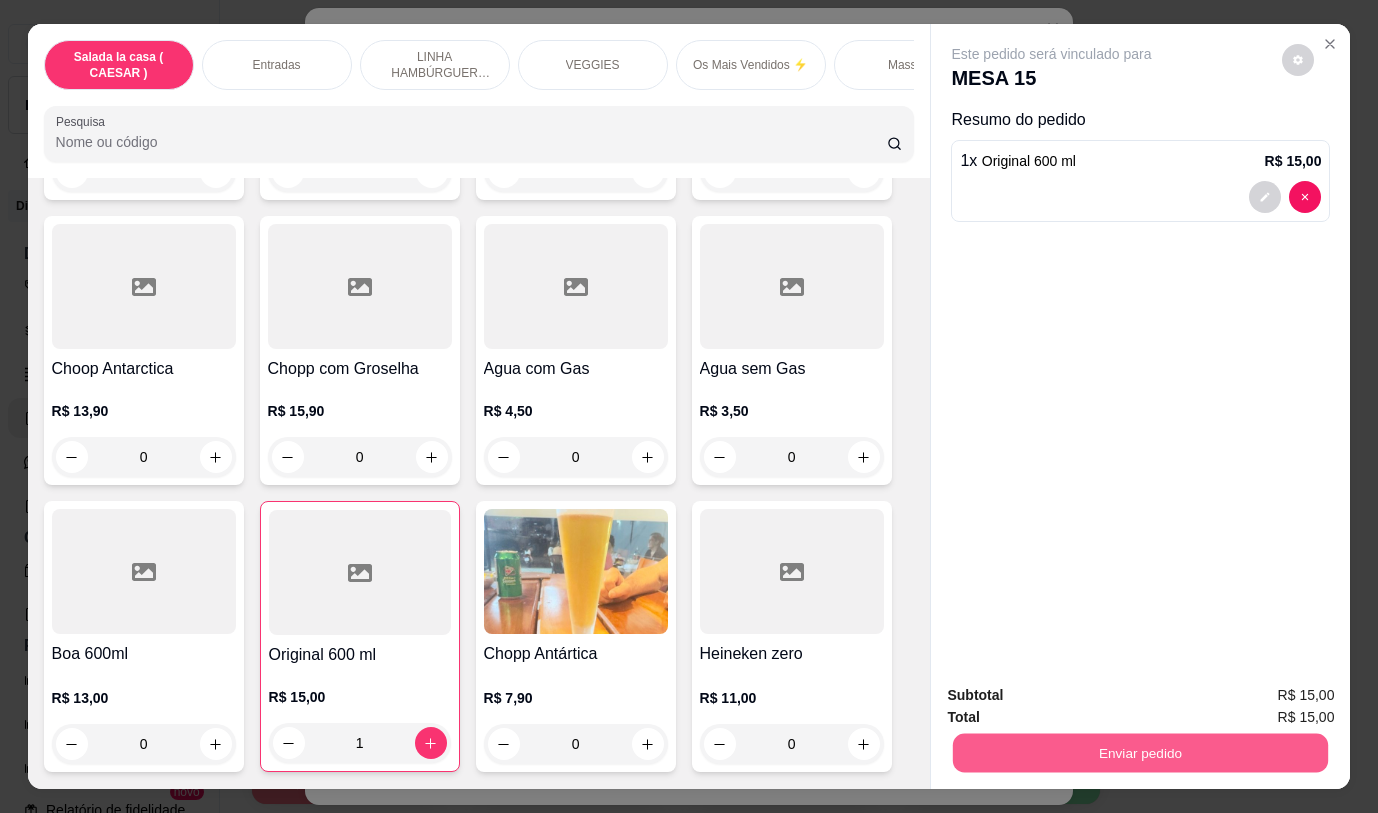 click on "Enviar pedido" at bounding box center [1140, 752] 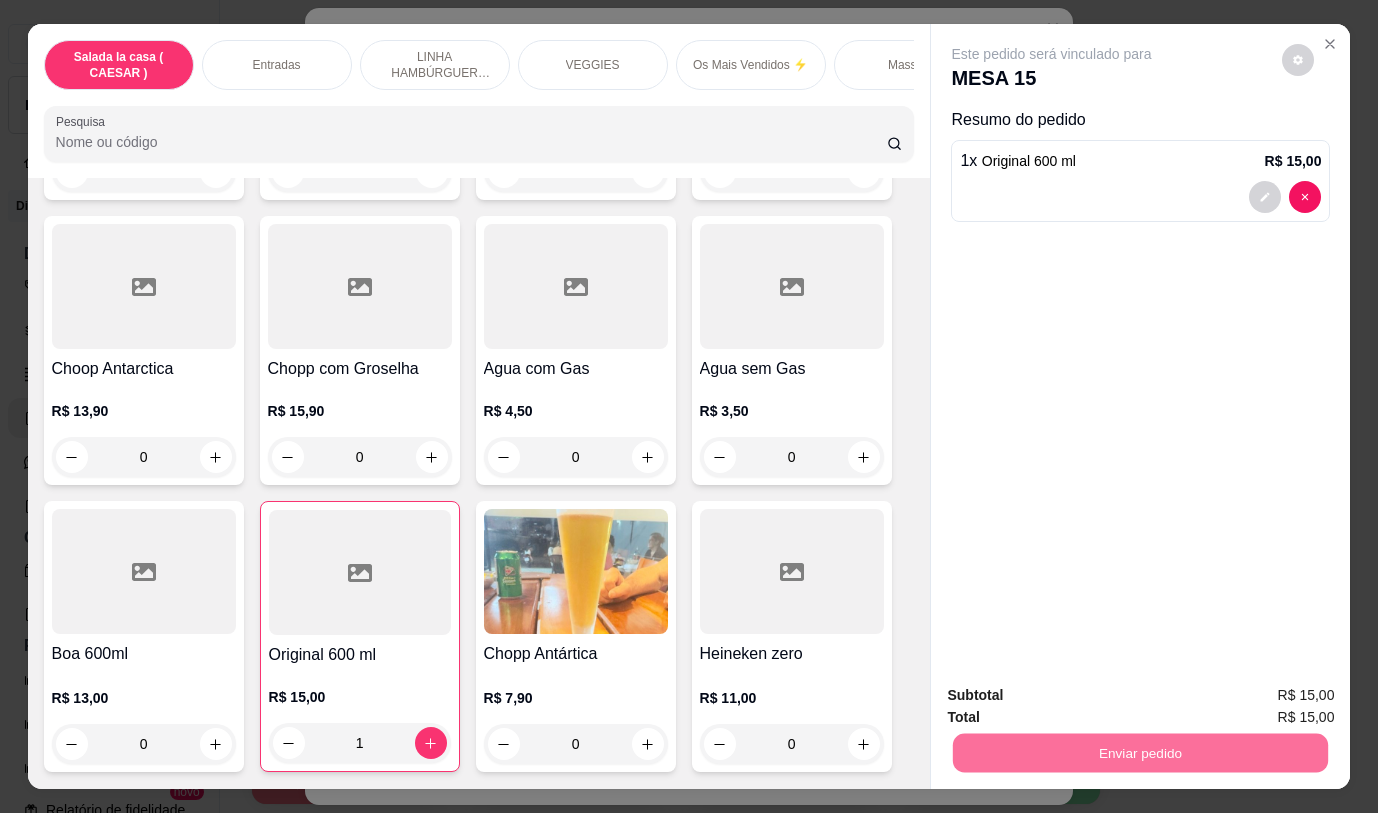 click on "Não registrar e enviar pedido" at bounding box center (1075, 695) 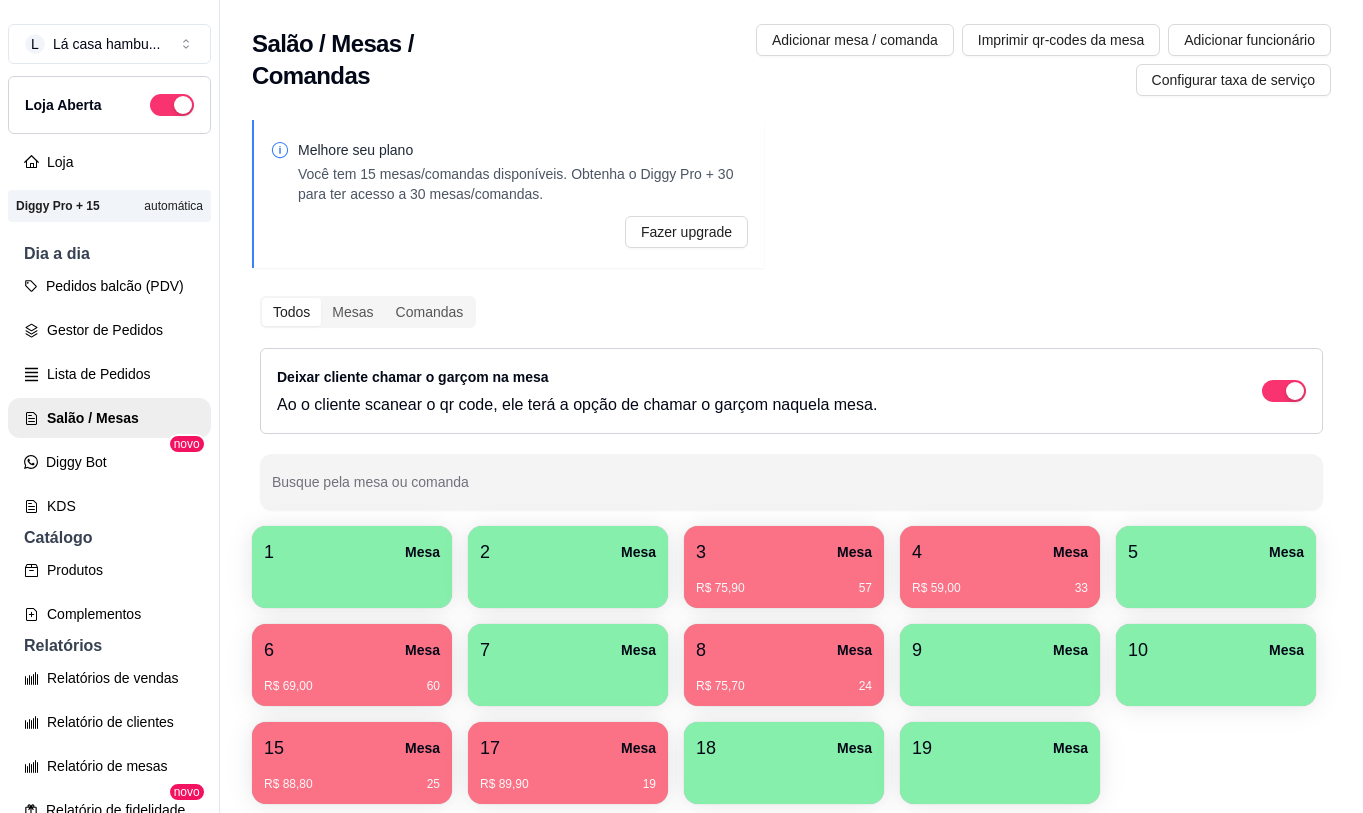 click on "R$ 75,90 57" at bounding box center (784, 588) 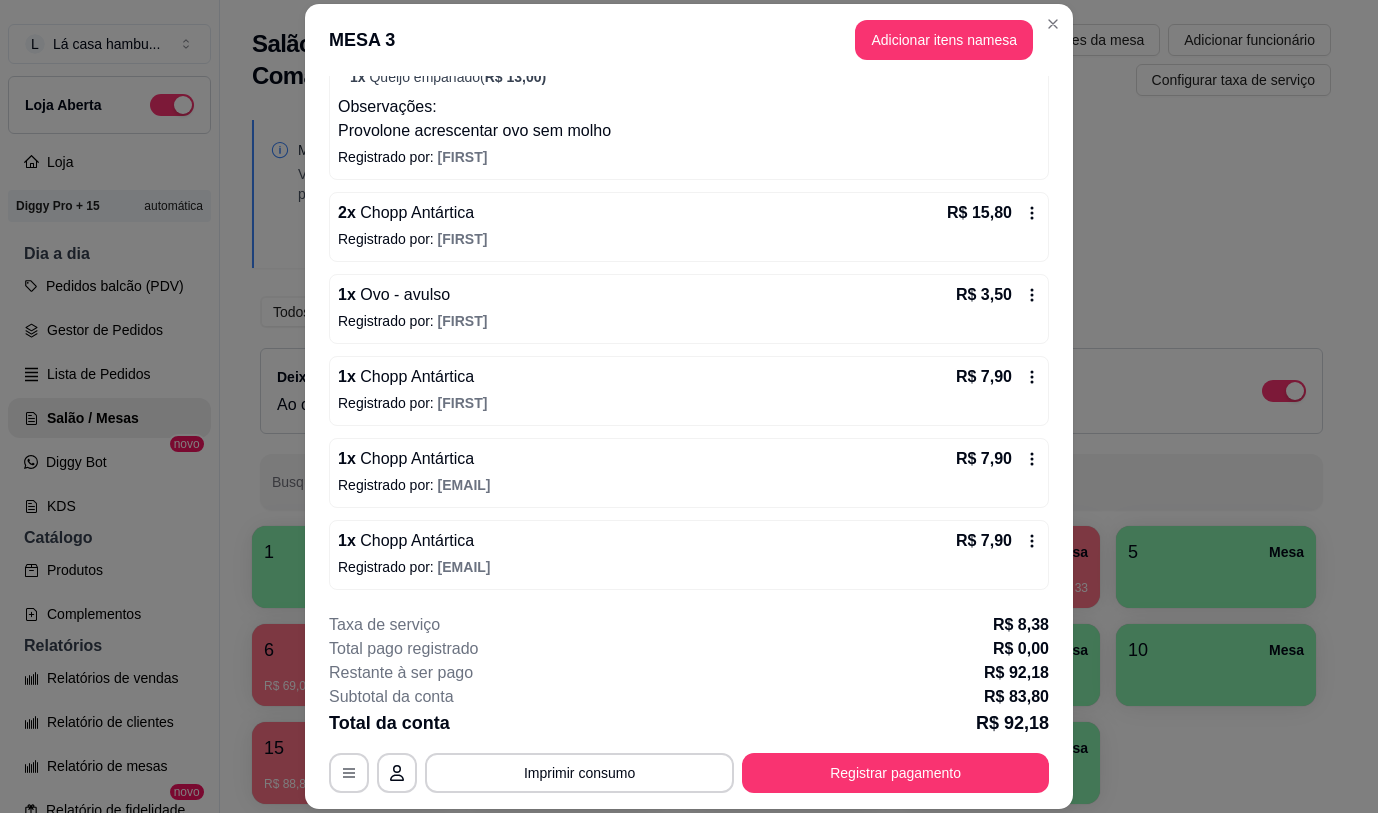 scroll, scrollTop: 407, scrollLeft: 0, axis: vertical 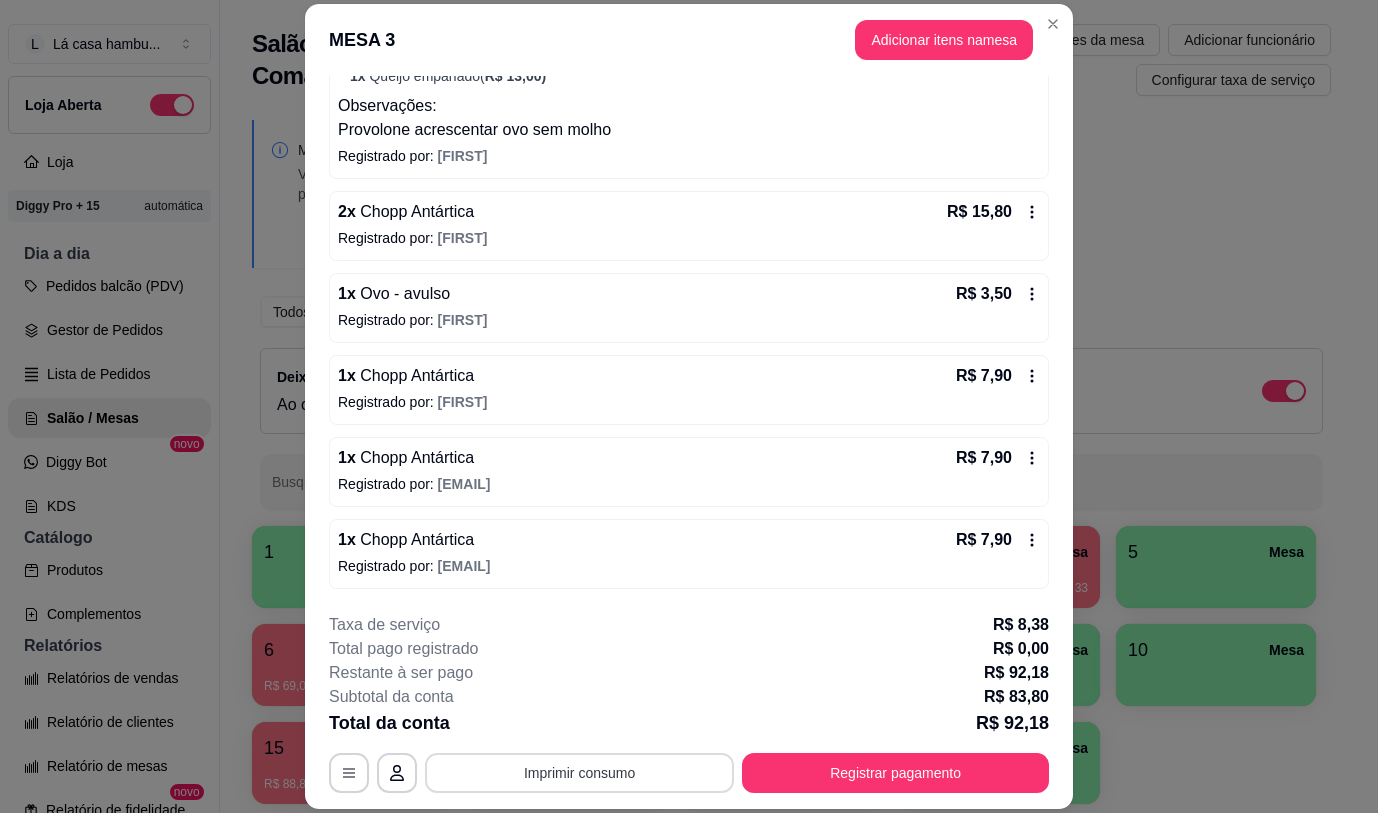 click on "Imprimir consumo" at bounding box center [579, 773] 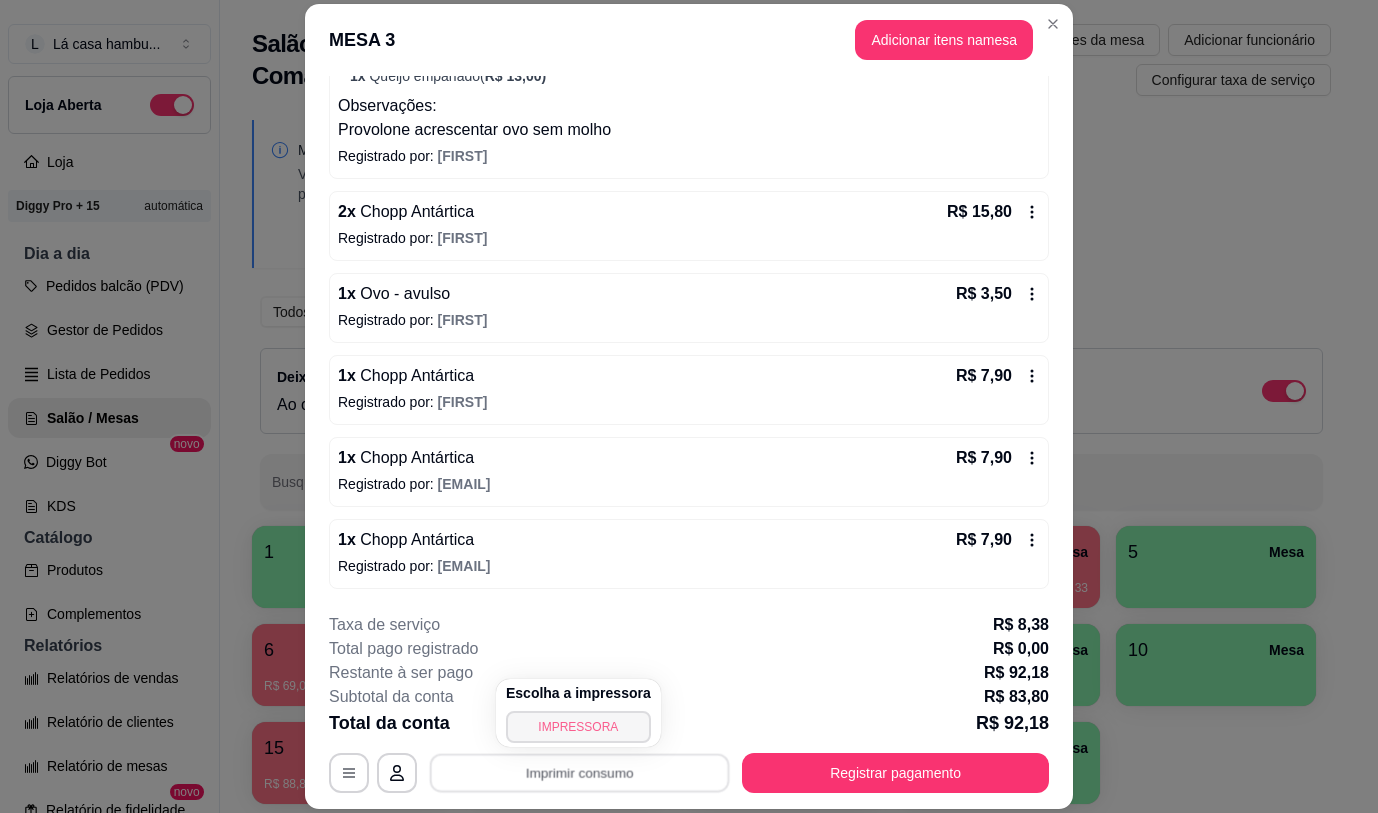 click on "Escolha a impressora IMPRESSORA" at bounding box center (578, 713) 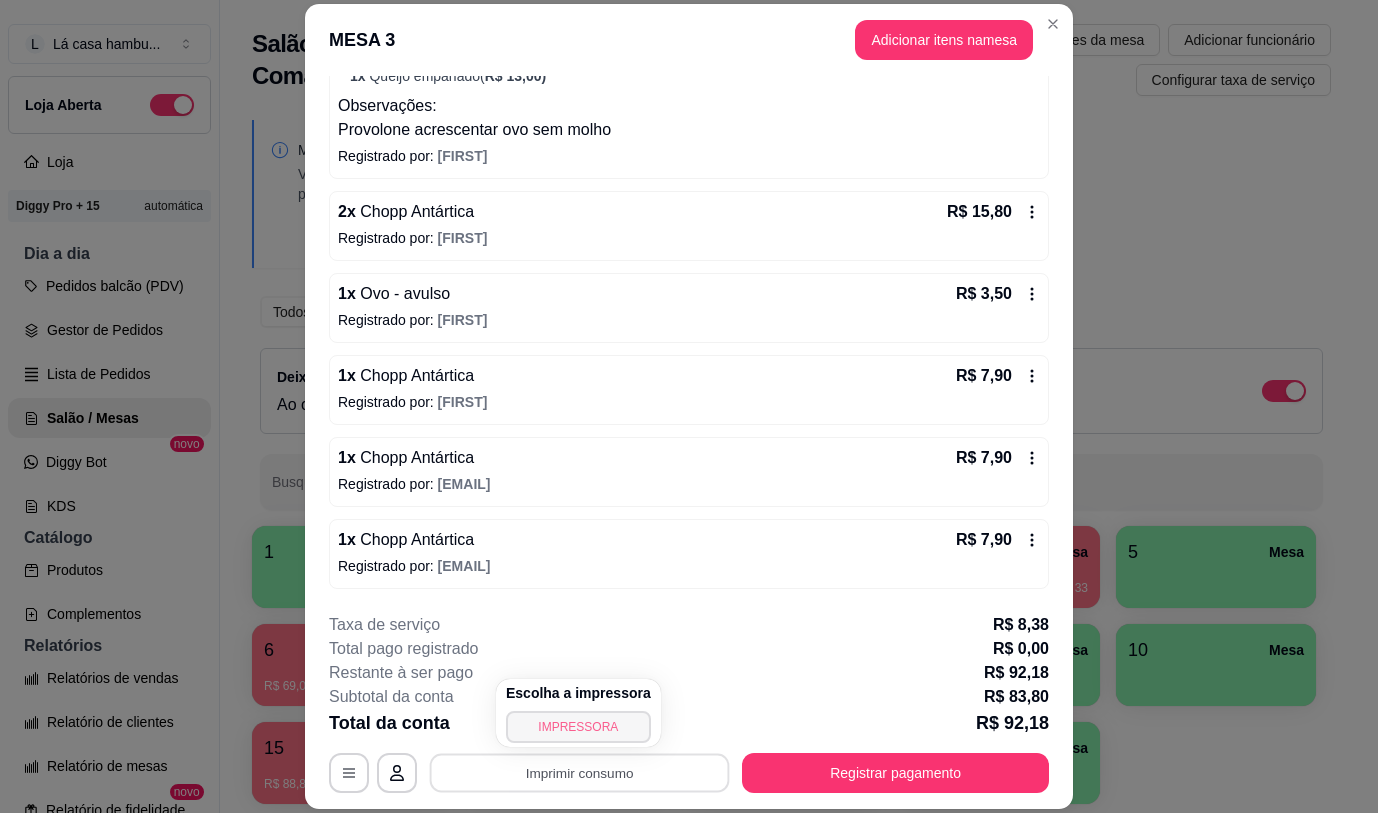 click on "IMPRESSORA" at bounding box center [578, 727] 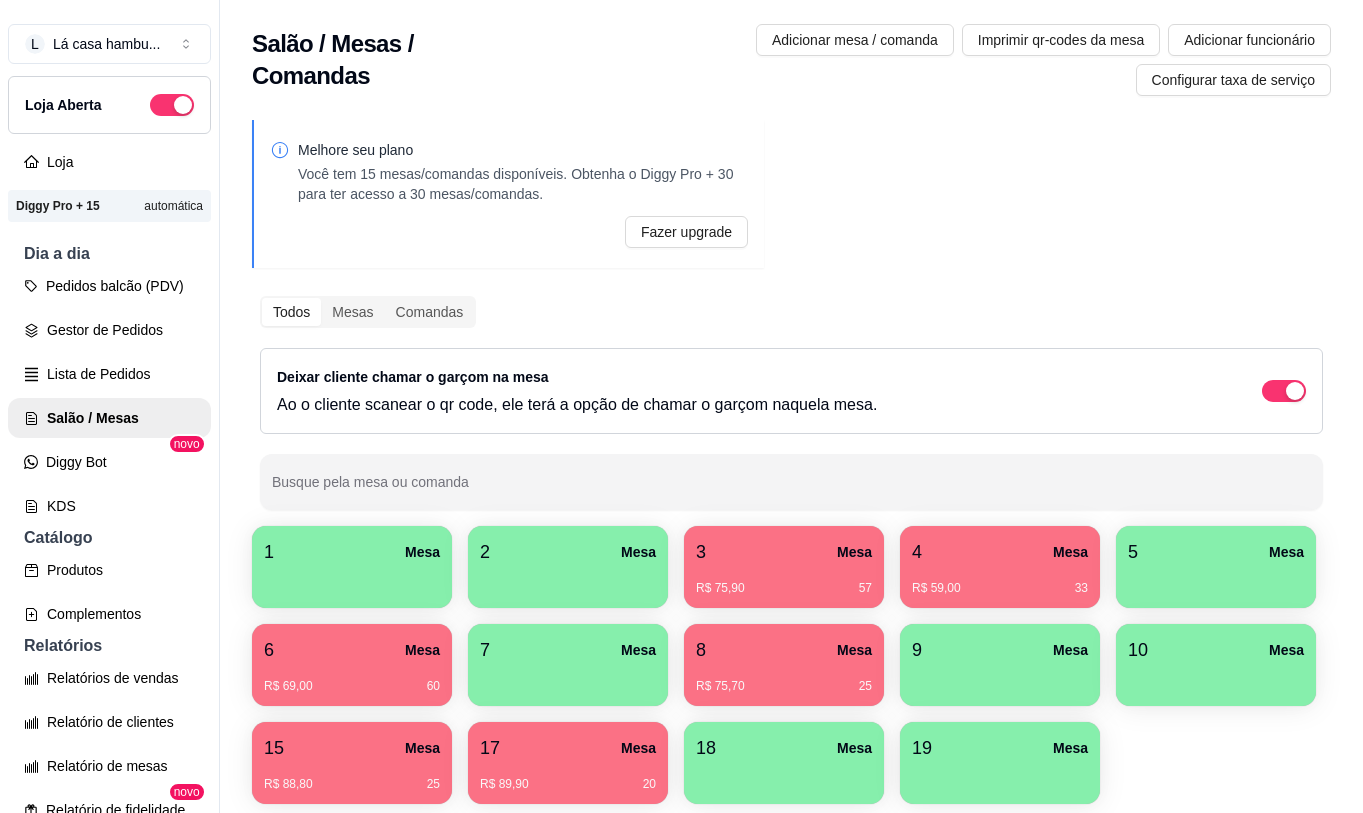 click on "R$ 75,70 25" at bounding box center (784, 686) 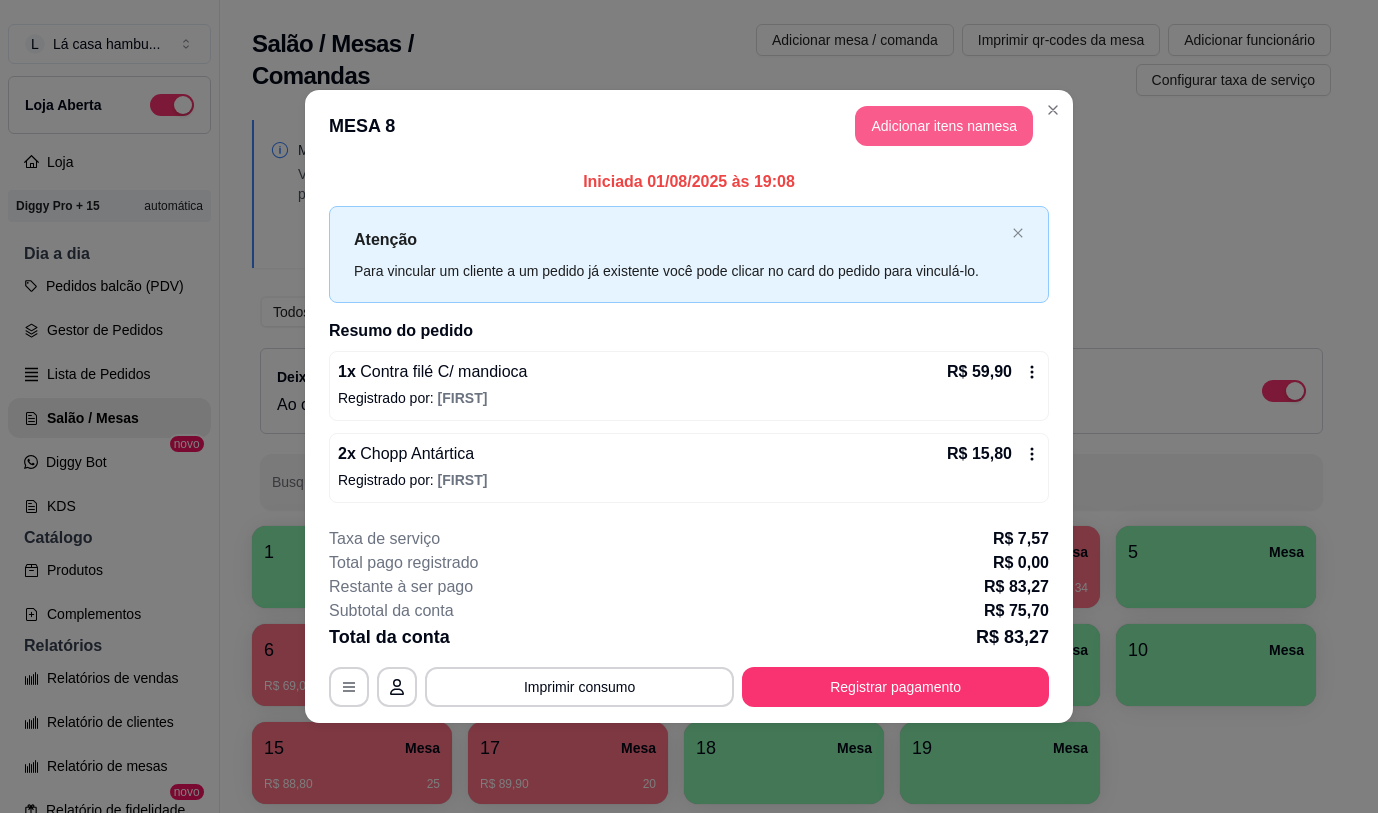 click on "Adicionar itens na  mesa" at bounding box center [944, 126] 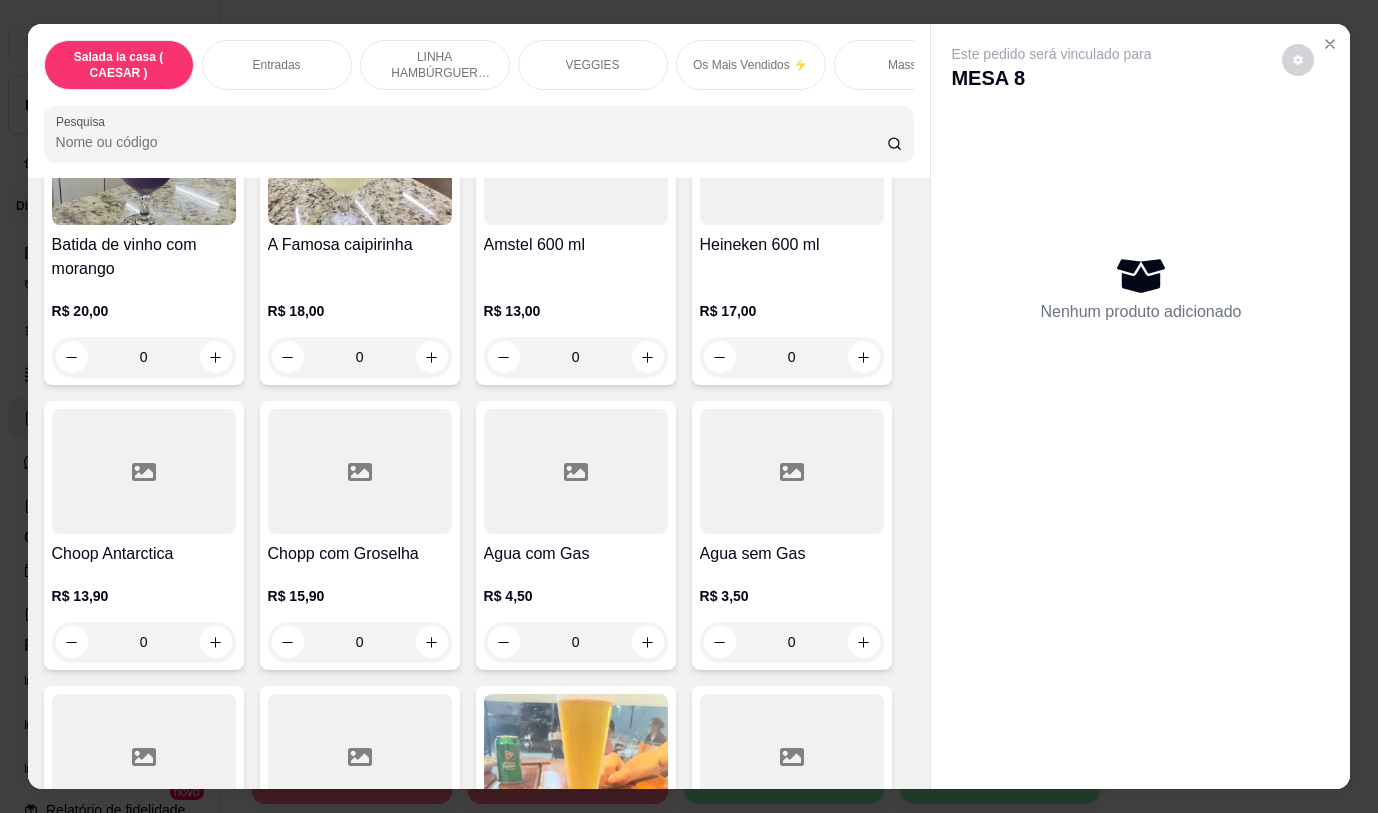 scroll, scrollTop: 9271, scrollLeft: 0, axis: vertical 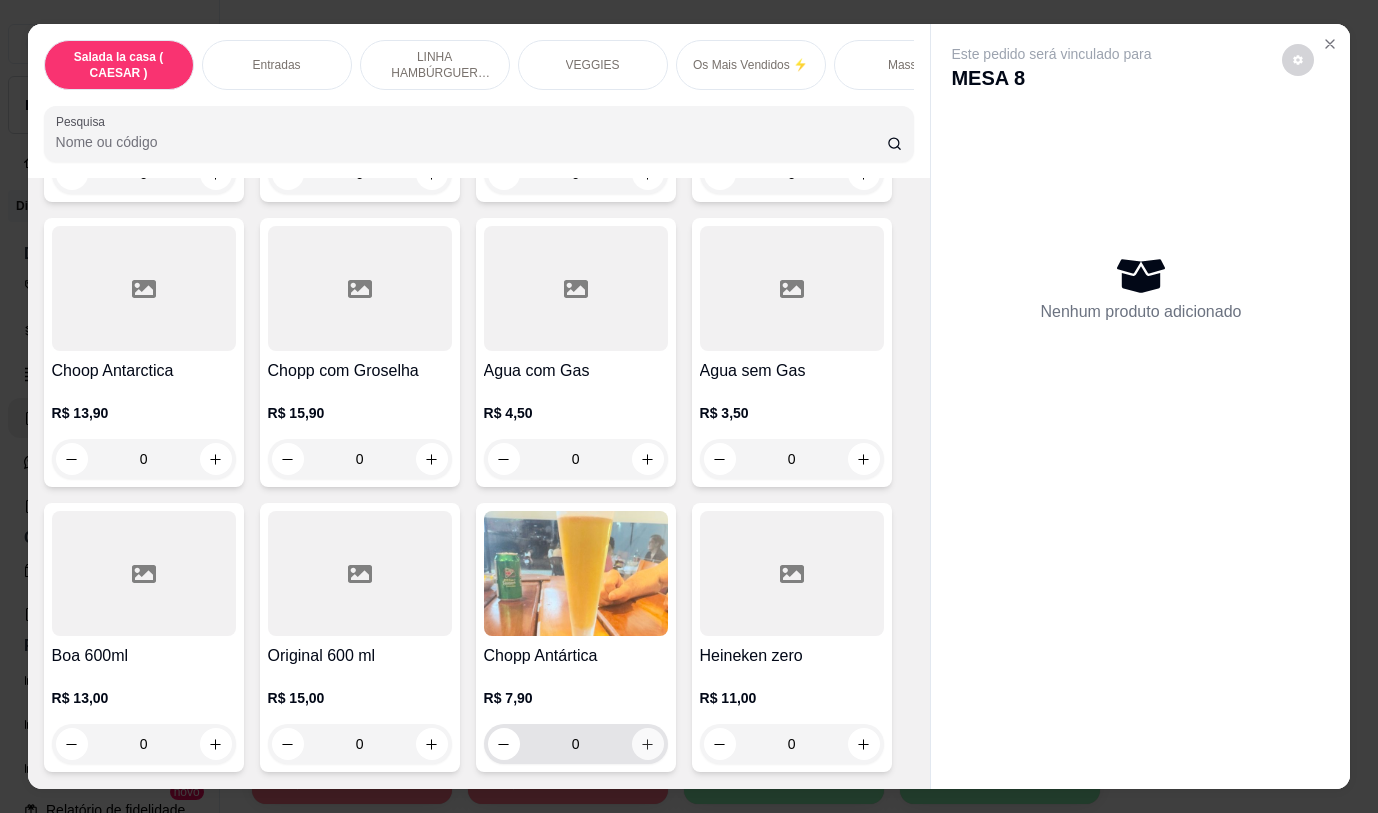 click 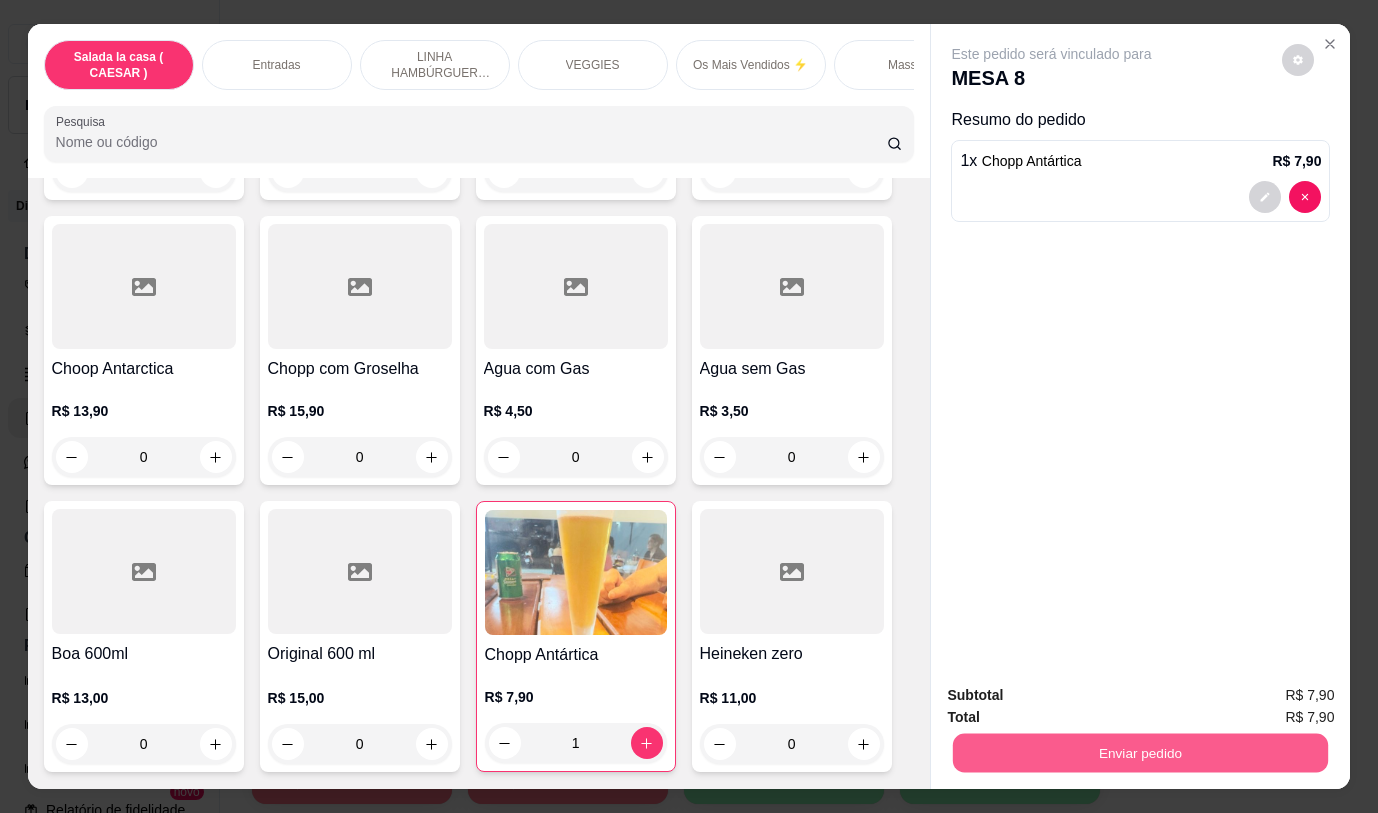 click on "Enviar pedido" at bounding box center (1140, 752) 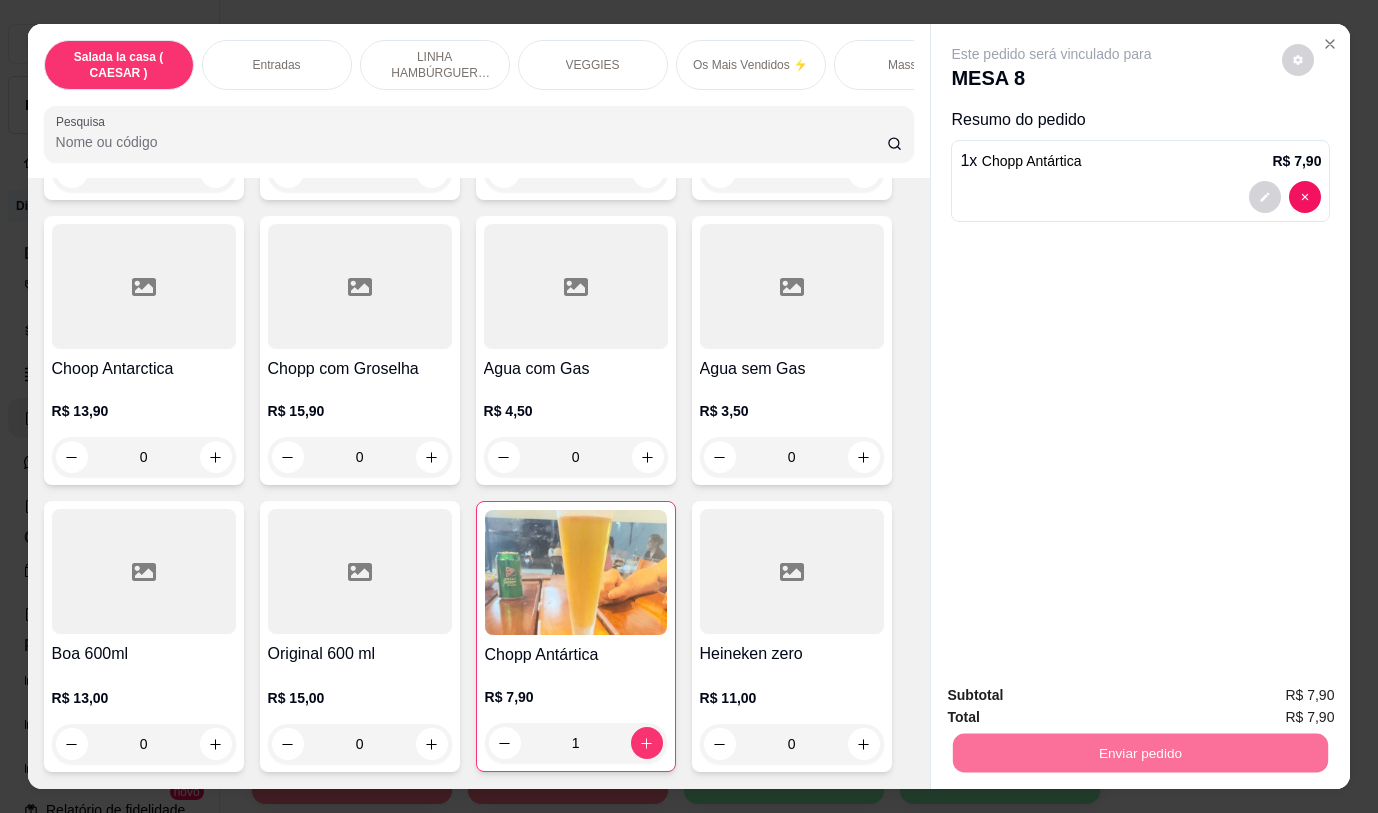 click on "Não registrar e enviar pedido" at bounding box center (1075, 695) 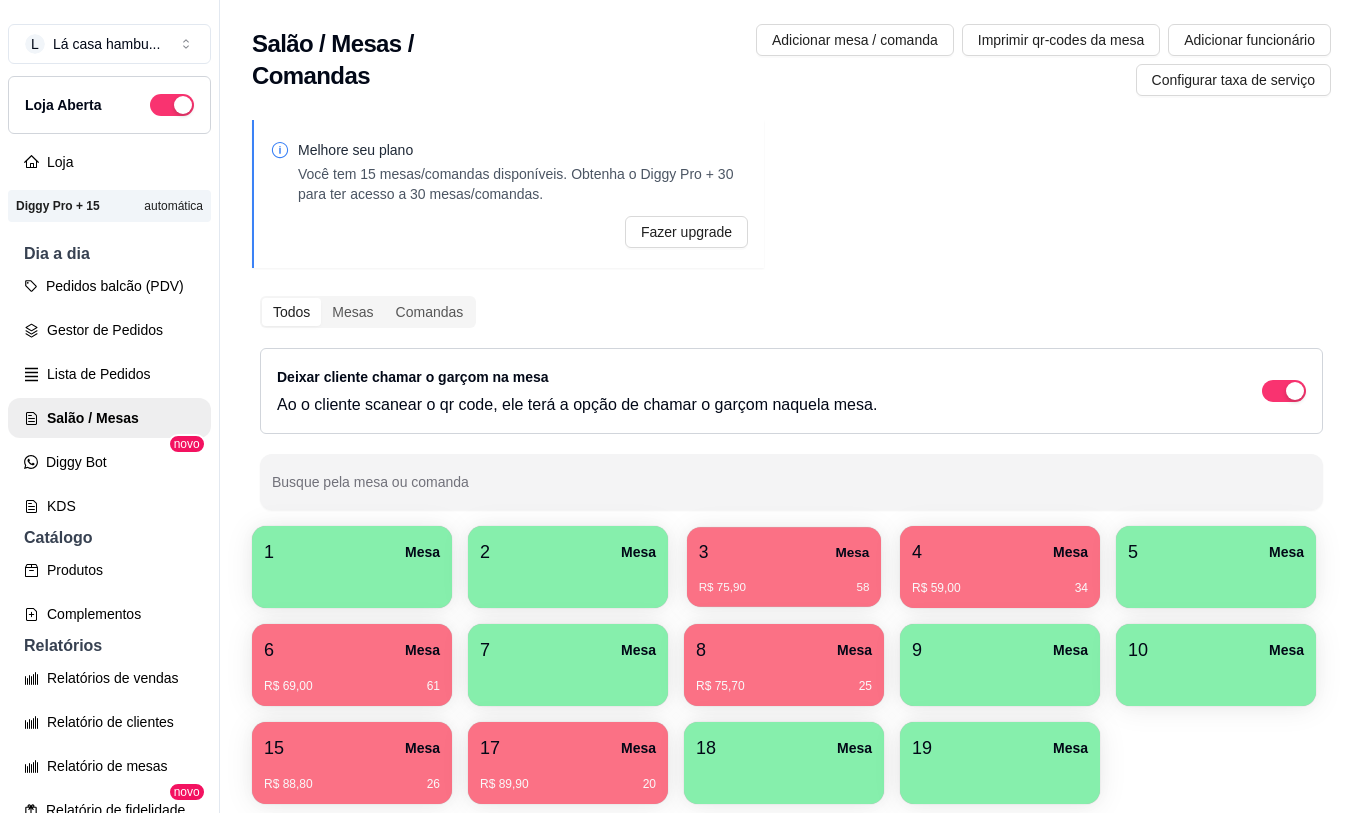 click on "R$ 75,90 58" at bounding box center (784, 580) 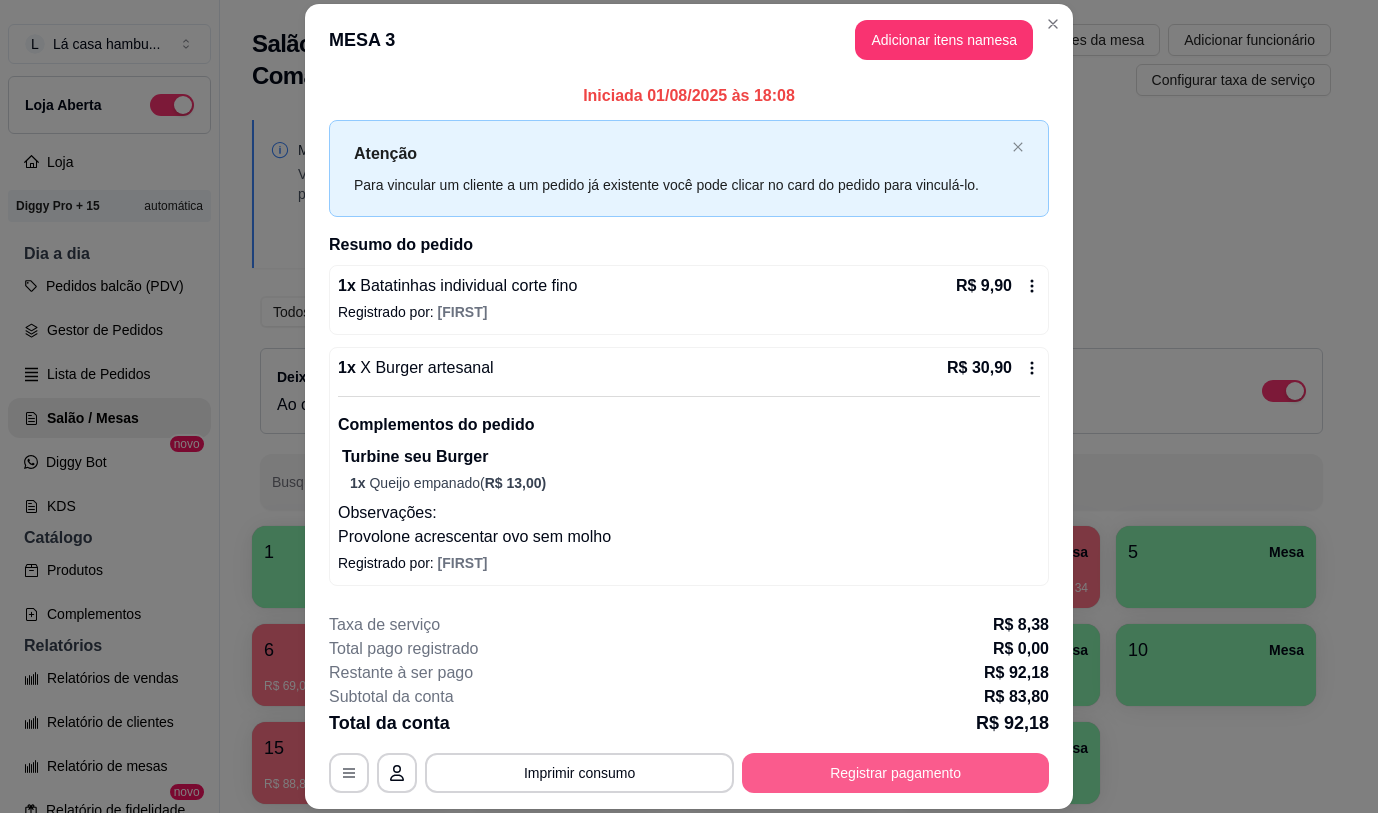 click on "Registrar pagamento" at bounding box center (895, 773) 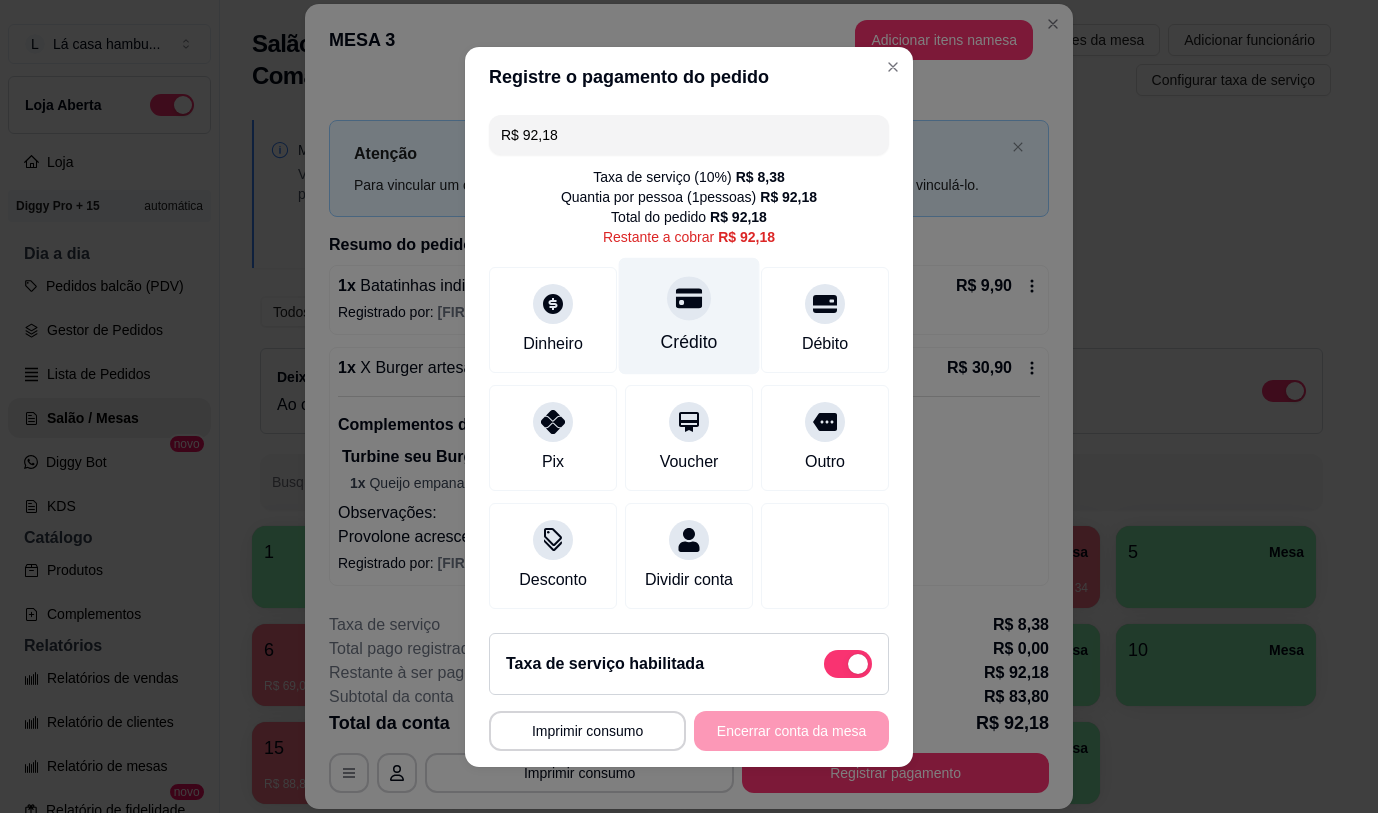 click on "Crédito" at bounding box center [689, 342] 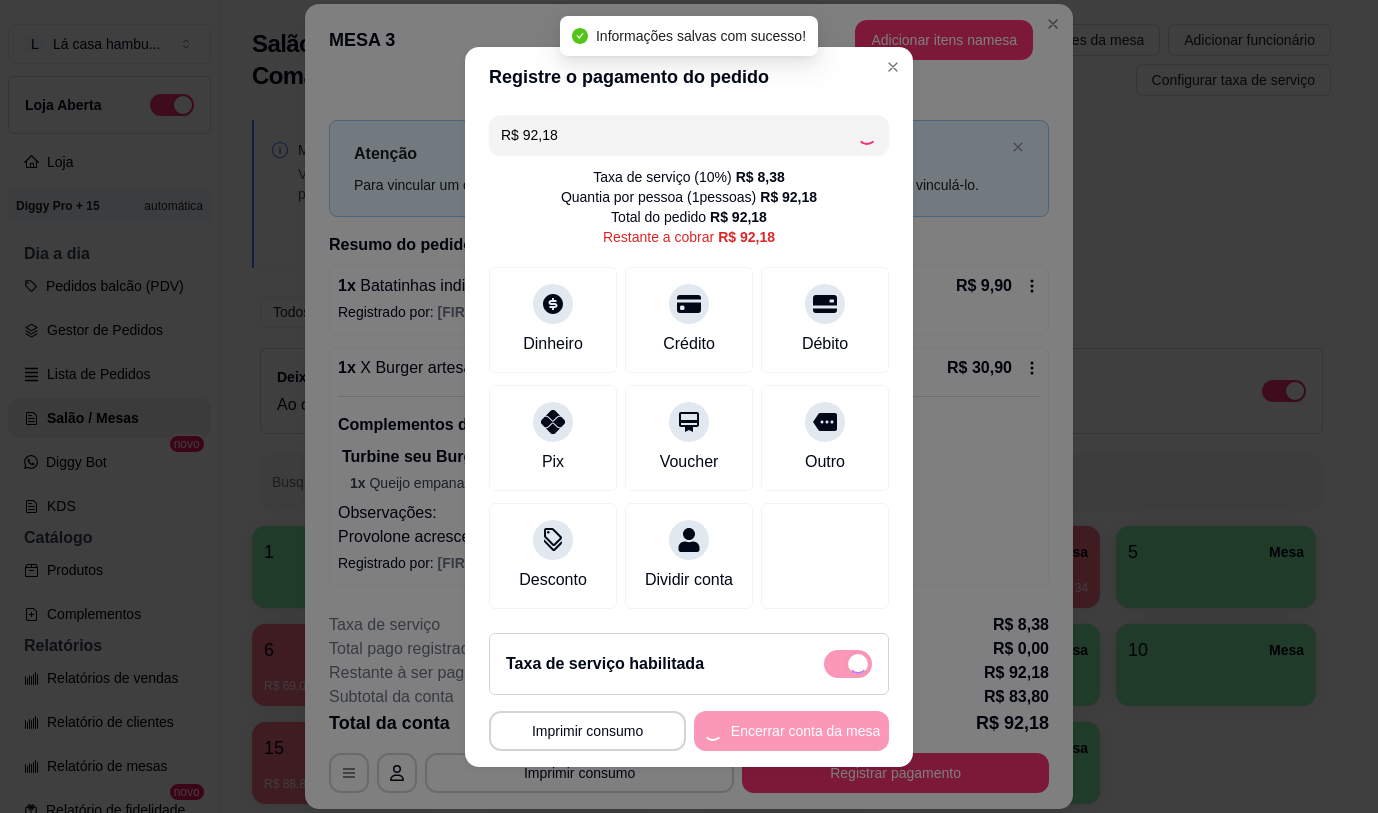 type on "R$ 0,00" 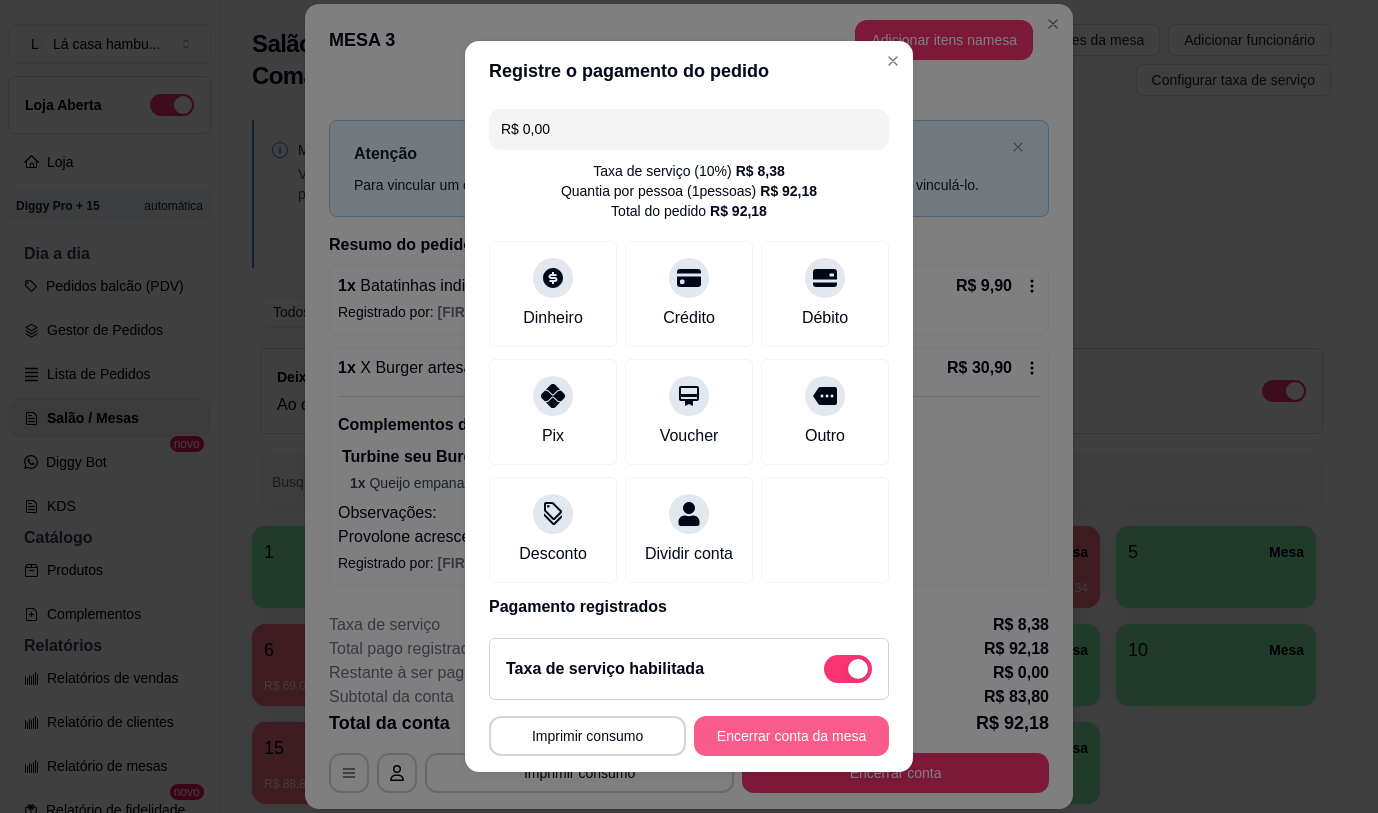 click on "Encerrar conta da mesa" at bounding box center (791, 736) 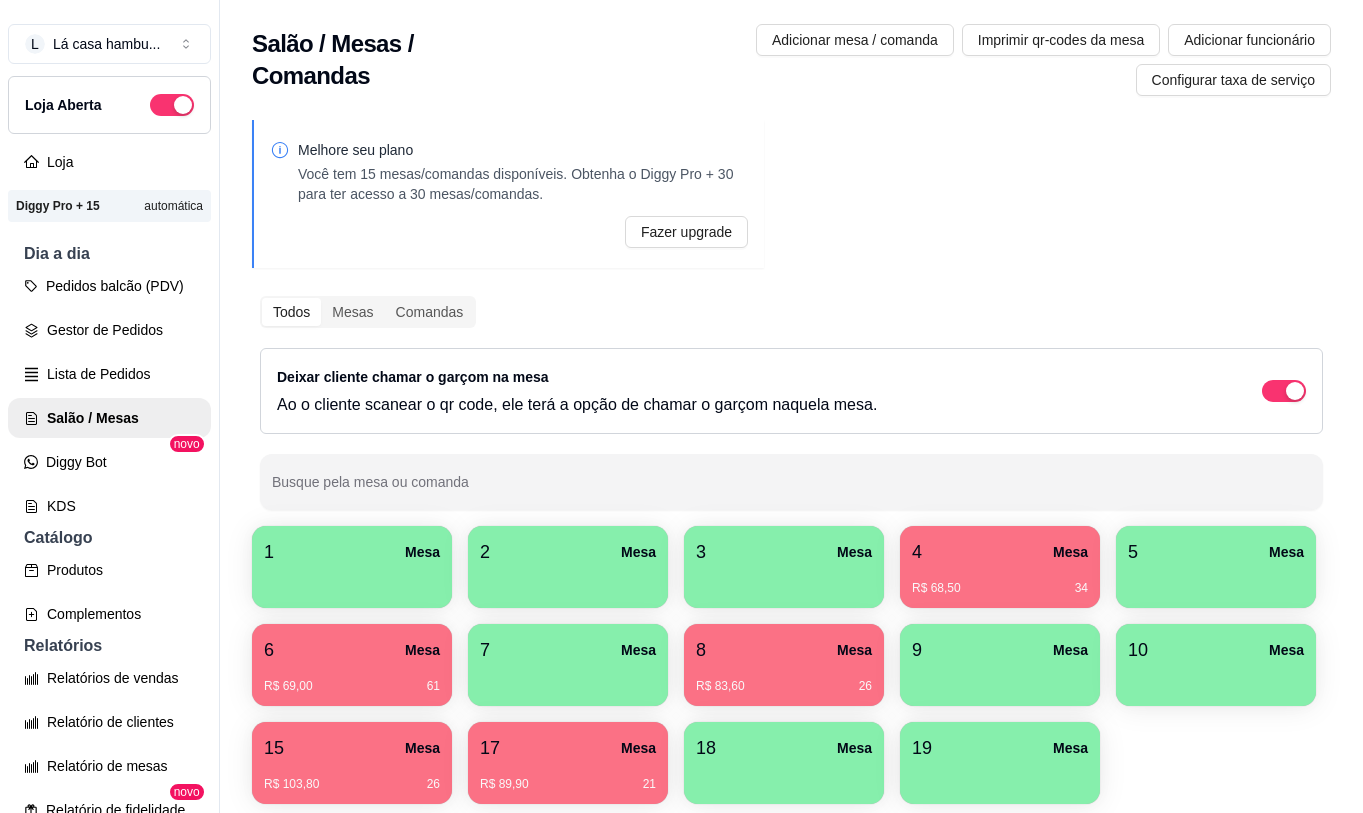 click on "Todos Mesas Comandas Deixar cliente chamar o garçom na mesa Ao o cliente scanear o qr code, ele terá a opção de chamar o garçom naquela mesa. Busque pela mesa ou comanda" at bounding box center (791, 403) 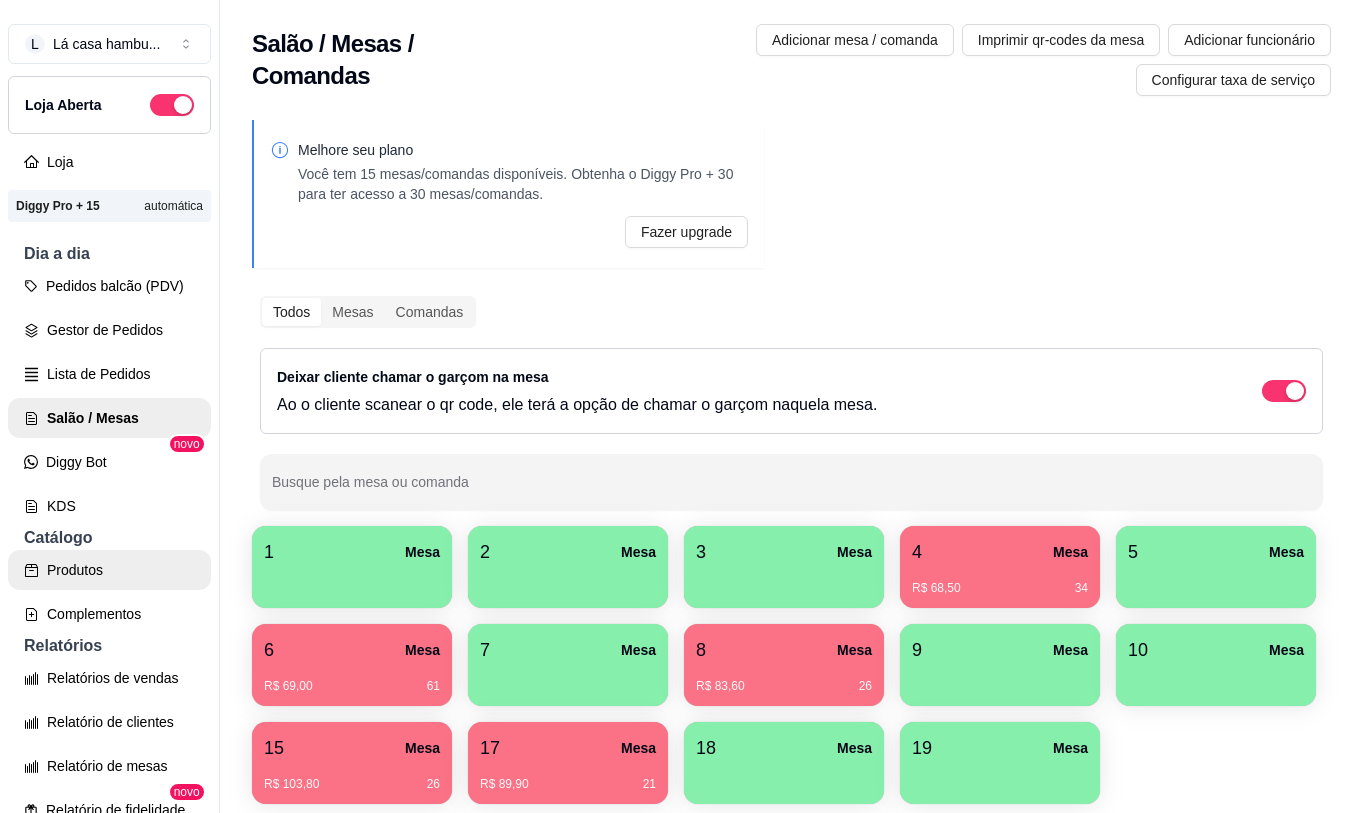 click on "Produtos" at bounding box center [109, 570] 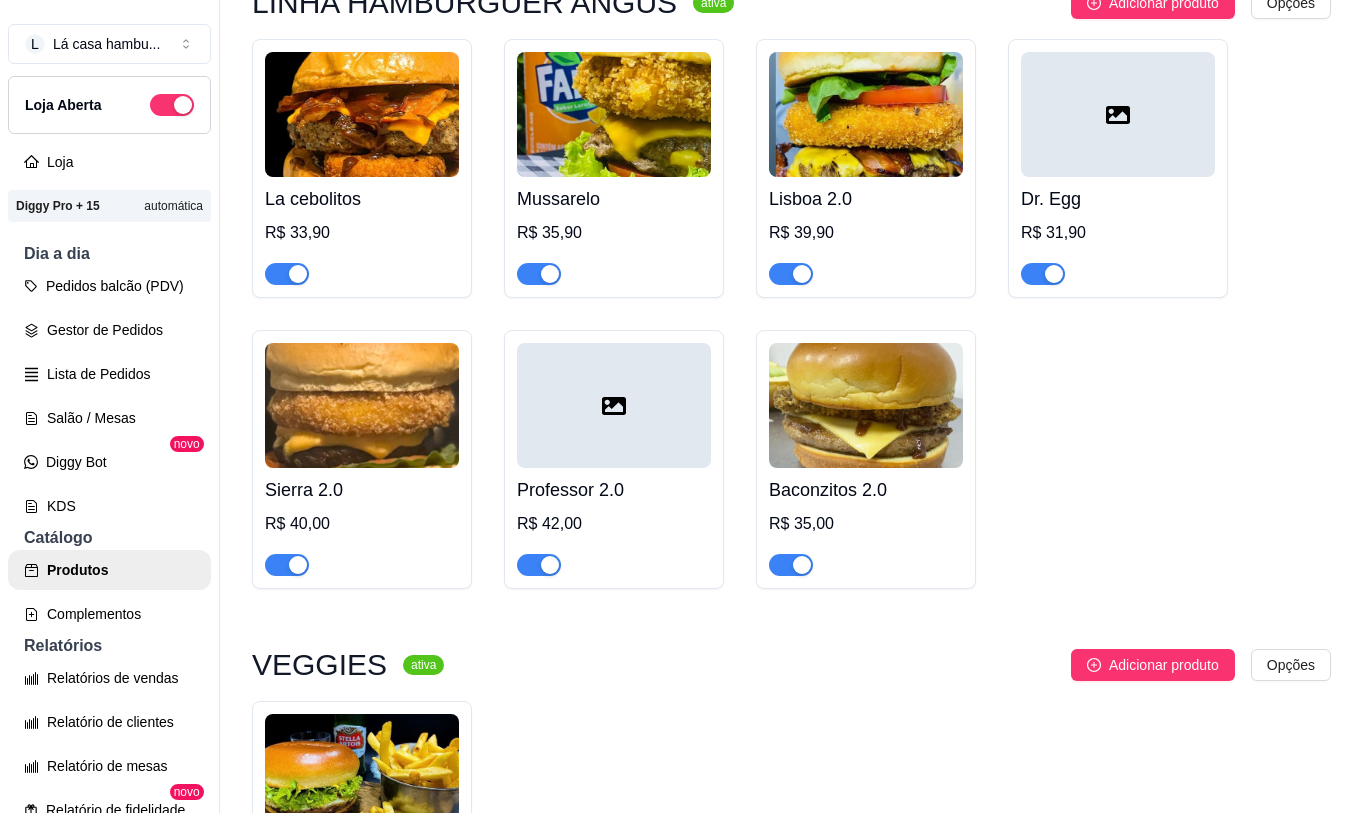 scroll, scrollTop: 3000, scrollLeft: 0, axis: vertical 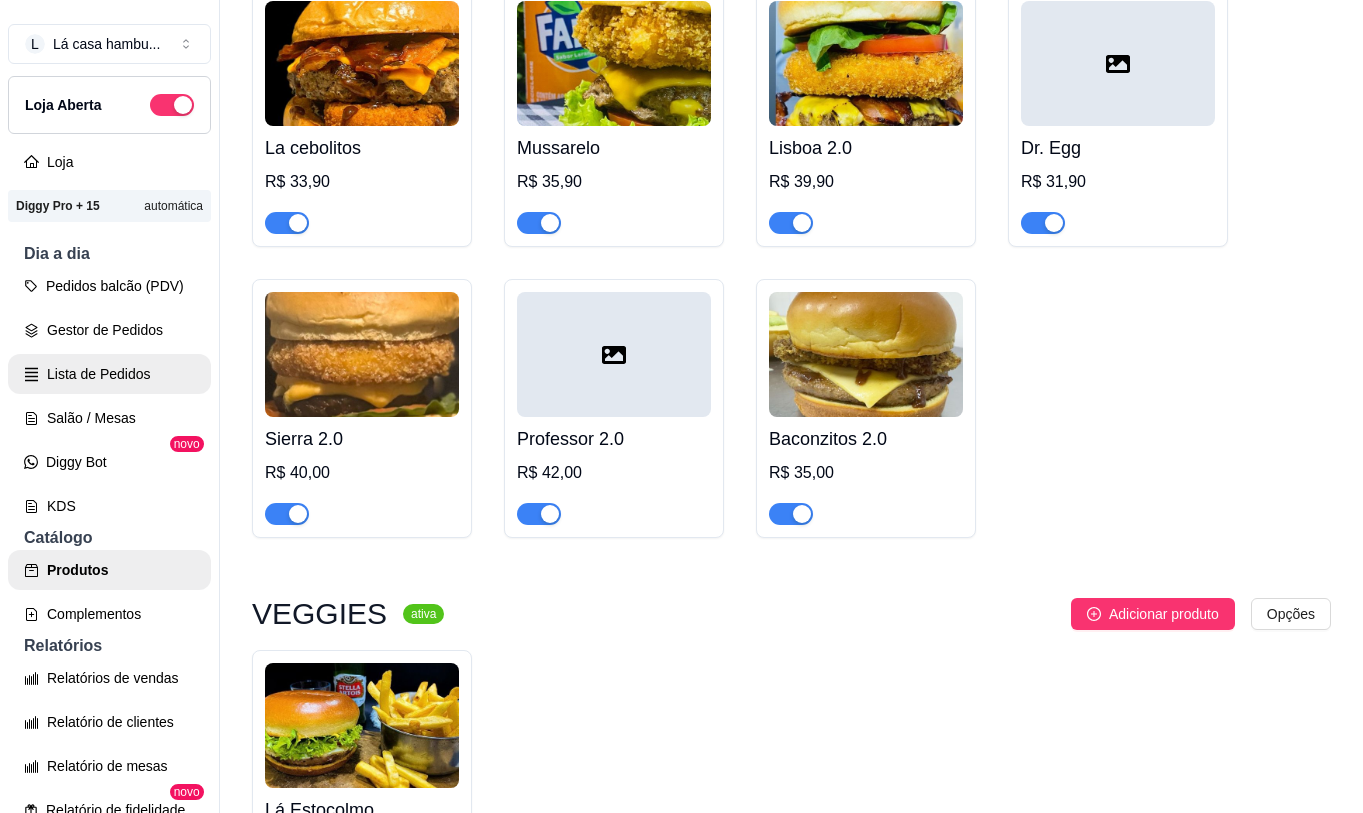 click on "Lista de Pedidos" at bounding box center [109, 374] 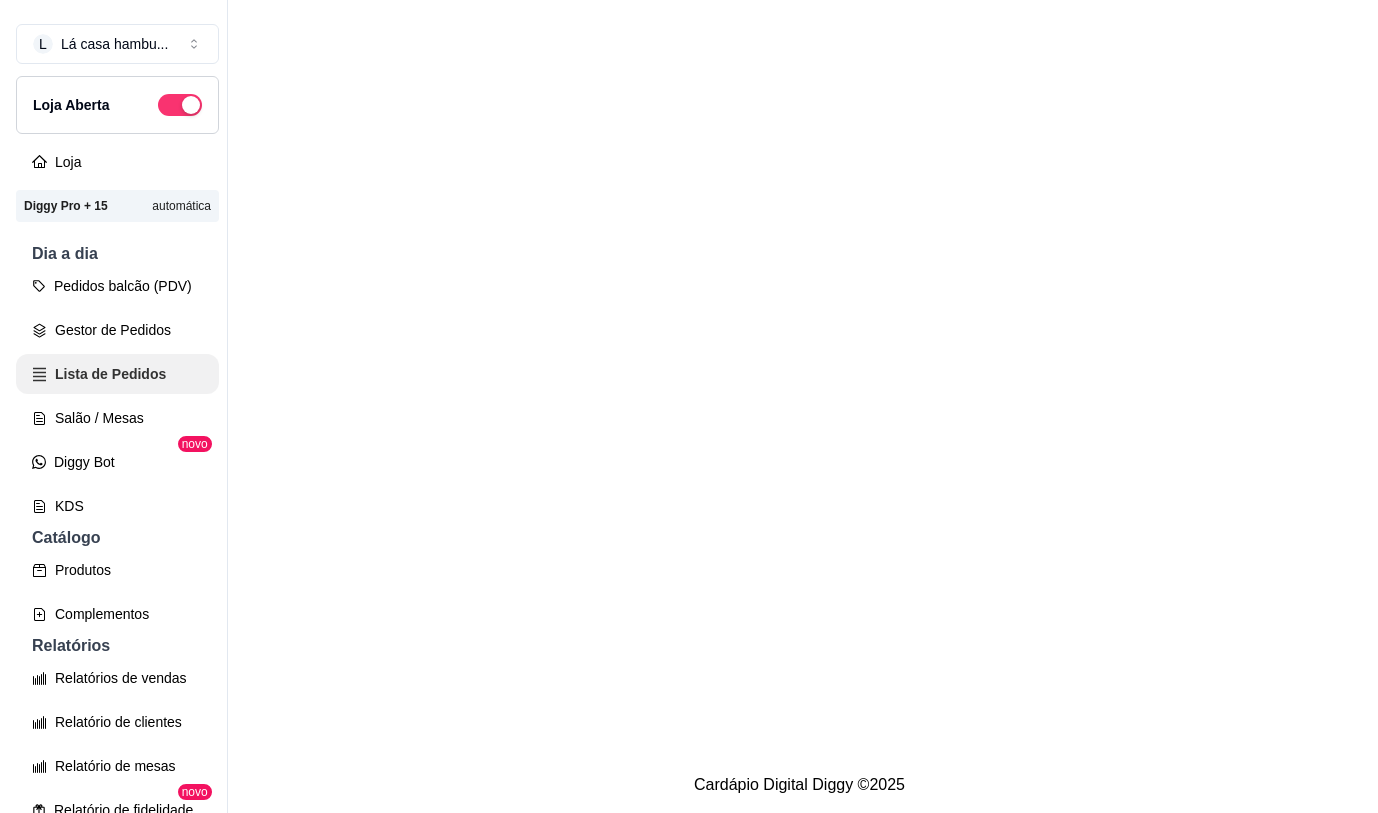 scroll, scrollTop: 0, scrollLeft: 0, axis: both 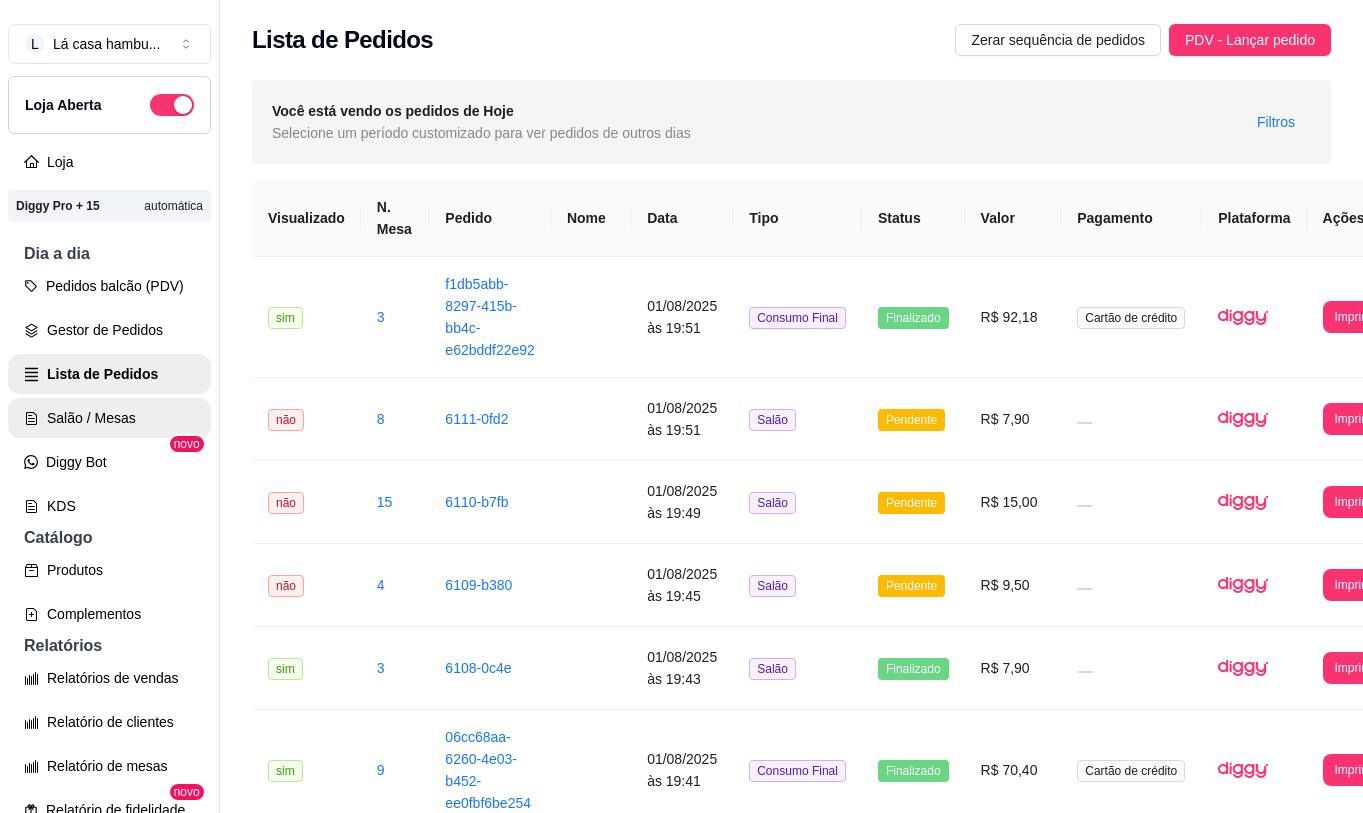 click on "Salão / Mesas" at bounding box center [109, 418] 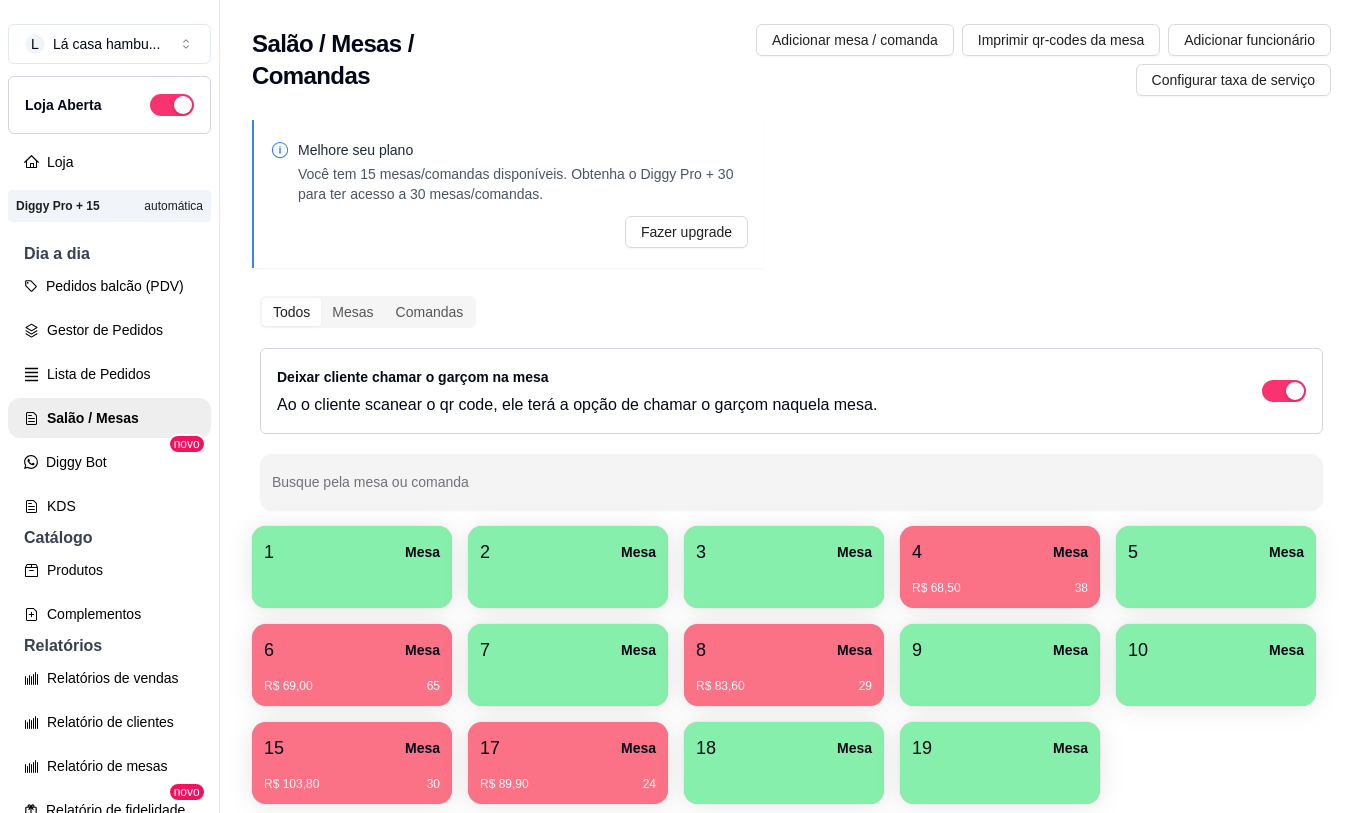 click on "1 Mesa" at bounding box center [352, 552] 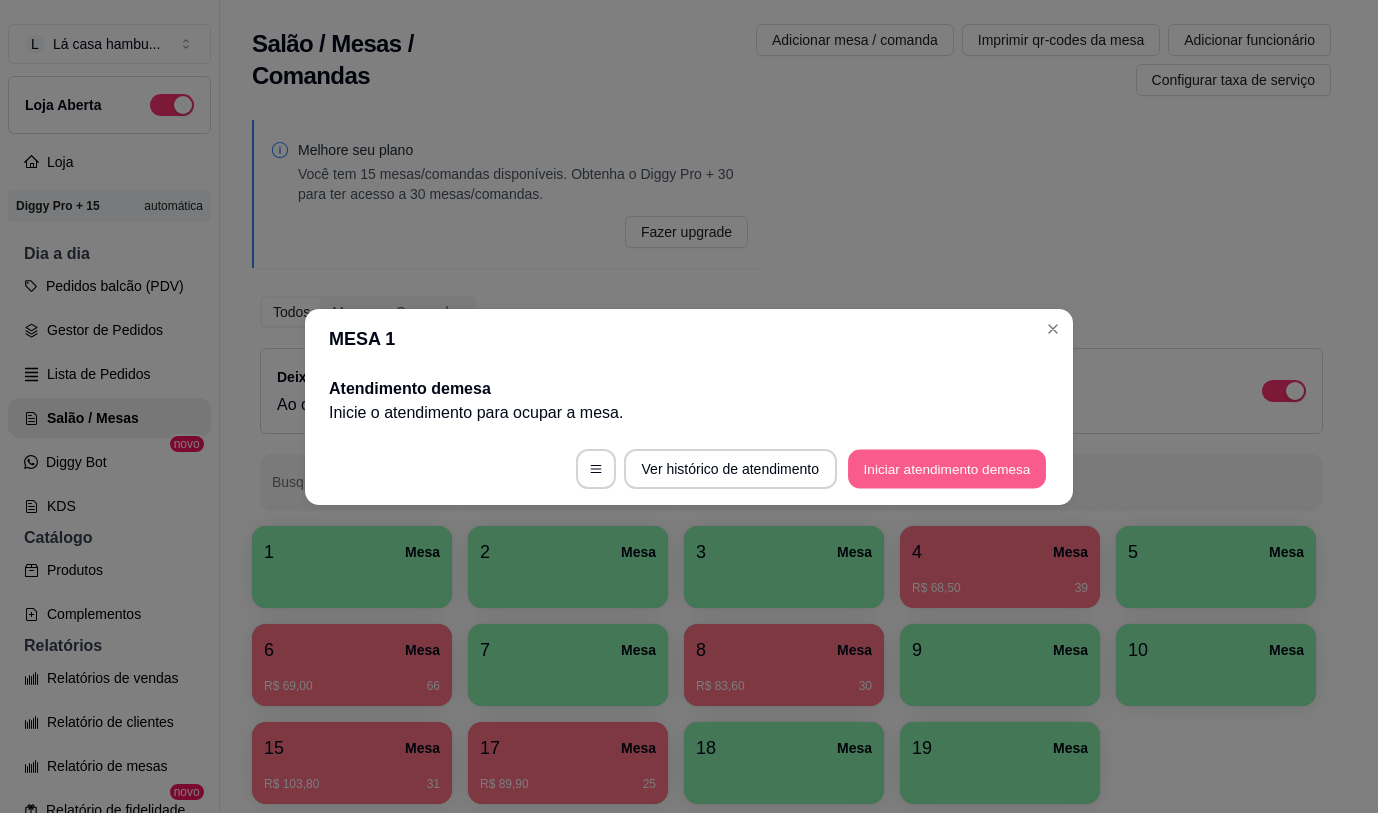 click on "Iniciar atendimento de  mesa" at bounding box center (947, 468) 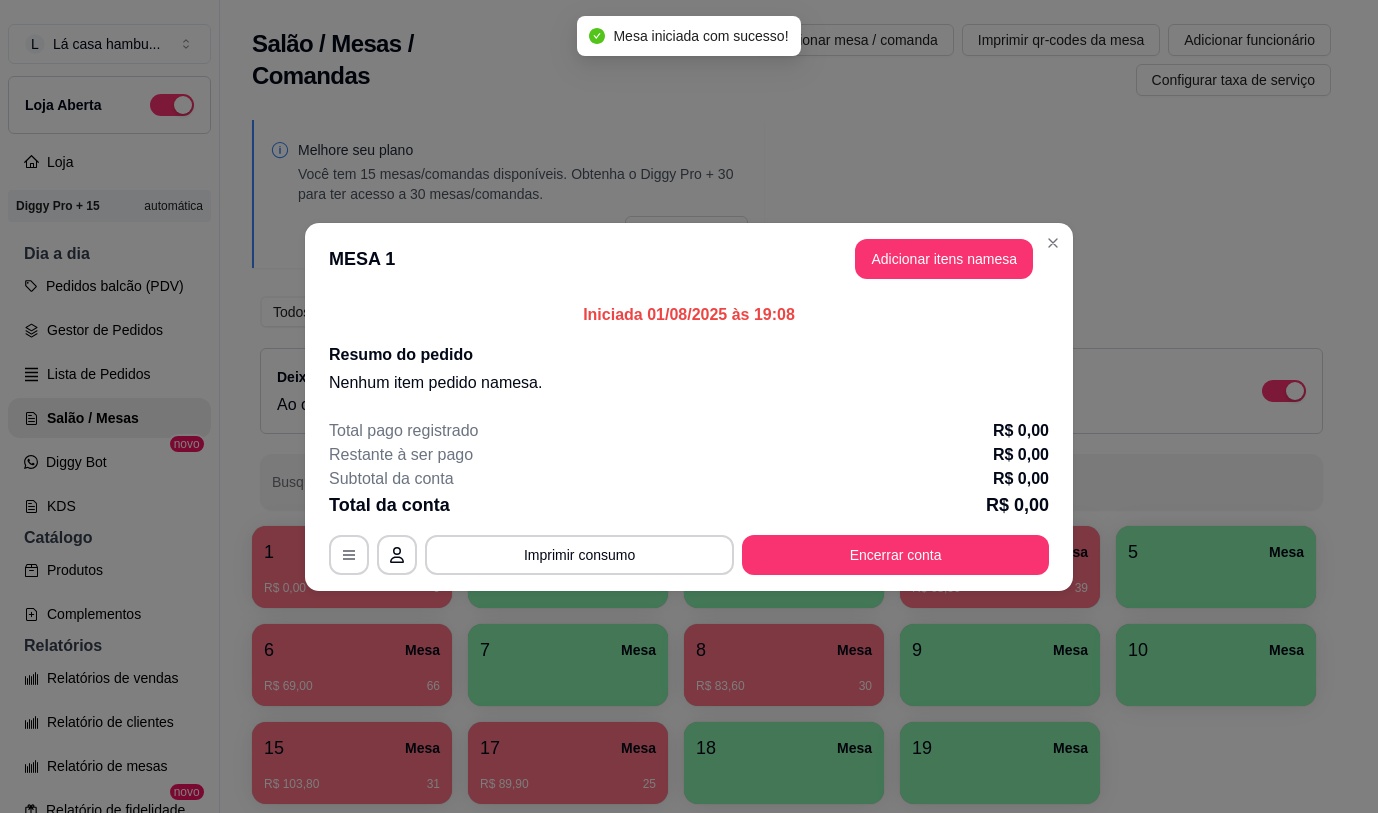 click on "MESA 1 Adicionar itens na  mesa" at bounding box center [689, 259] 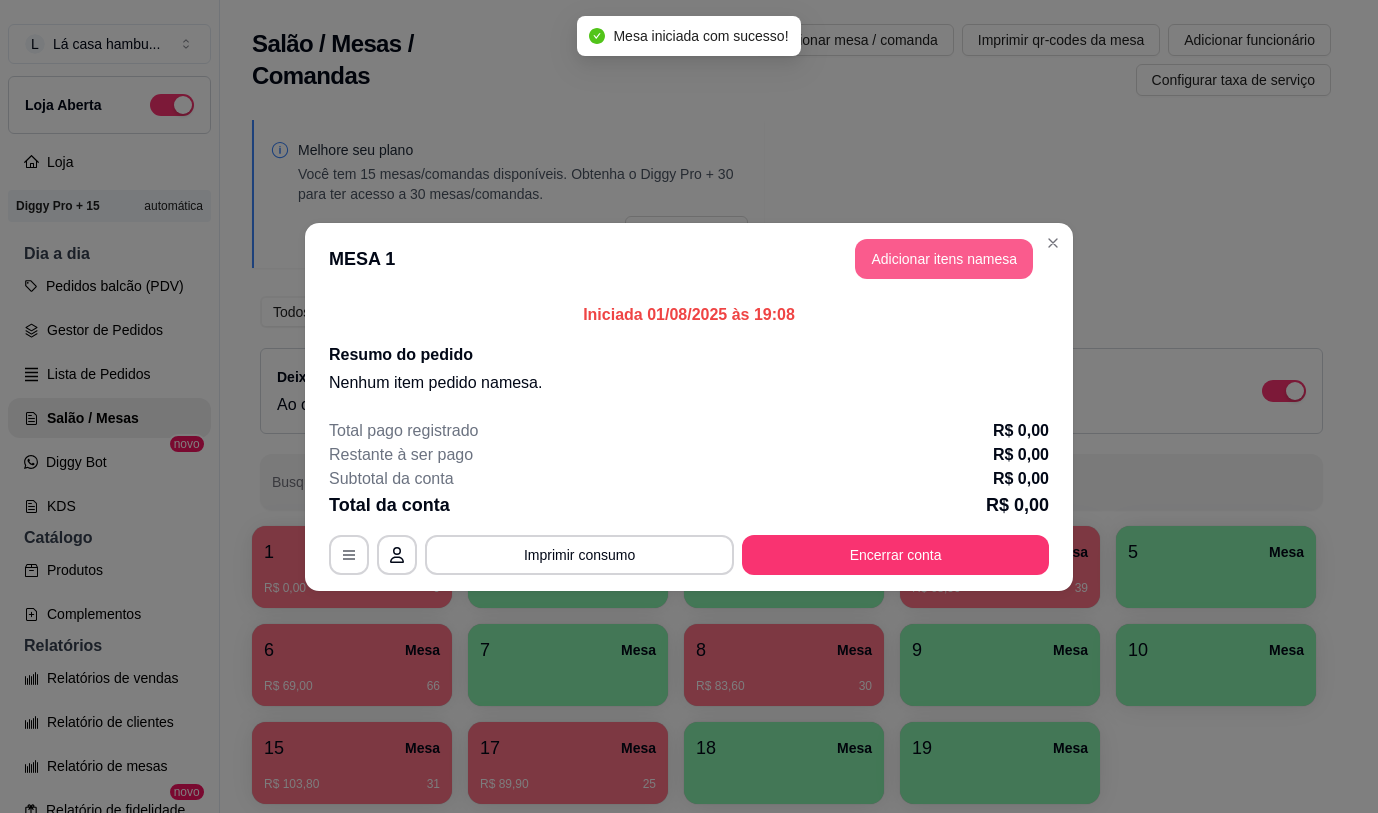click on "Adicionar itens na  mesa" at bounding box center [944, 259] 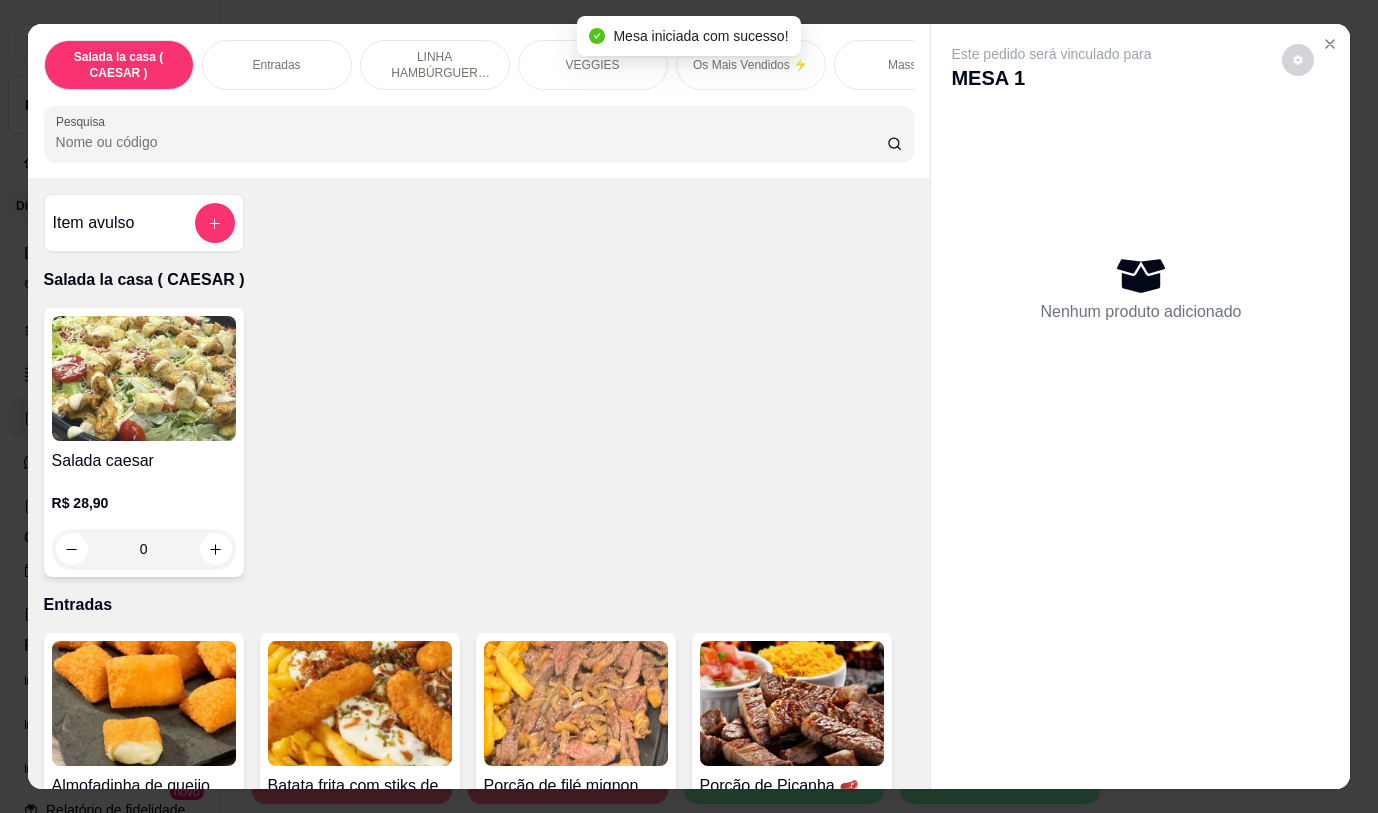 scroll, scrollTop: 47, scrollLeft: 0, axis: vertical 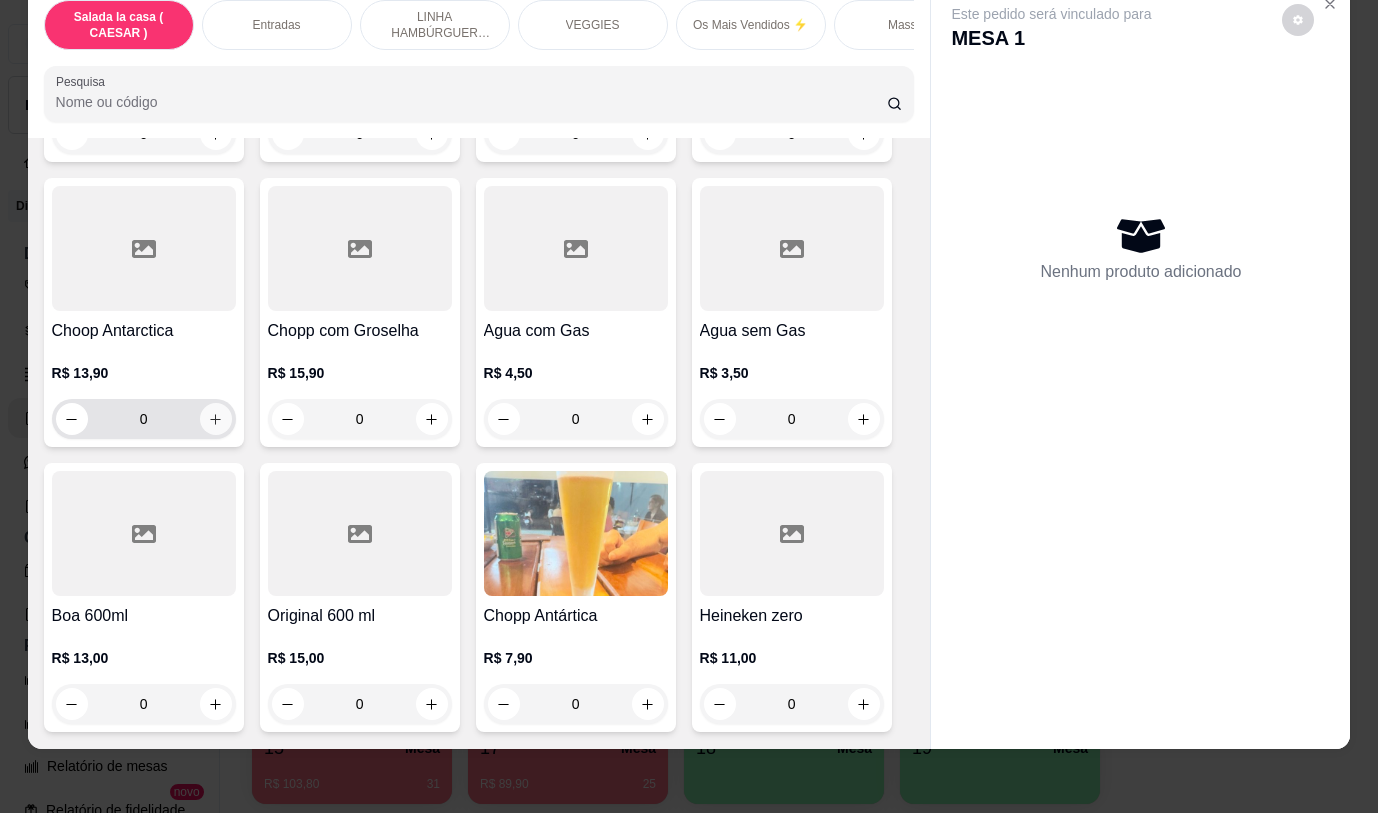 click at bounding box center [216, 419] 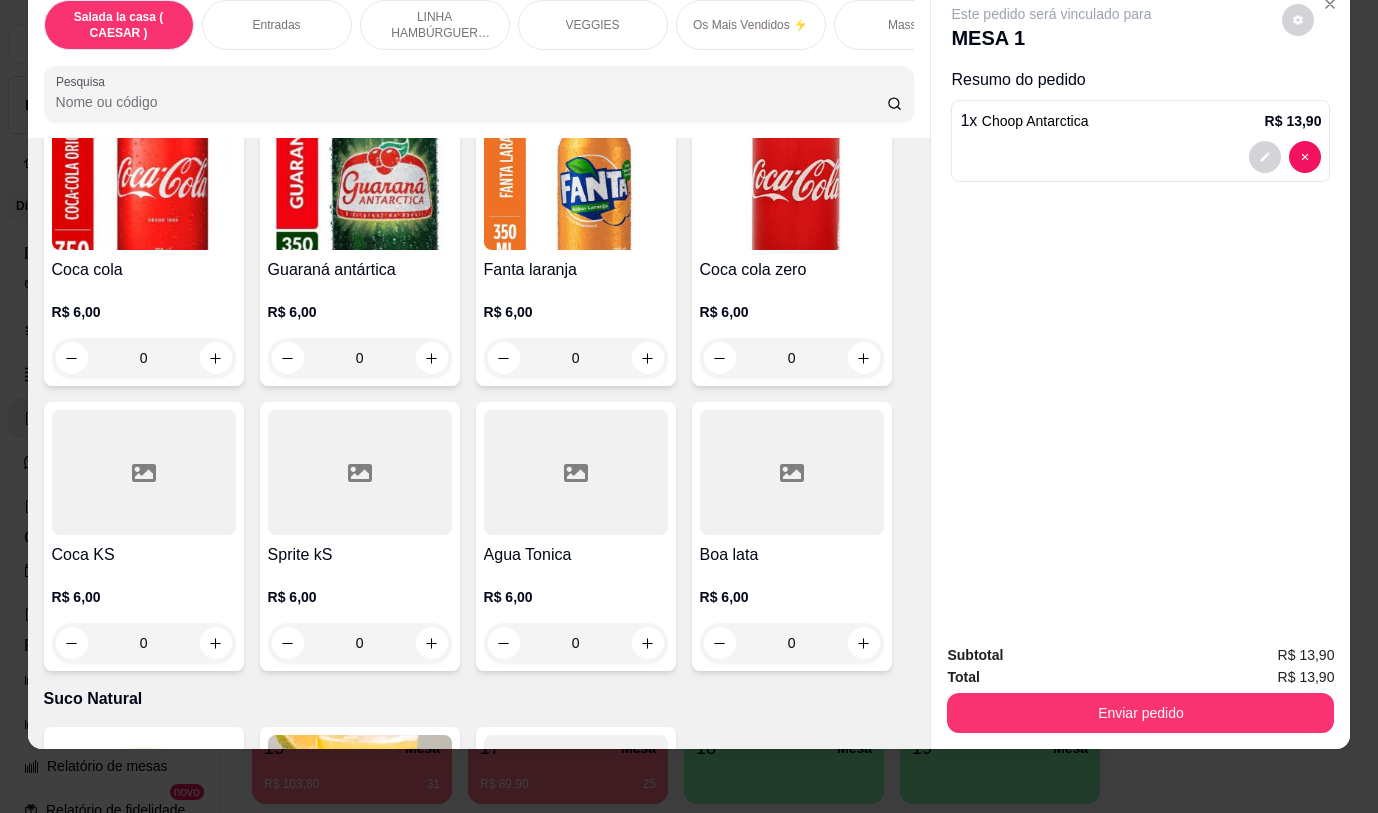 scroll, scrollTop: 7587, scrollLeft: 0, axis: vertical 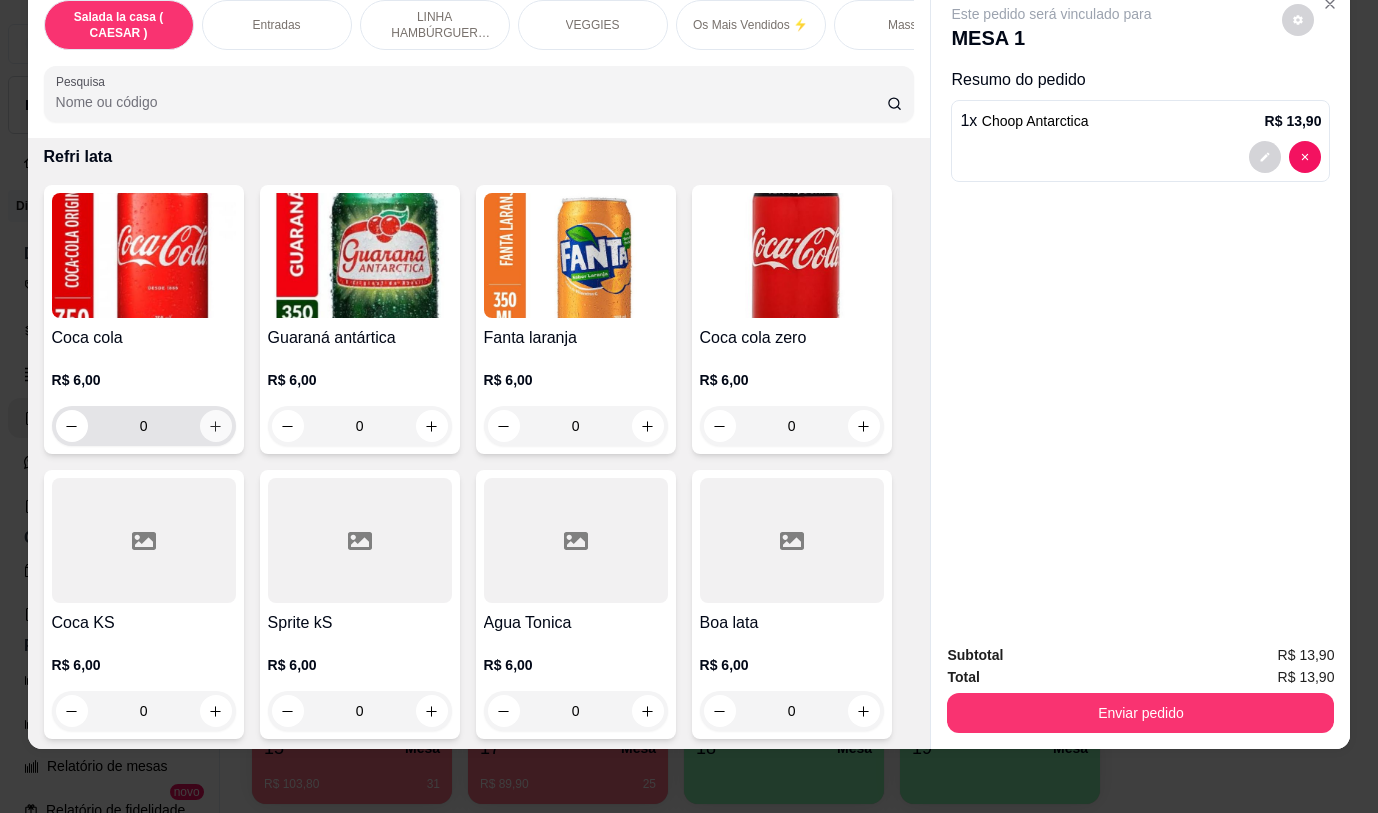 click 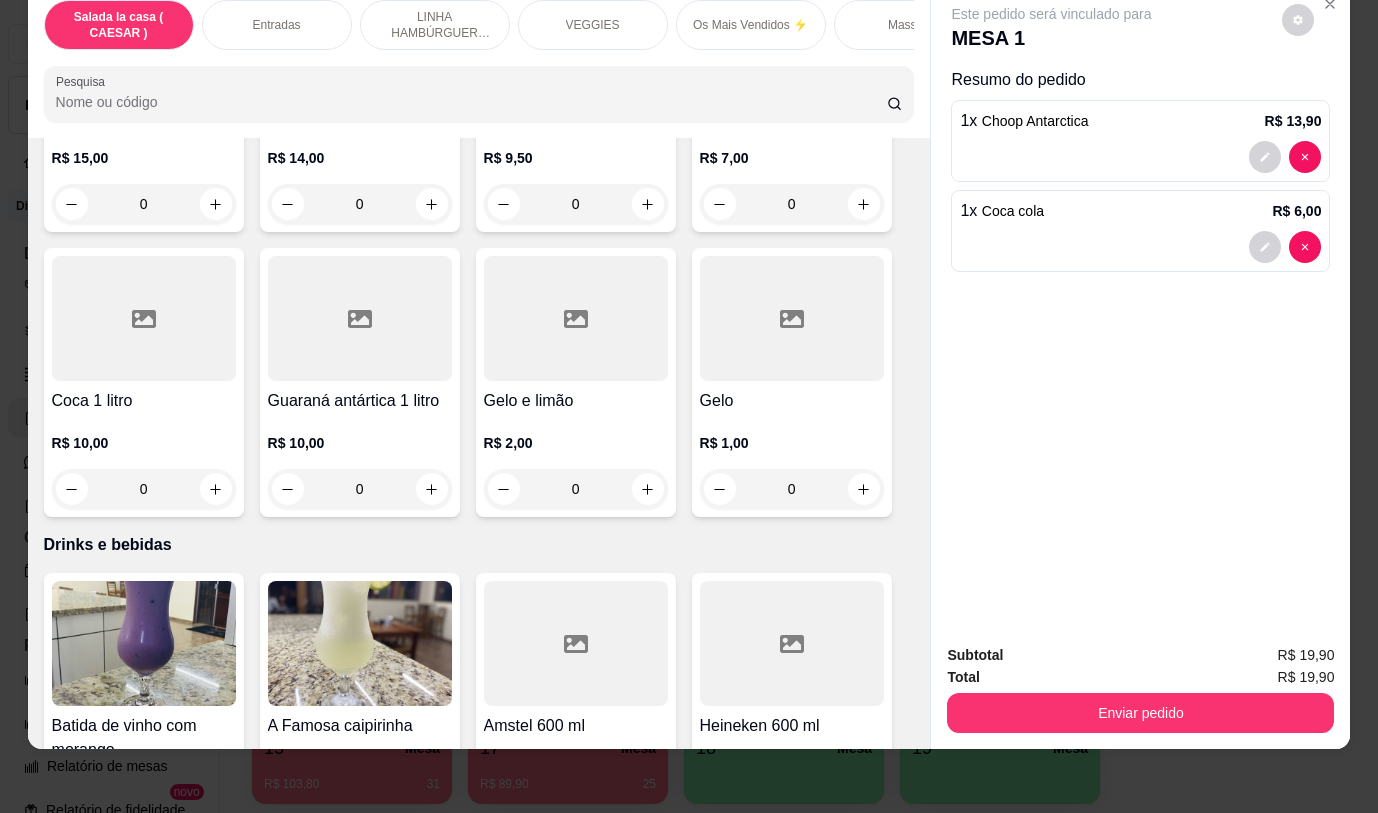 scroll, scrollTop: 8787, scrollLeft: 0, axis: vertical 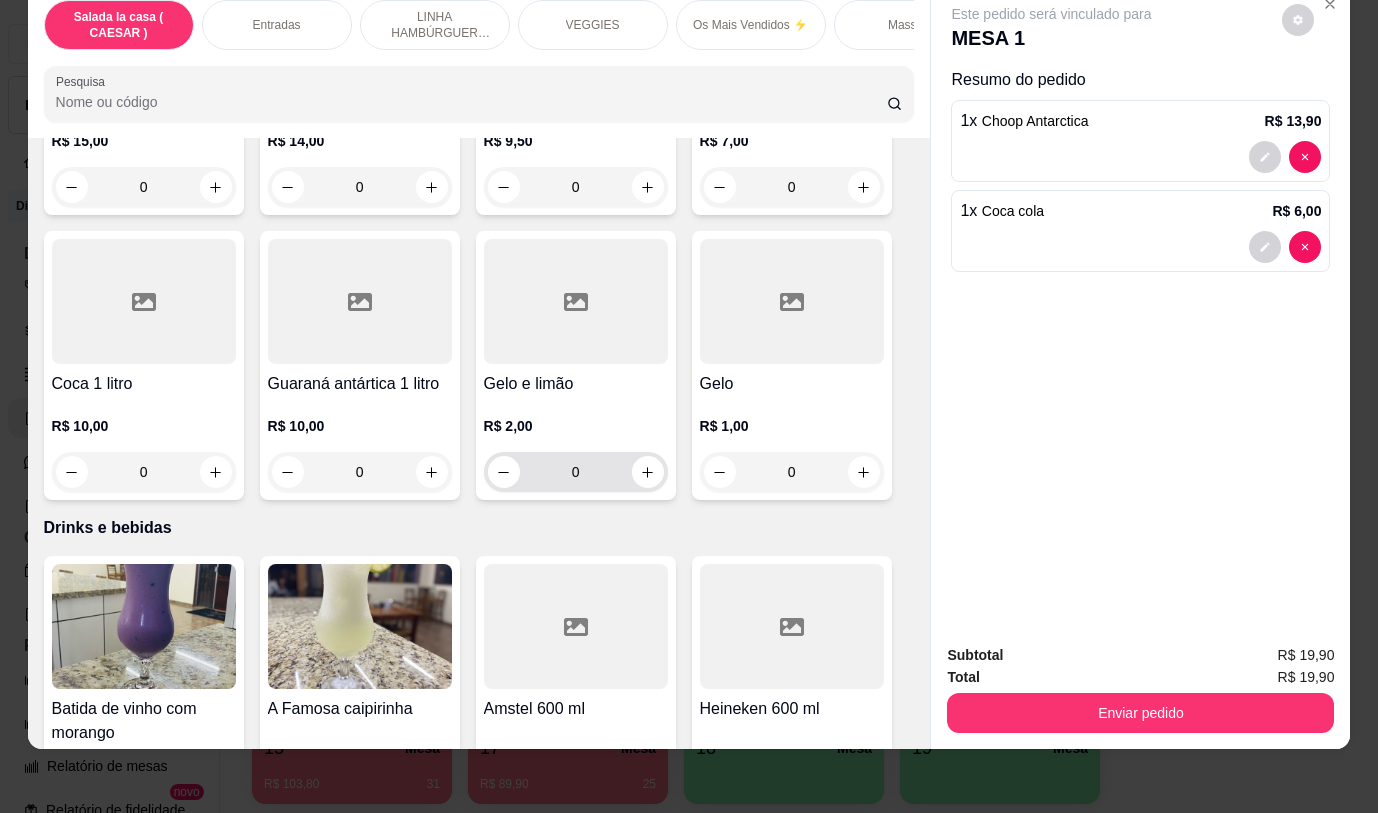 click 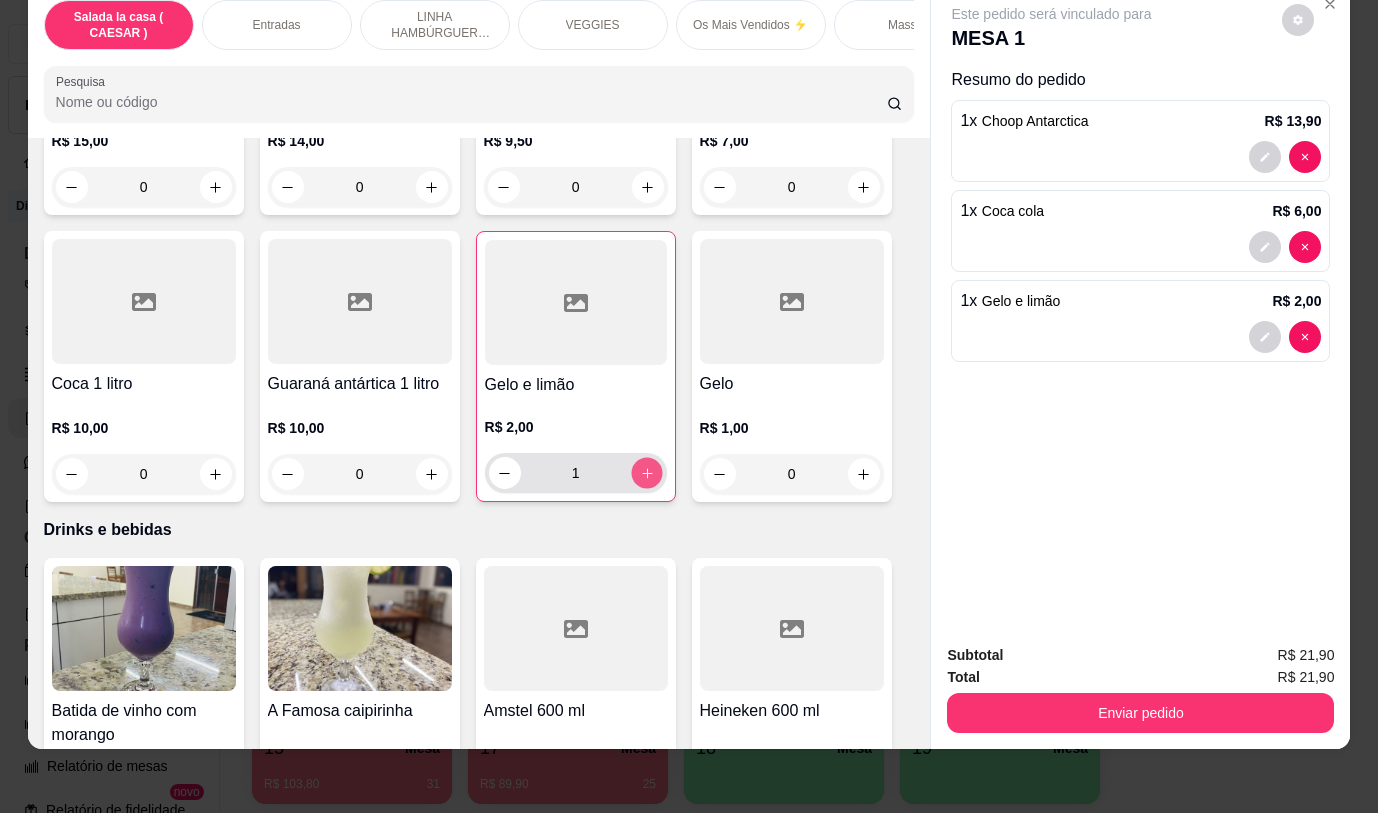 click 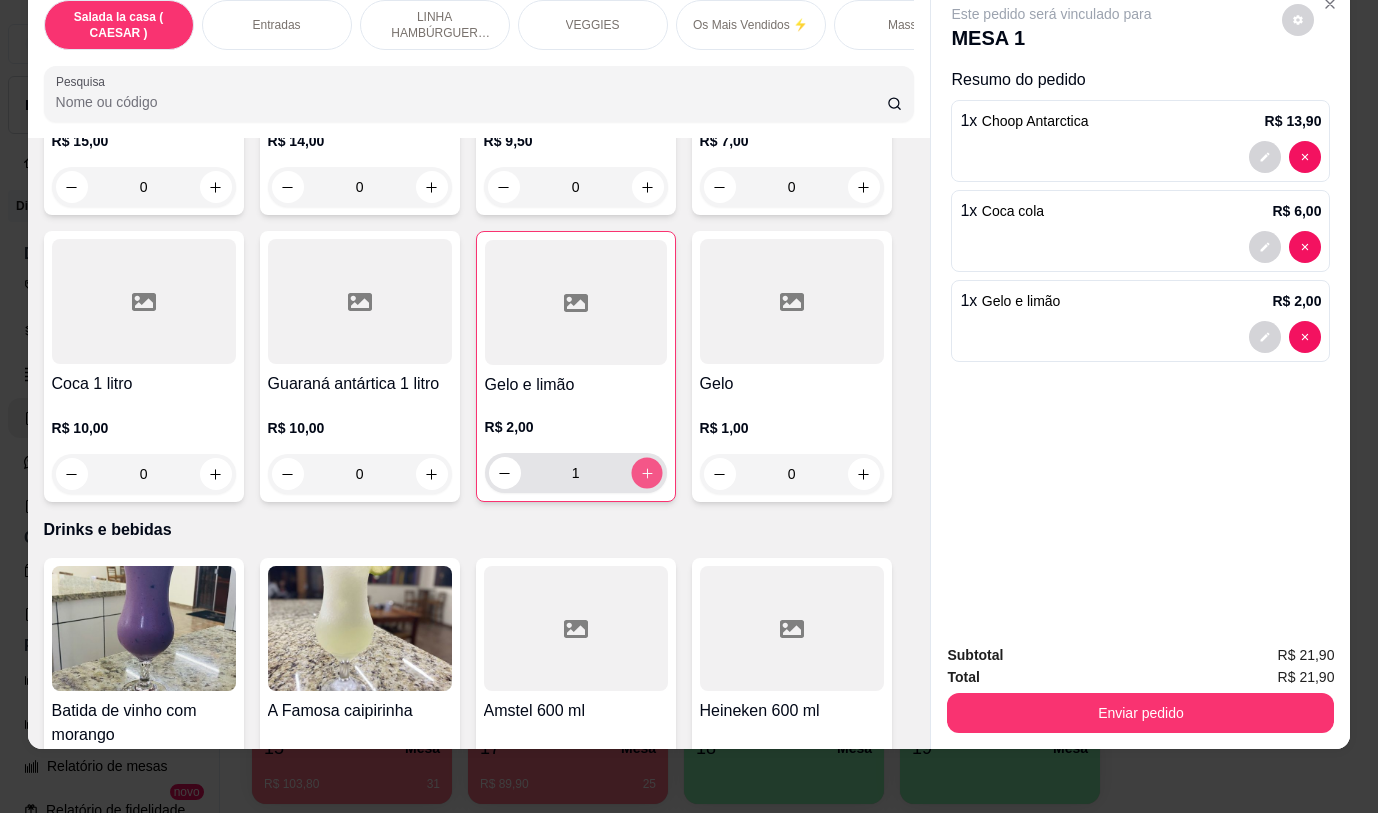 type on "2" 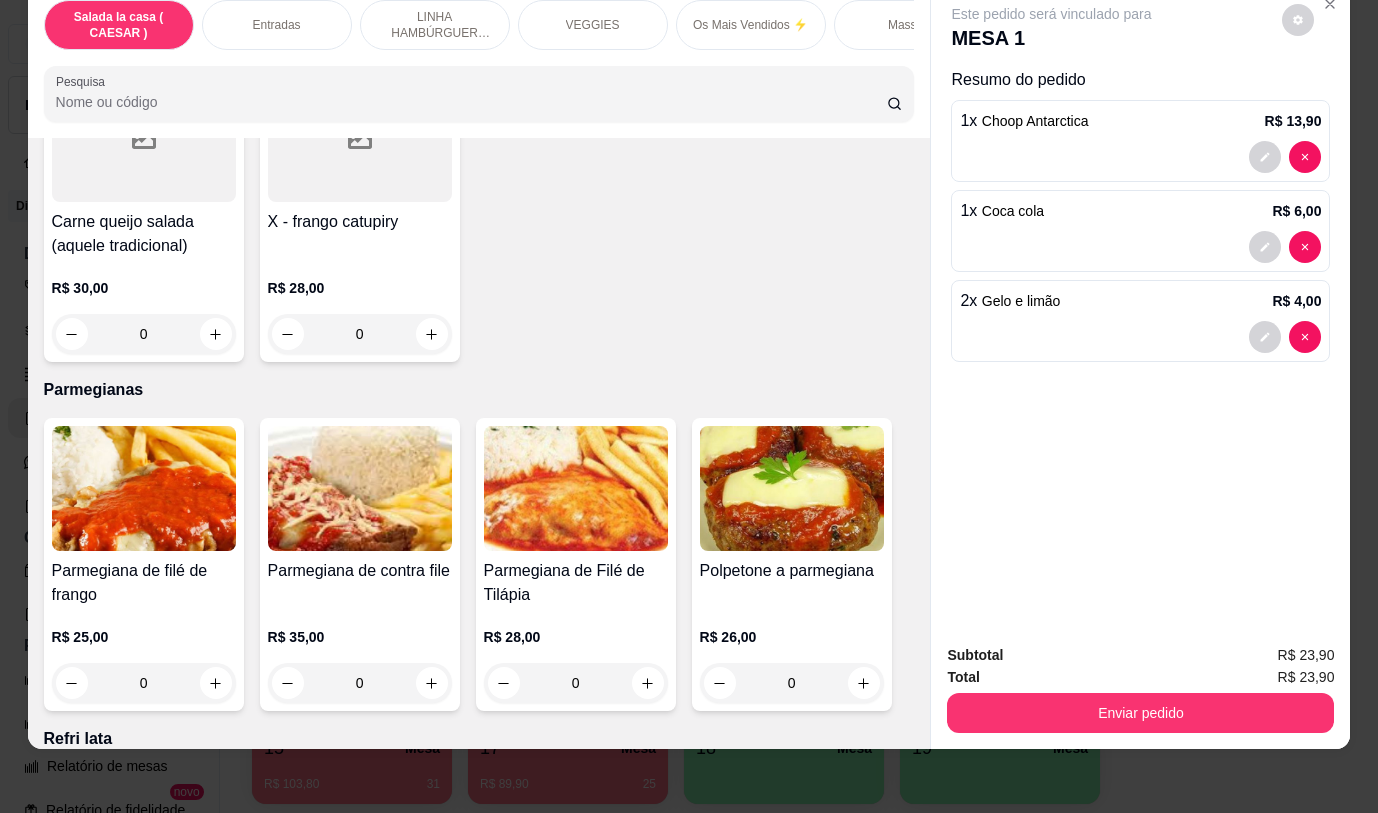 scroll, scrollTop: 7087, scrollLeft: 0, axis: vertical 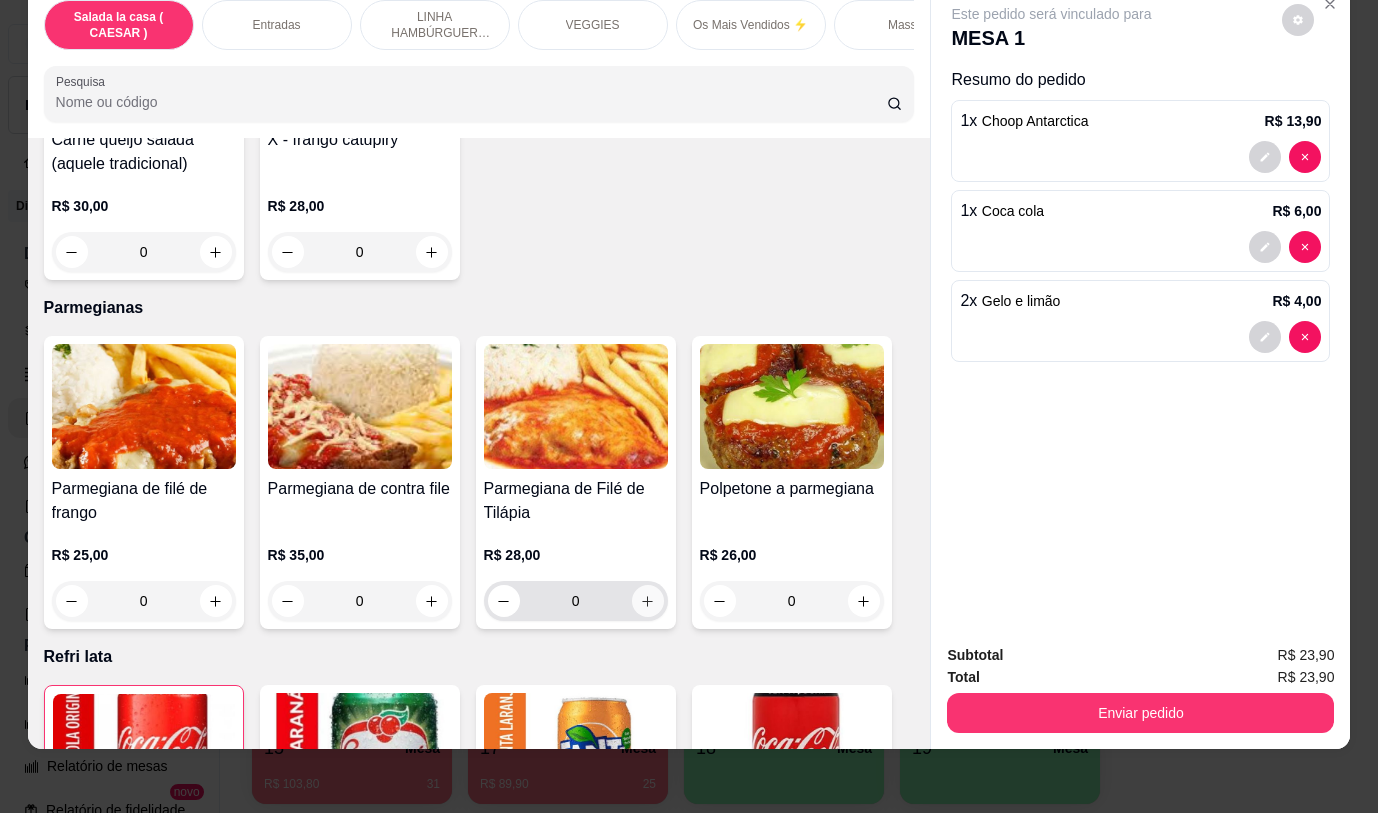click 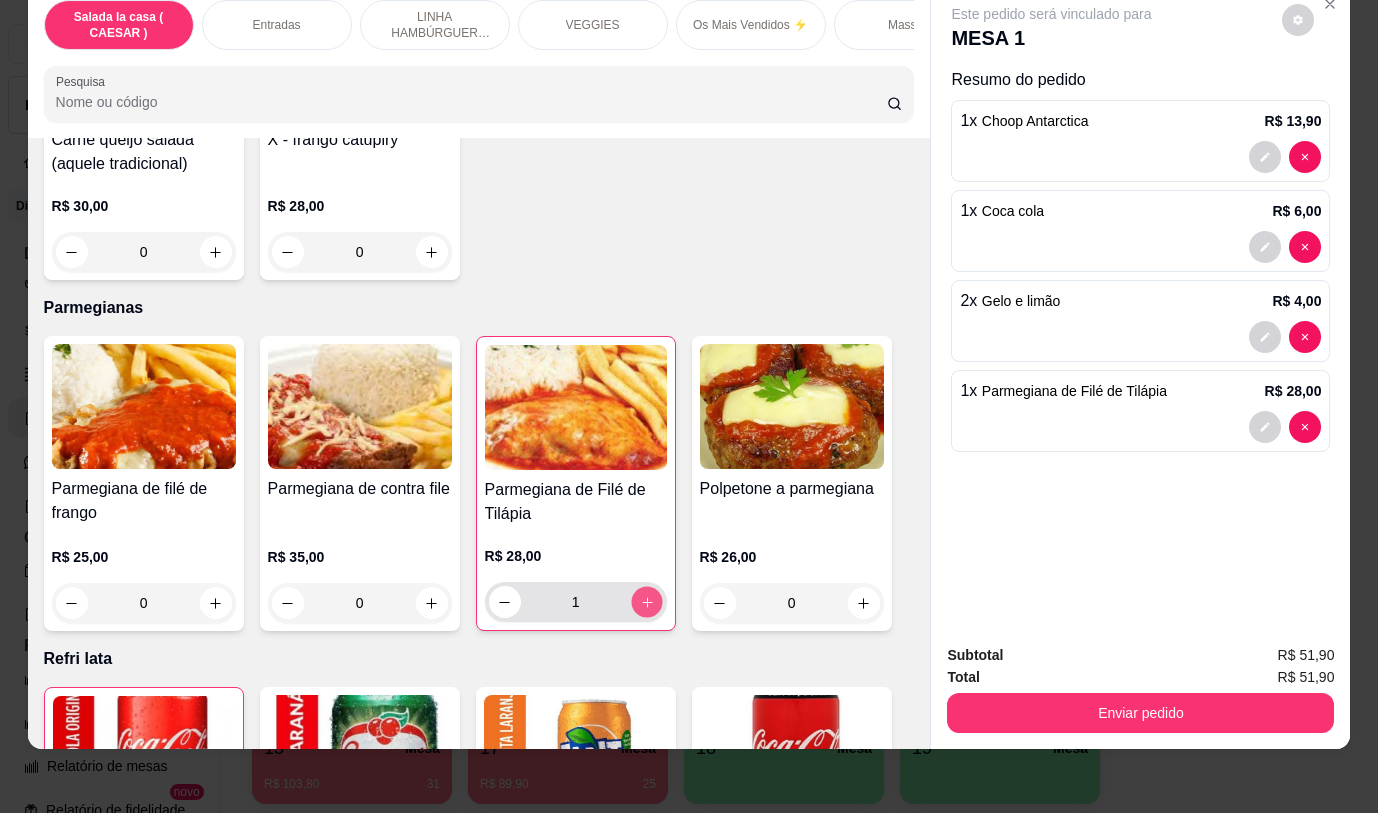 click 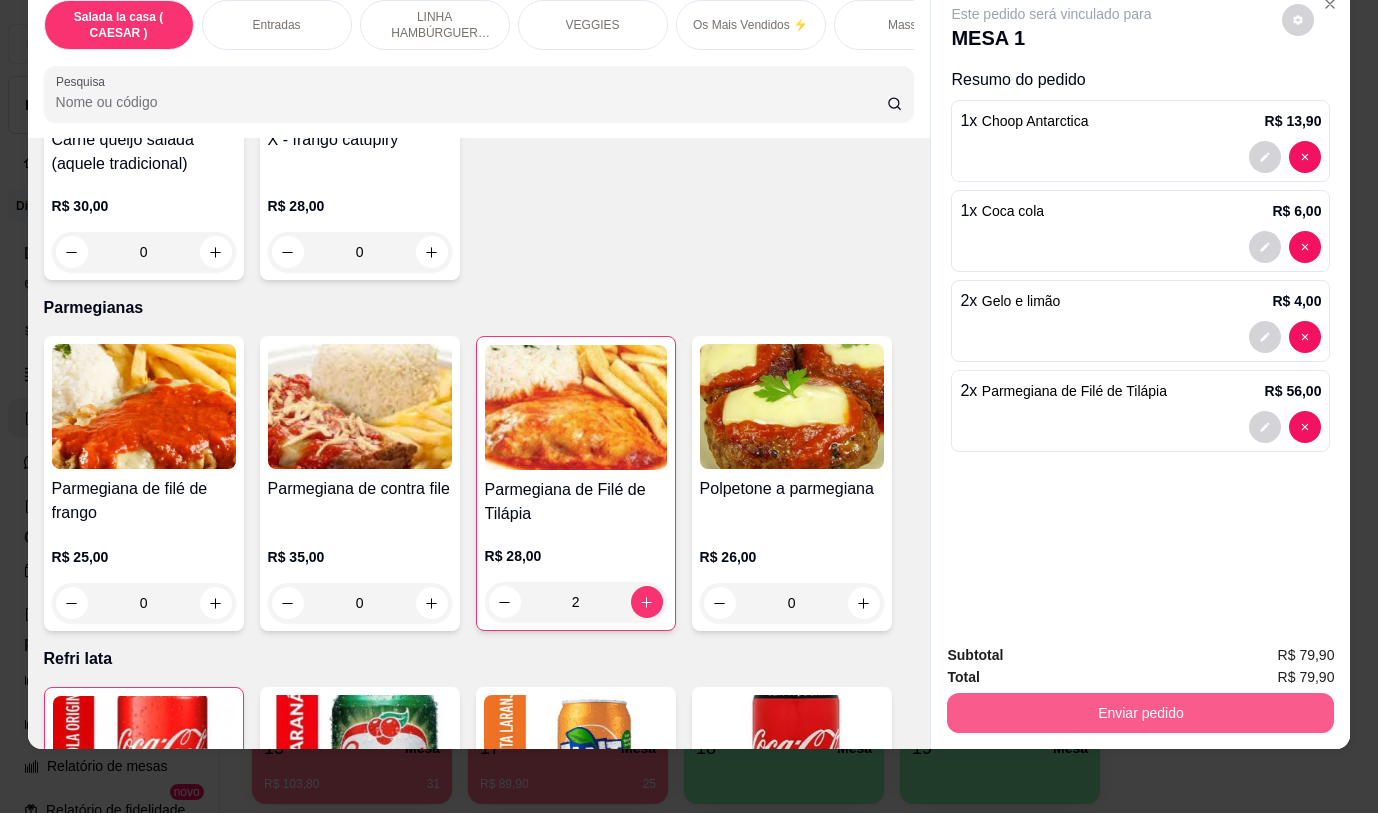 click on "Enviar pedido" at bounding box center [1140, 713] 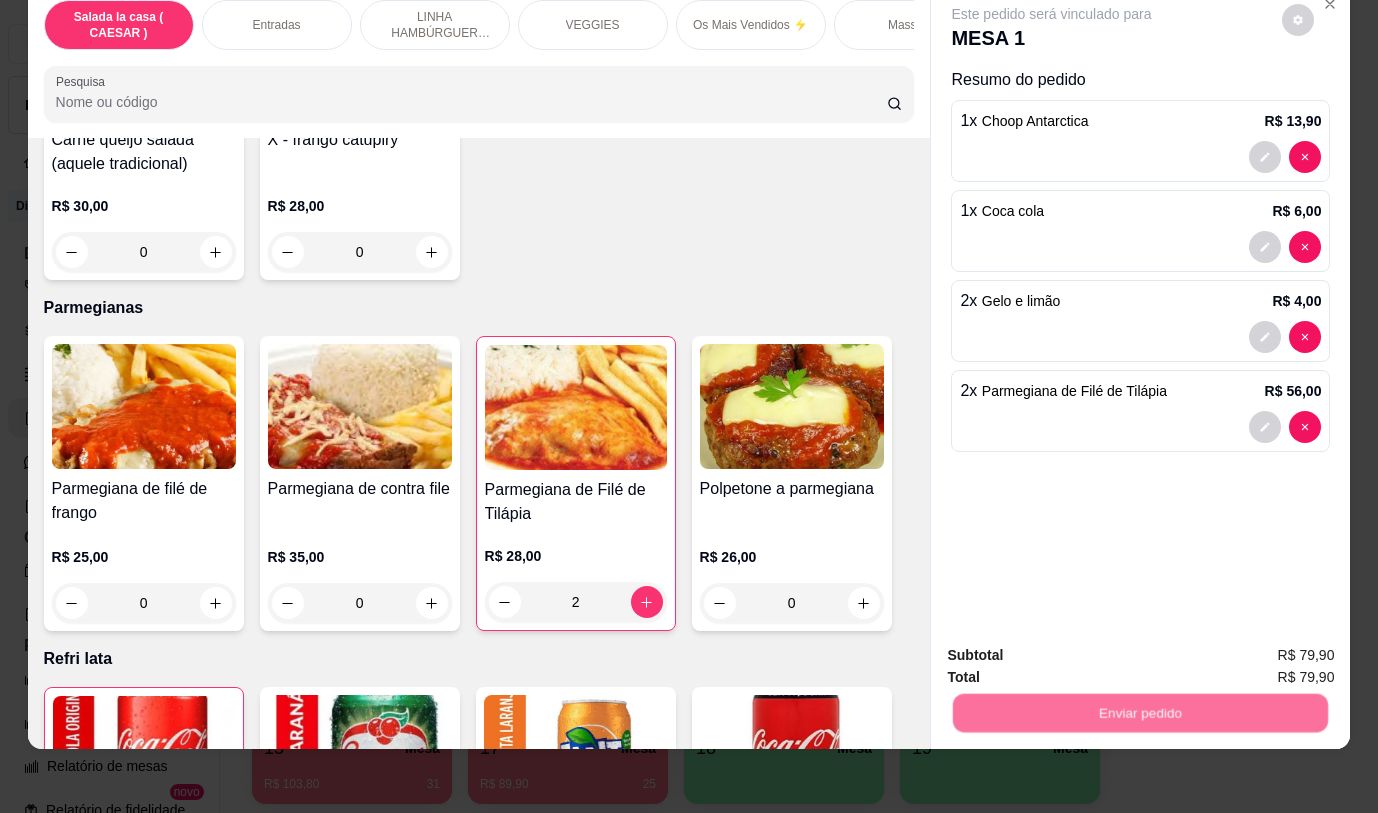 click on "Não registrar e enviar pedido" at bounding box center [1075, 649] 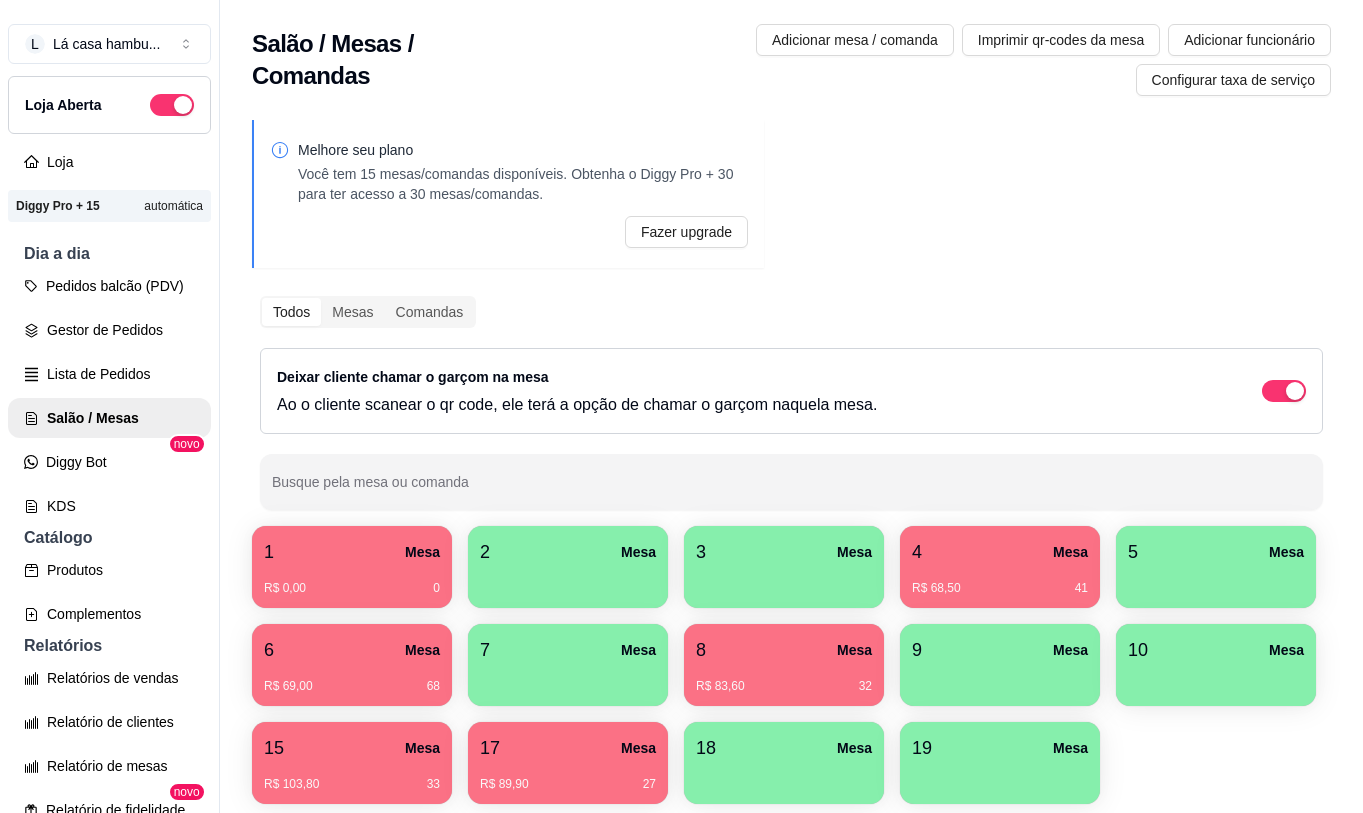 click on "R$ 69,00 68" at bounding box center (352, 686) 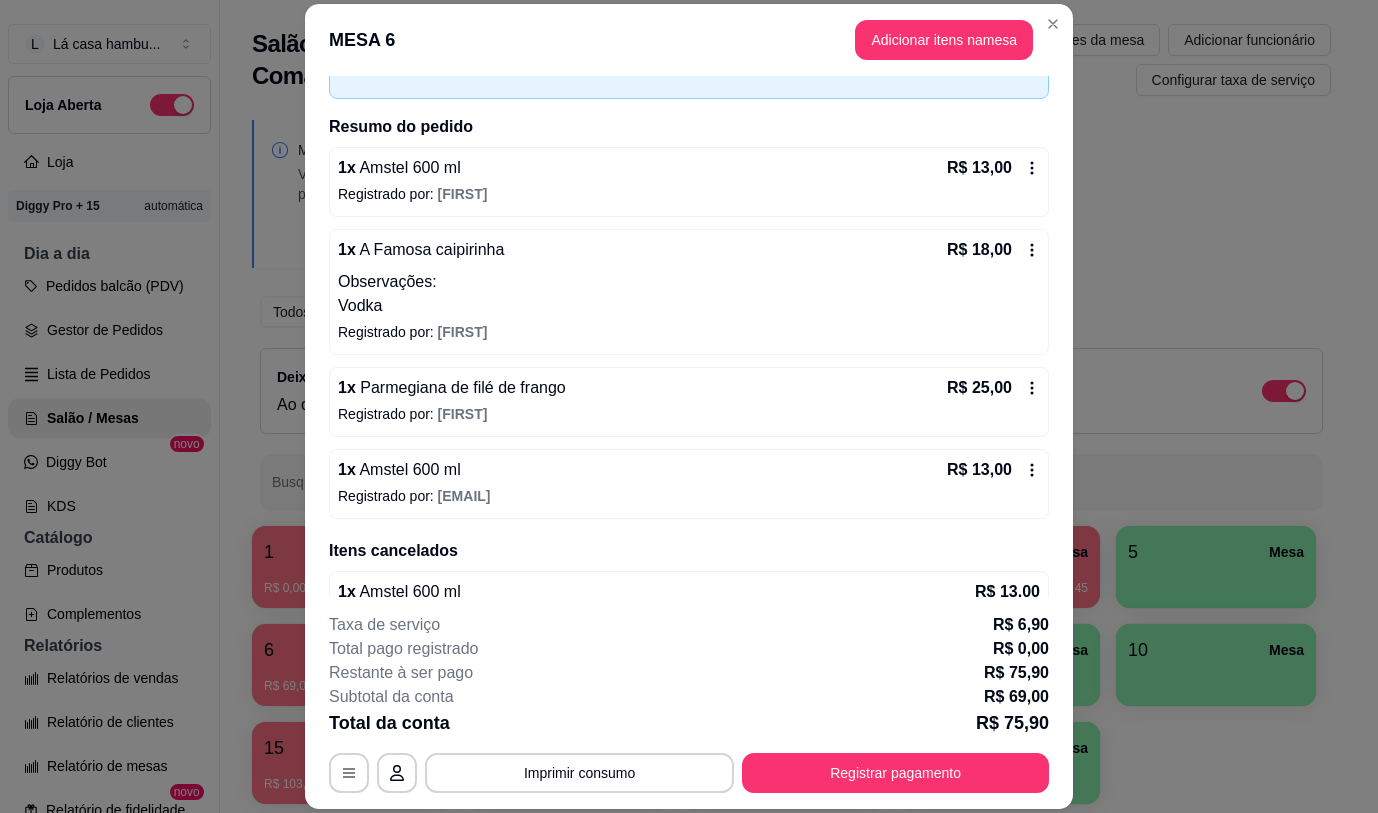 scroll, scrollTop: 162, scrollLeft: 0, axis: vertical 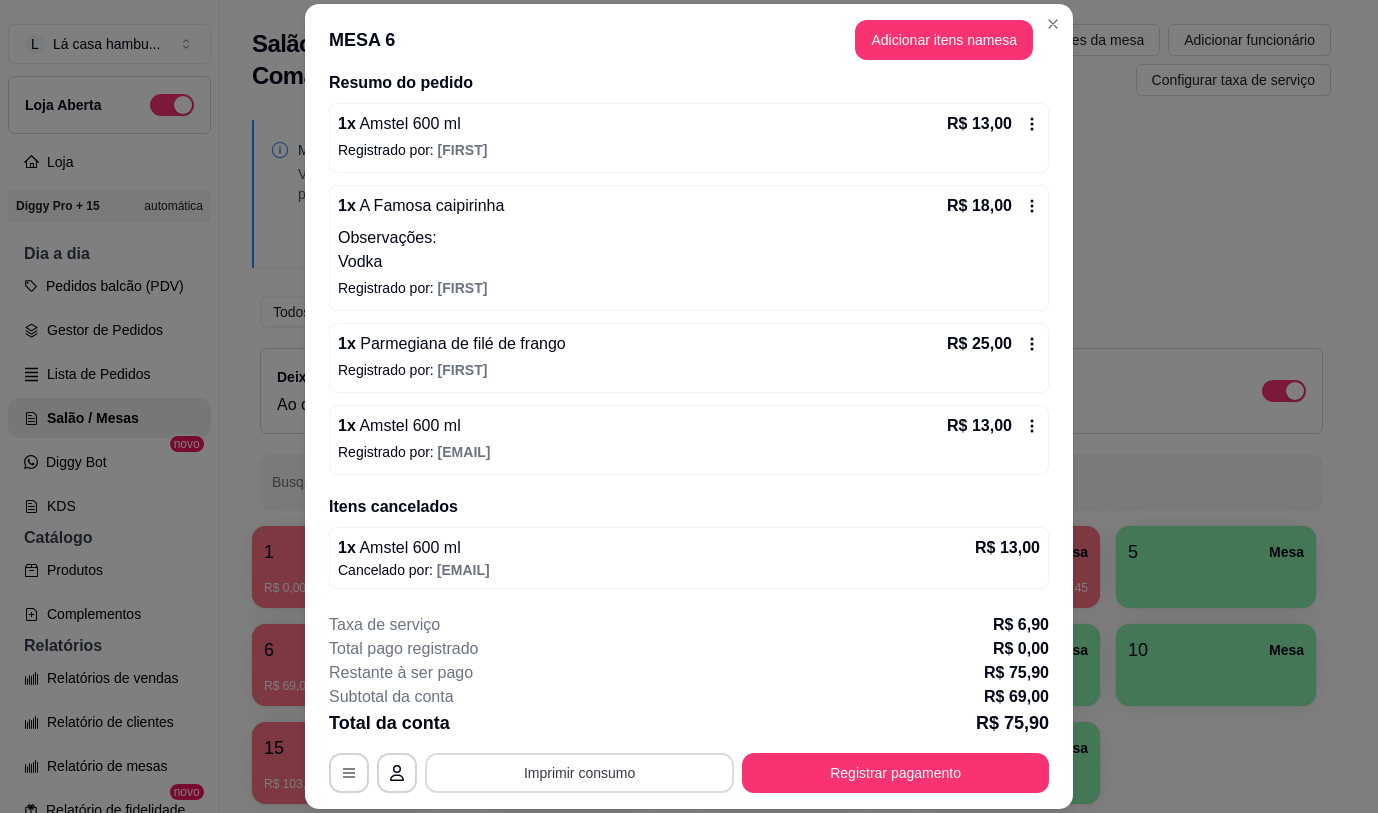 click on "Imprimir consumo" at bounding box center (579, 773) 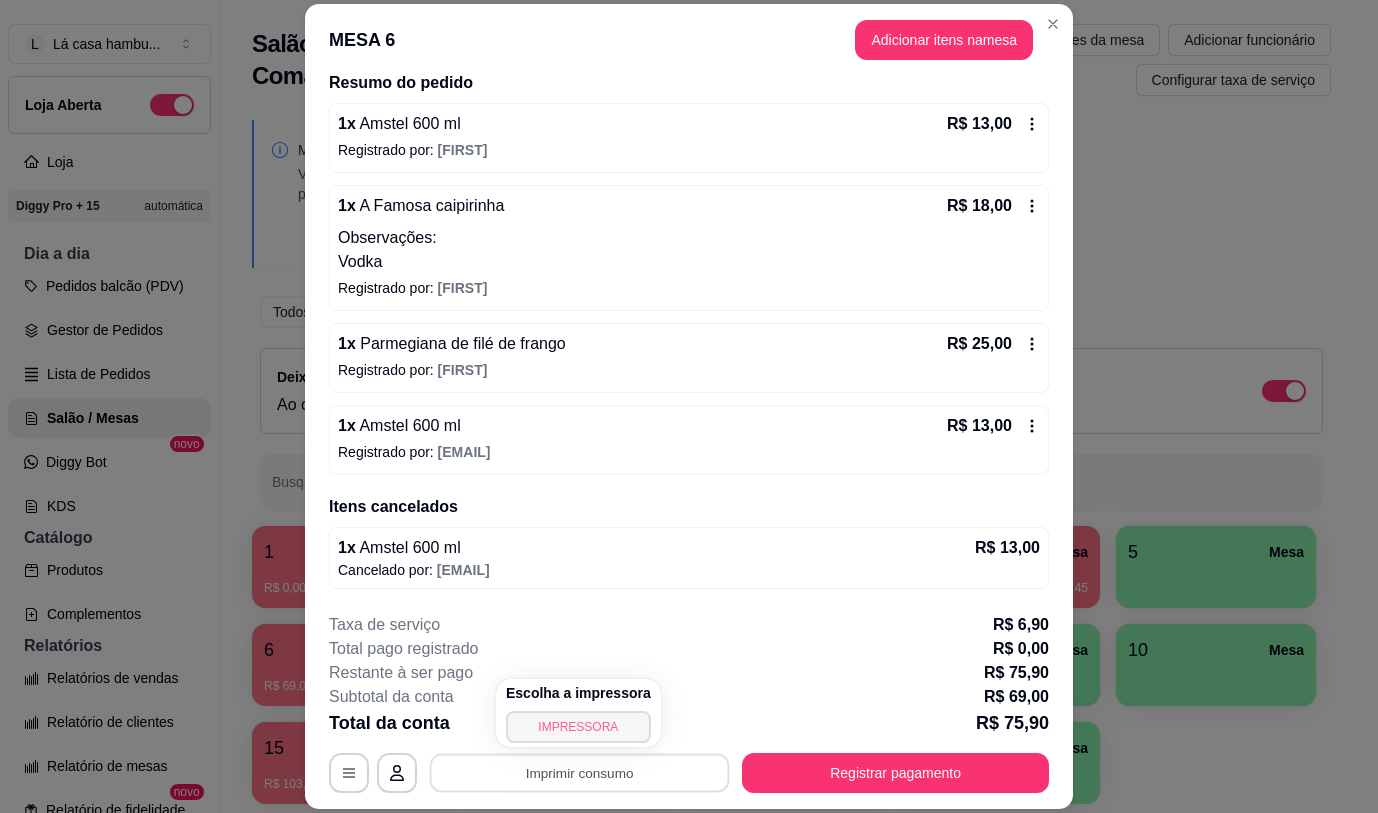 click on "IMPRESSORA" at bounding box center [578, 727] 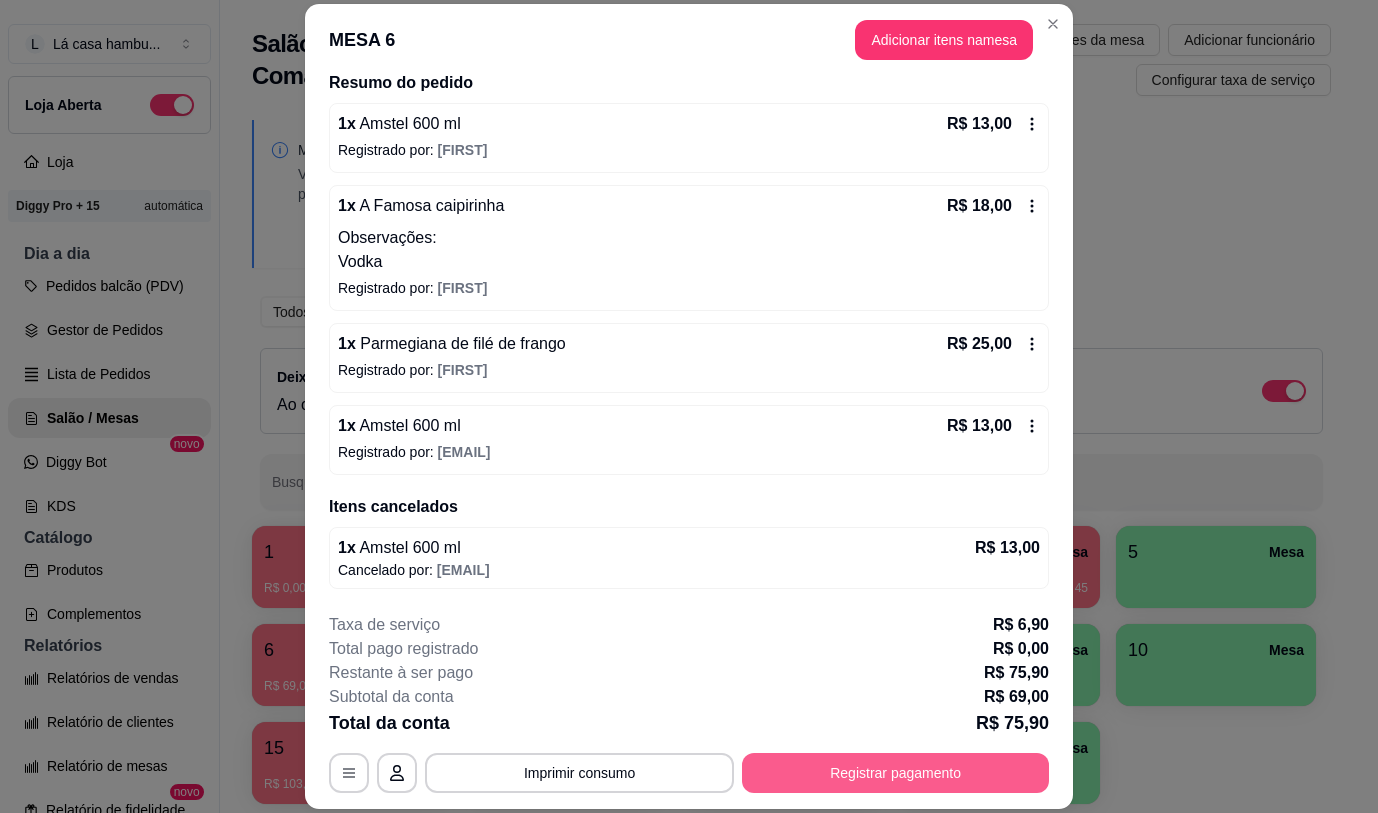 click on "Registrar pagamento" at bounding box center [895, 773] 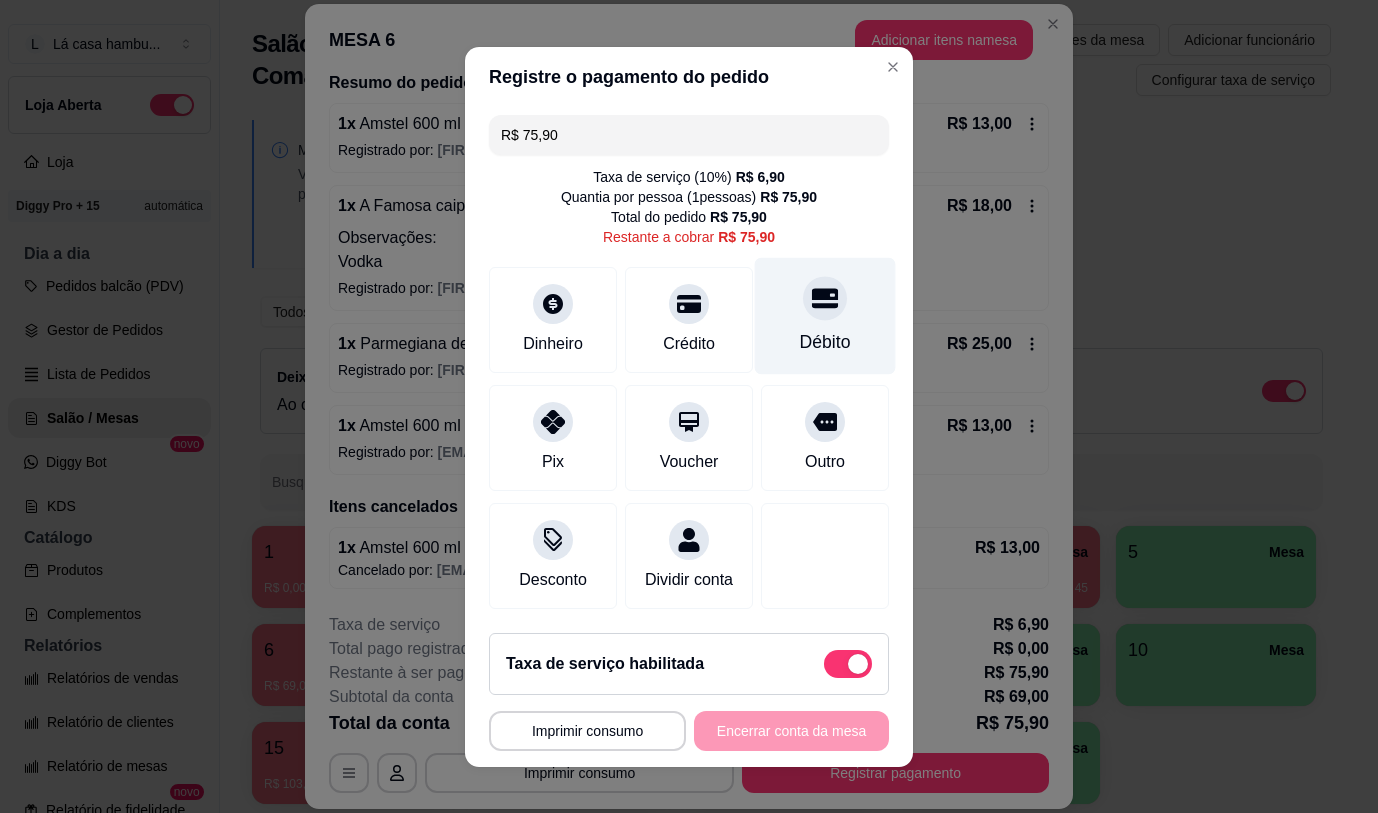 click on "Débito" at bounding box center [825, 342] 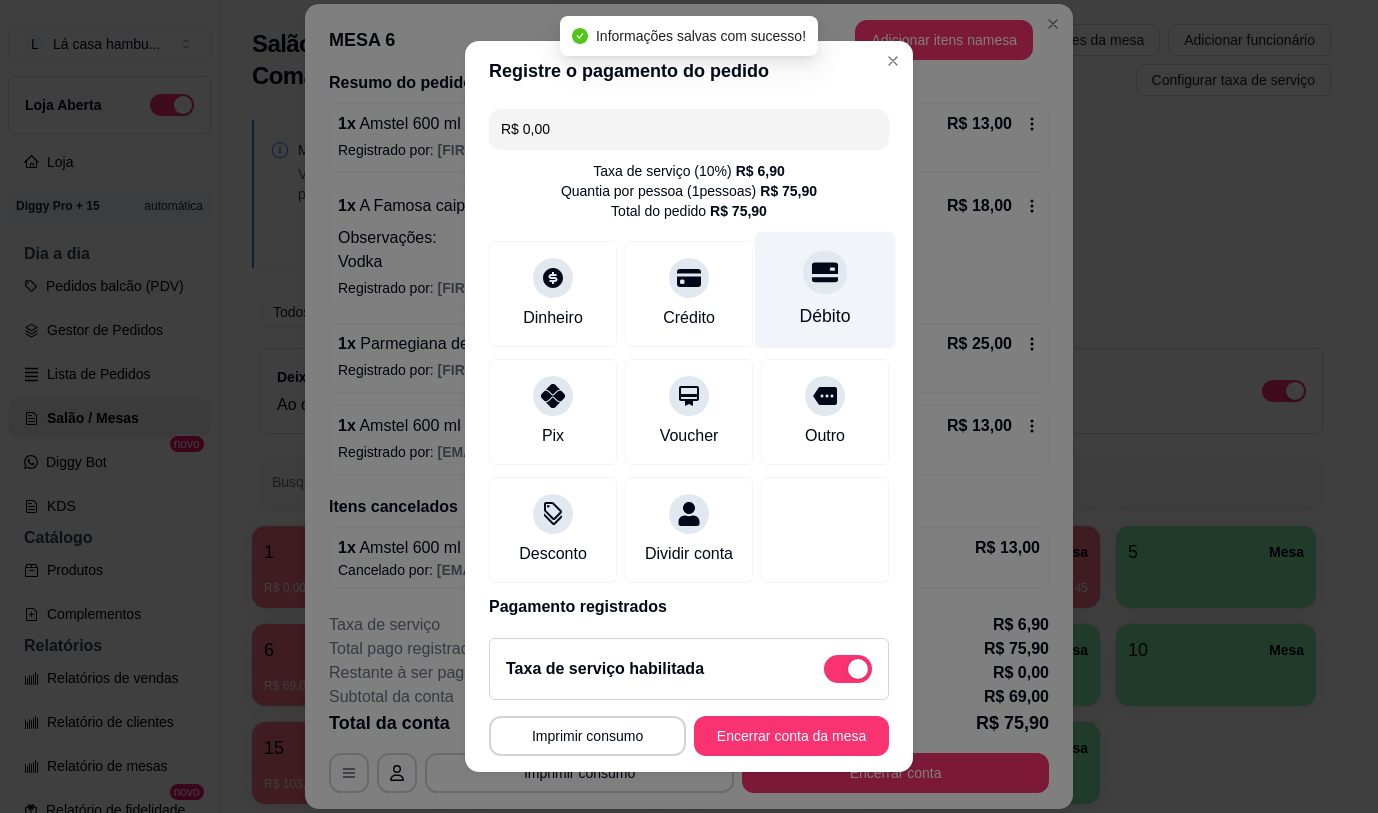 type on "R$ 0,00" 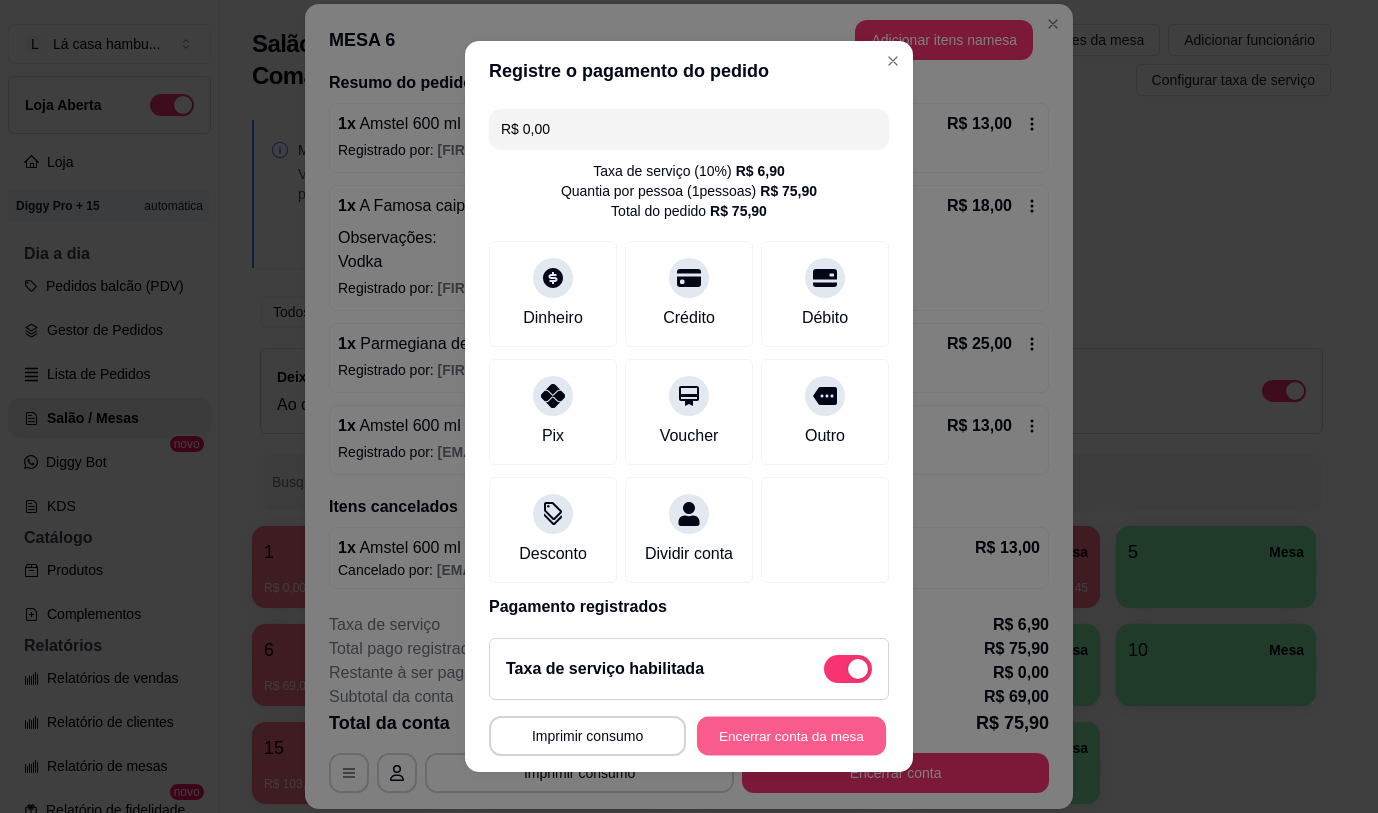 click on "Encerrar conta da mesa" at bounding box center (791, 736) 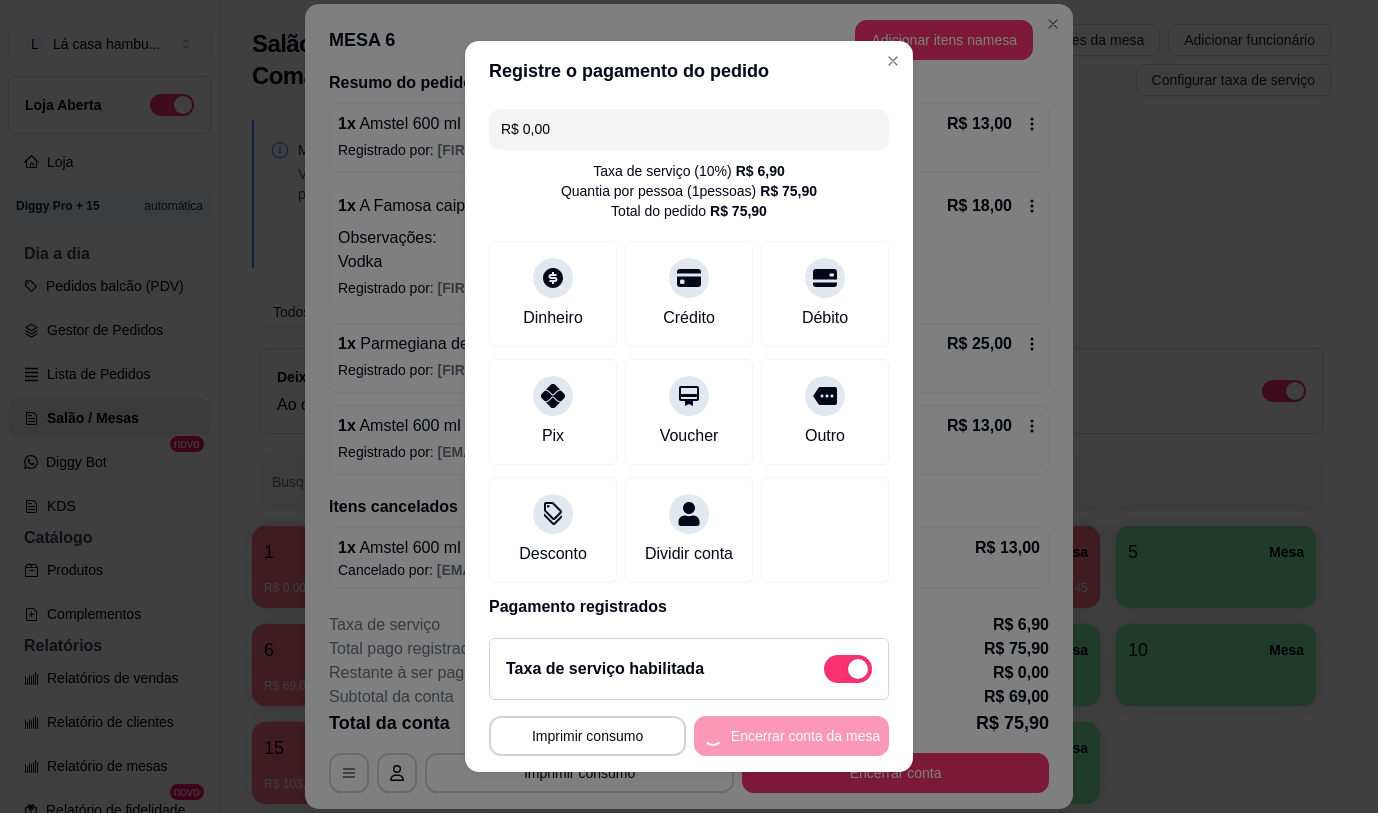 scroll, scrollTop: 0, scrollLeft: 0, axis: both 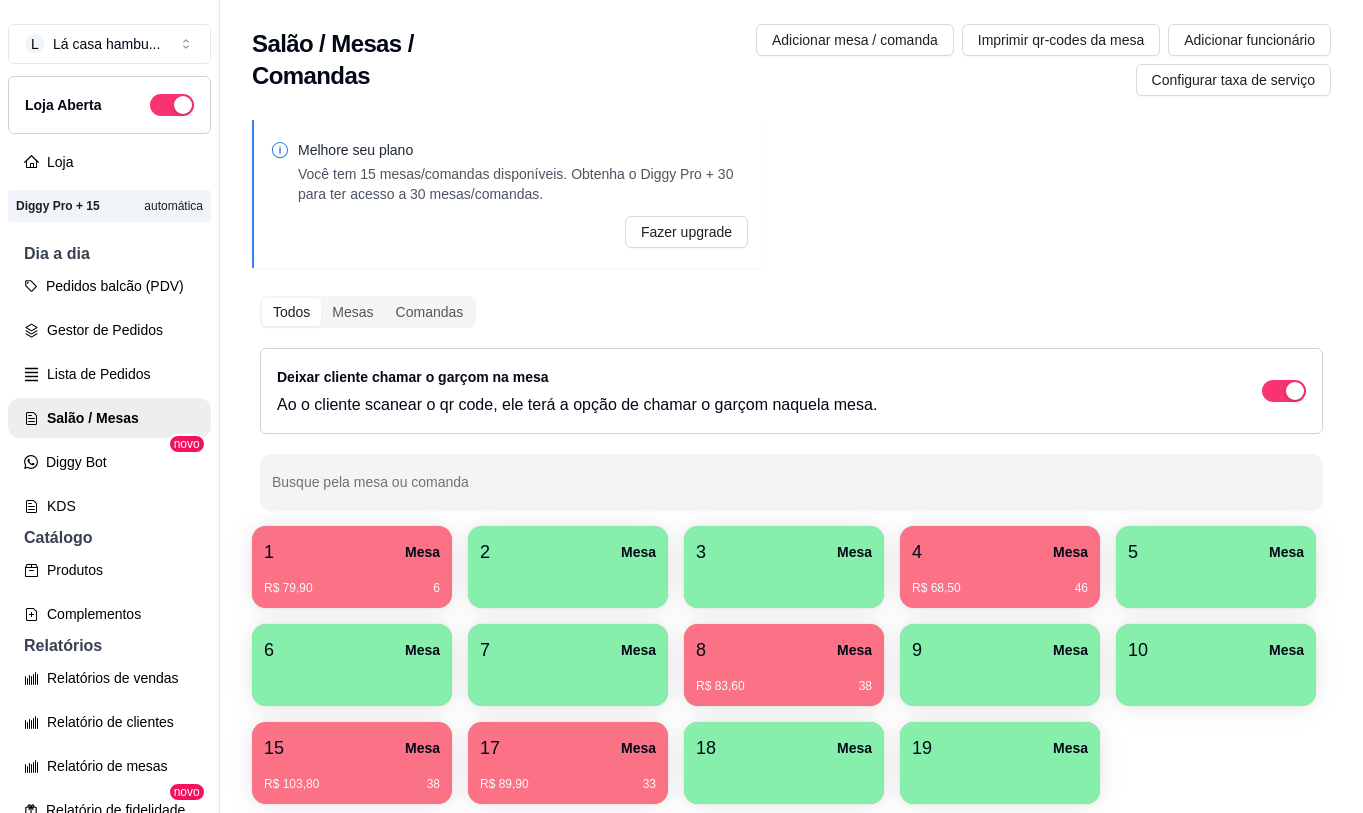 click on "4 Mesa" at bounding box center [1000, 552] 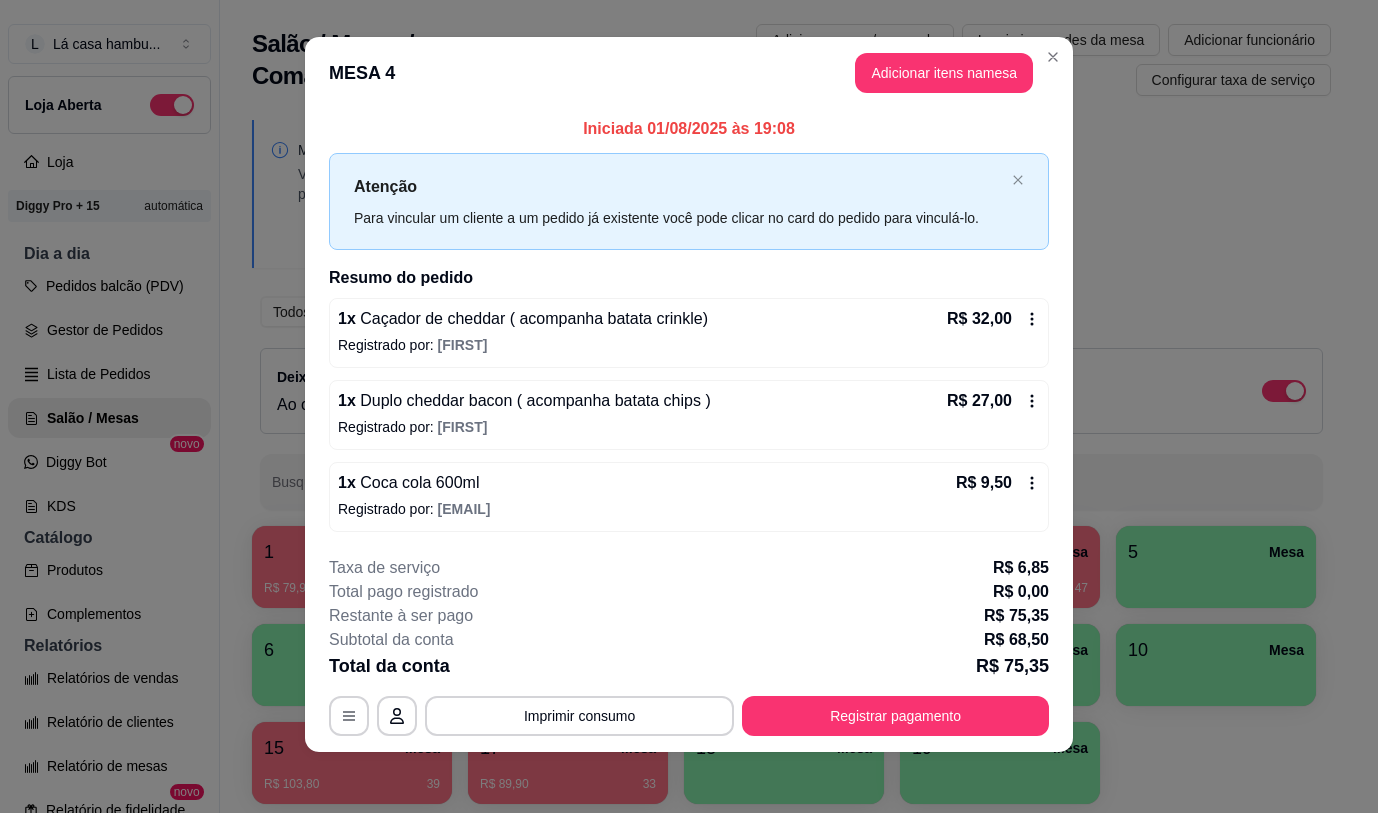 scroll, scrollTop: 15, scrollLeft: 0, axis: vertical 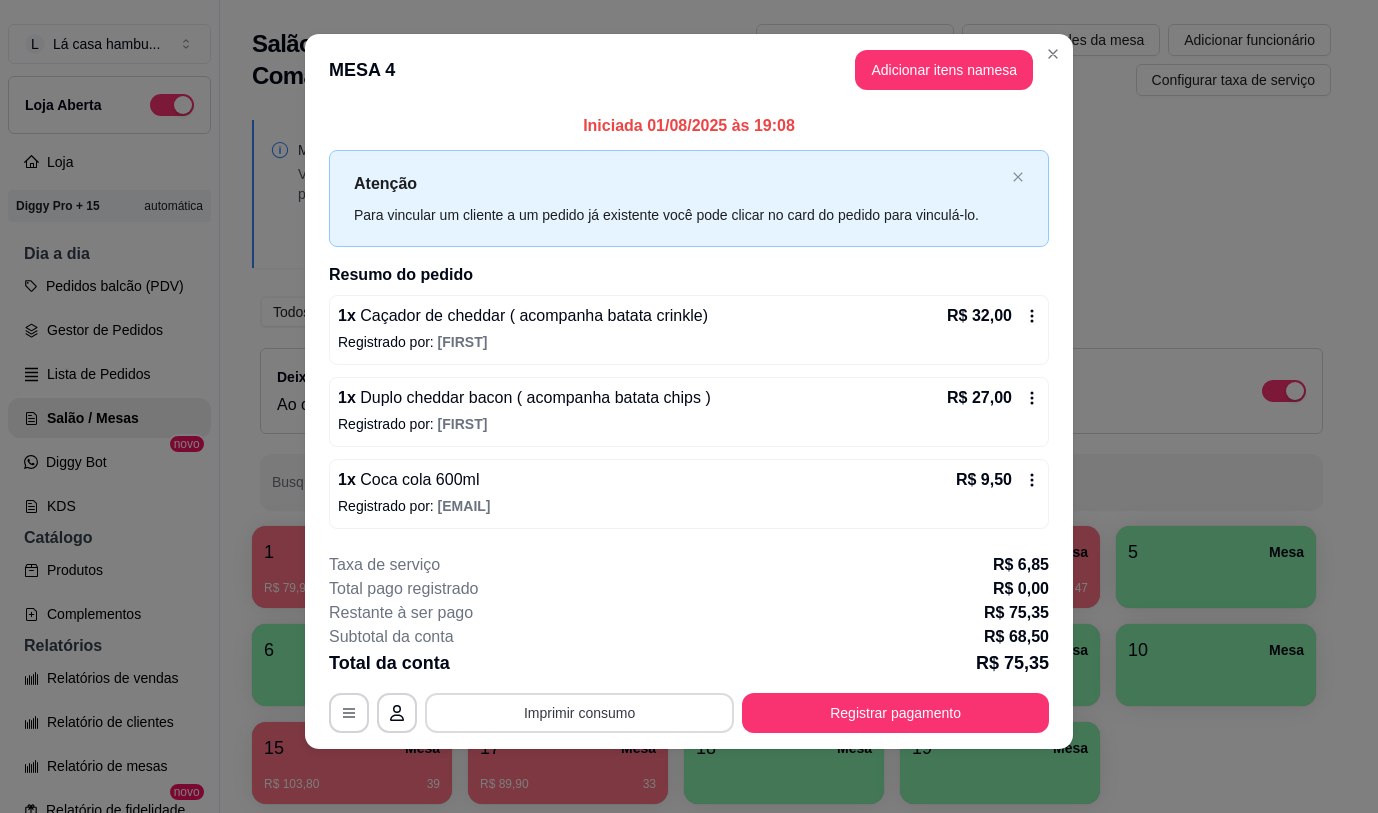 click on "Imprimir consumo" at bounding box center [579, 713] 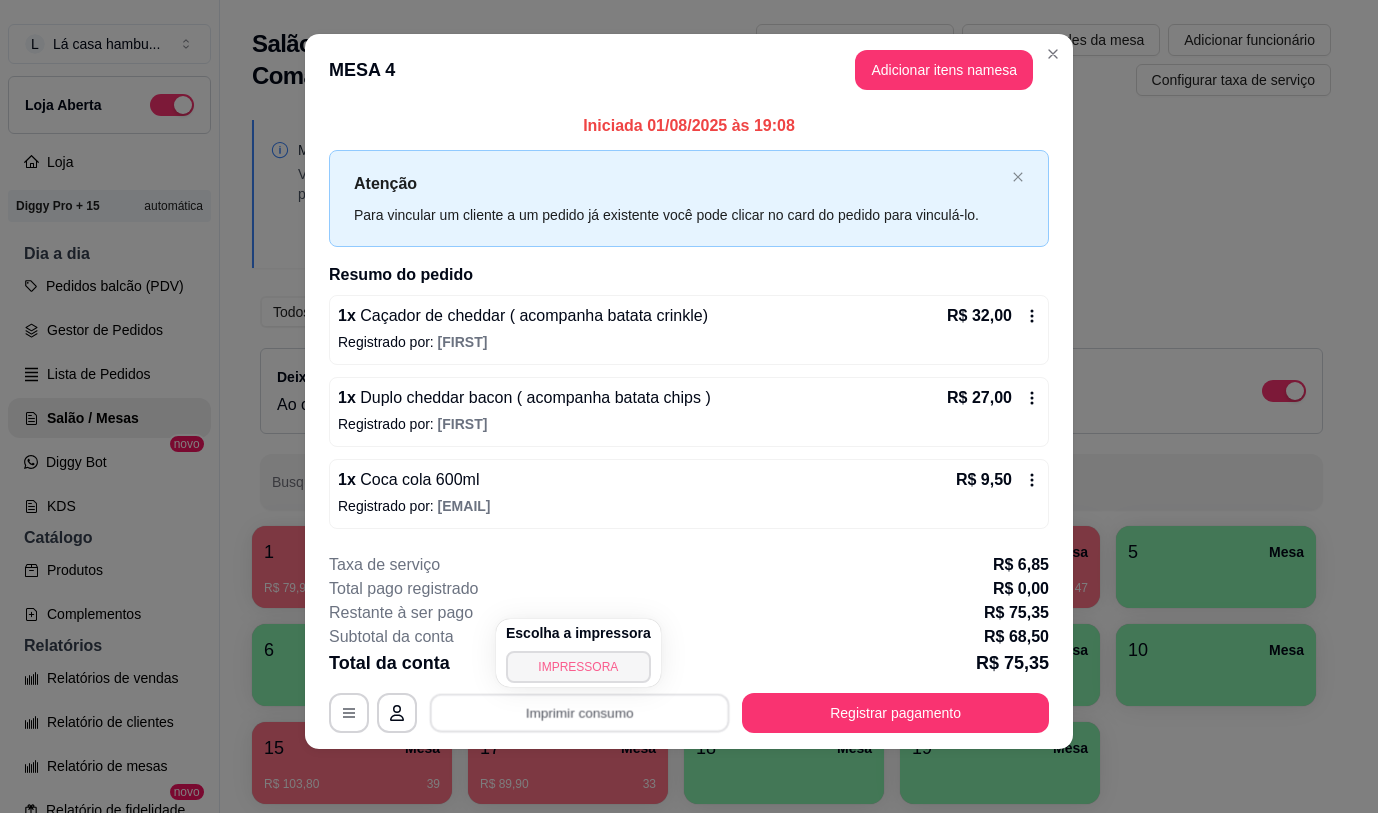 click on "IMPRESSORA" at bounding box center [578, 667] 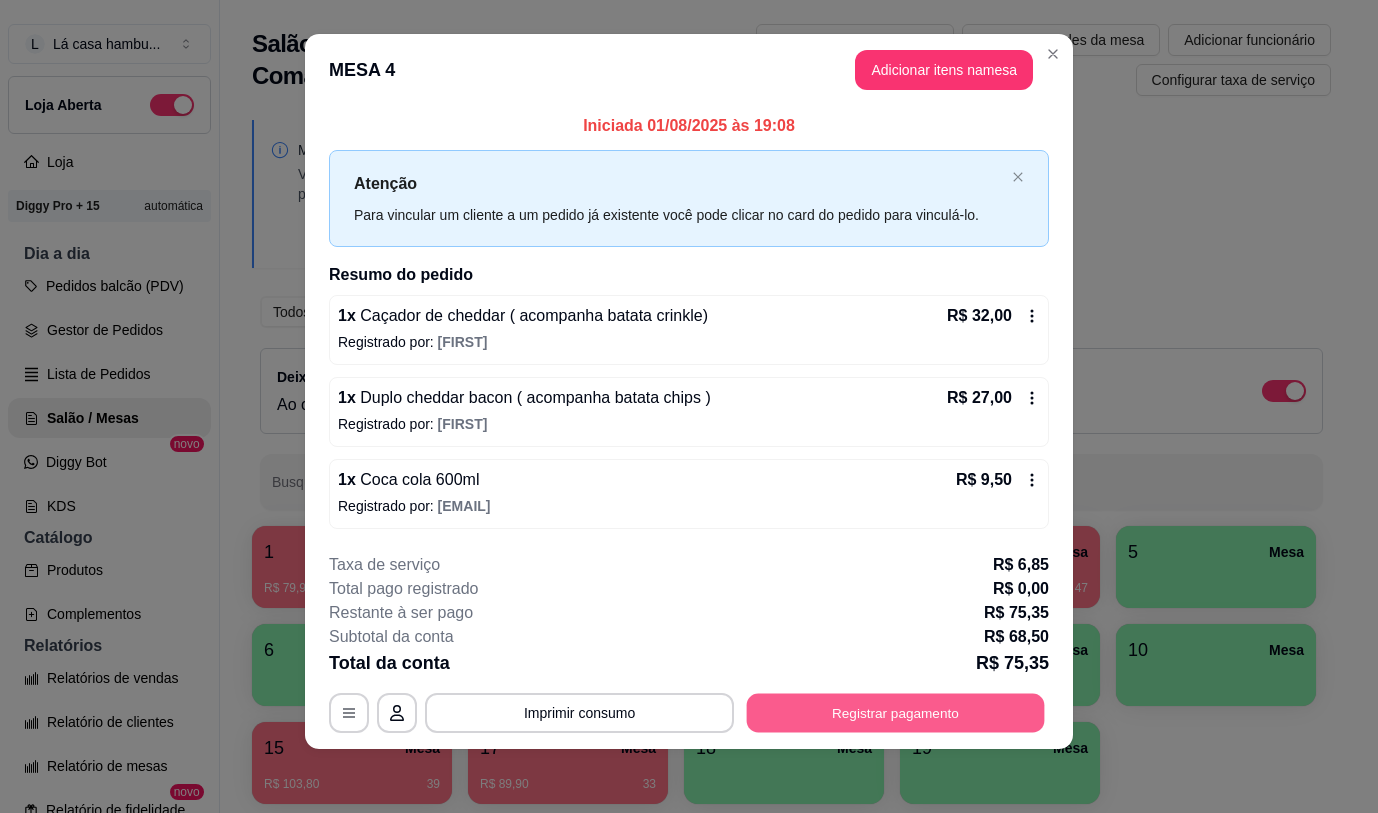 click on "Registrar pagamento" at bounding box center (896, 713) 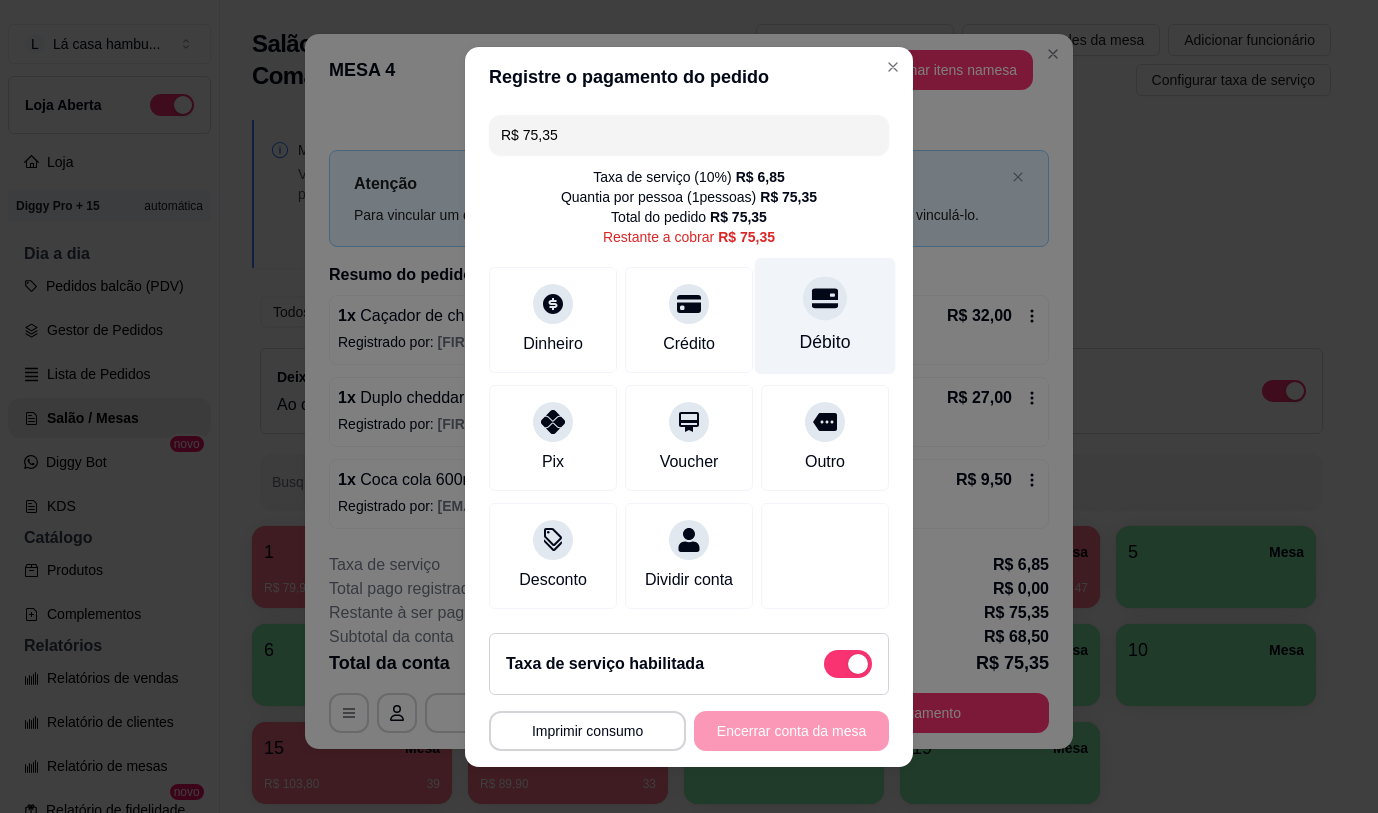 click on "Débito" at bounding box center (825, 342) 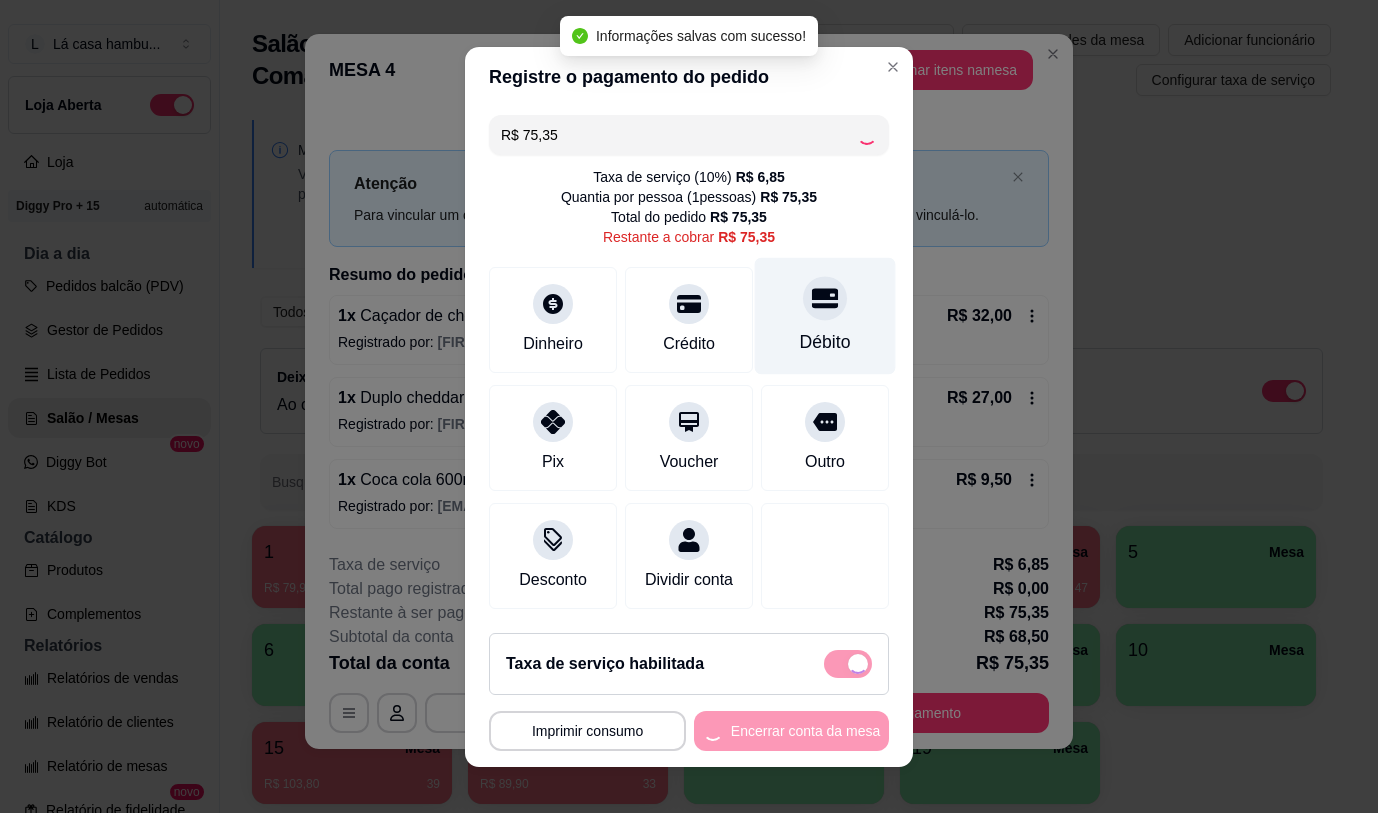 type on "R$ 0,00" 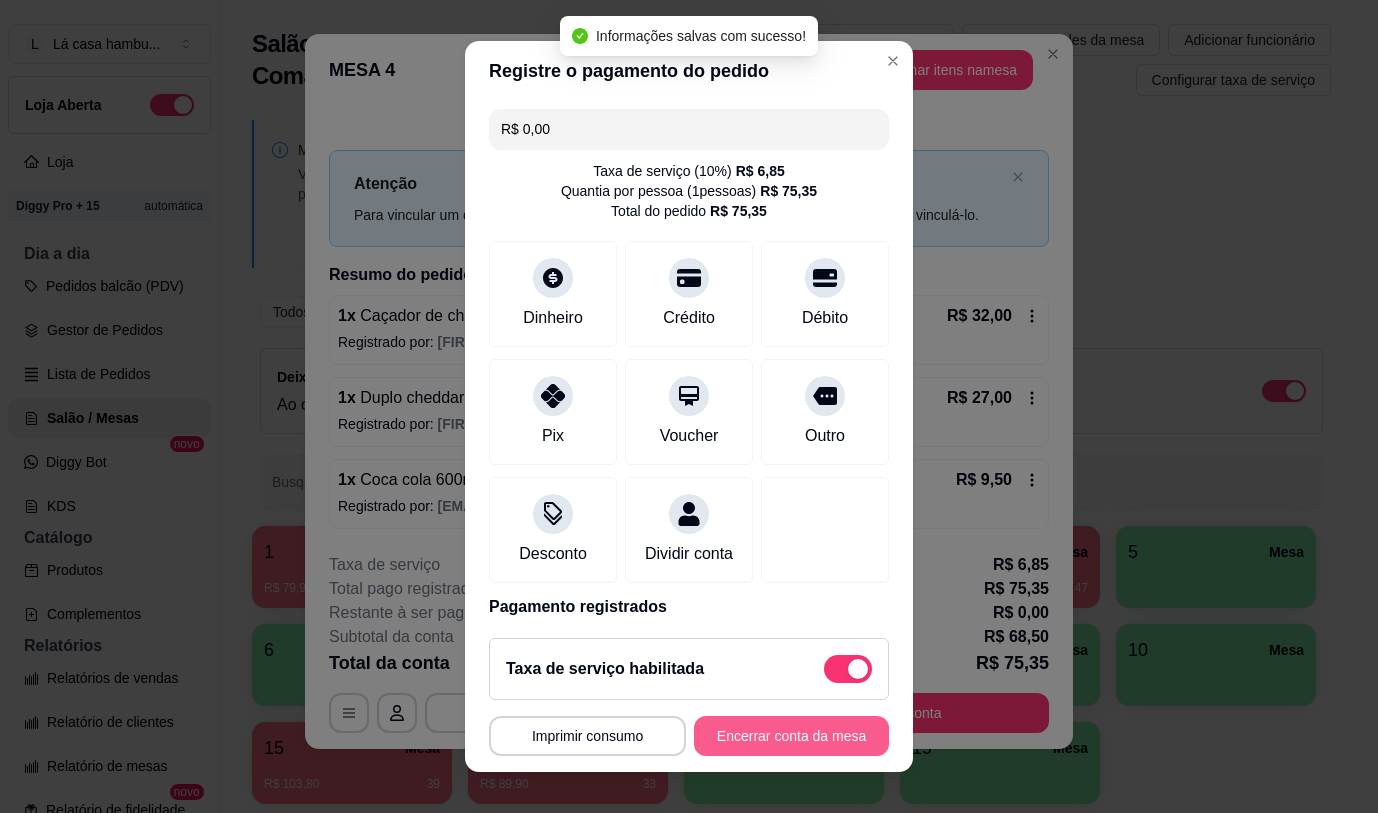 click on "Encerrar conta da mesa" at bounding box center (791, 736) 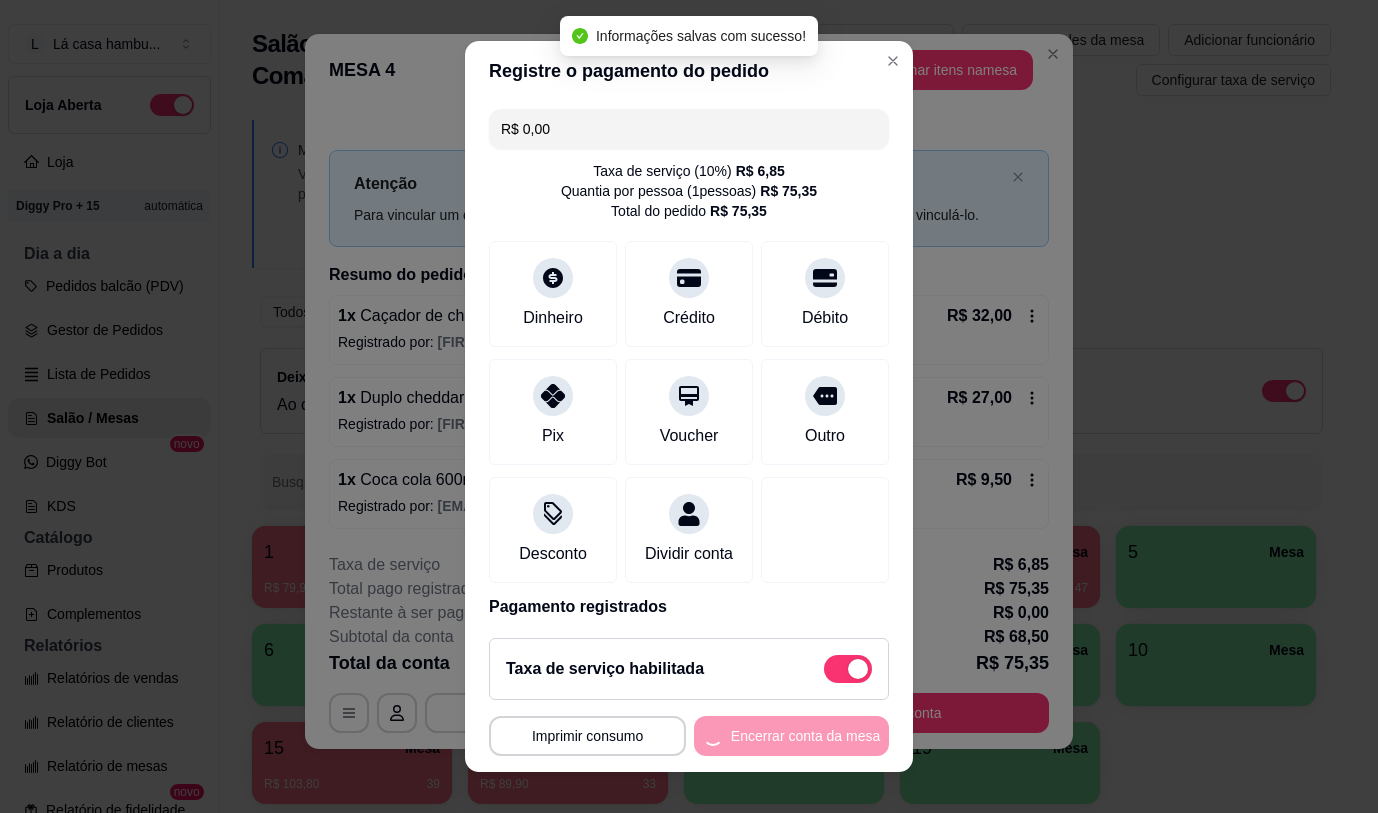 scroll, scrollTop: 0, scrollLeft: 0, axis: both 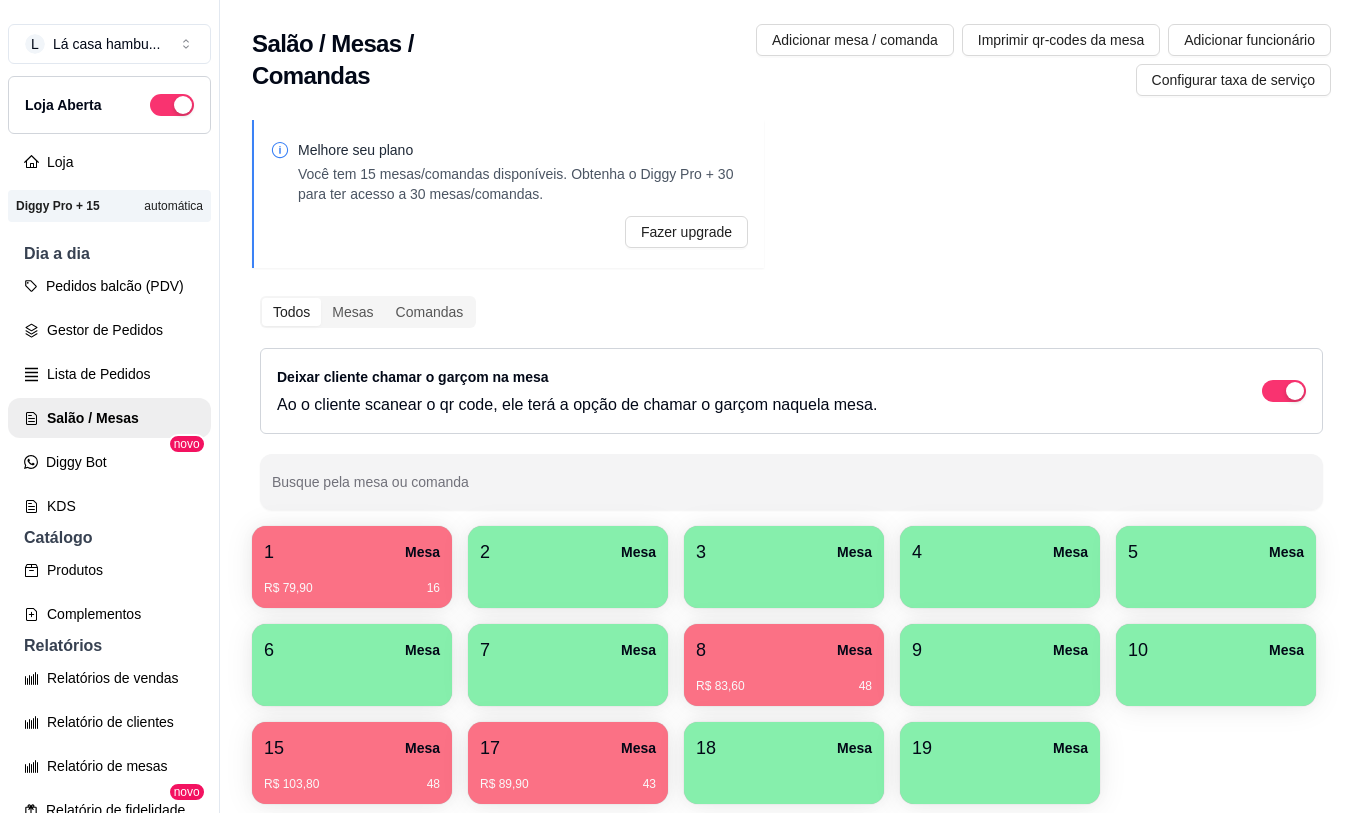 click on "8 Mesa" at bounding box center (784, 650) 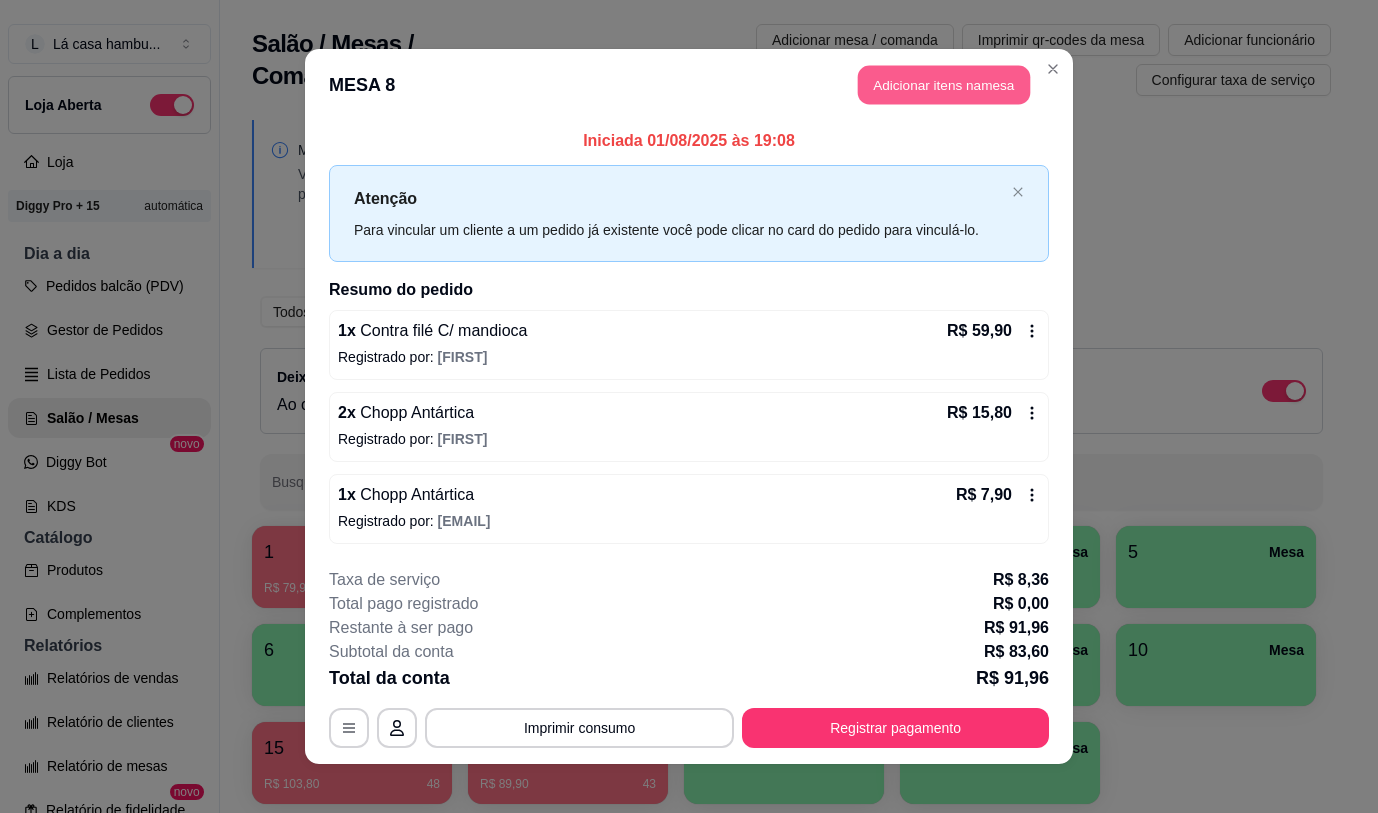 click on "Adicionar itens na  mesa" at bounding box center [944, 85] 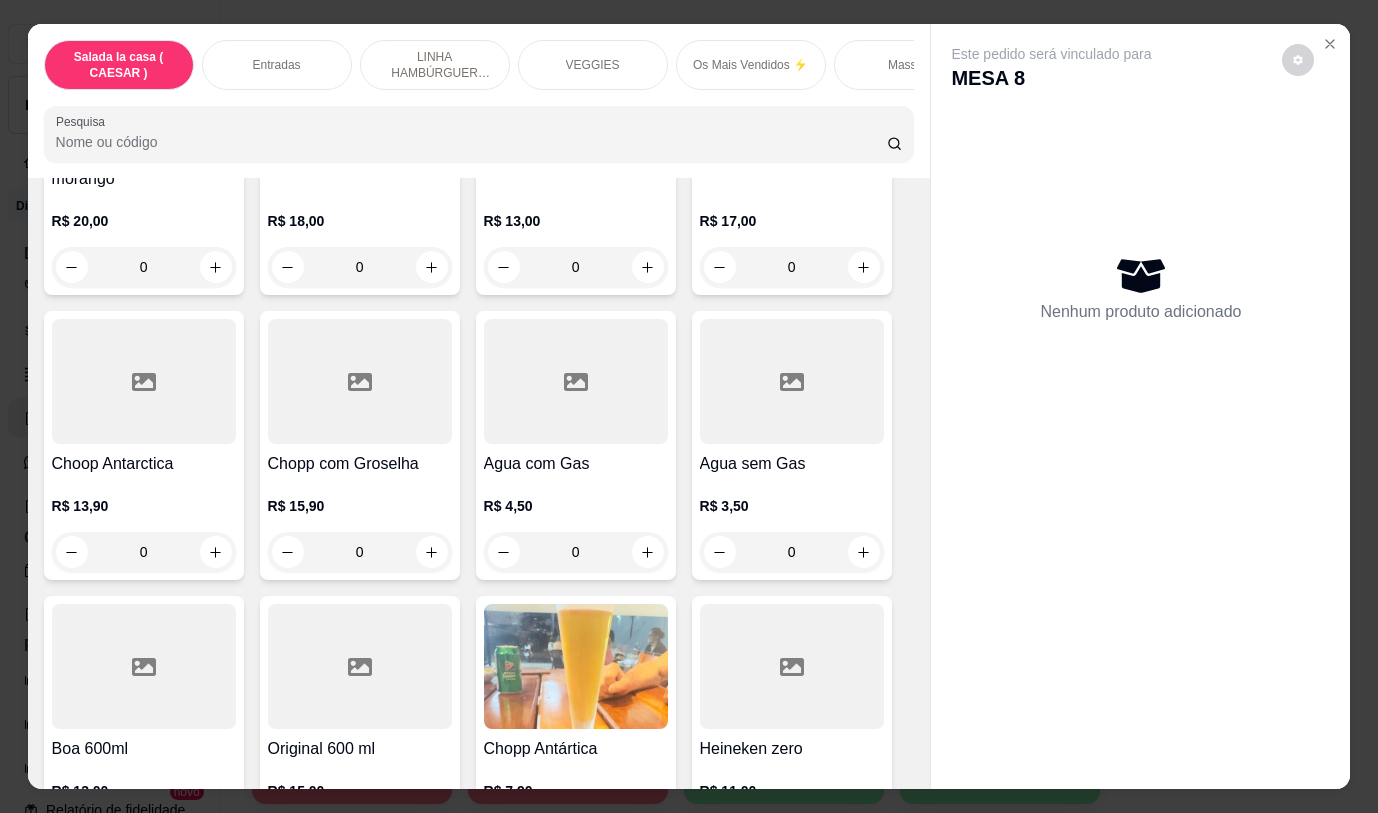 scroll, scrollTop: 9487, scrollLeft: 0, axis: vertical 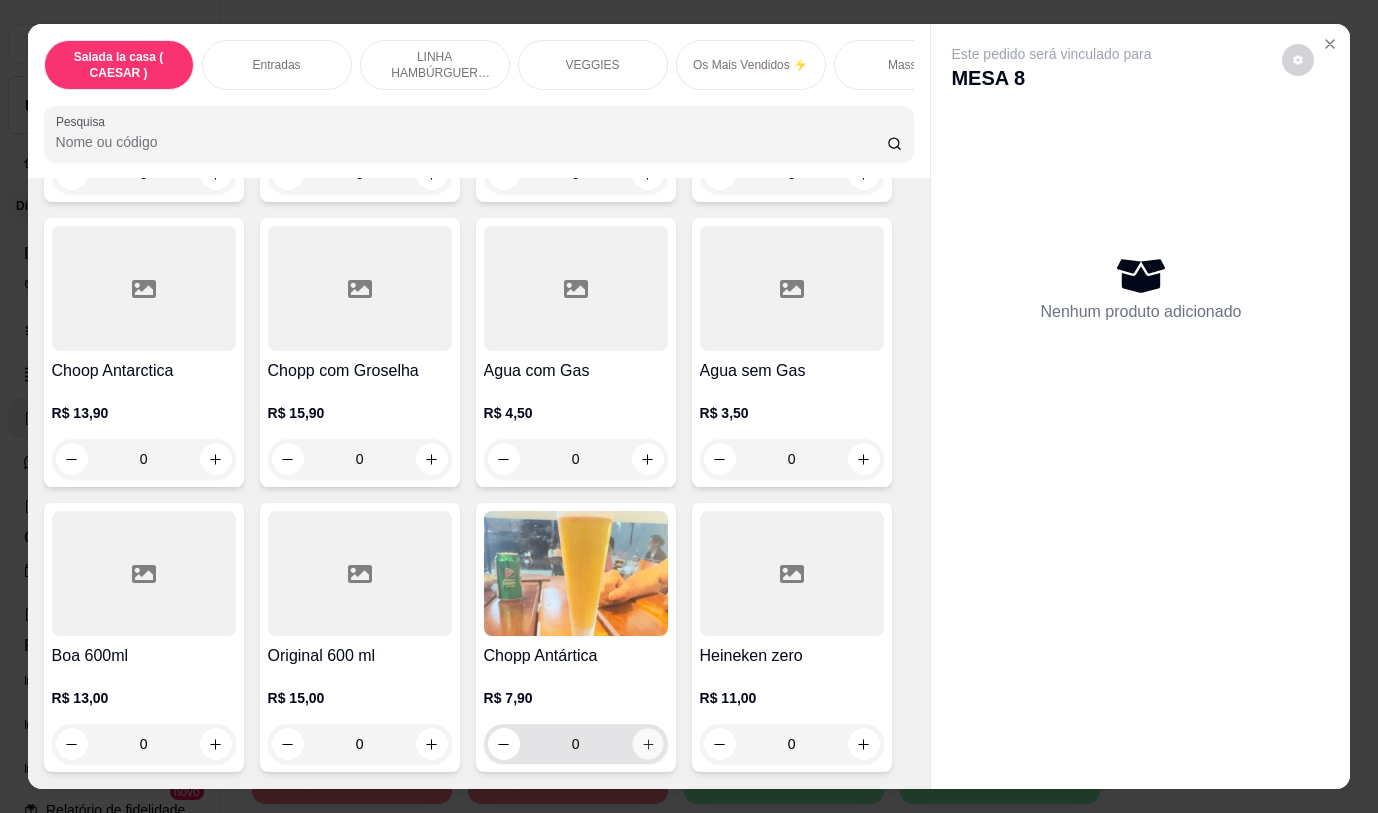 click 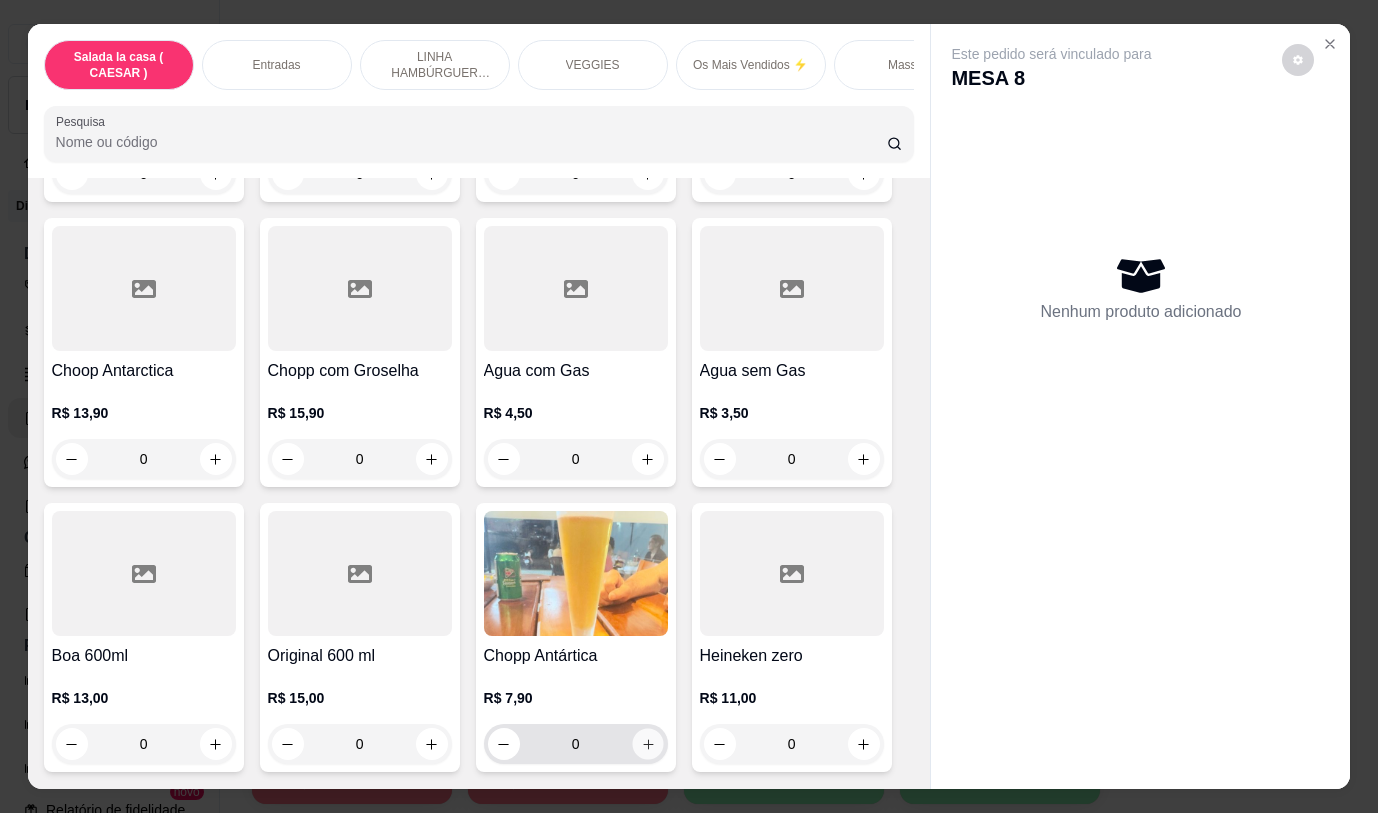 type on "1" 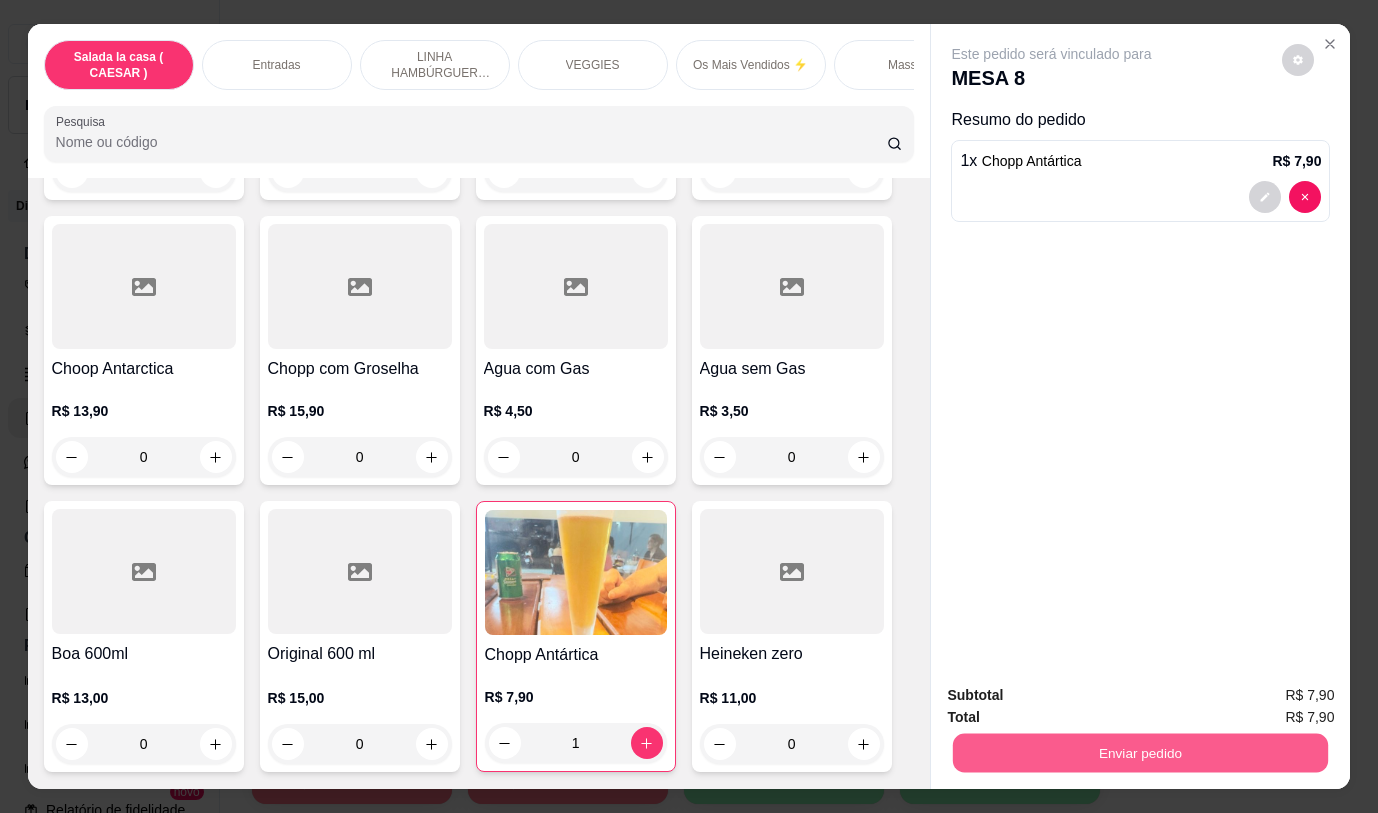click on "Enviar pedido" at bounding box center [1140, 752] 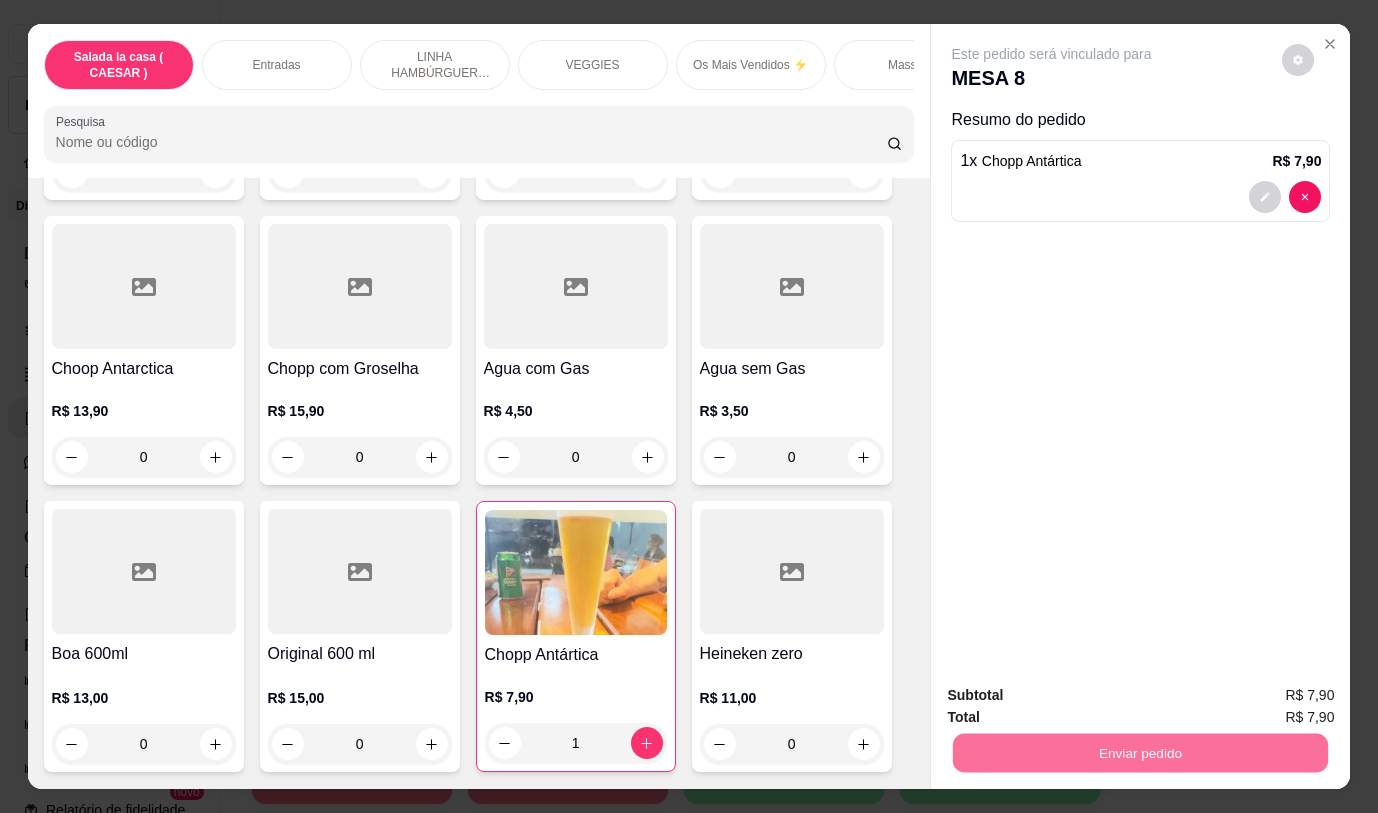 click on "Não registrar e enviar pedido" at bounding box center [1075, 696] 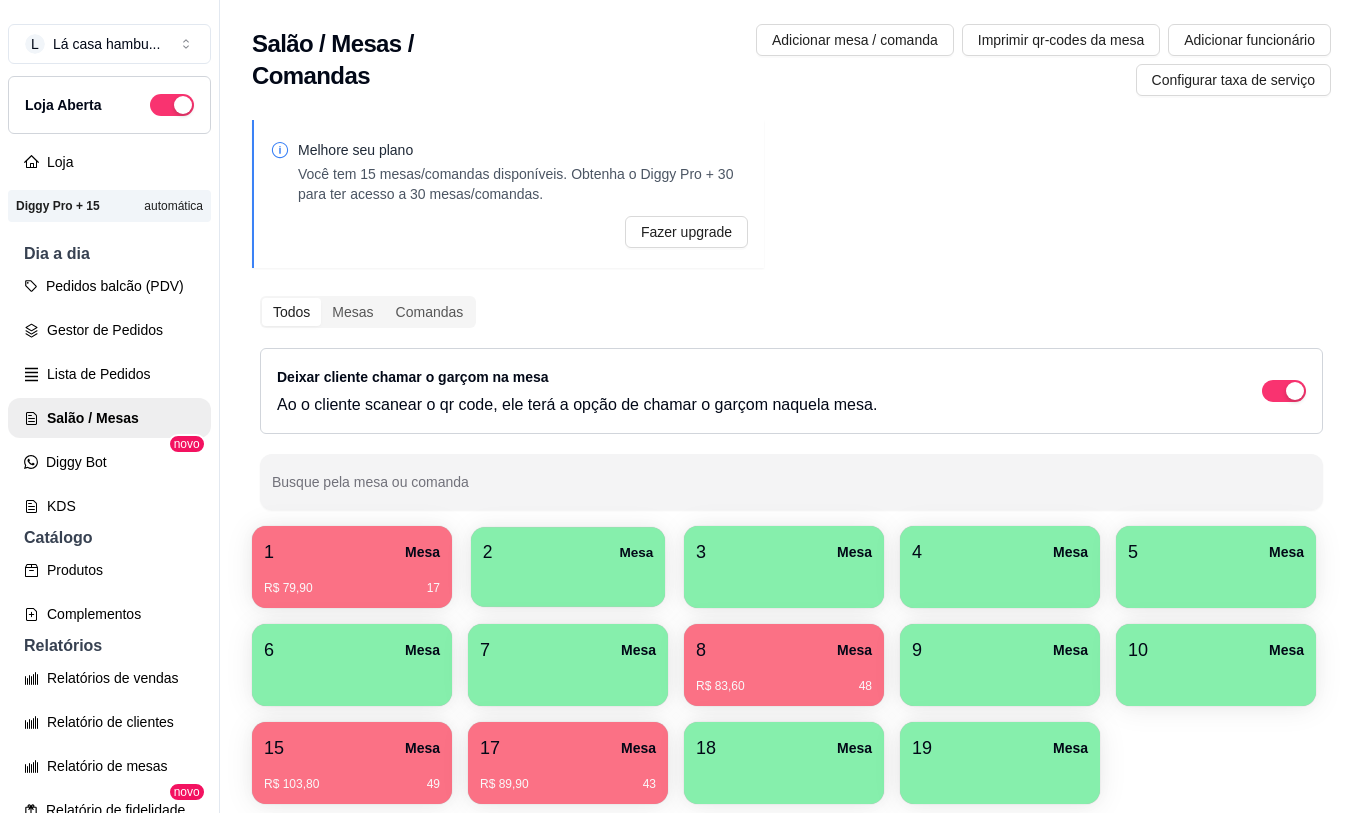 click on "2 Mesa" at bounding box center (568, 552) 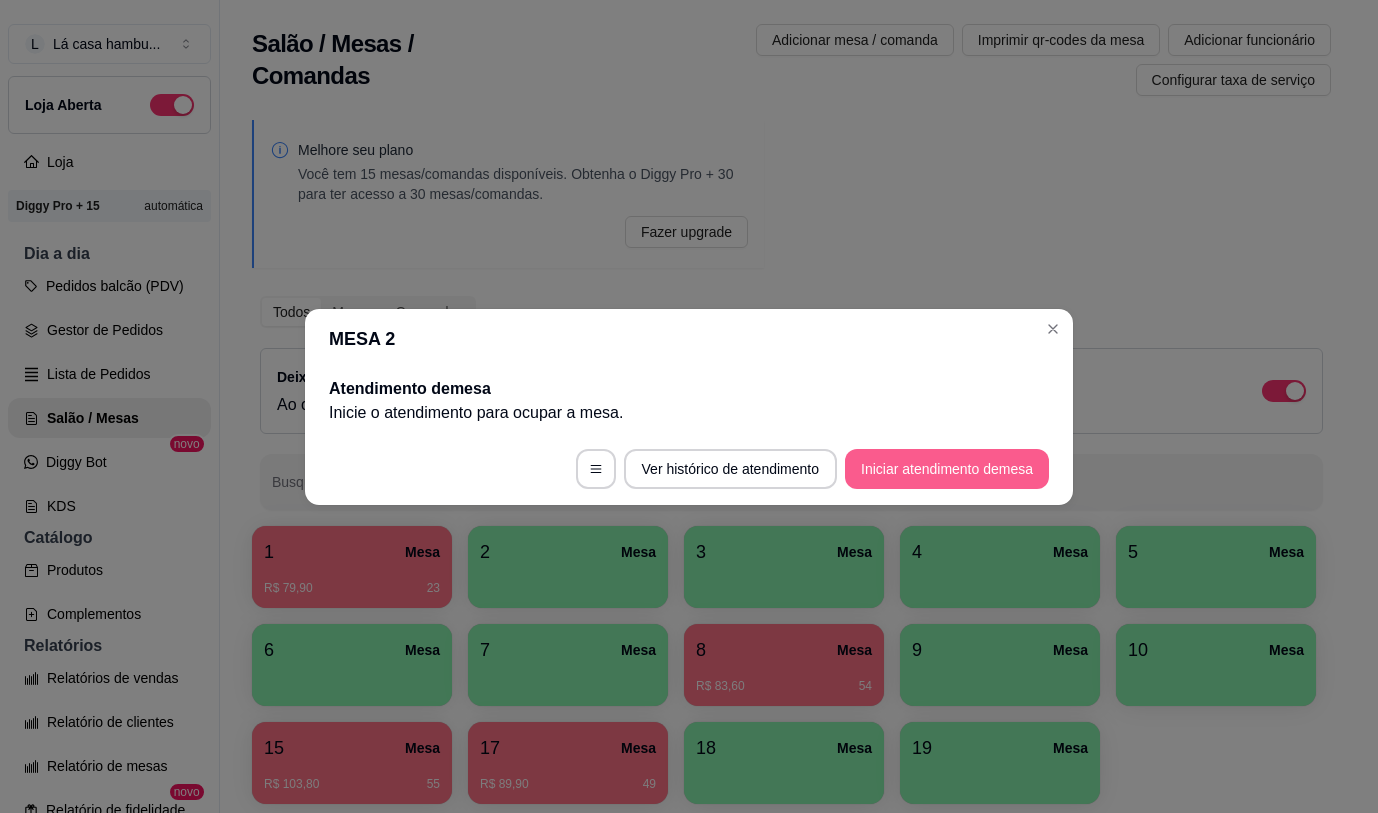 click on "Iniciar atendimento de  mesa" at bounding box center (947, 469) 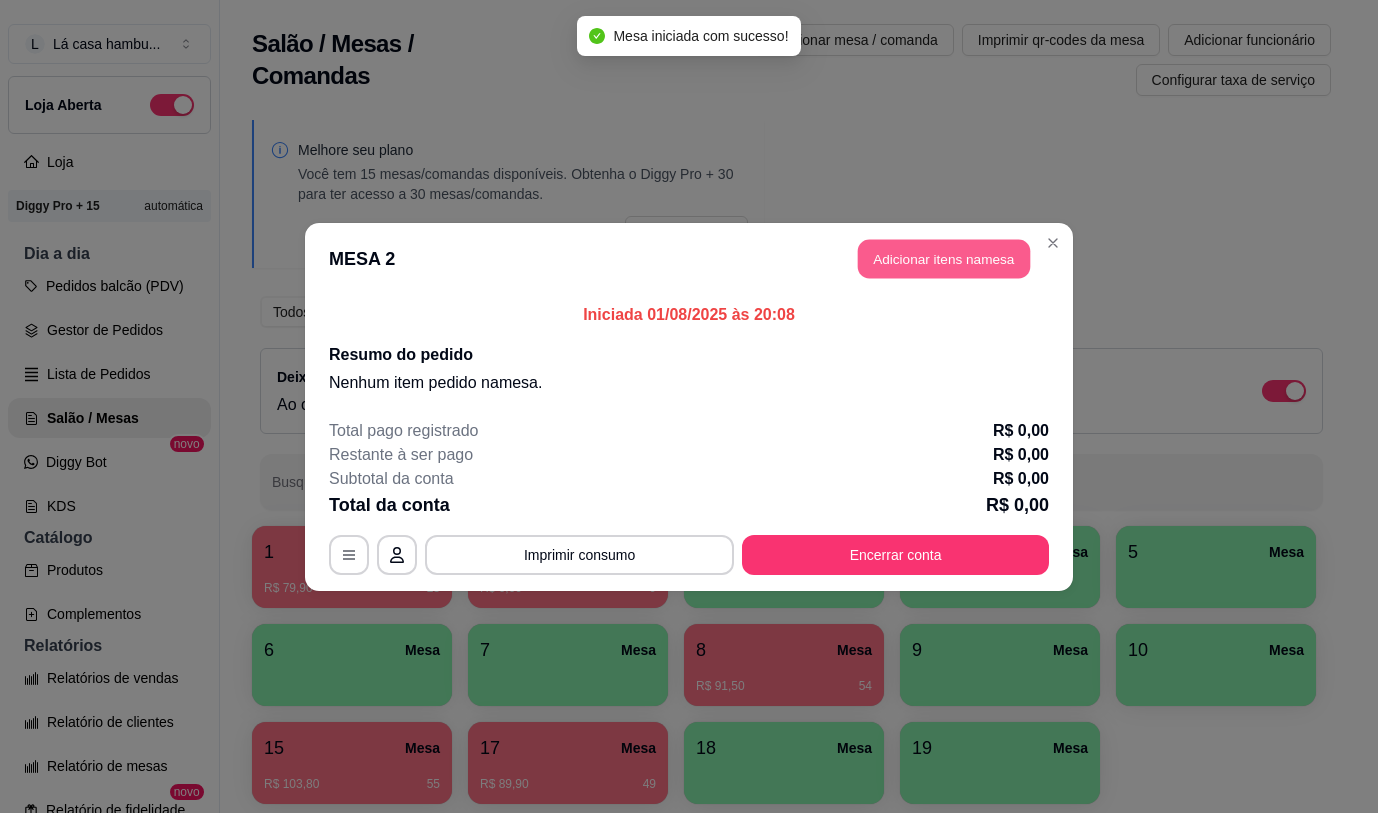 click on "Adicionar itens na  mesa" at bounding box center (944, 258) 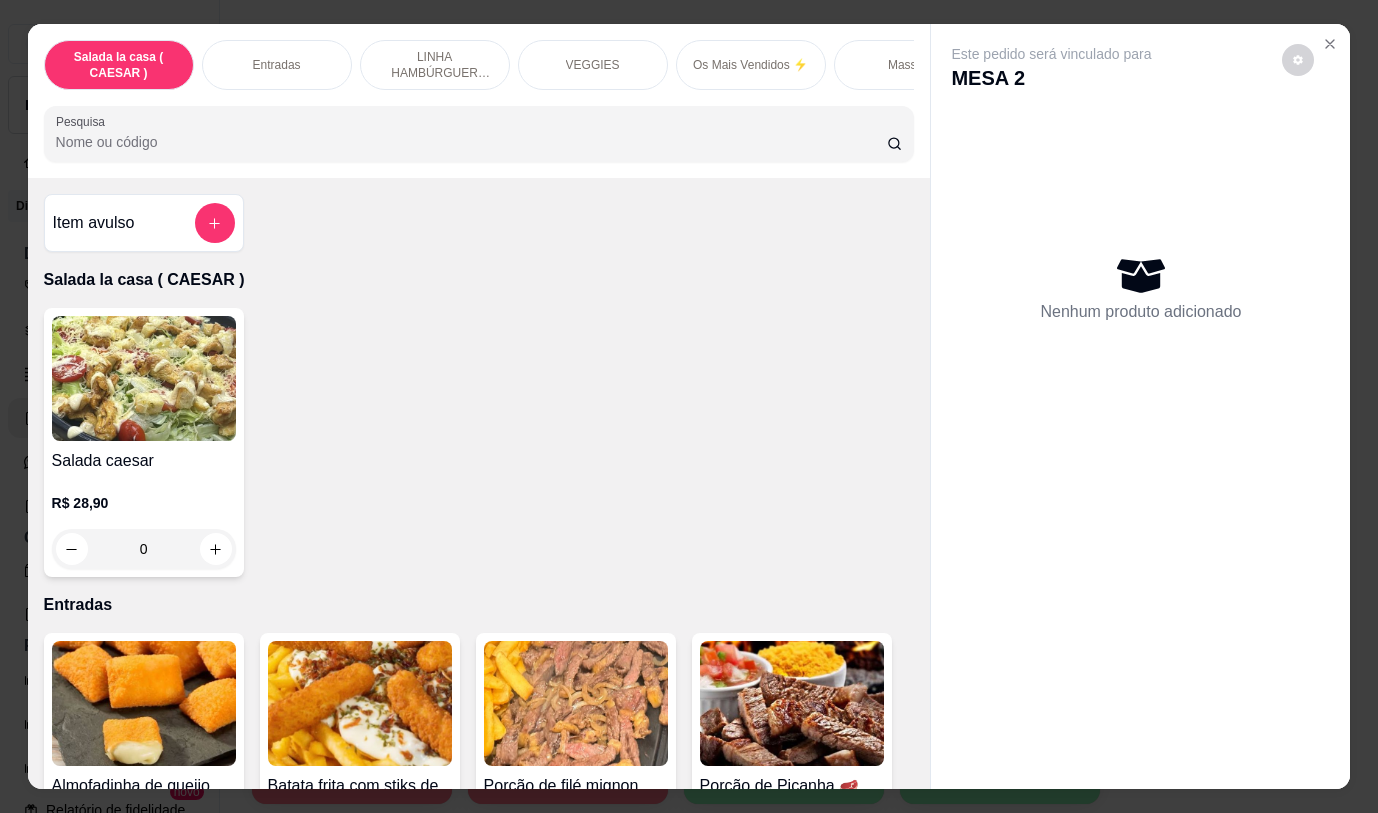 drag, startPoint x: 907, startPoint y: 219, endPoint x: 911, endPoint y: 236, distance: 17.464249 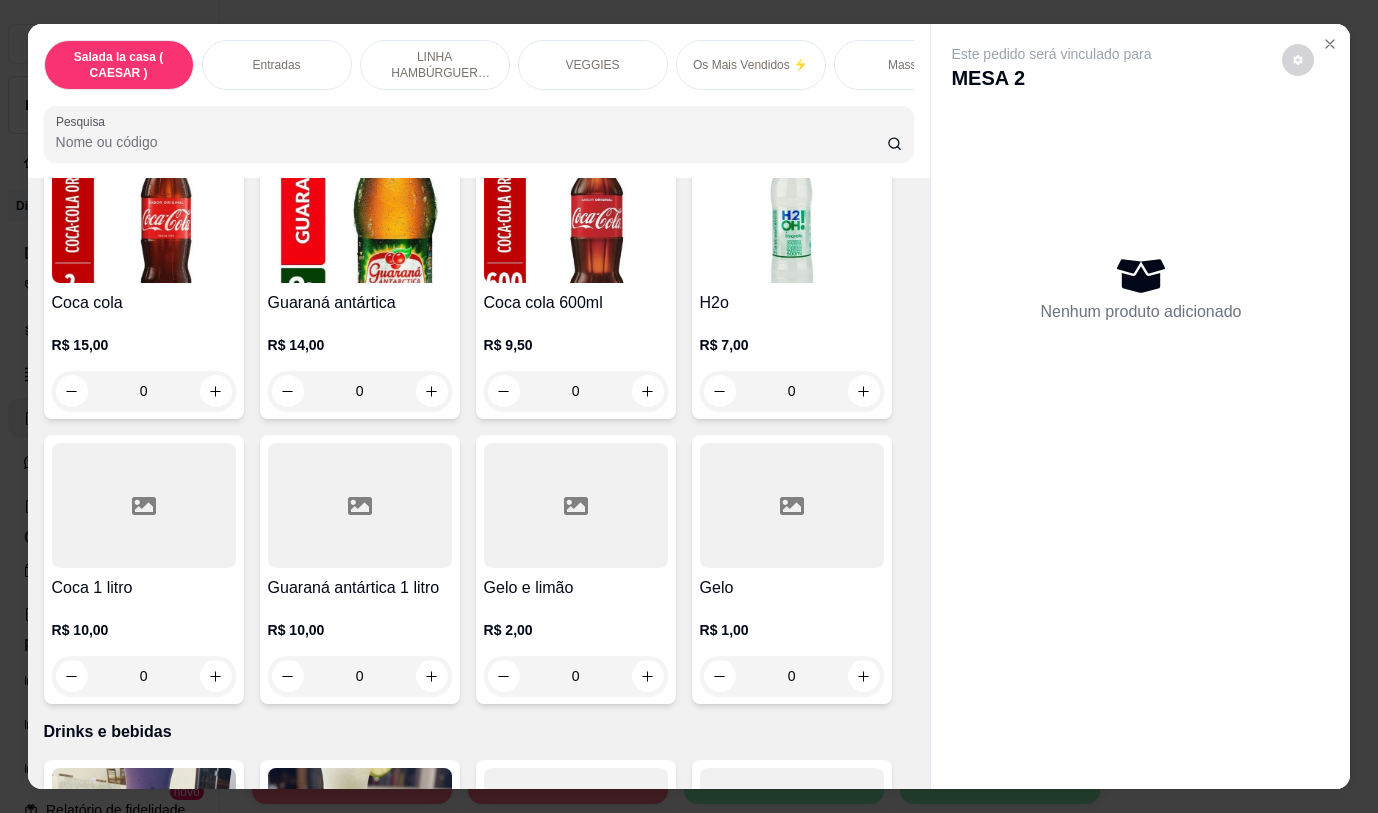 scroll, scrollTop: 8873, scrollLeft: 0, axis: vertical 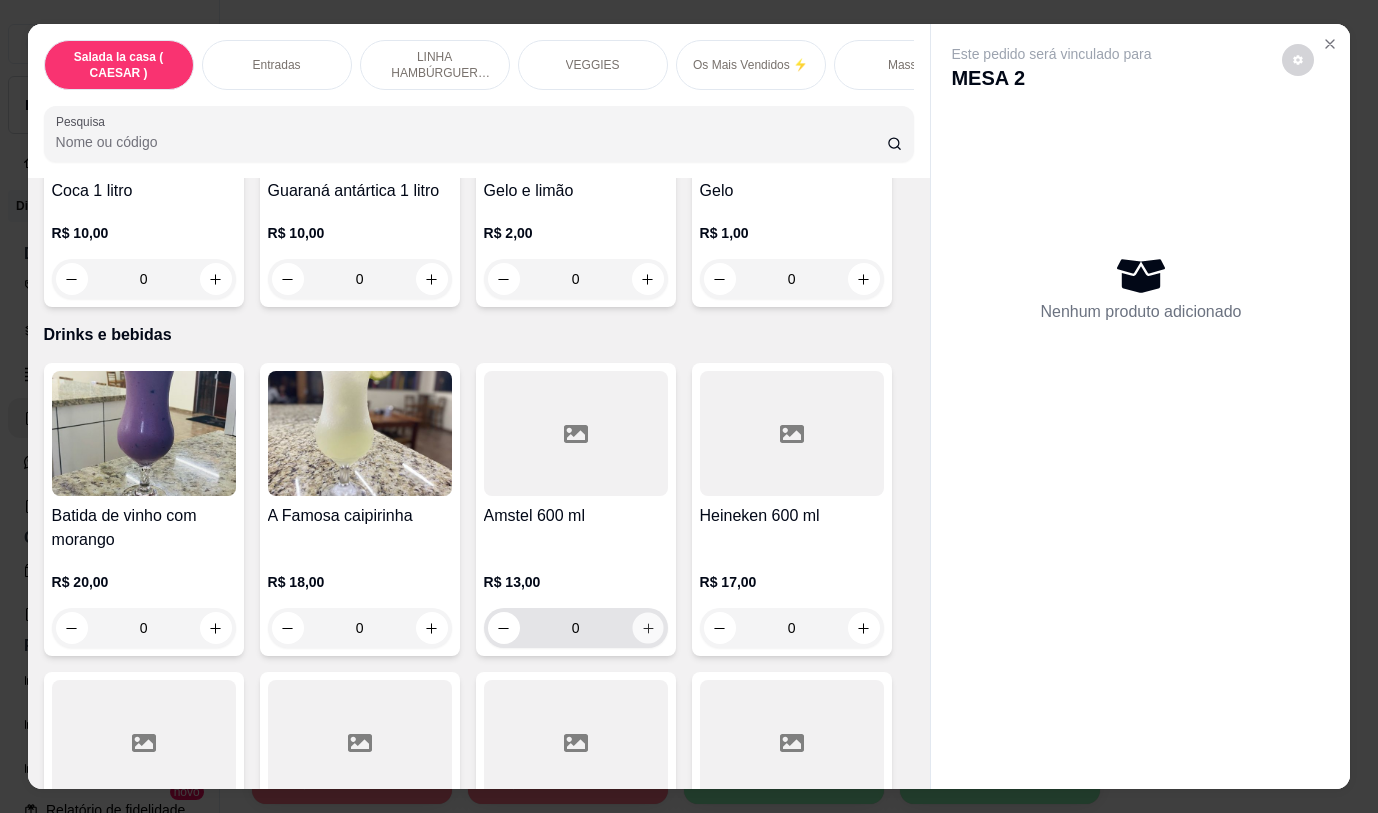 click at bounding box center (647, 628) 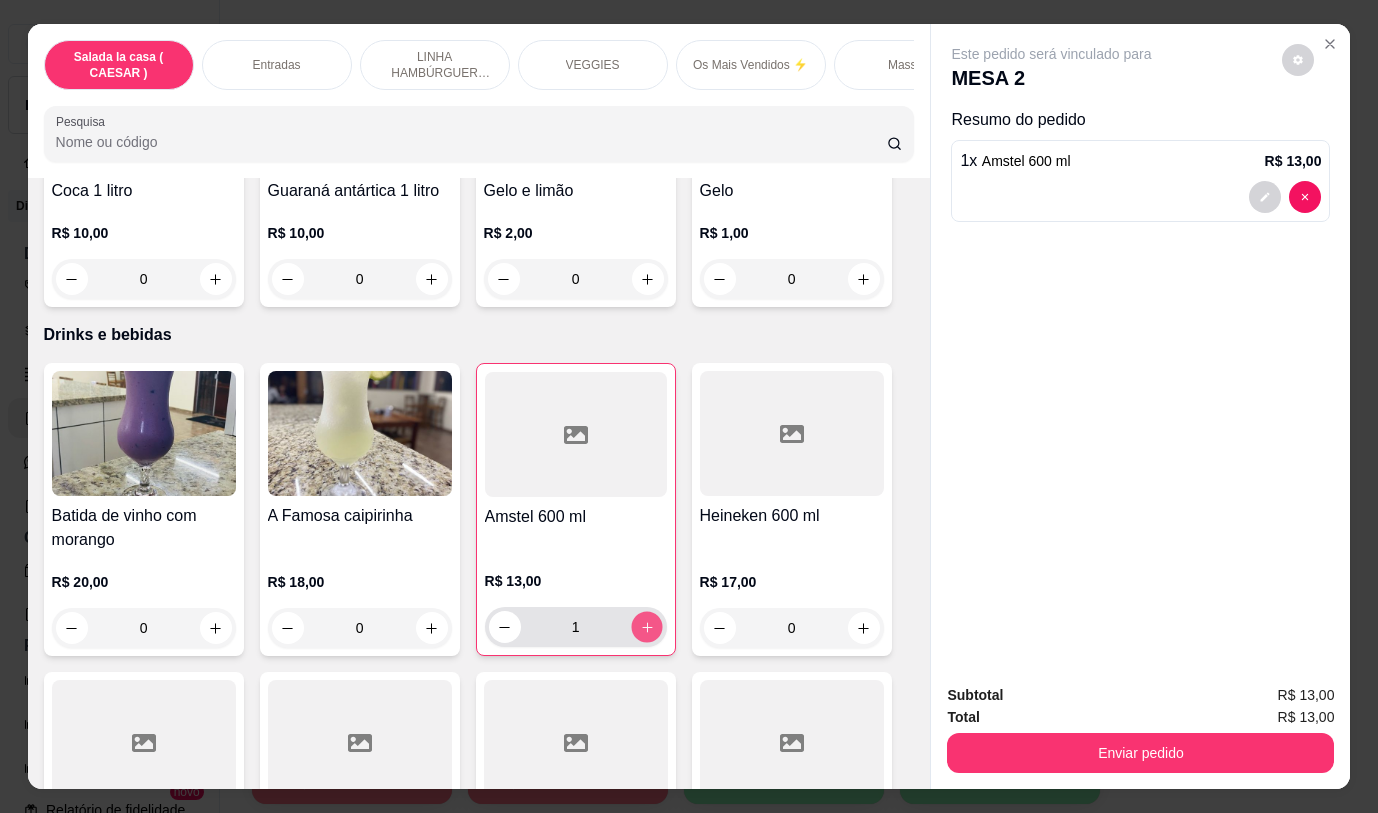 click 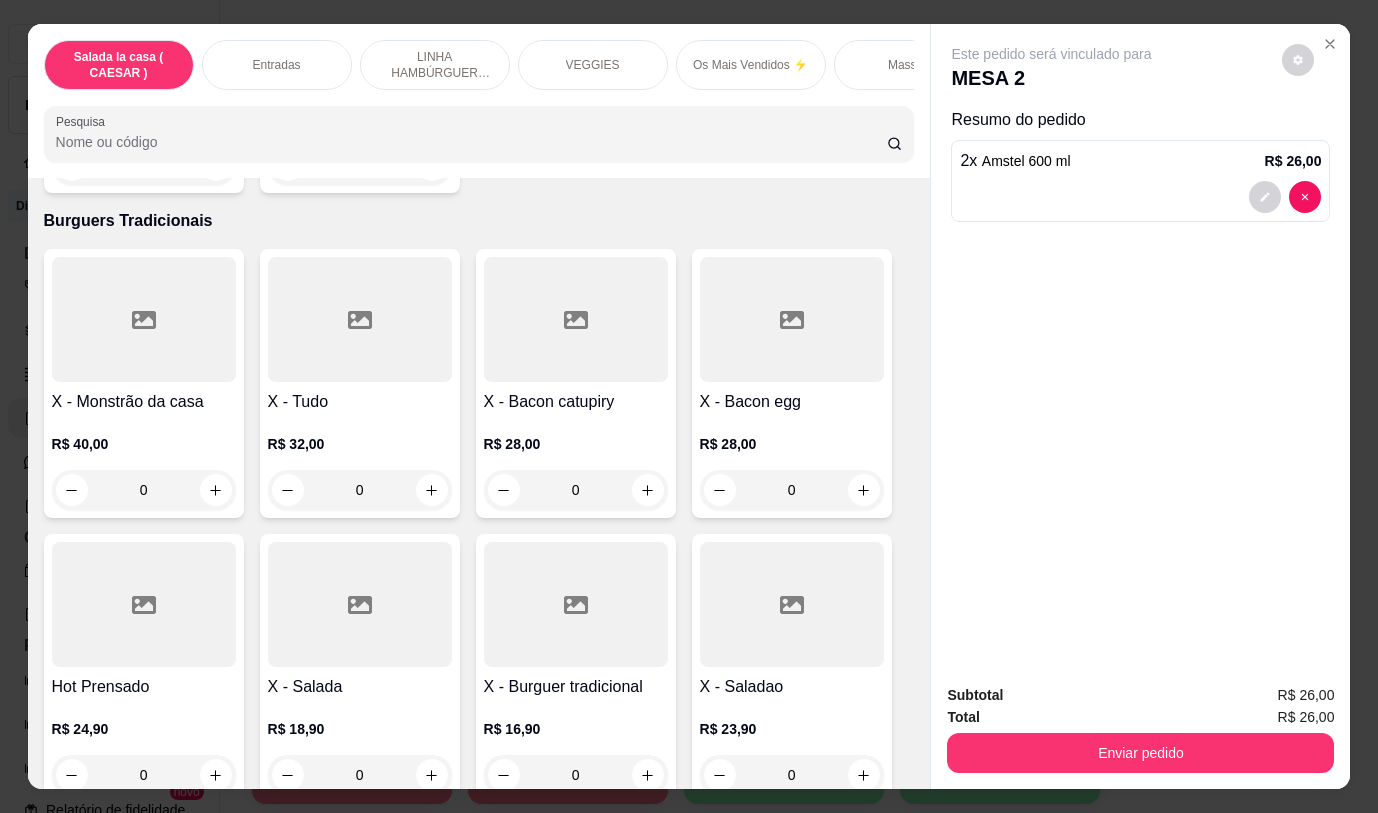 scroll, scrollTop: 6313, scrollLeft: 0, axis: vertical 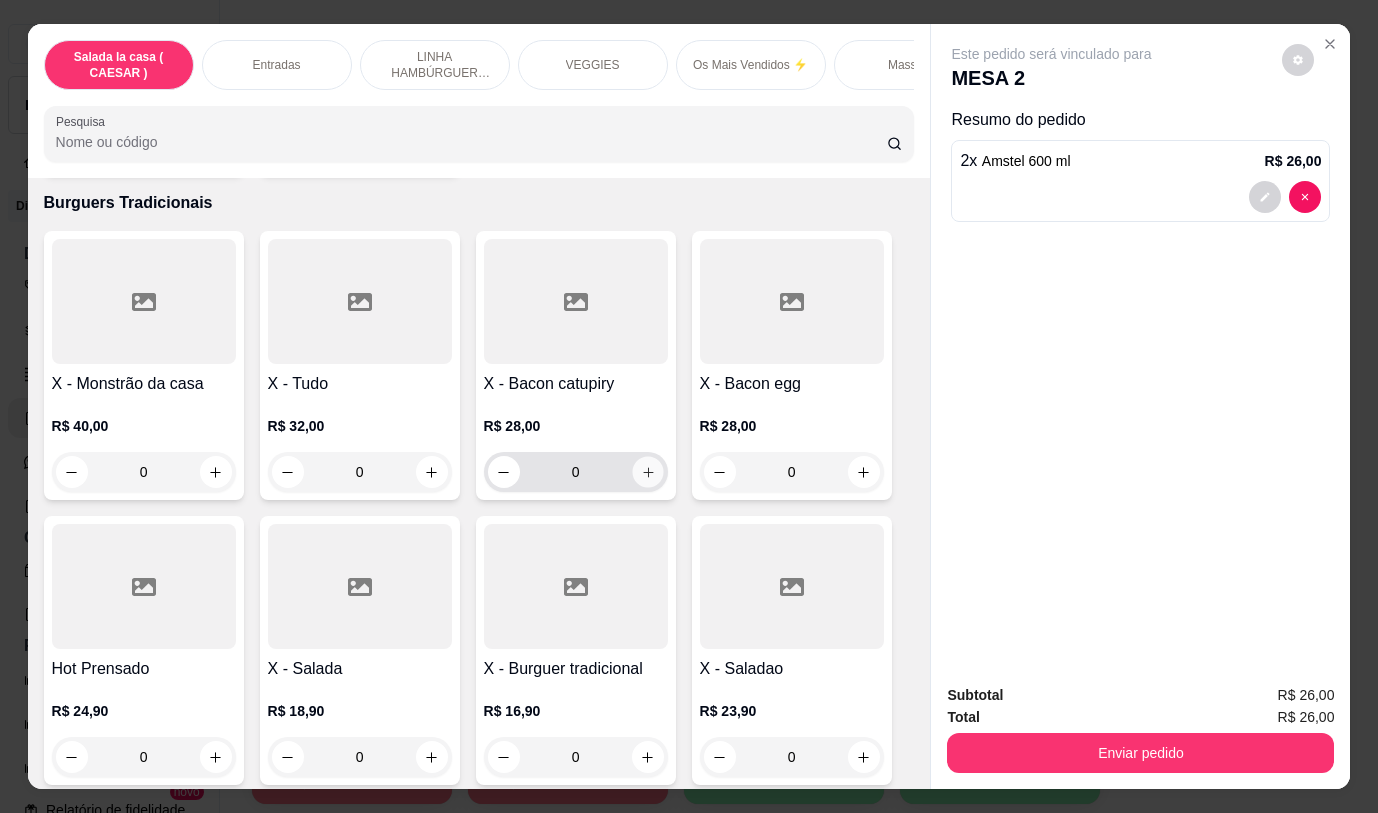 click 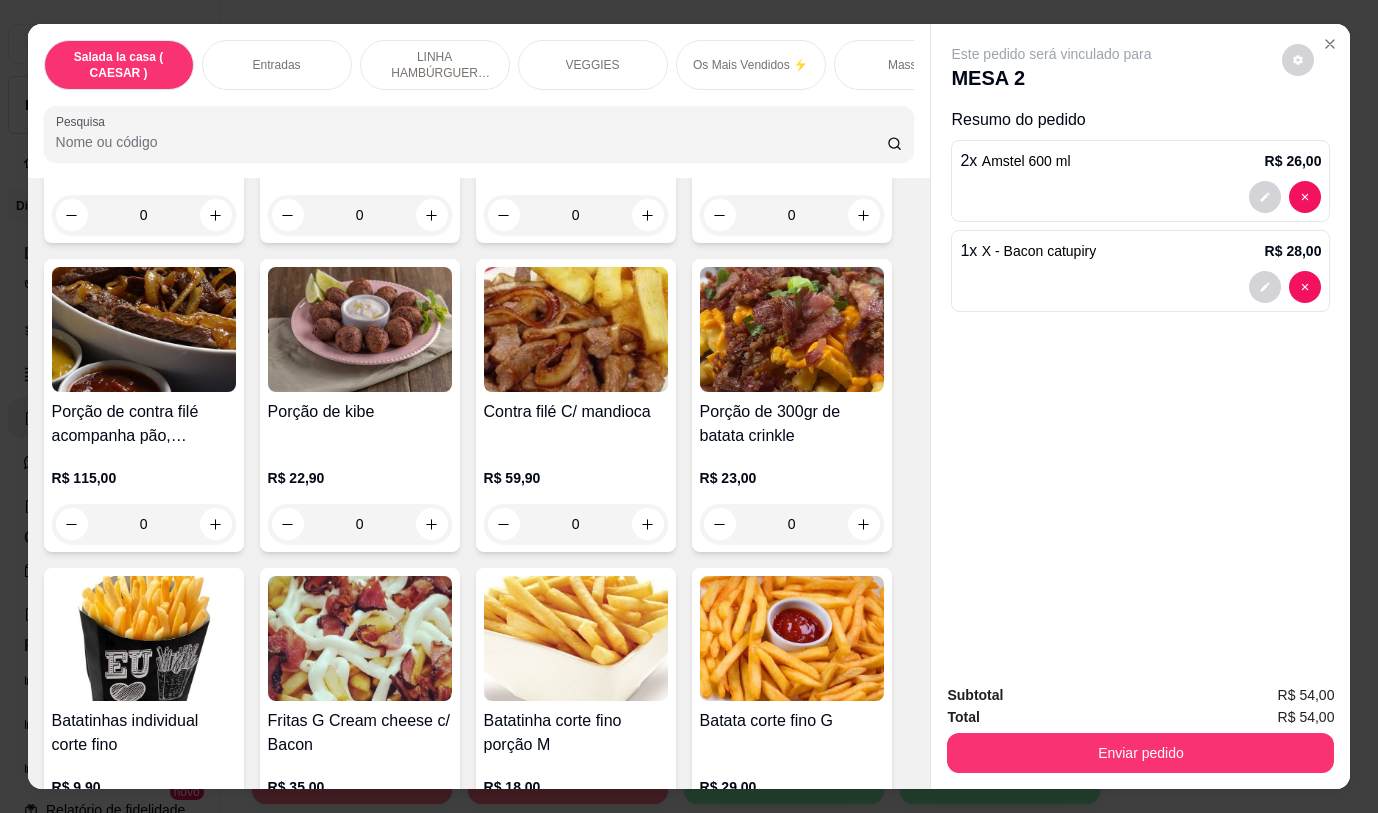 scroll, scrollTop: 758, scrollLeft: 0, axis: vertical 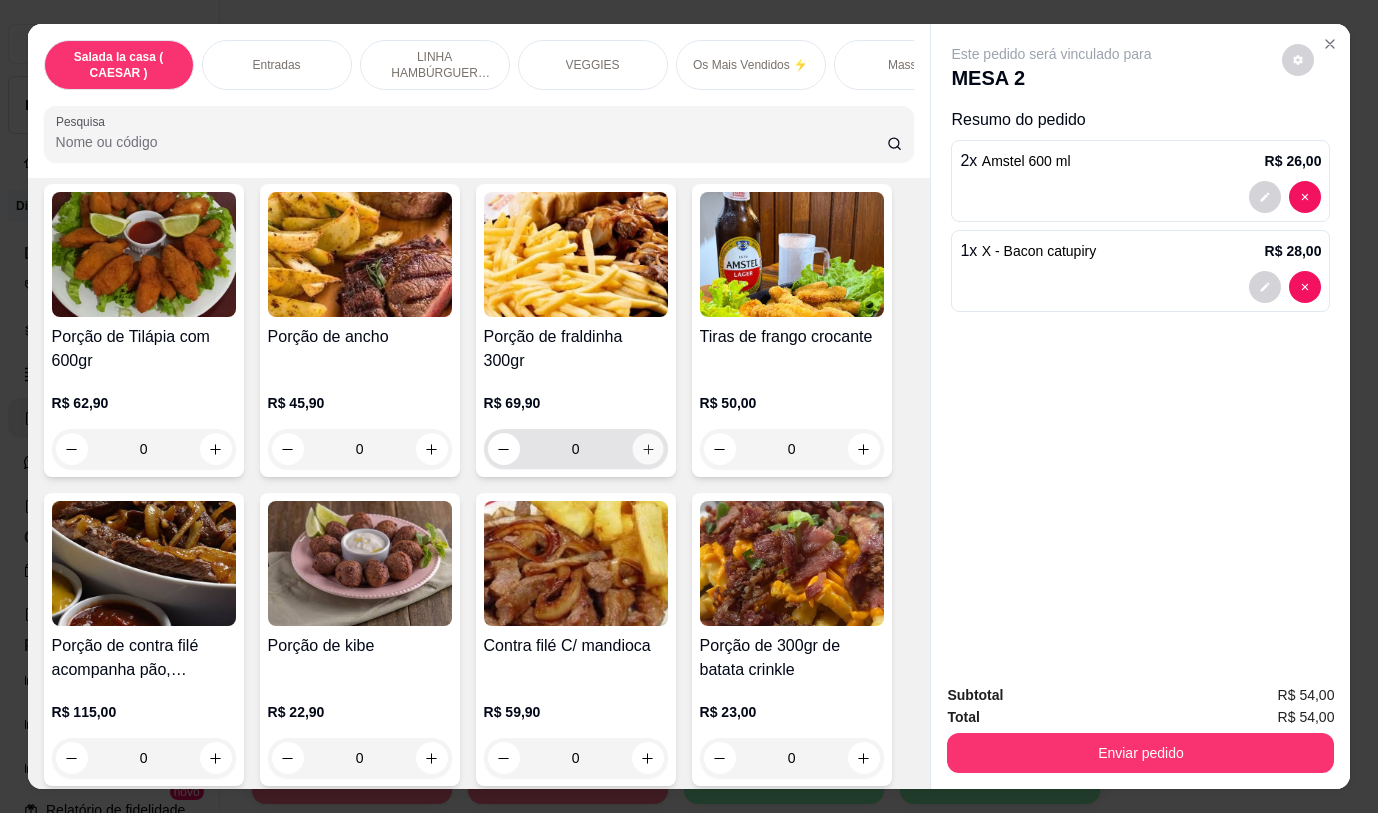click 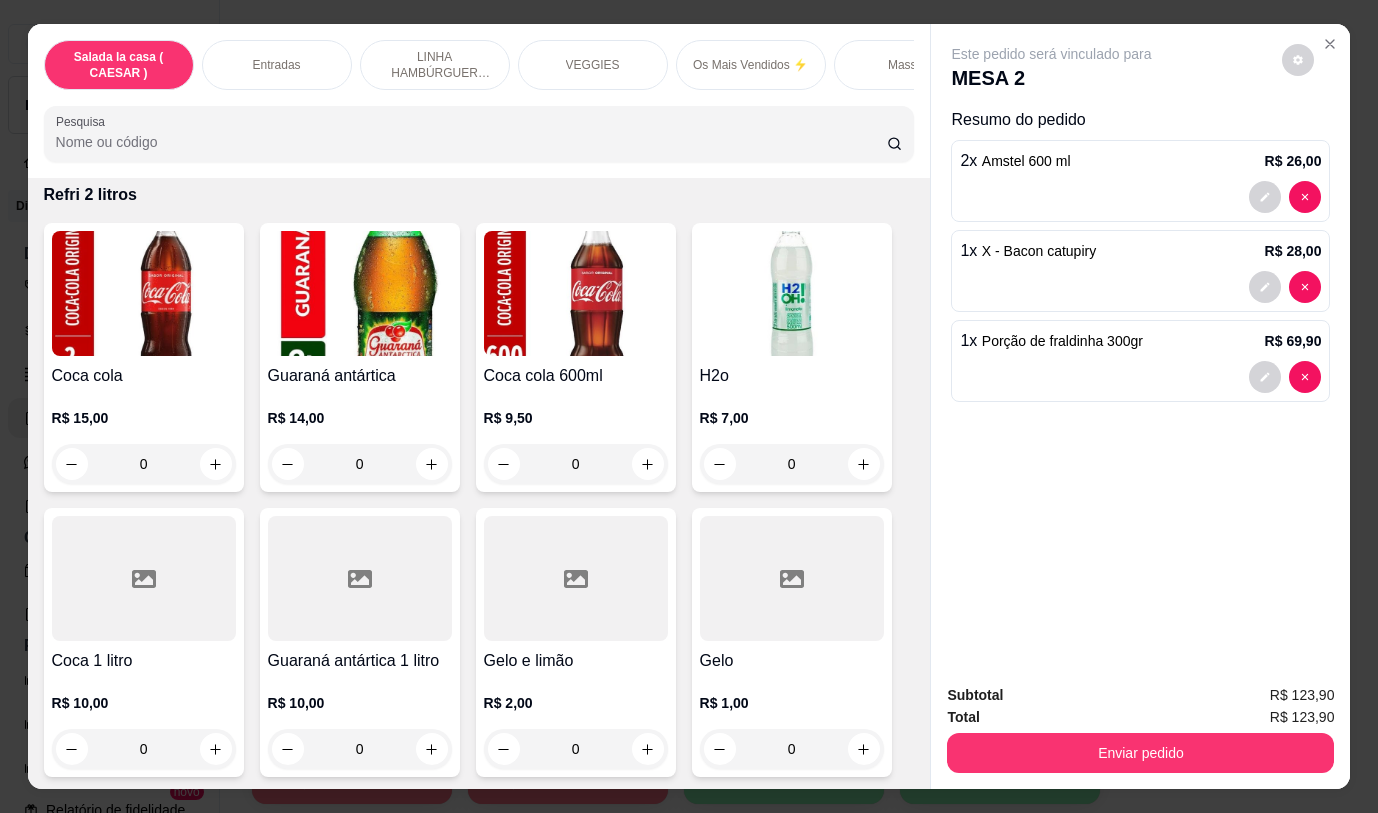 scroll, scrollTop: 8571, scrollLeft: 0, axis: vertical 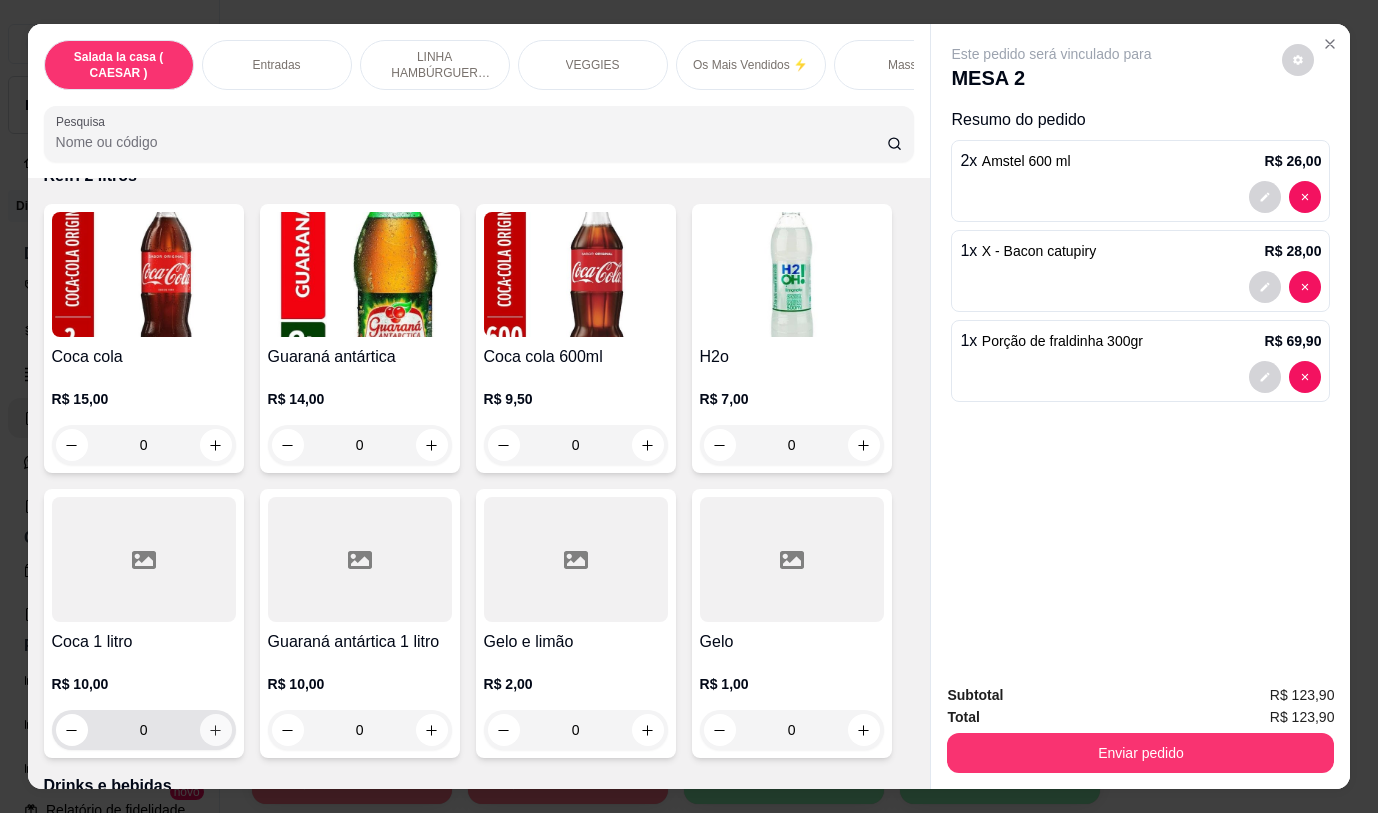 click 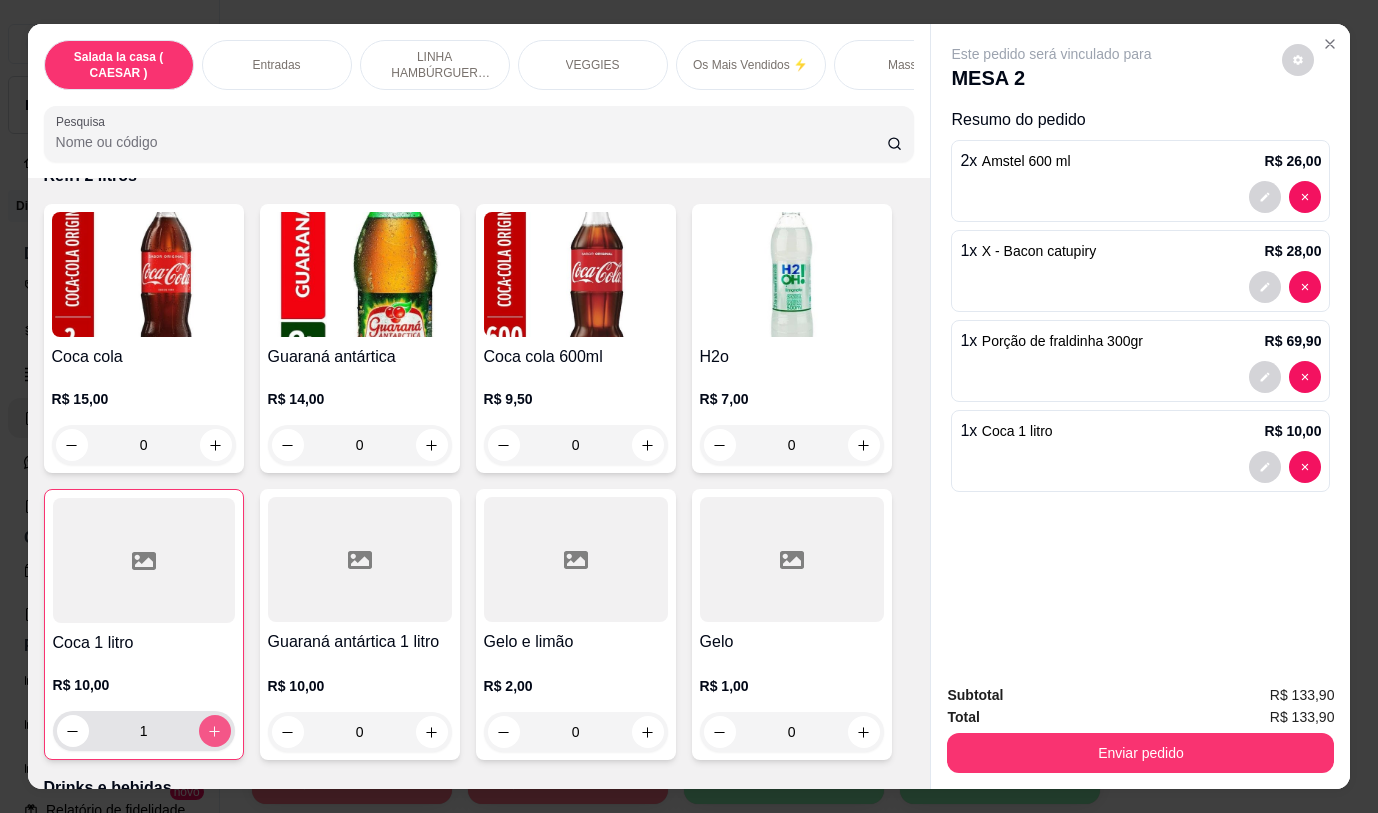 type on "1" 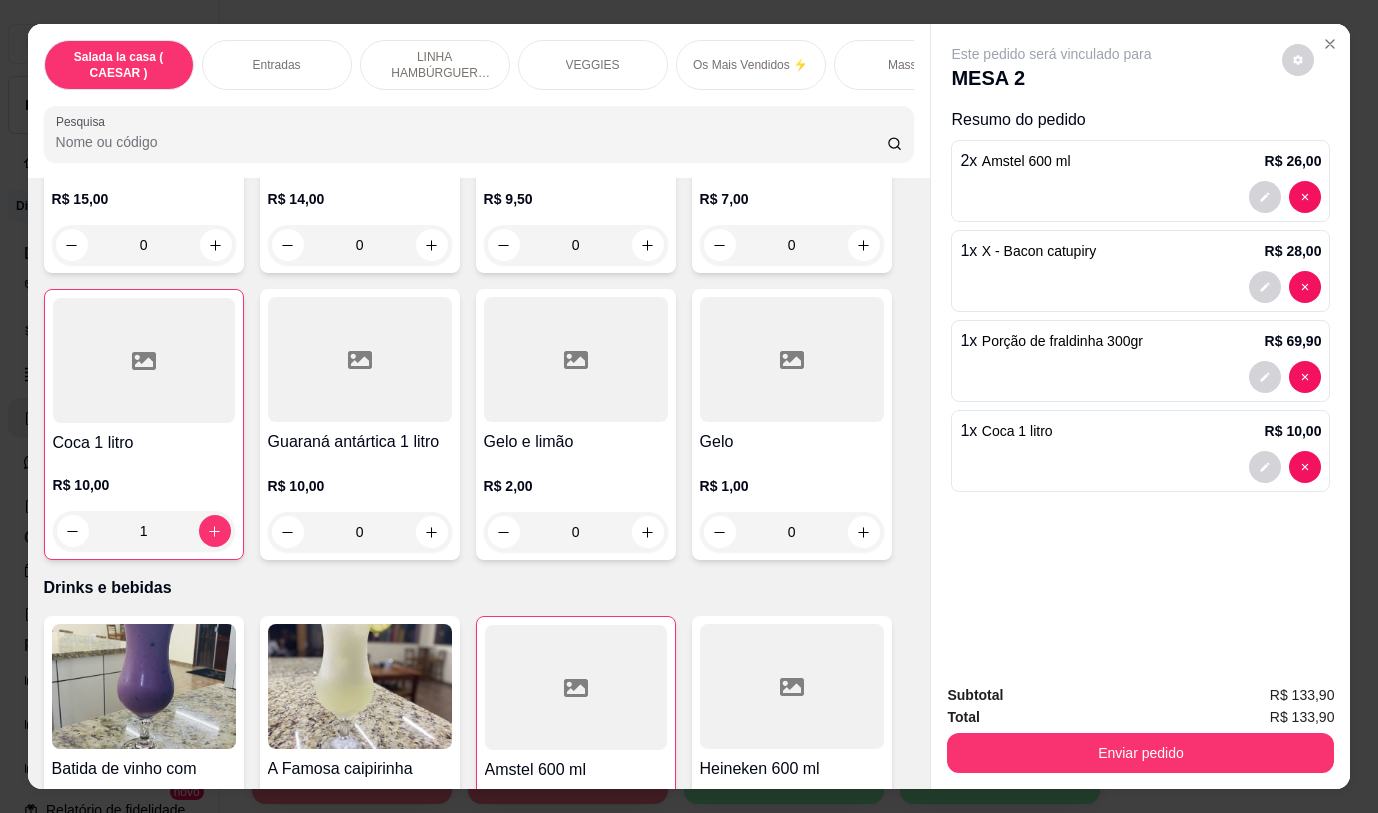scroll, scrollTop: 8735, scrollLeft: 0, axis: vertical 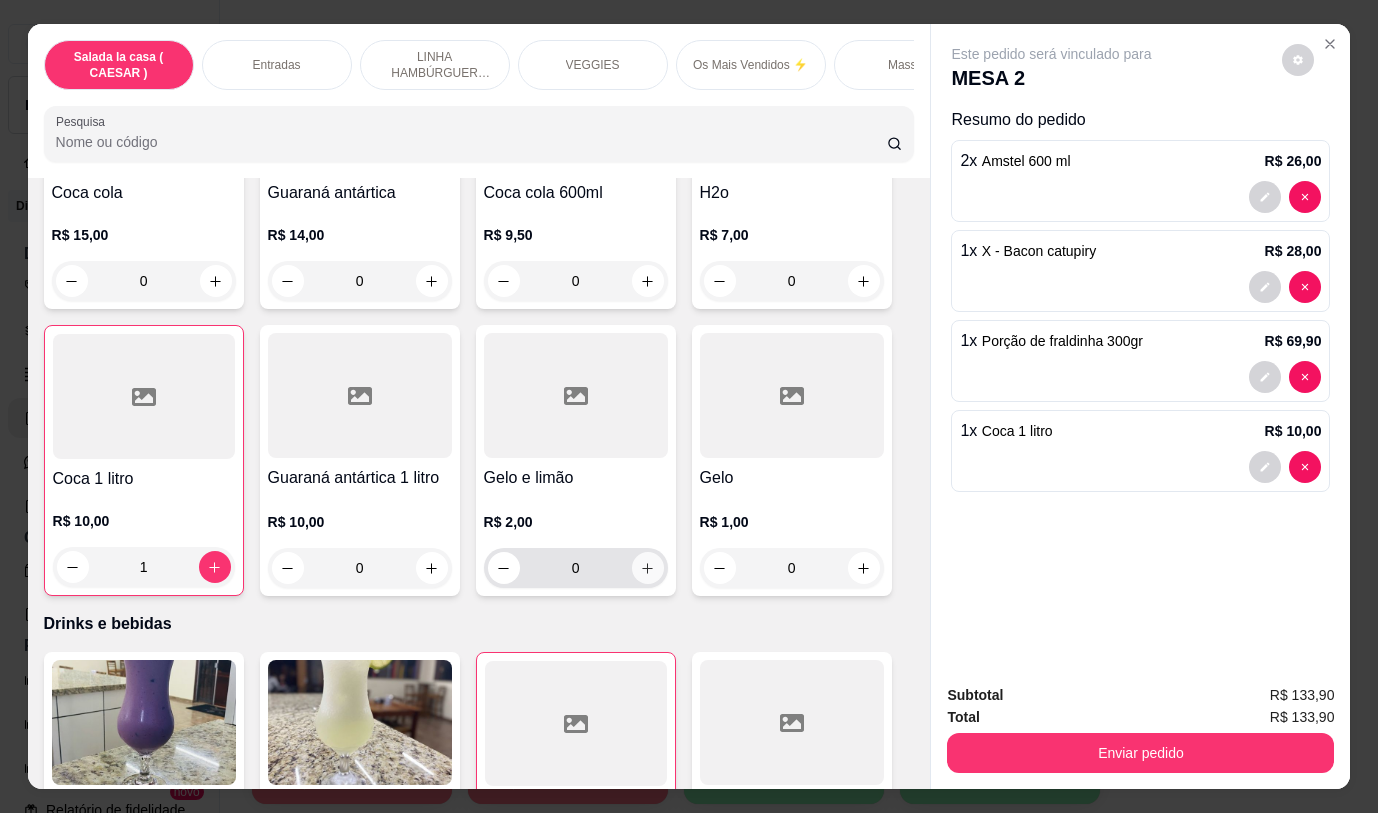 click 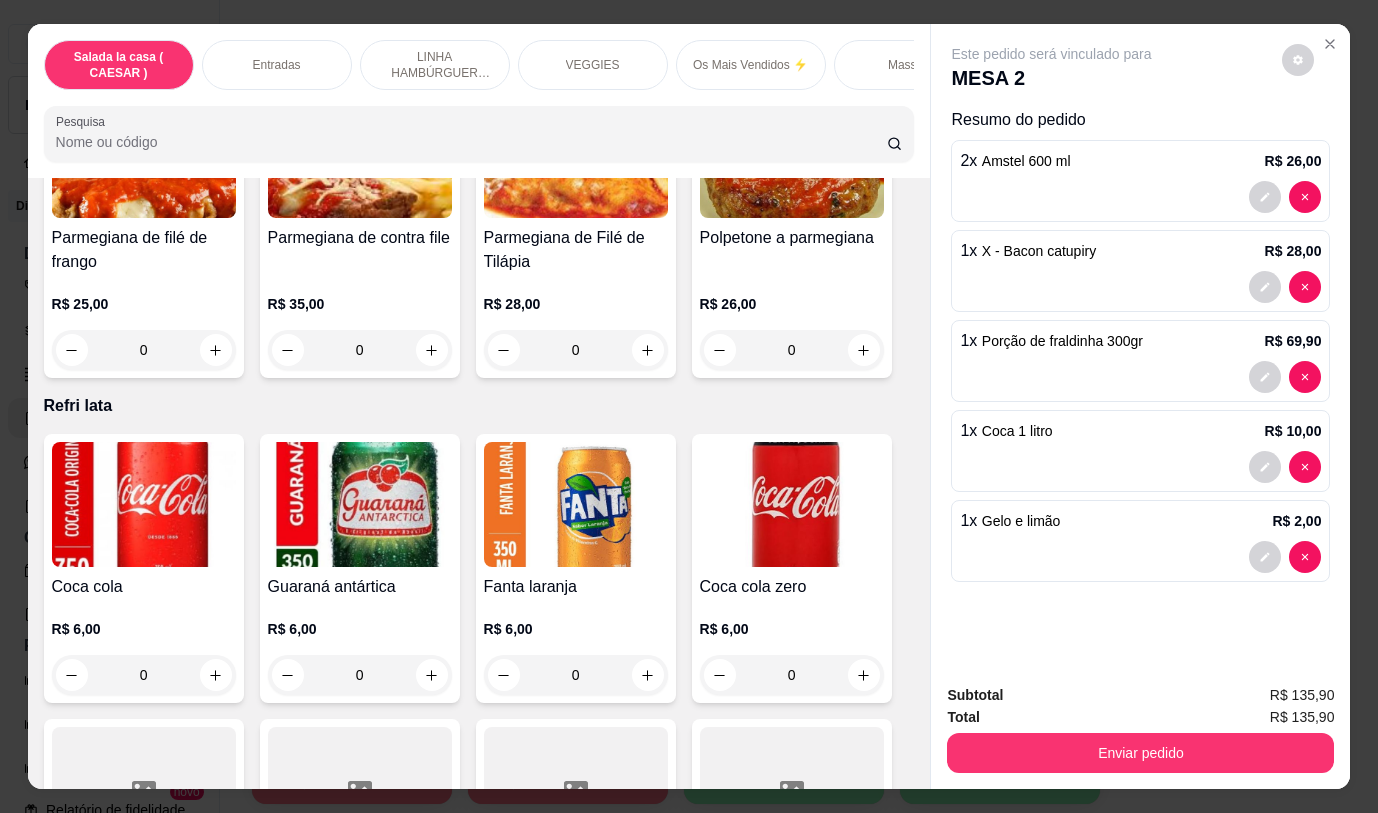 scroll, scrollTop: 6641, scrollLeft: 0, axis: vertical 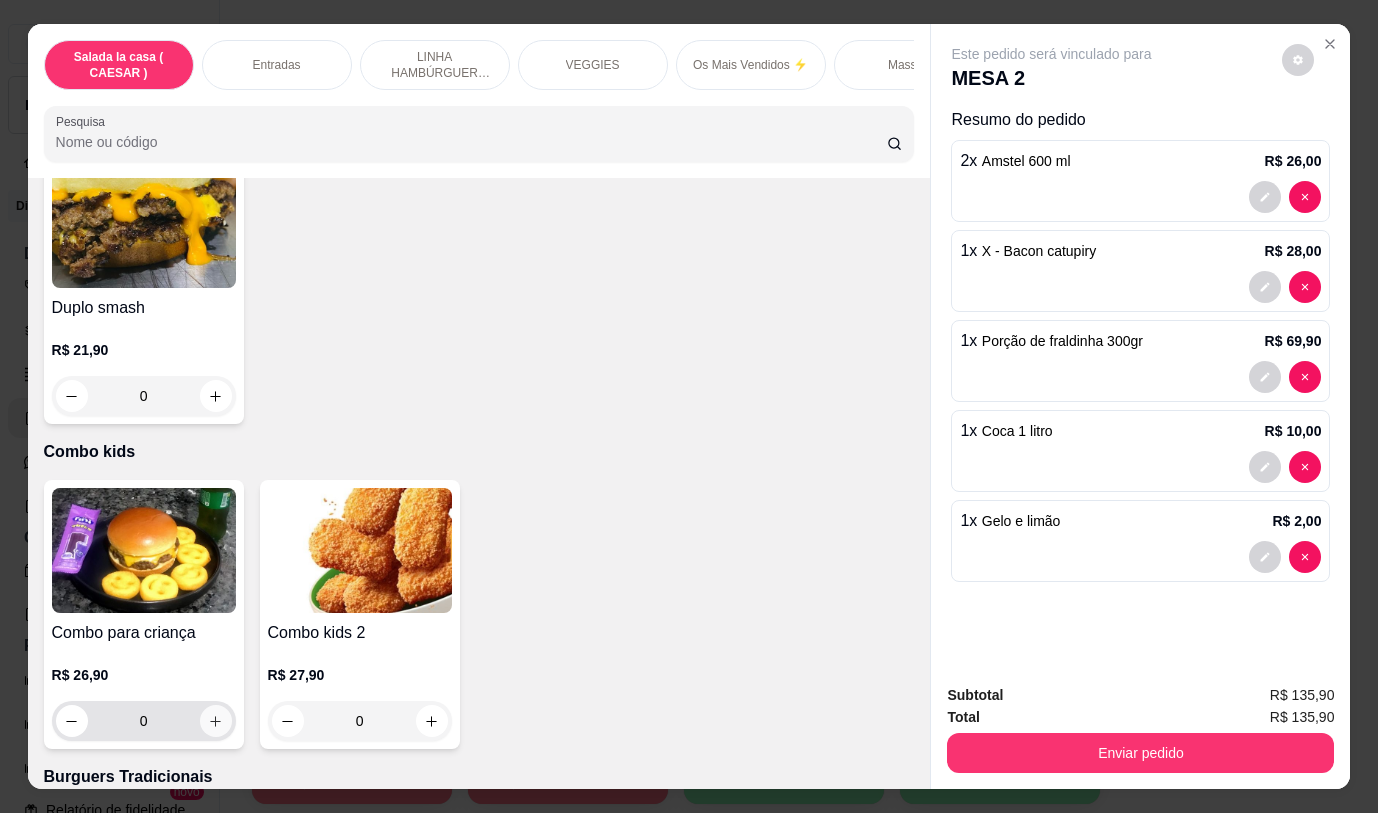 click at bounding box center [216, 721] 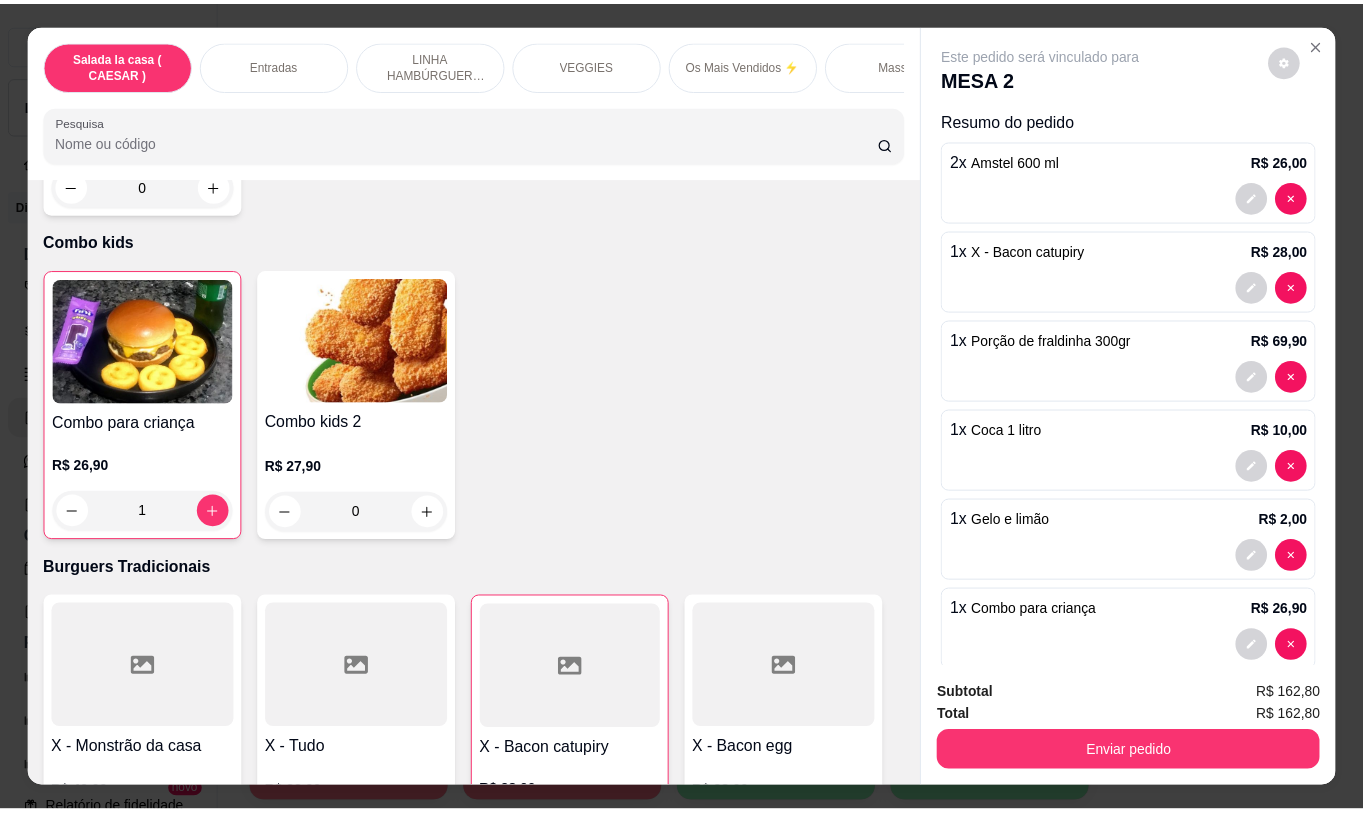 scroll, scrollTop: 6141, scrollLeft: 0, axis: vertical 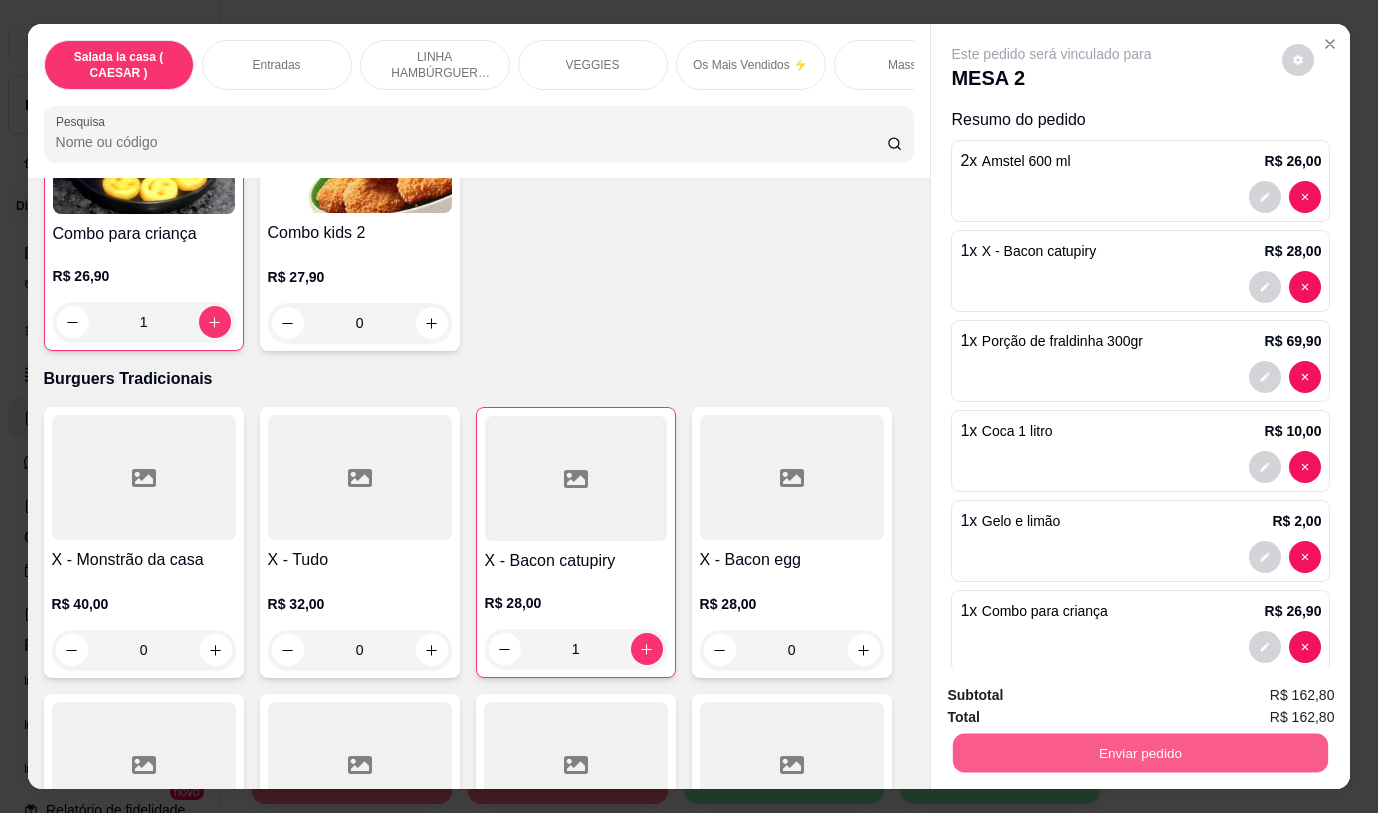 click on "Enviar pedido" at bounding box center (1140, 752) 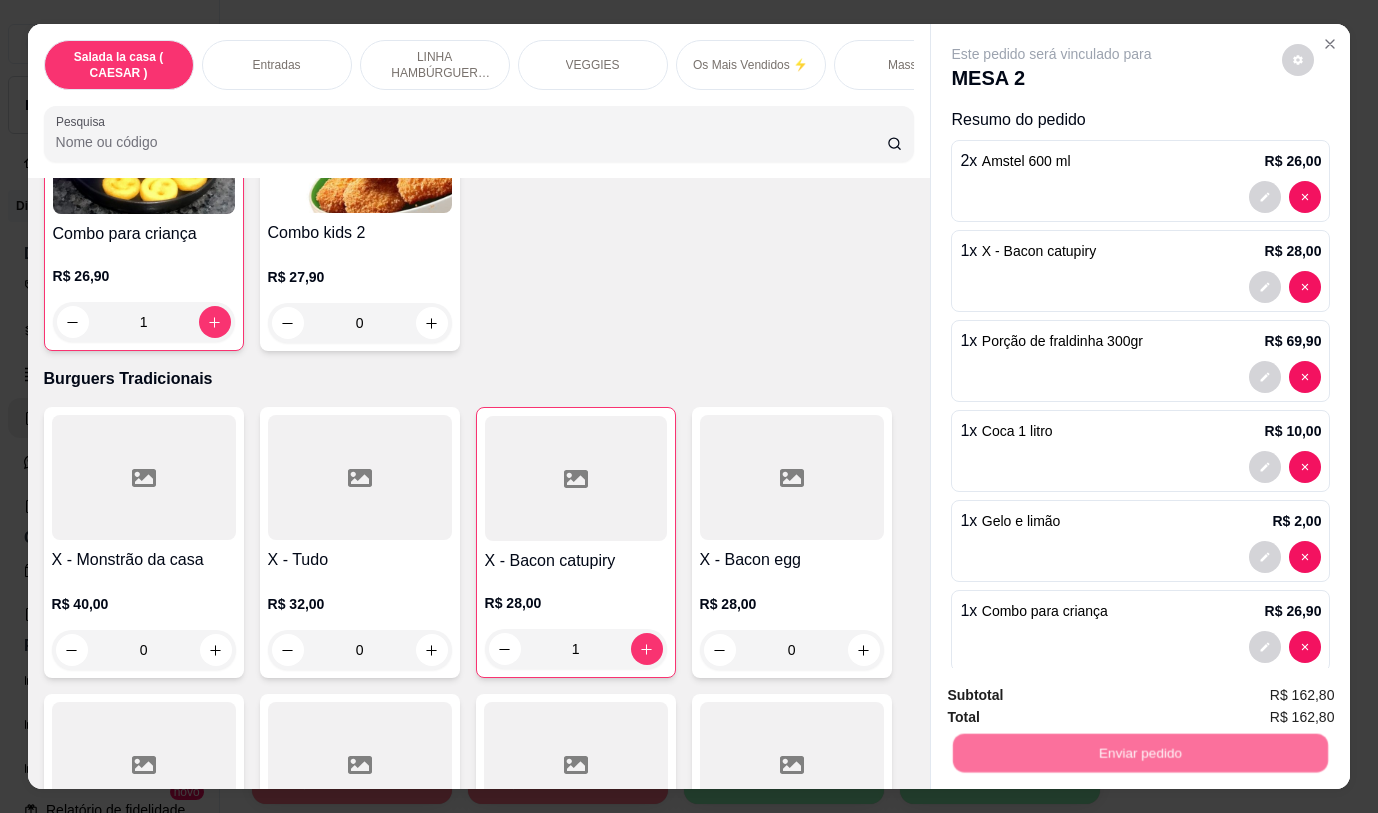 click on "Não registrar e enviar pedido" at bounding box center (1075, 696) 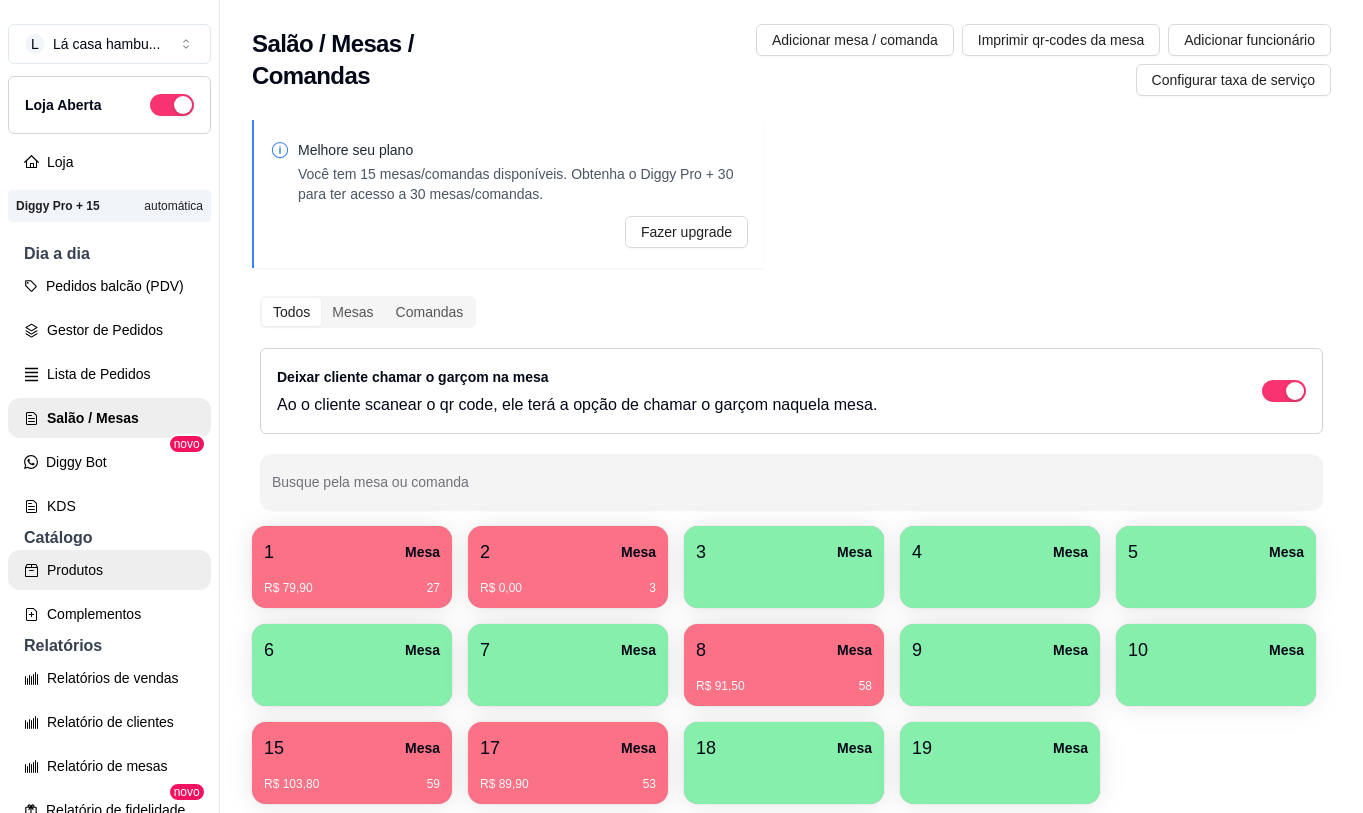 click on "Produtos" at bounding box center [109, 570] 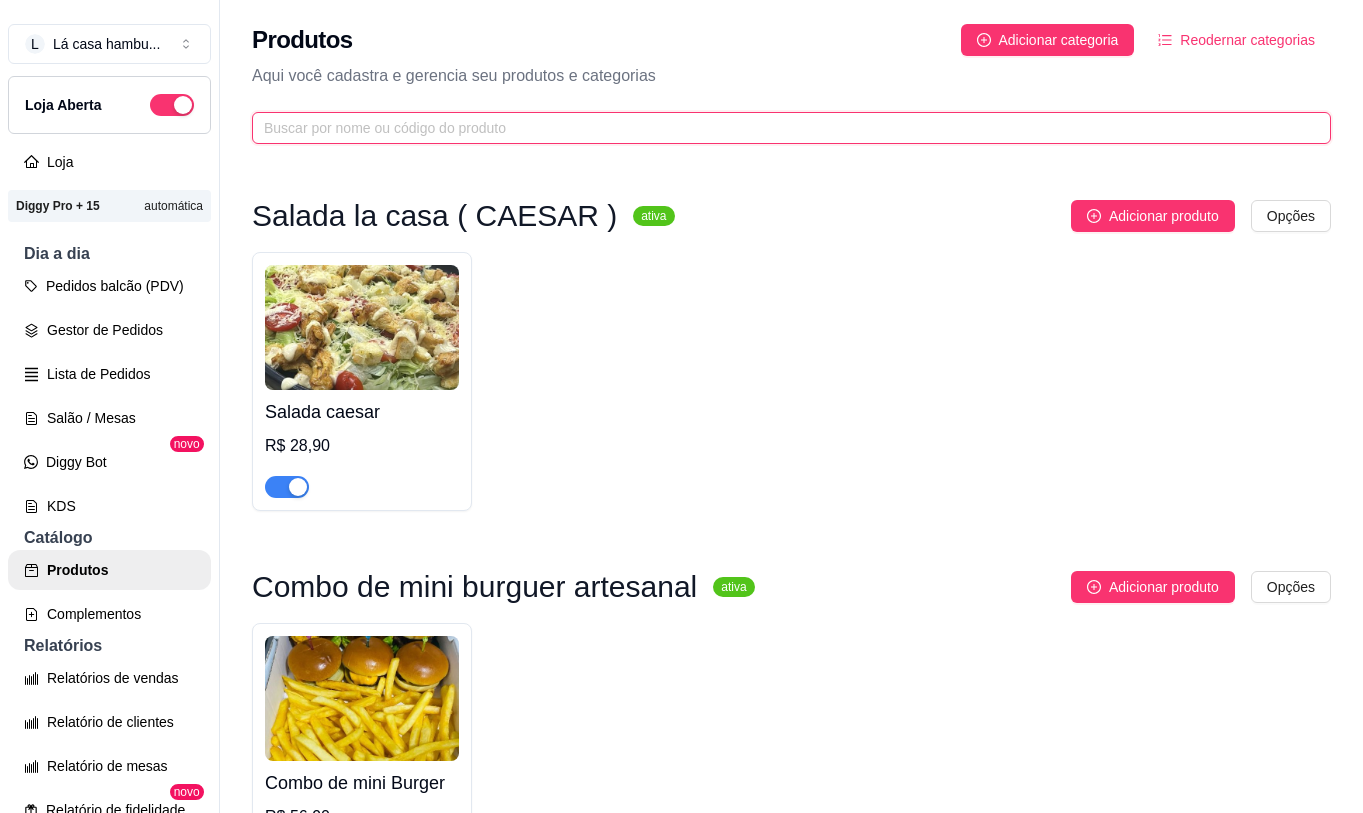 click at bounding box center (783, 128) 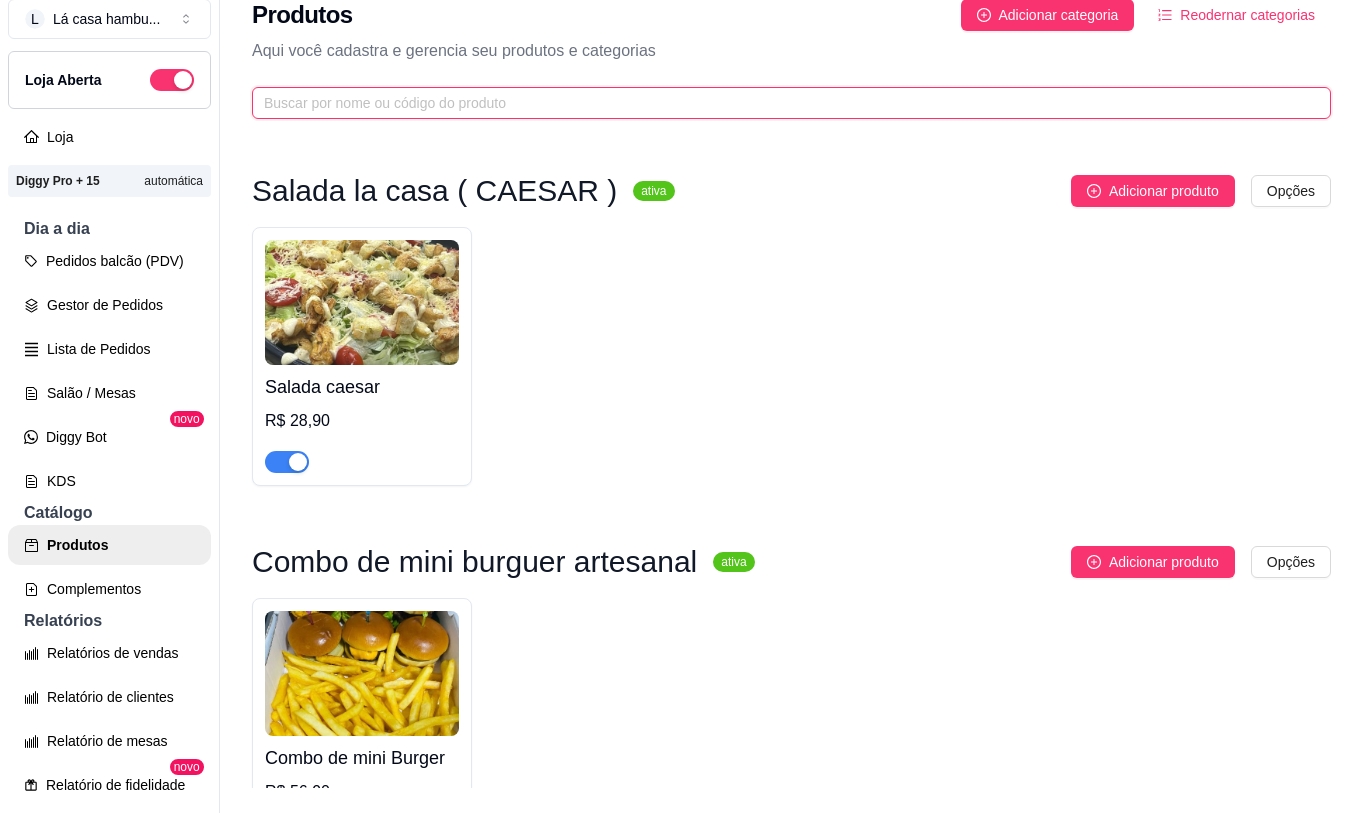 scroll, scrollTop: 32, scrollLeft: 0, axis: vertical 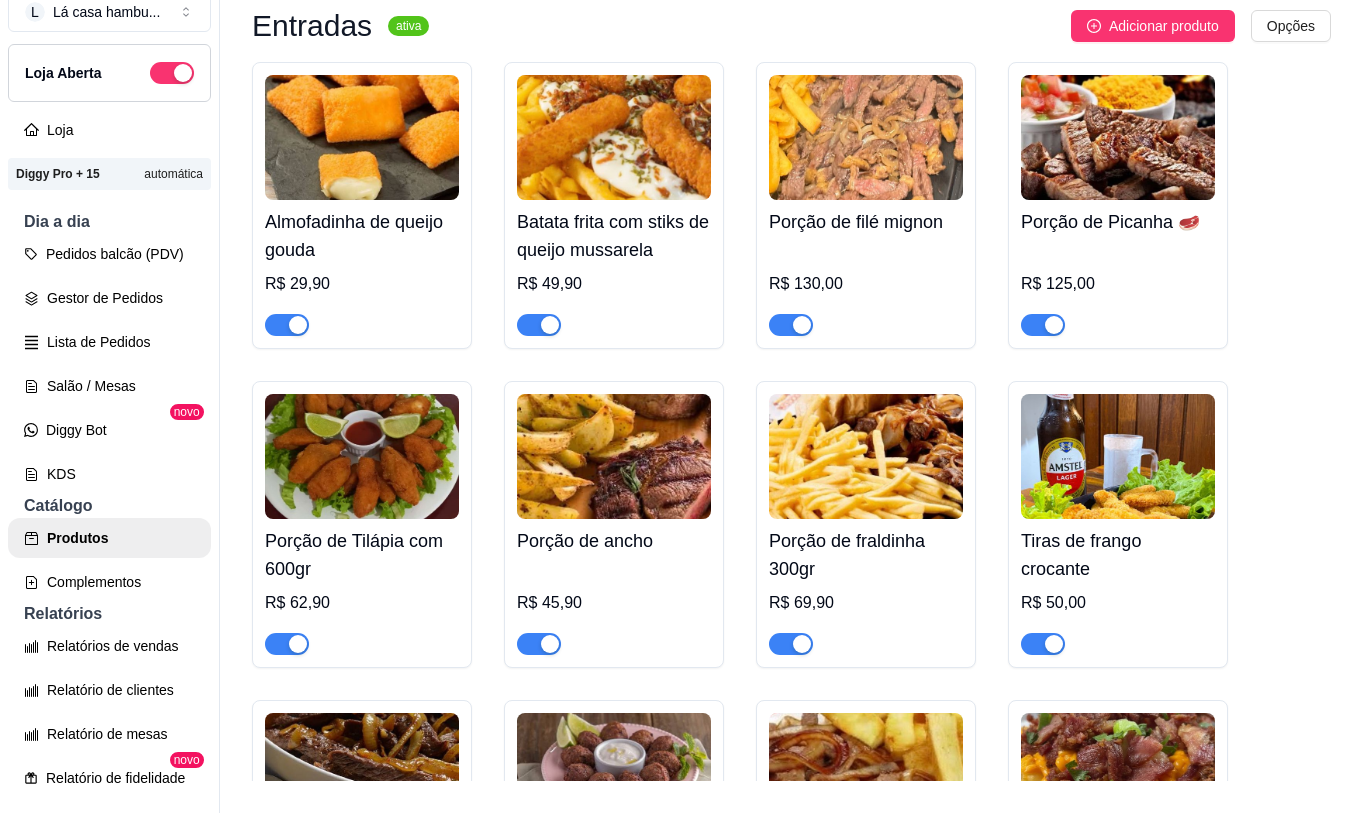 click on "Porção de fraldinha 300gr   R$ 69,90" at bounding box center [866, 587] 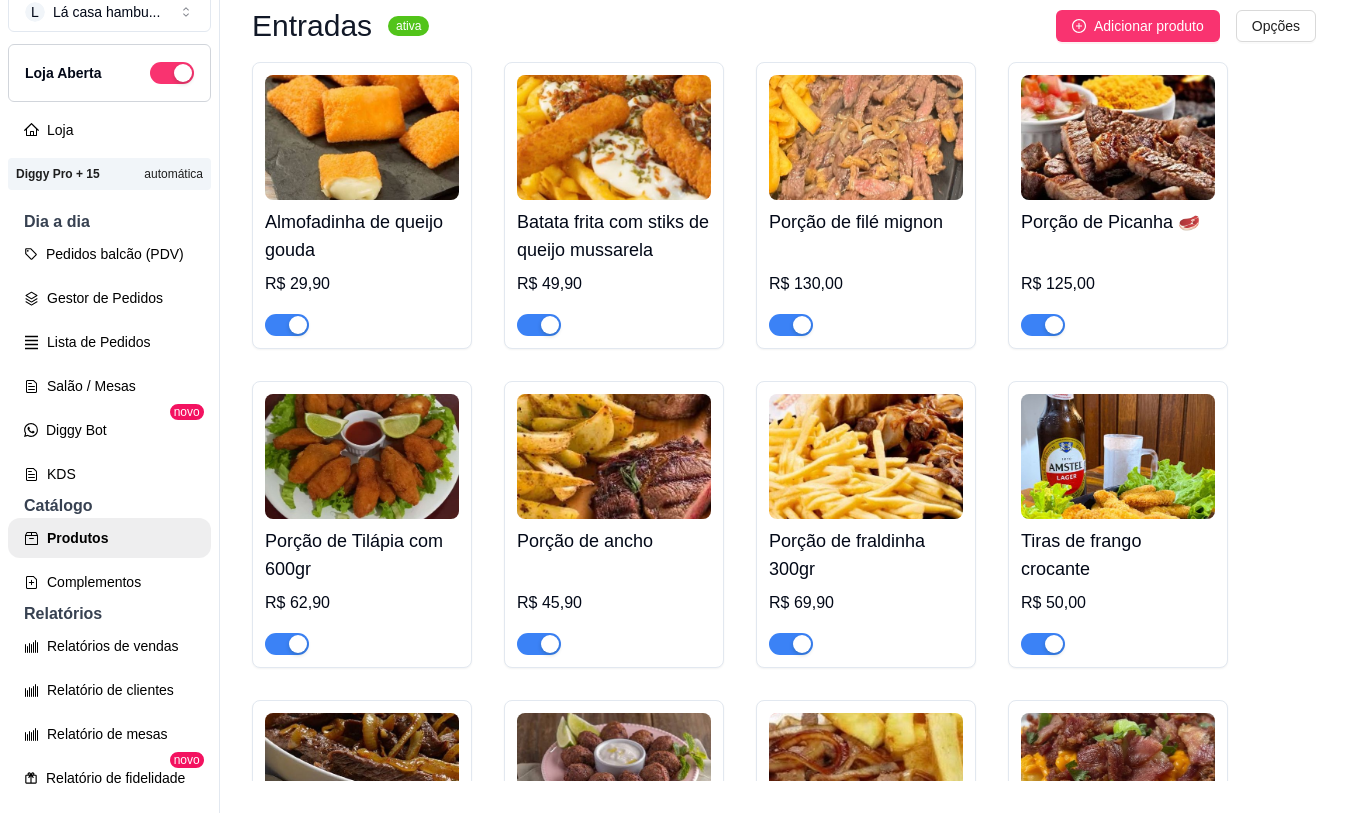 type 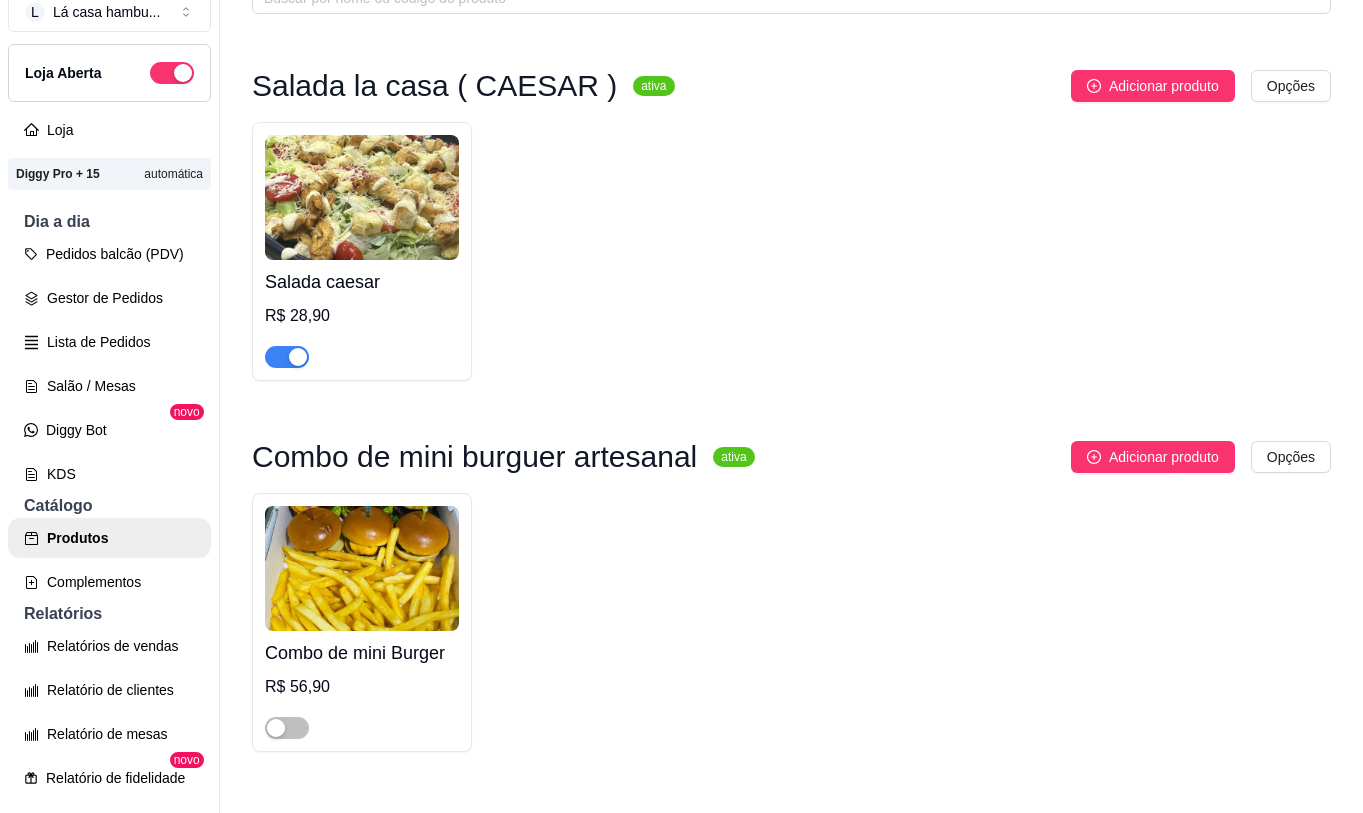 scroll, scrollTop: 0, scrollLeft: 0, axis: both 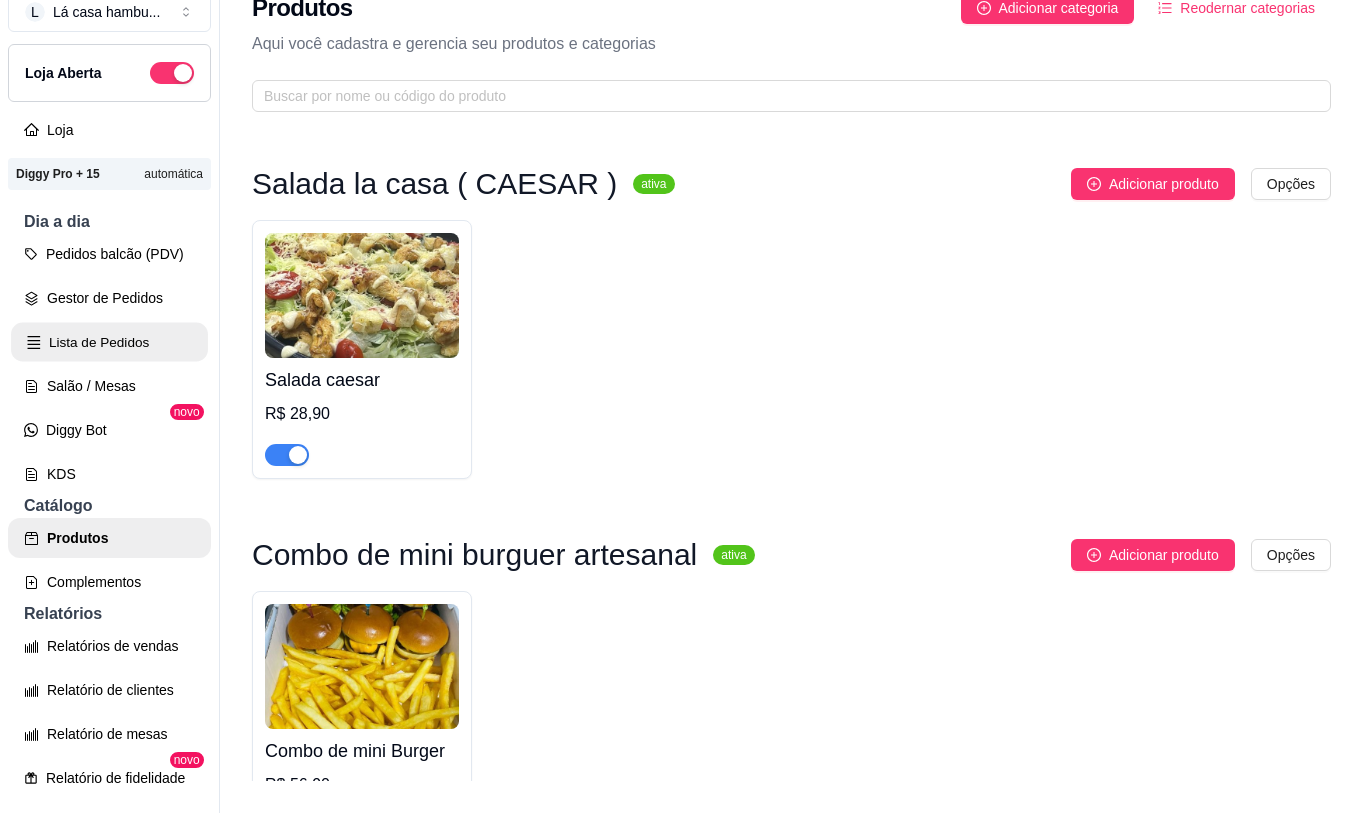 click on "Lista de Pedidos" at bounding box center [109, 342] 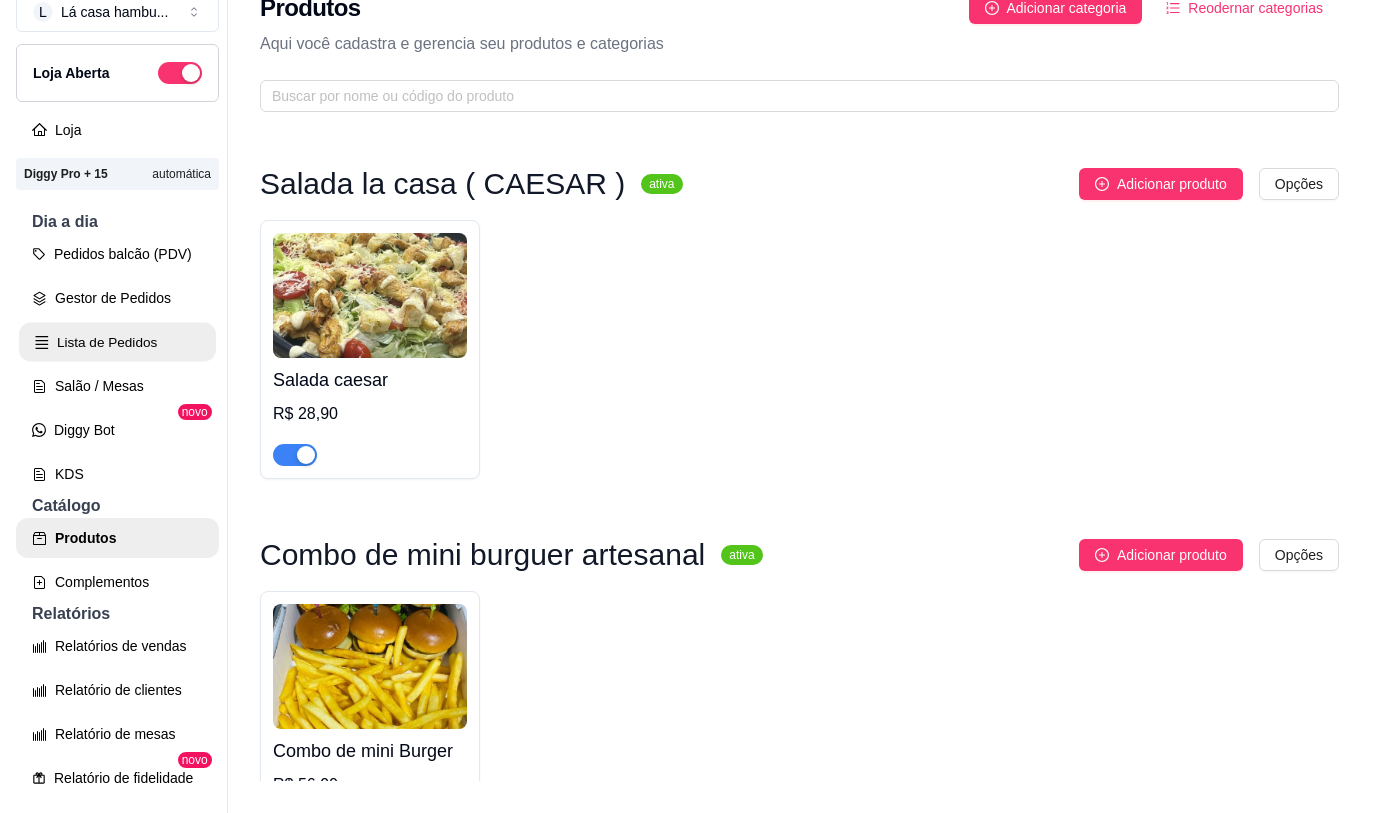 scroll, scrollTop: 0, scrollLeft: 0, axis: both 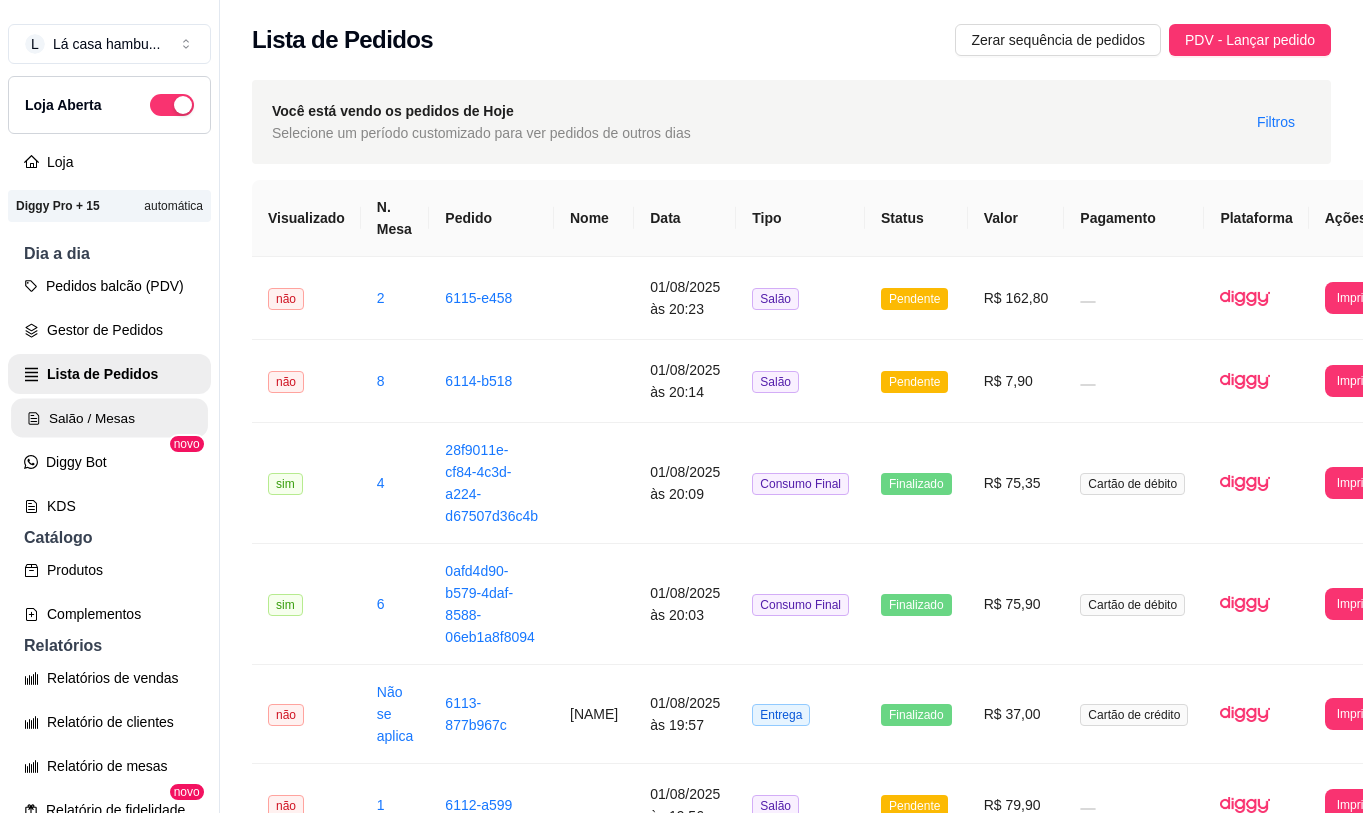 click on "Salão / Mesas" at bounding box center (109, 418) 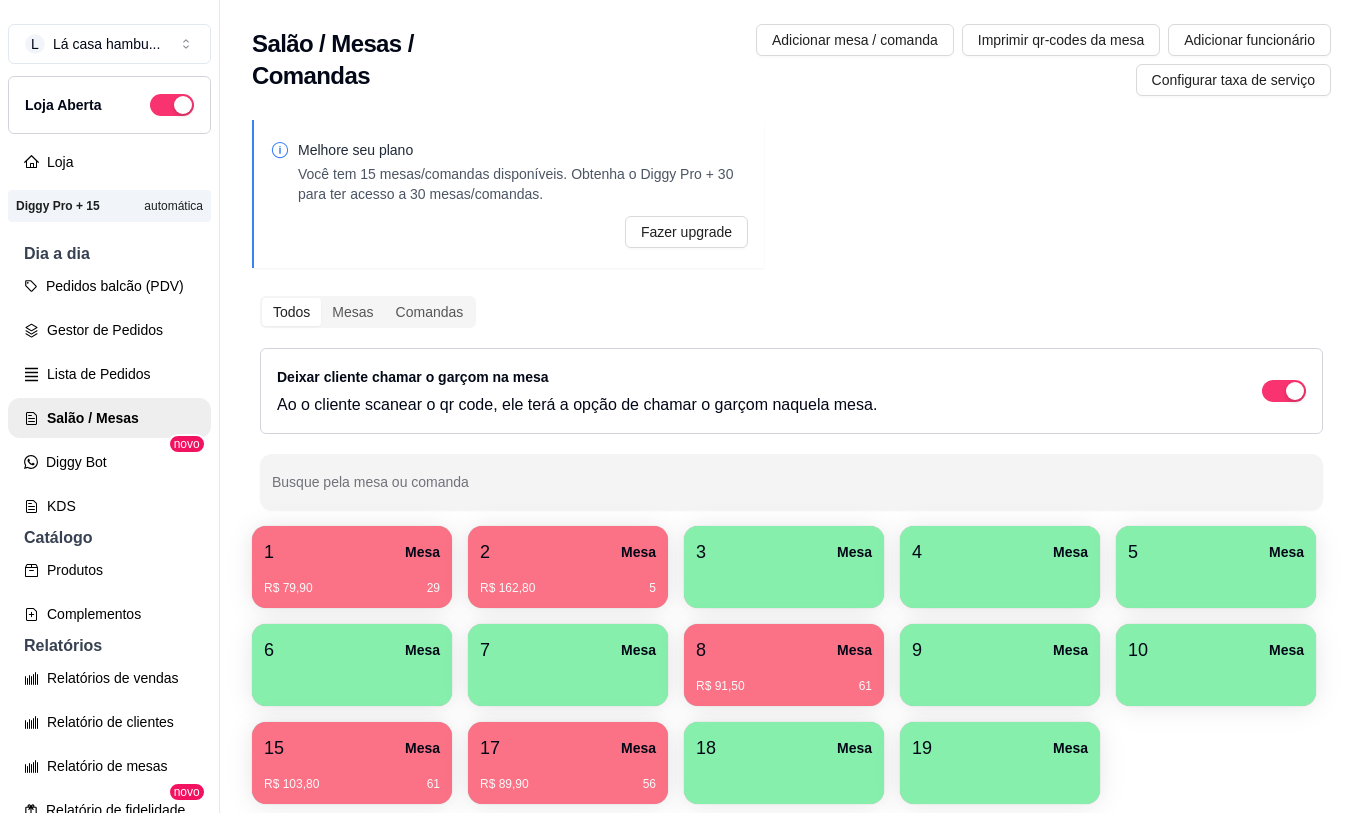 click on "R$ 91,50 61" at bounding box center (784, 679) 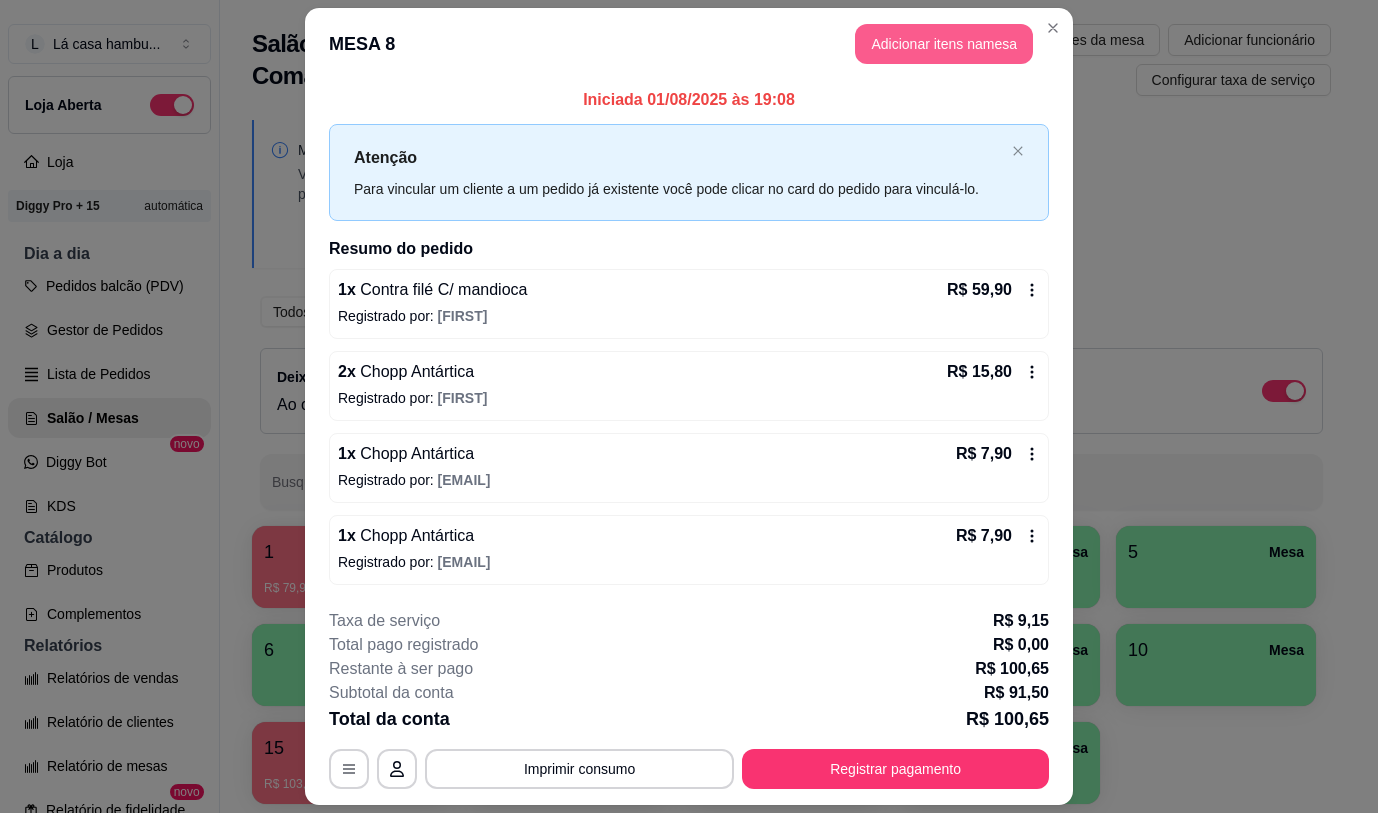 click on "Adicionar itens na  mesa" at bounding box center [944, 44] 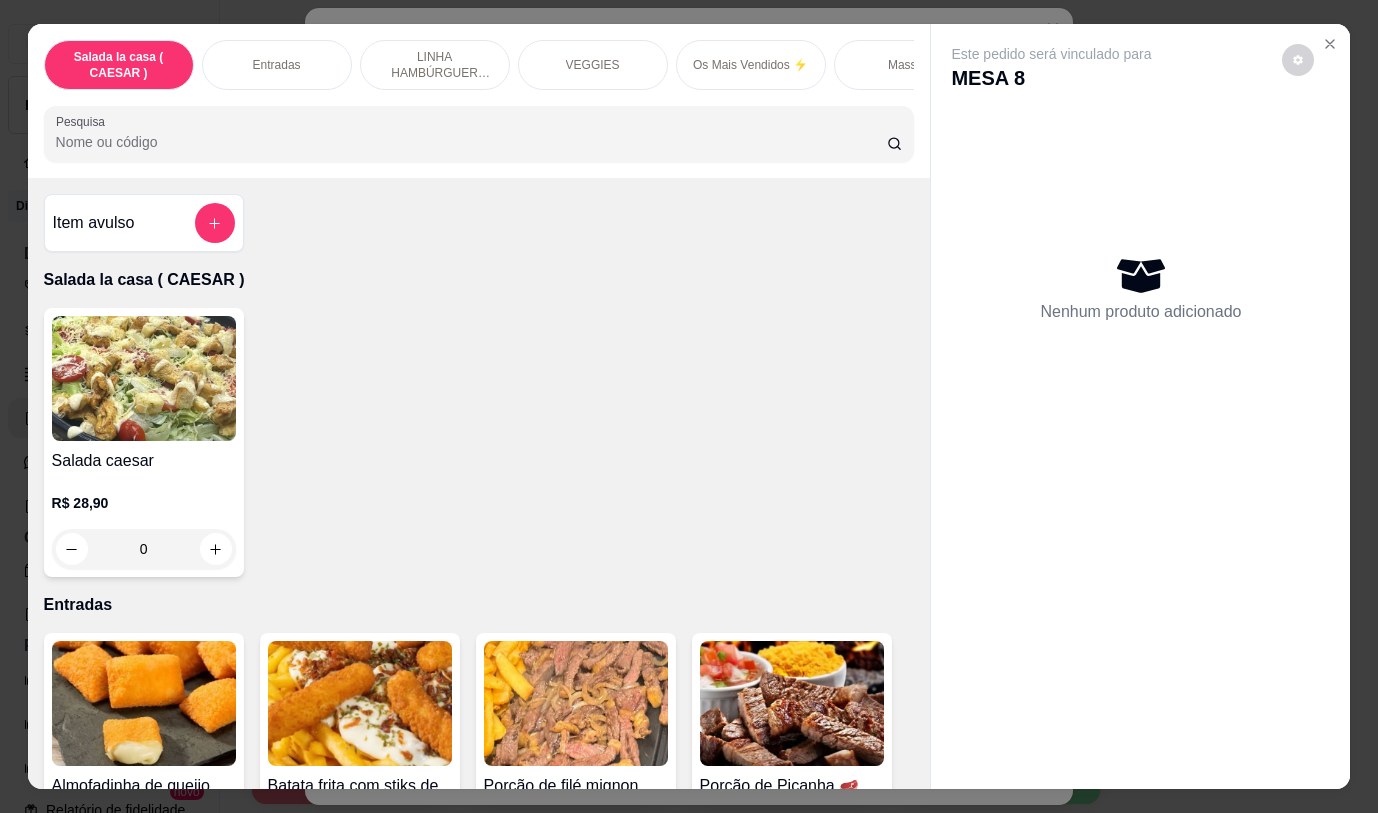 scroll, scrollTop: 600, scrollLeft: 0, axis: vertical 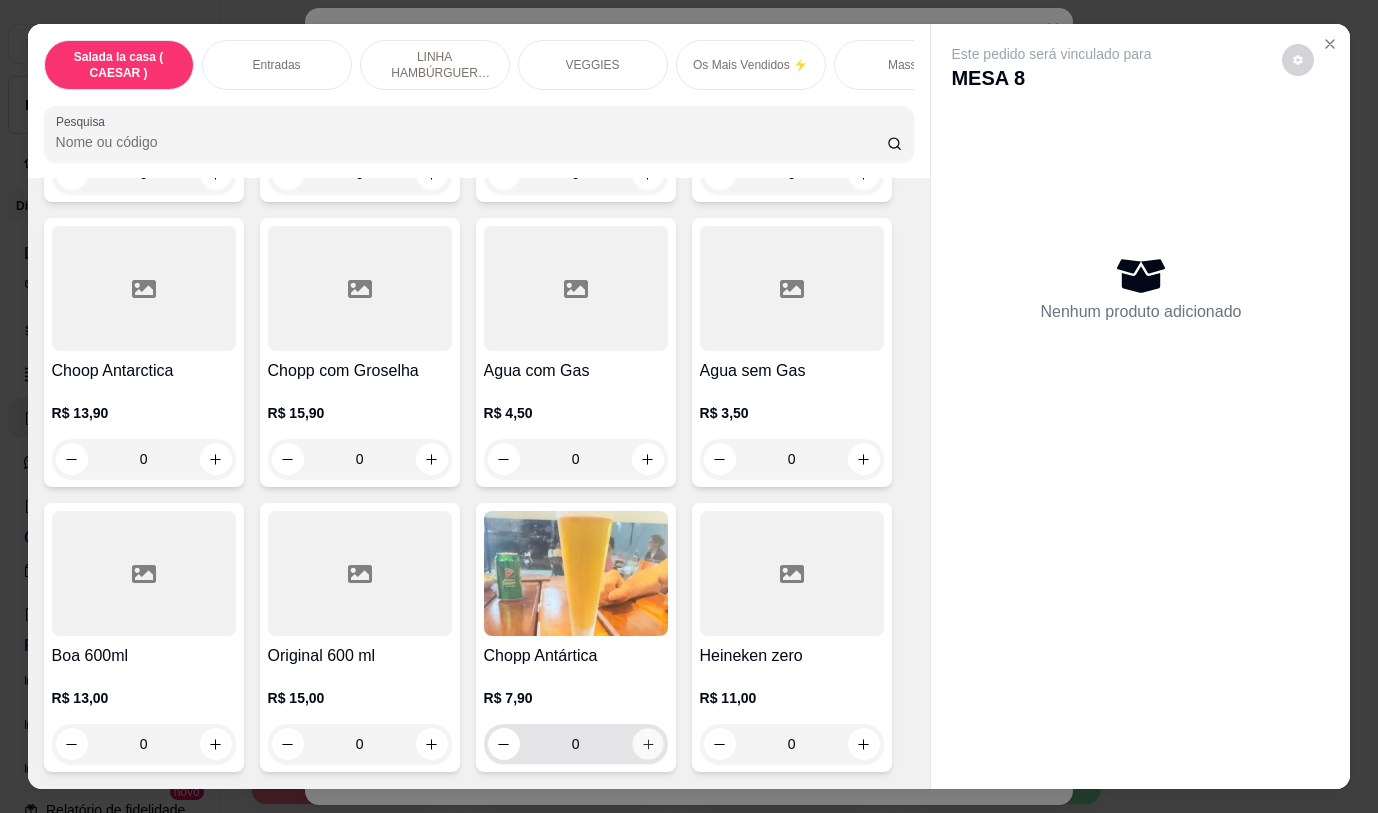 click at bounding box center (647, 744) 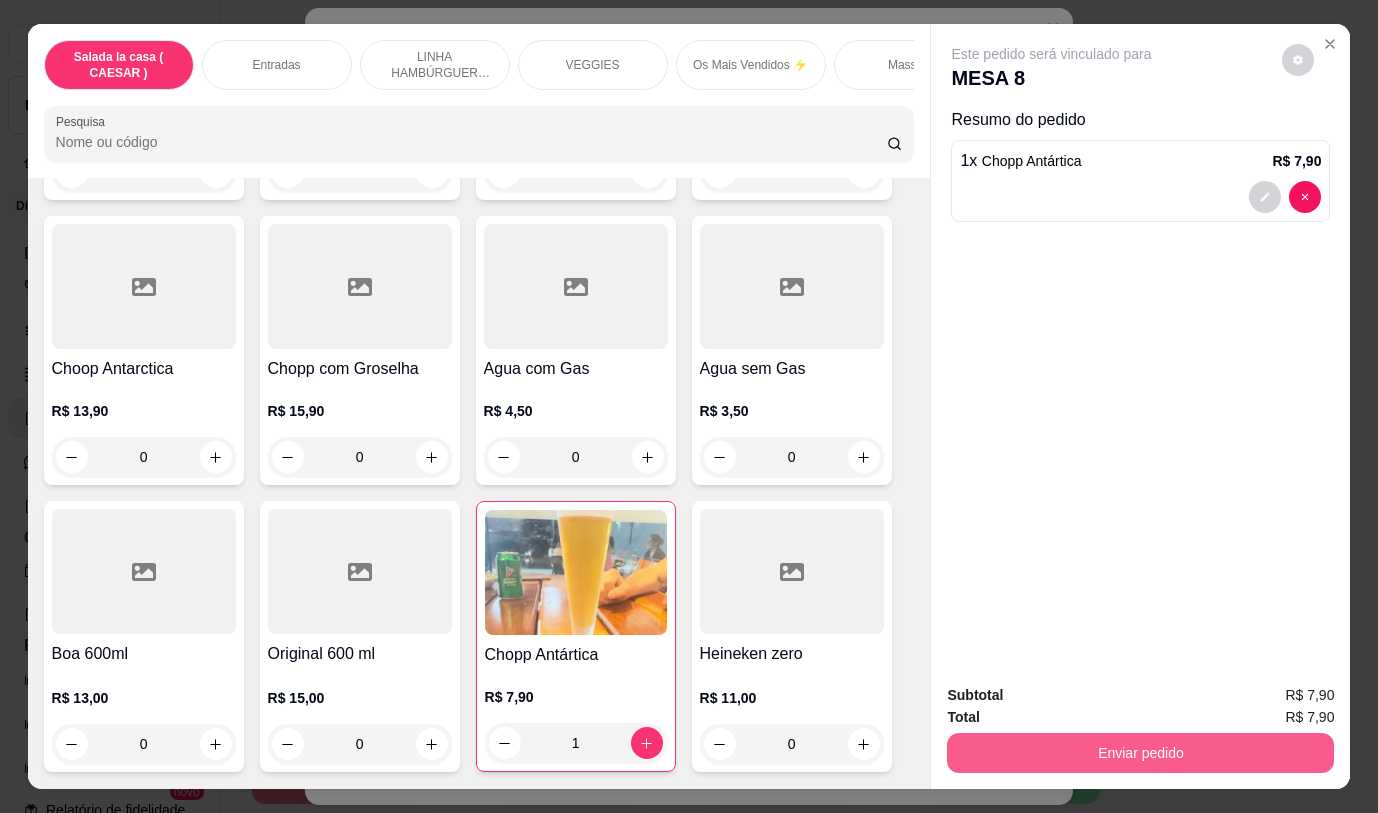 click on "Enviar pedido" at bounding box center [1140, 753] 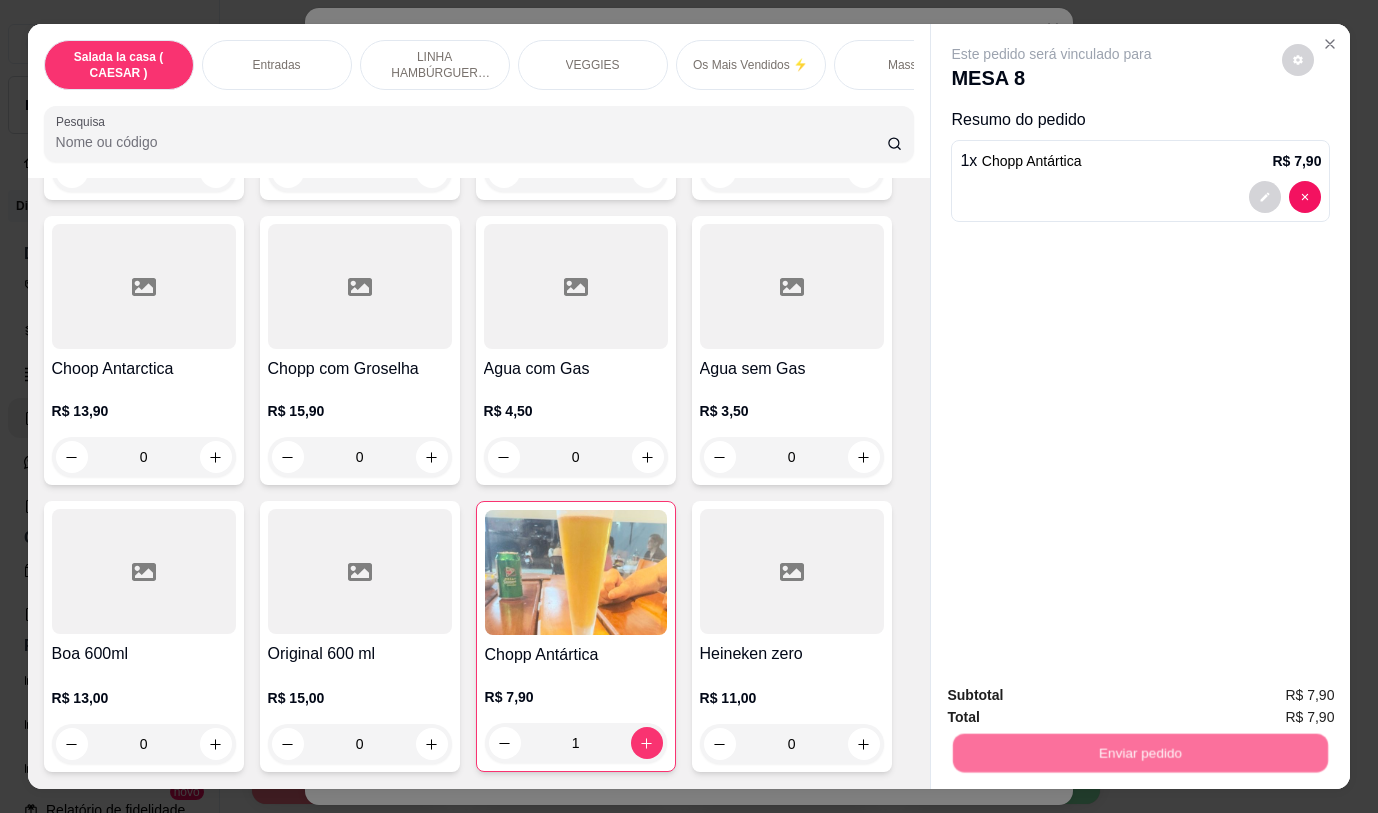 click on "Não registrar e enviar pedido" at bounding box center (1075, 695) 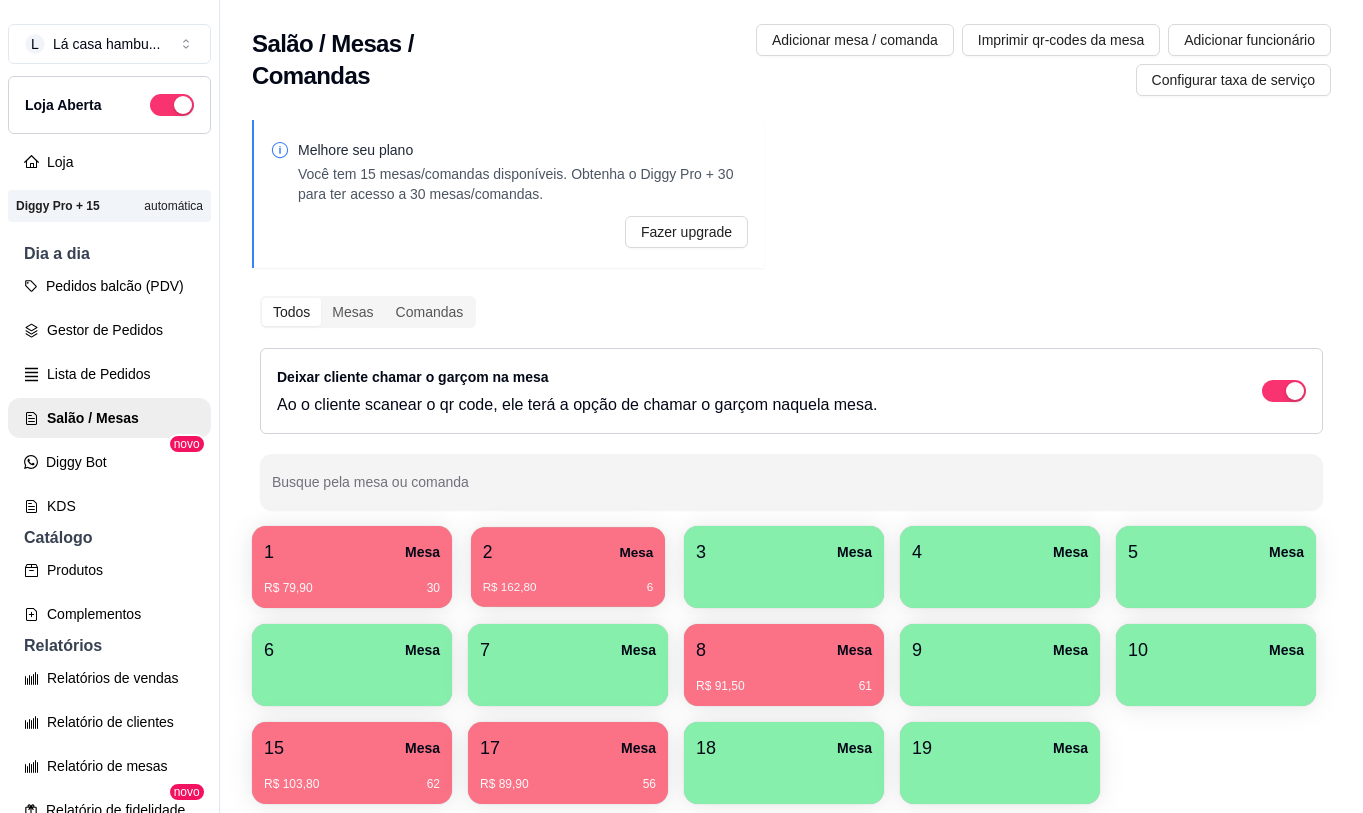 click on "2 Mesa R$ 162,80 6" at bounding box center (568, 567) 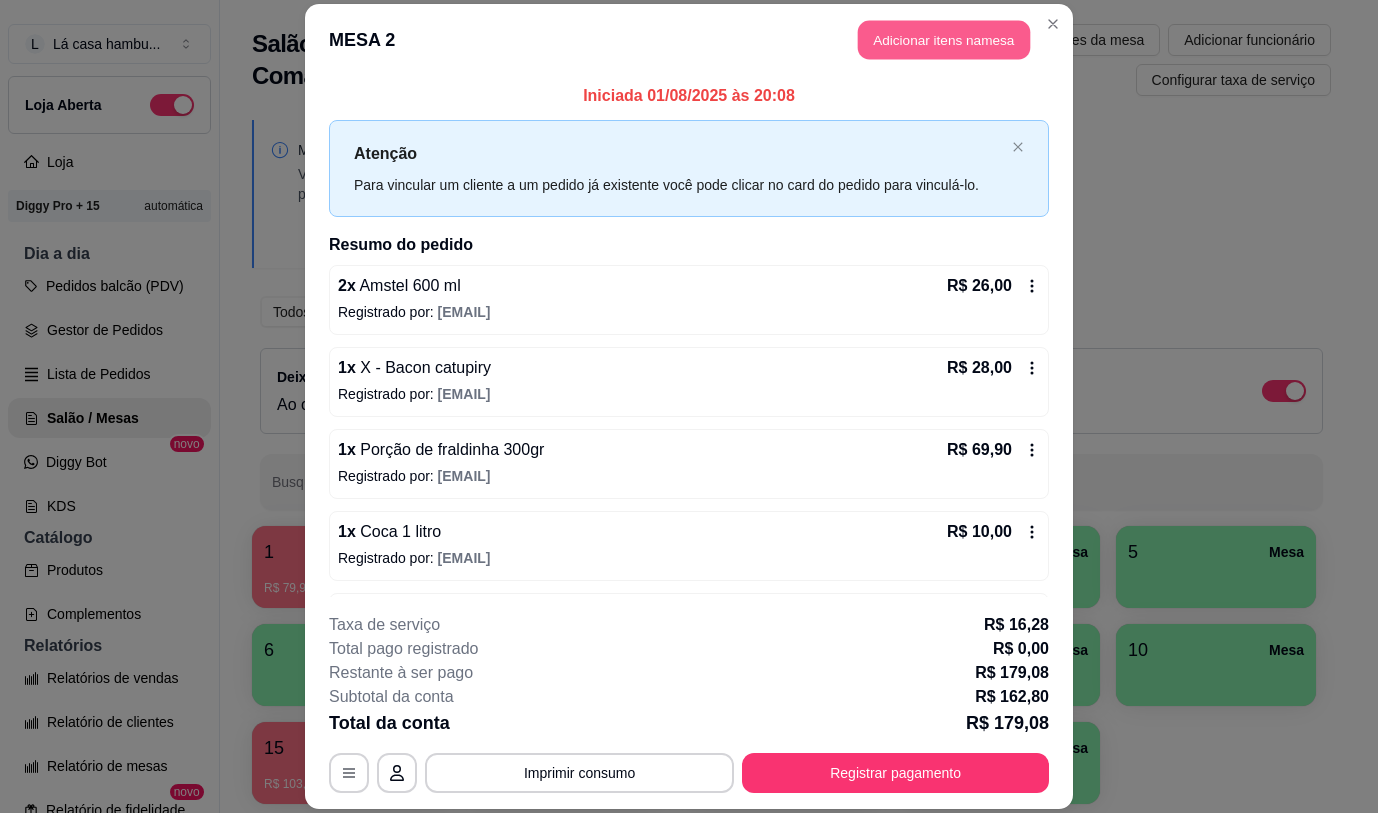 click on "Adicionar itens na  mesa" at bounding box center [944, 40] 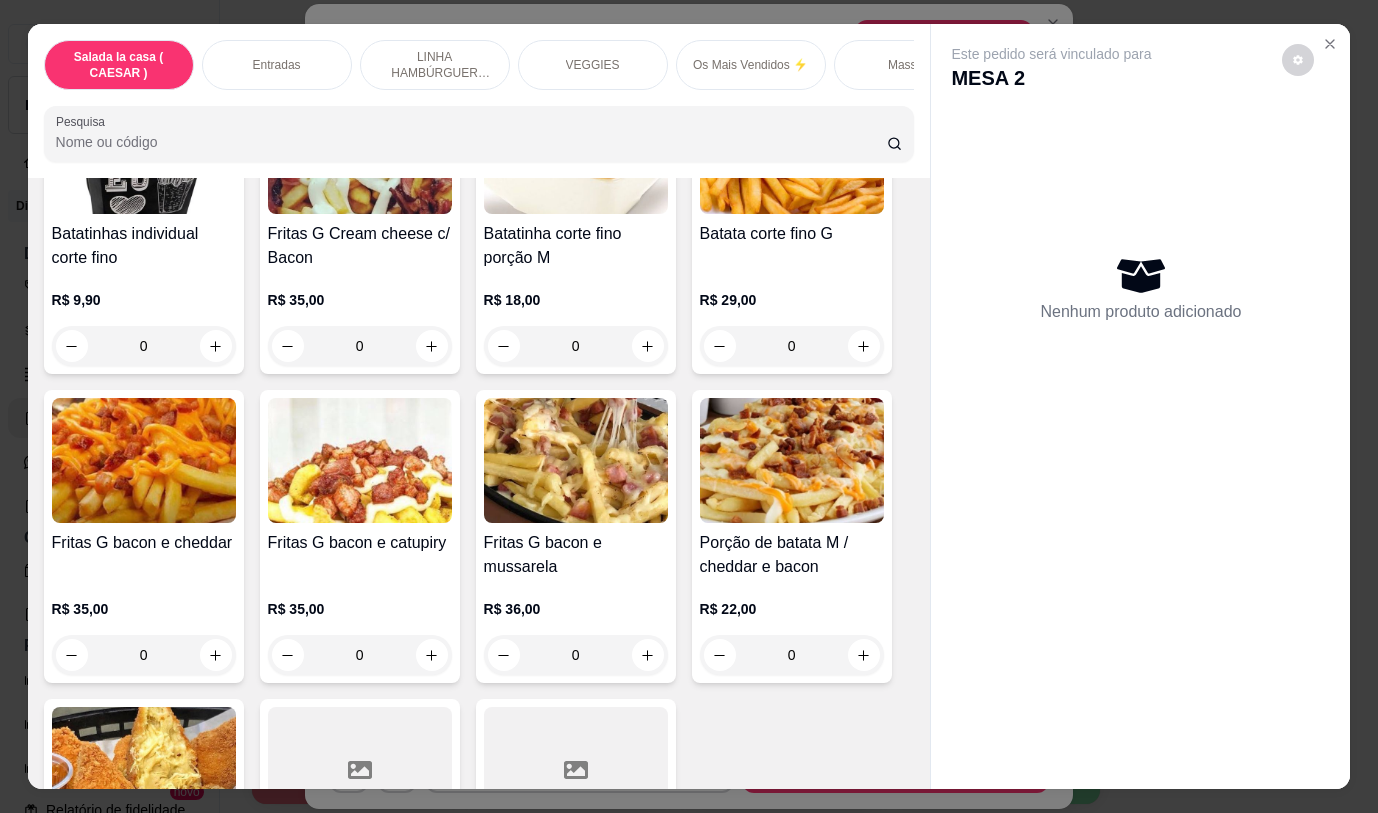 scroll, scrollTop: 0, scrollLeft: 0, axis: both 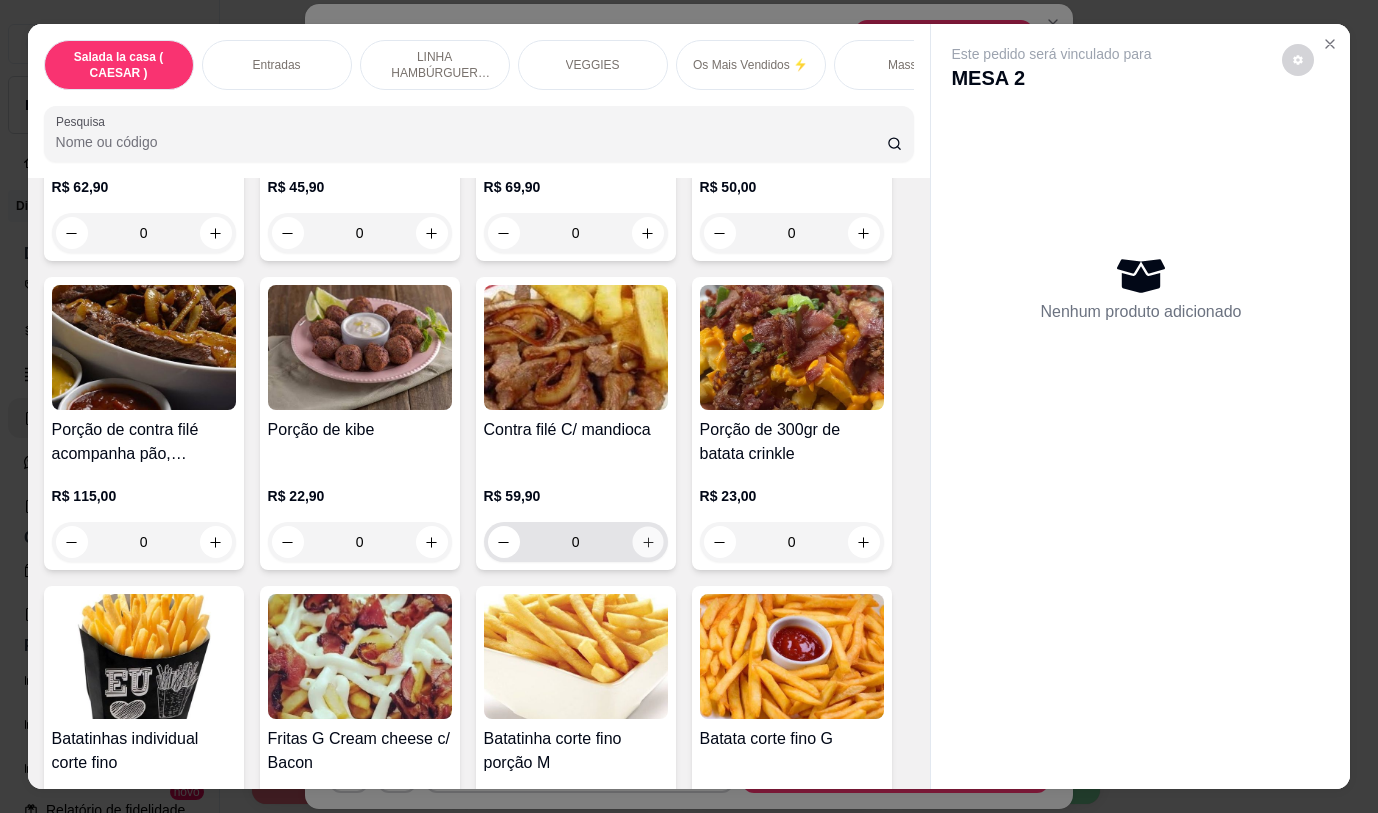 click 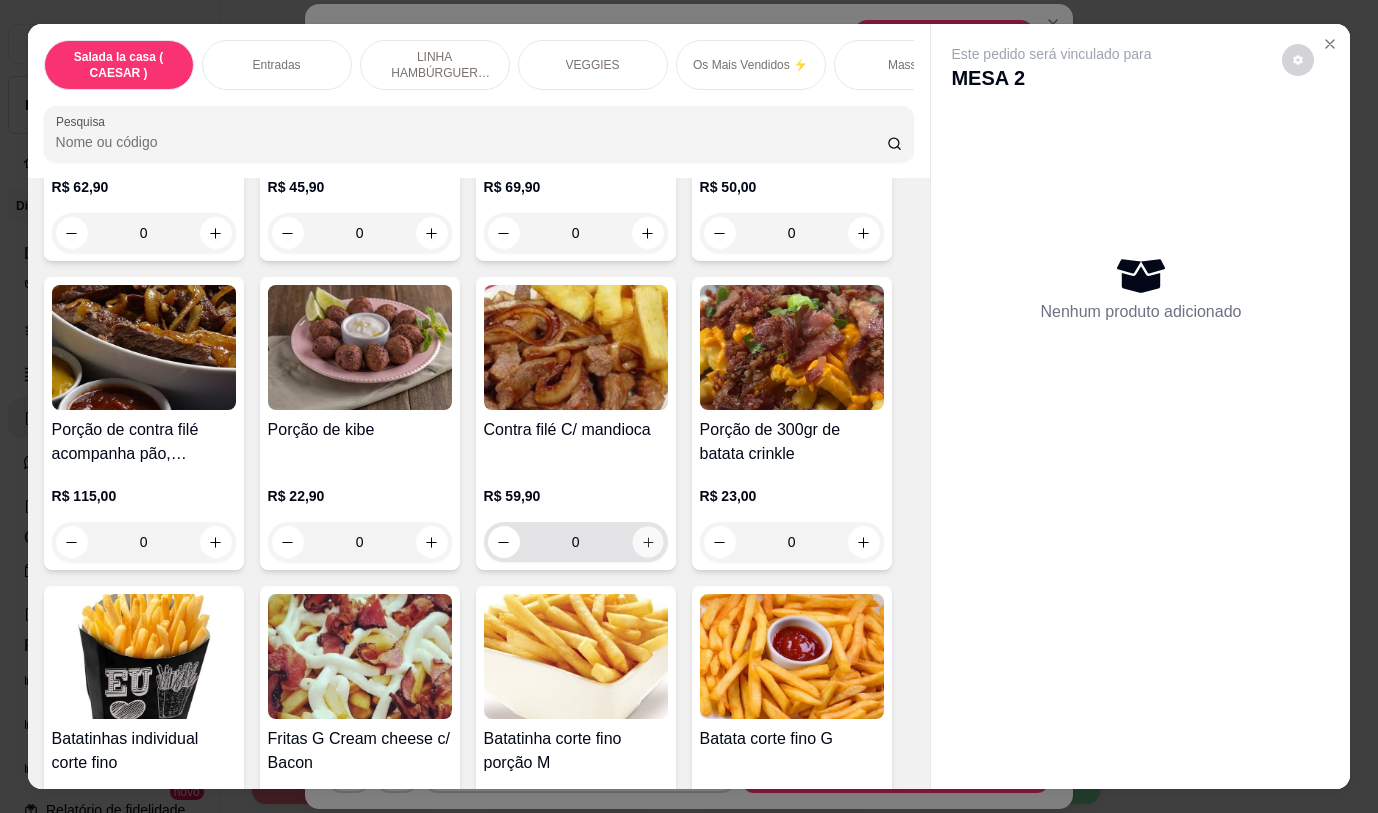 type on "1" 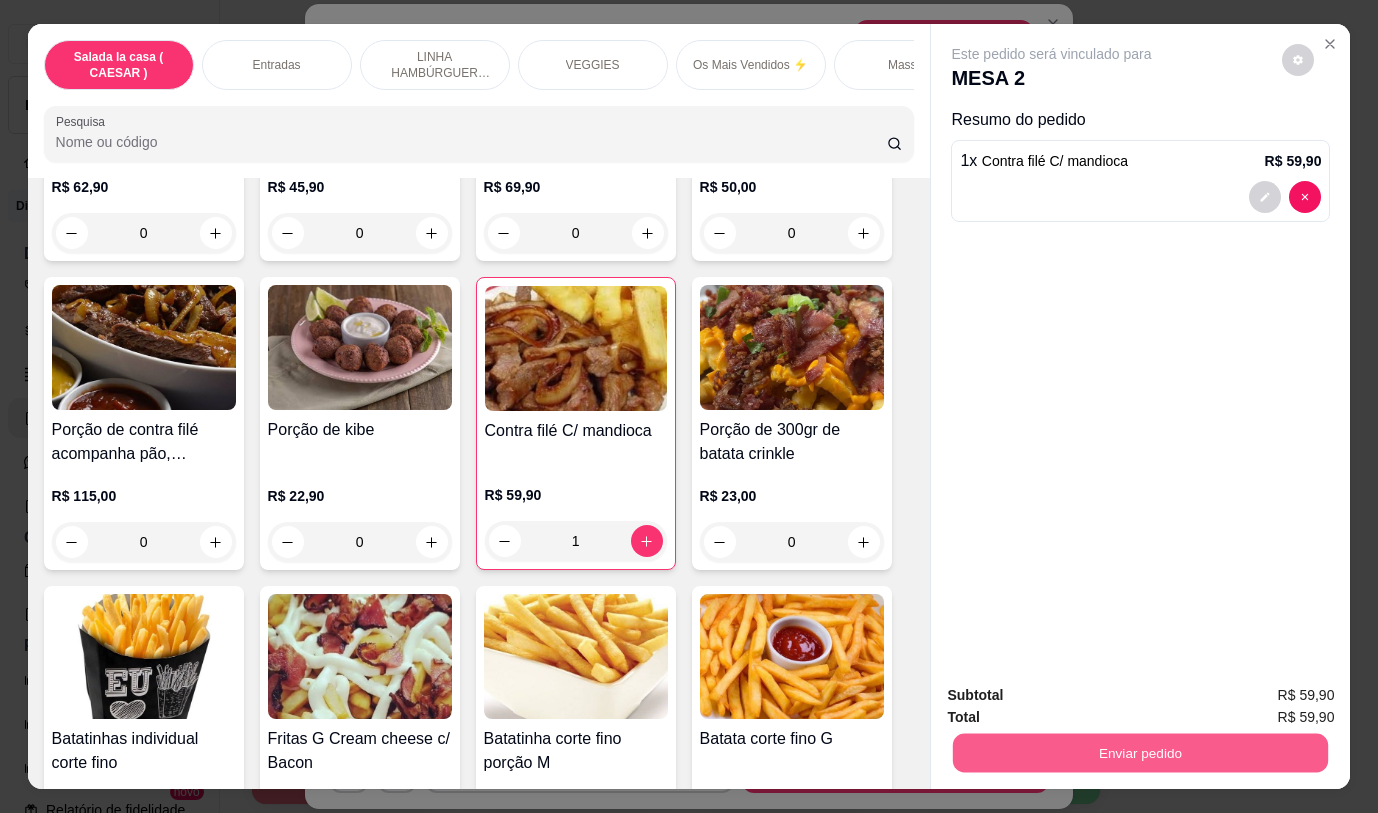 click on "Enviar pedido" at bounding box center (1140, 752) 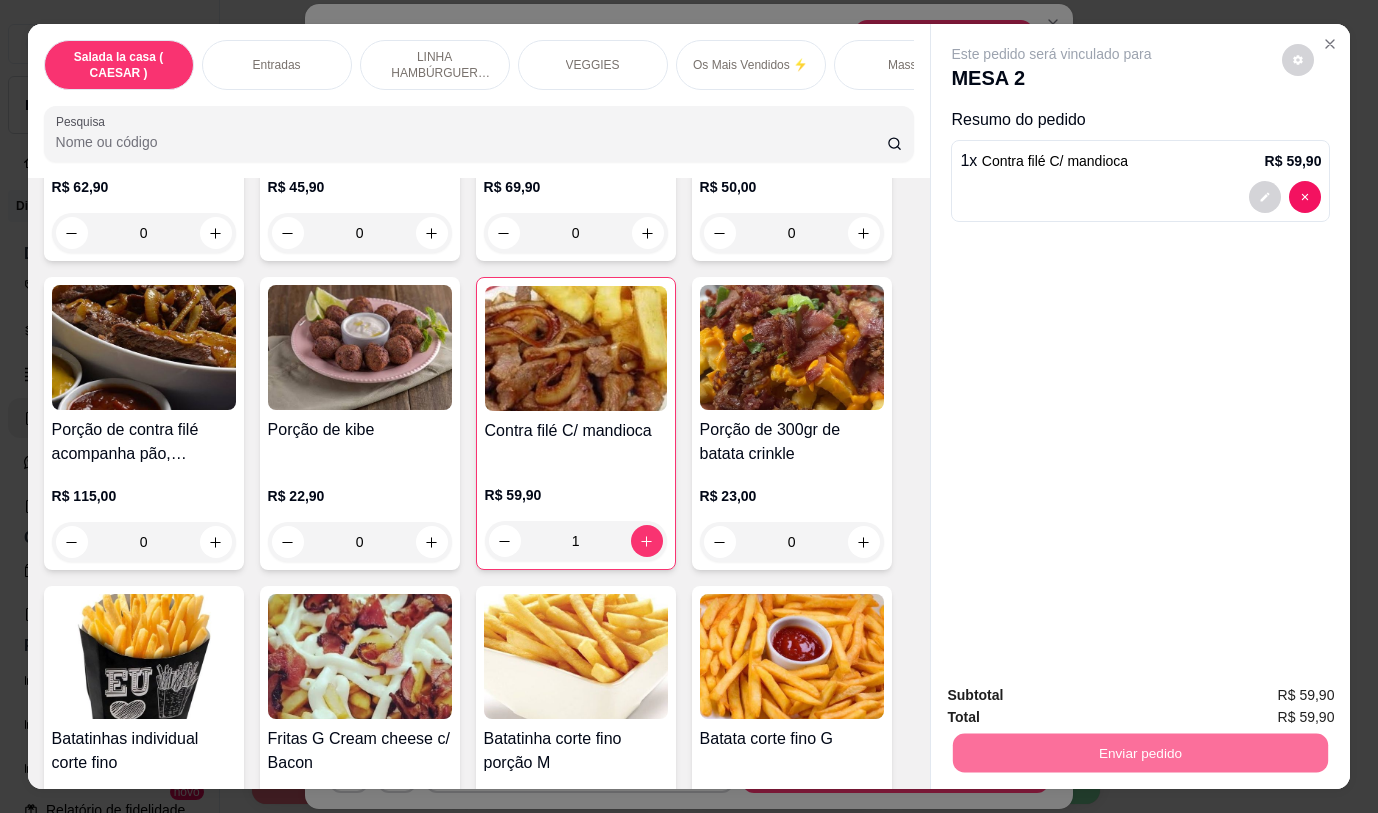 click on "Não registrar e enviar pedido" at bounding box center (1075, 695) 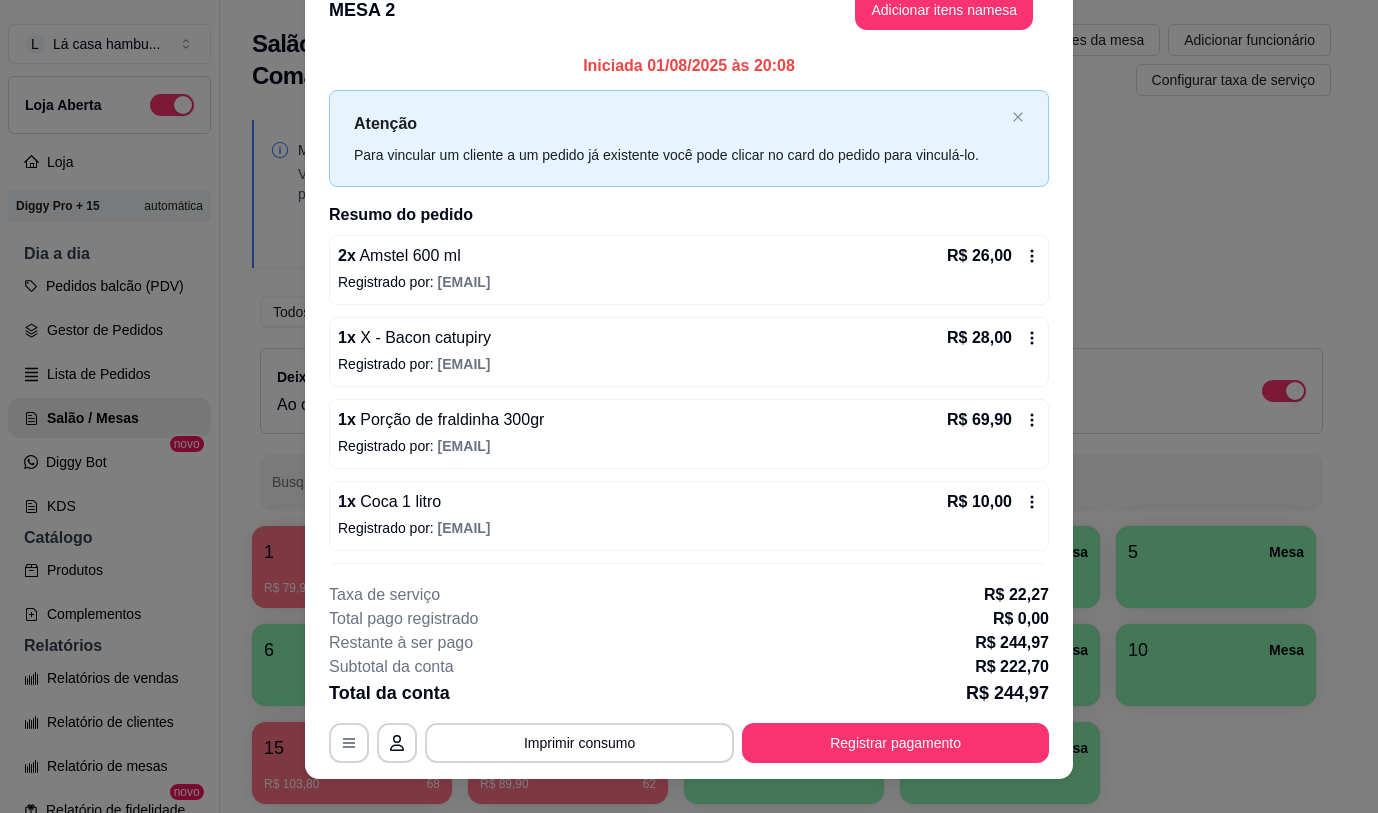scroll, scrollTop: 0, scrollLeft: 0, axis: both 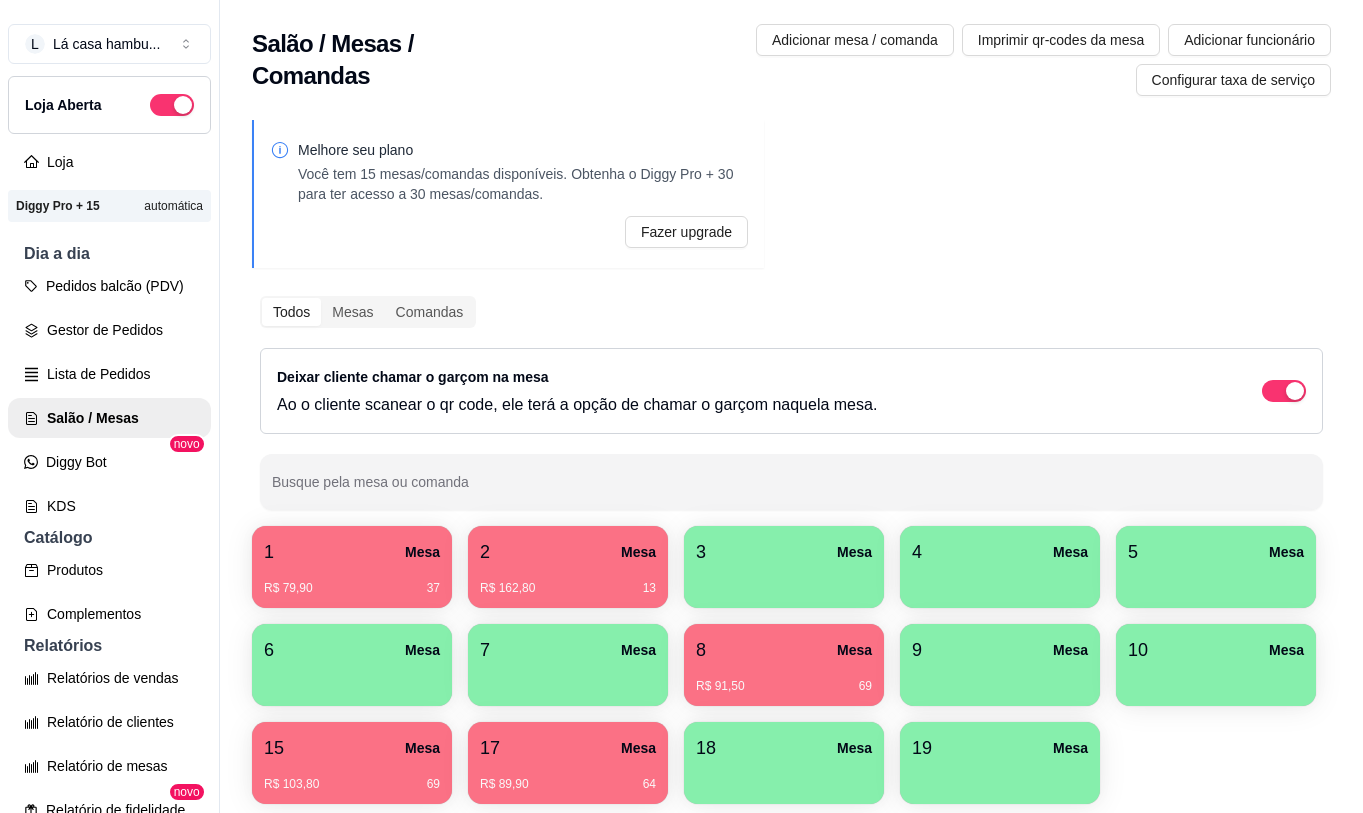 click on "2 Mesa R$ 162,80 13" at bounding box center [568, 567] 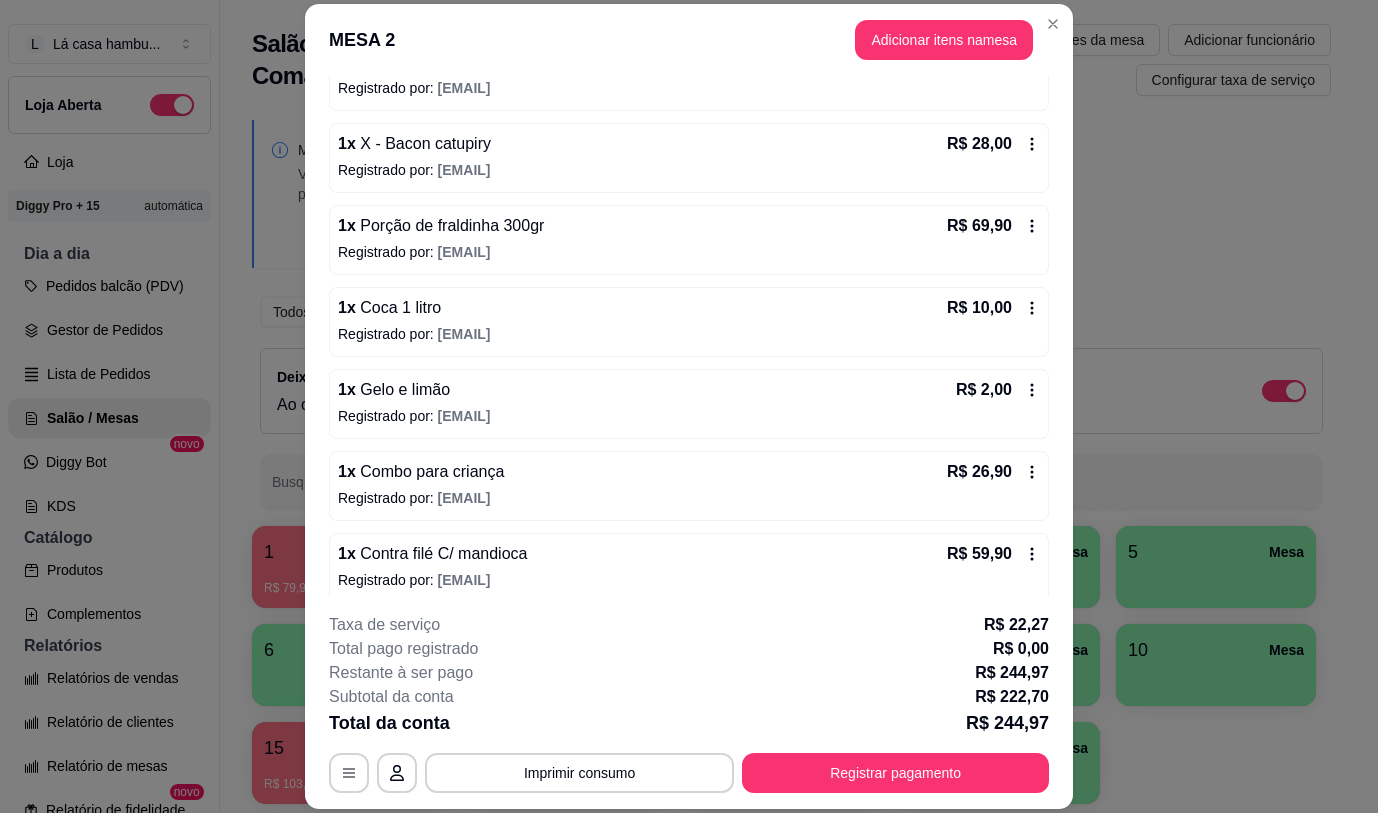 scroll, scrollTop: 238, scrollLeft: 0, axis: vertical 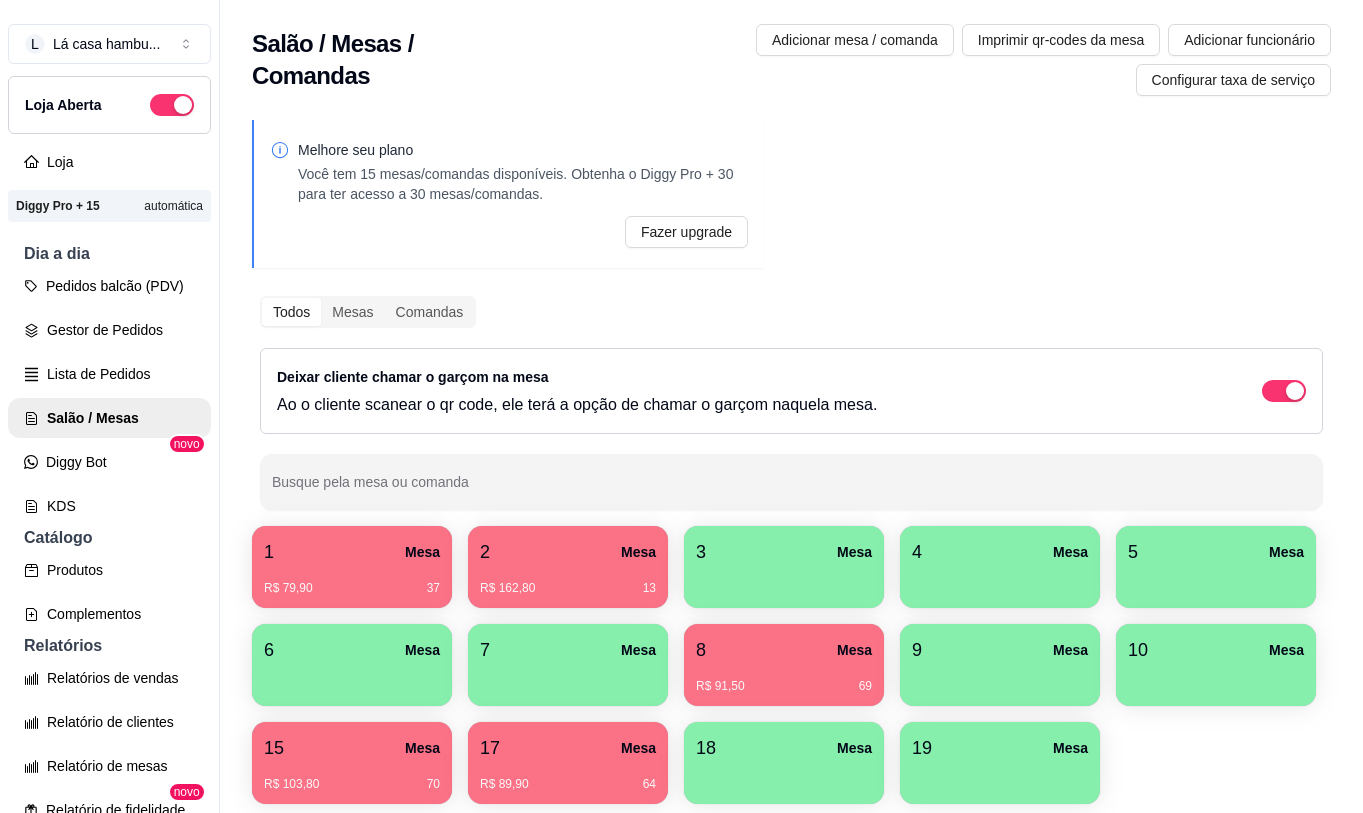 click on "R$ 103,80 70" at bounding box center (352, 784) 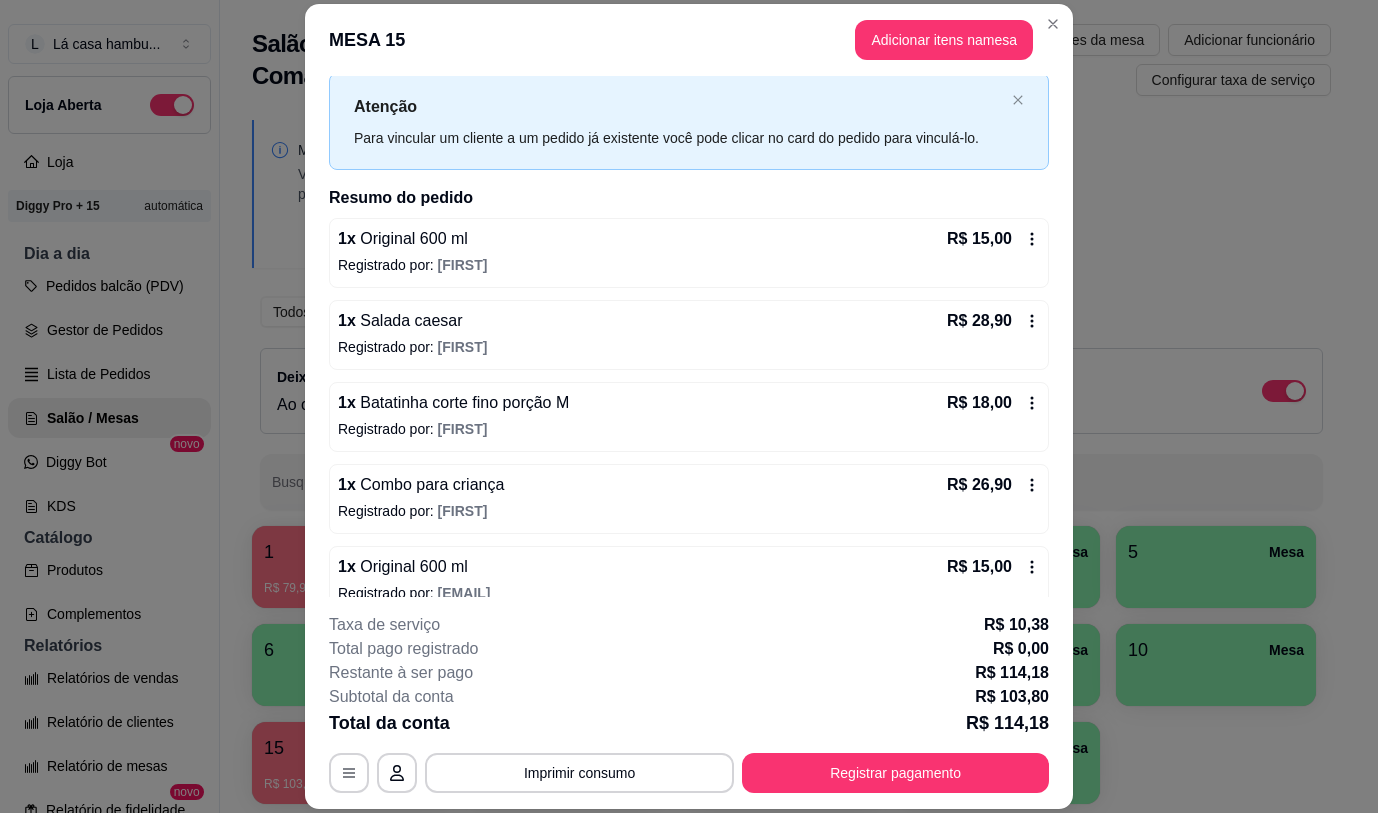 scroll, scrollTop: 74, scrollLeft: 0, axis: vertical 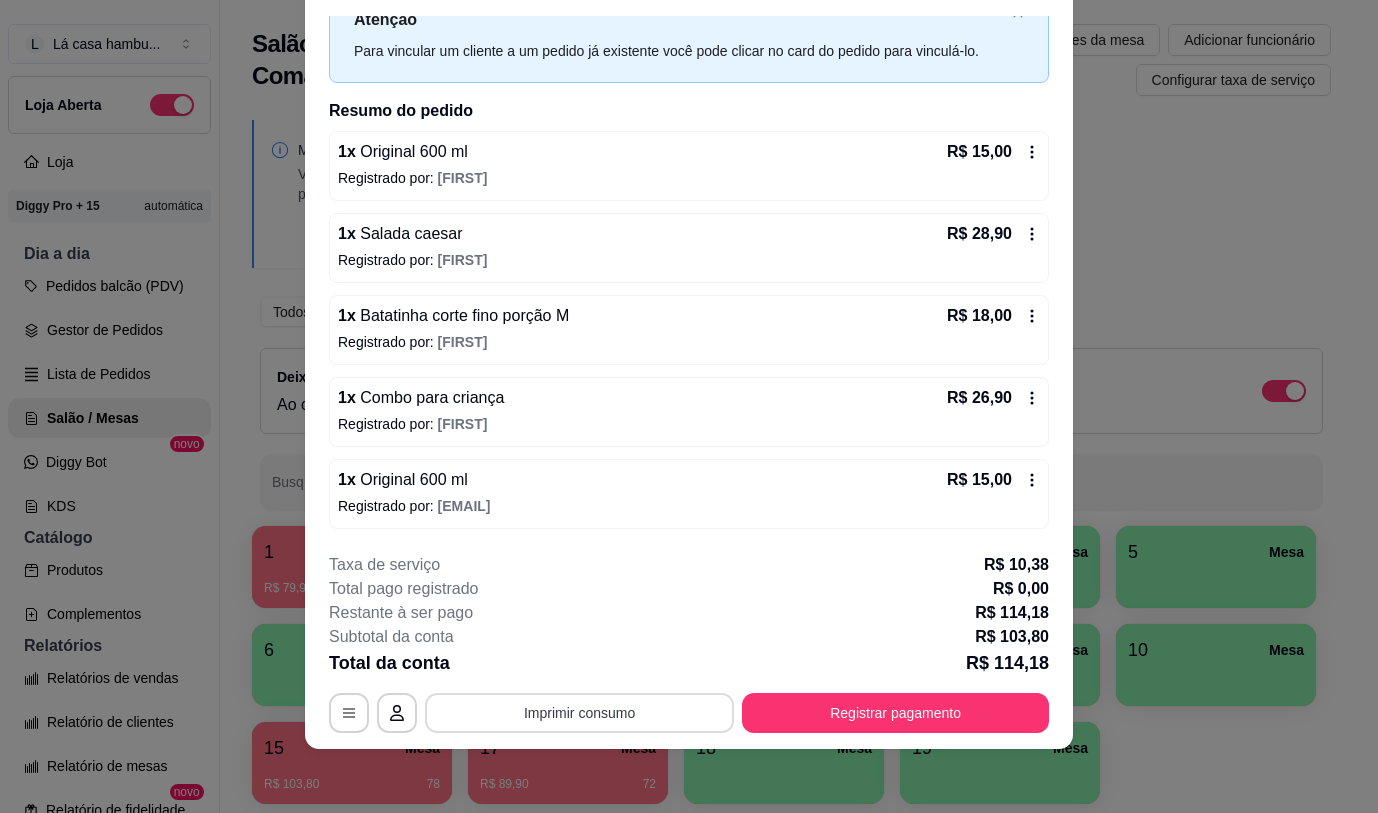 click on "Imprimir consumo" at bounding box center (579, 713) 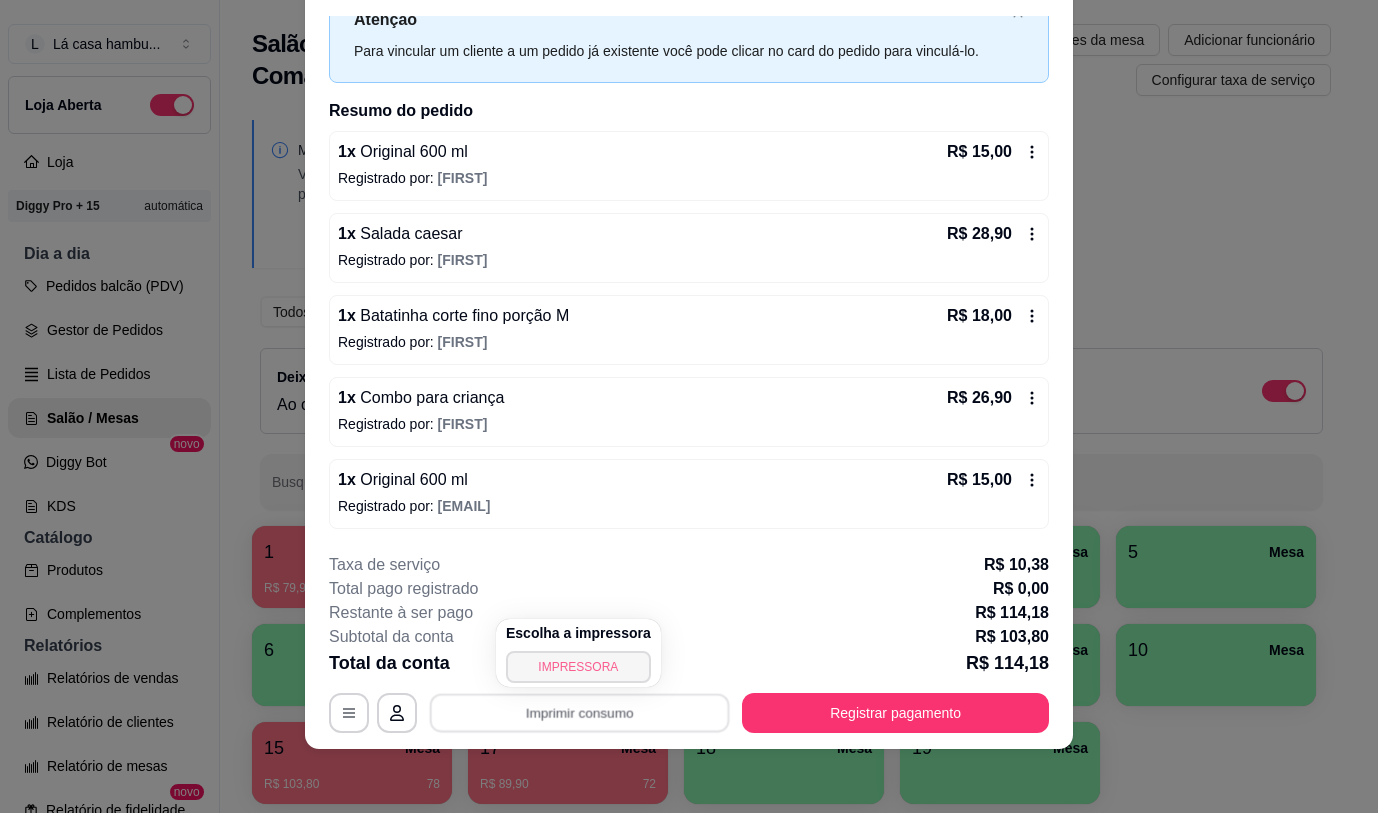 click on "IMPRESSORA" at bounding box center [578, 667] 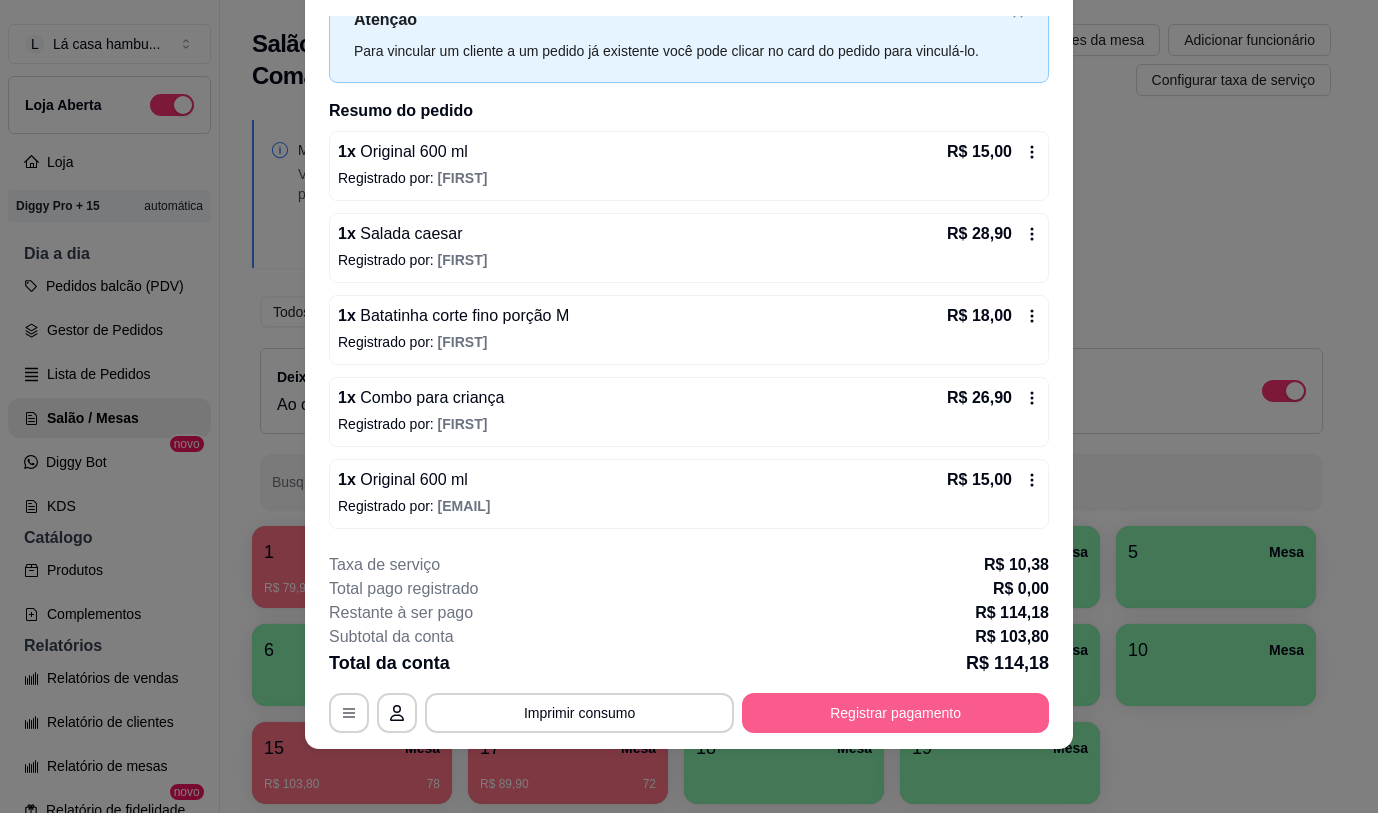 click on "Registrar pagamento" at bounding box center (895, 713) 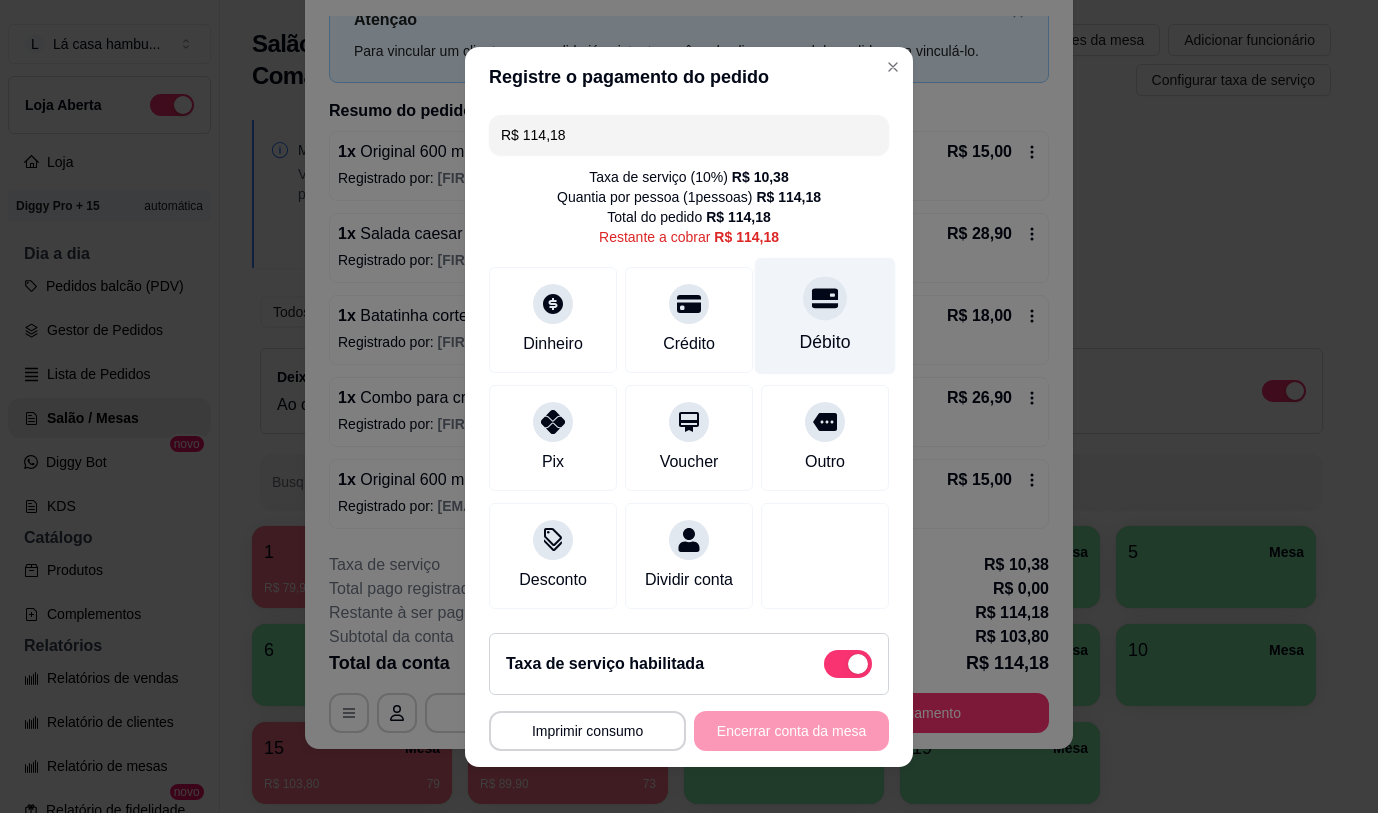 click on "Débito" at bounding box center (825, 315) 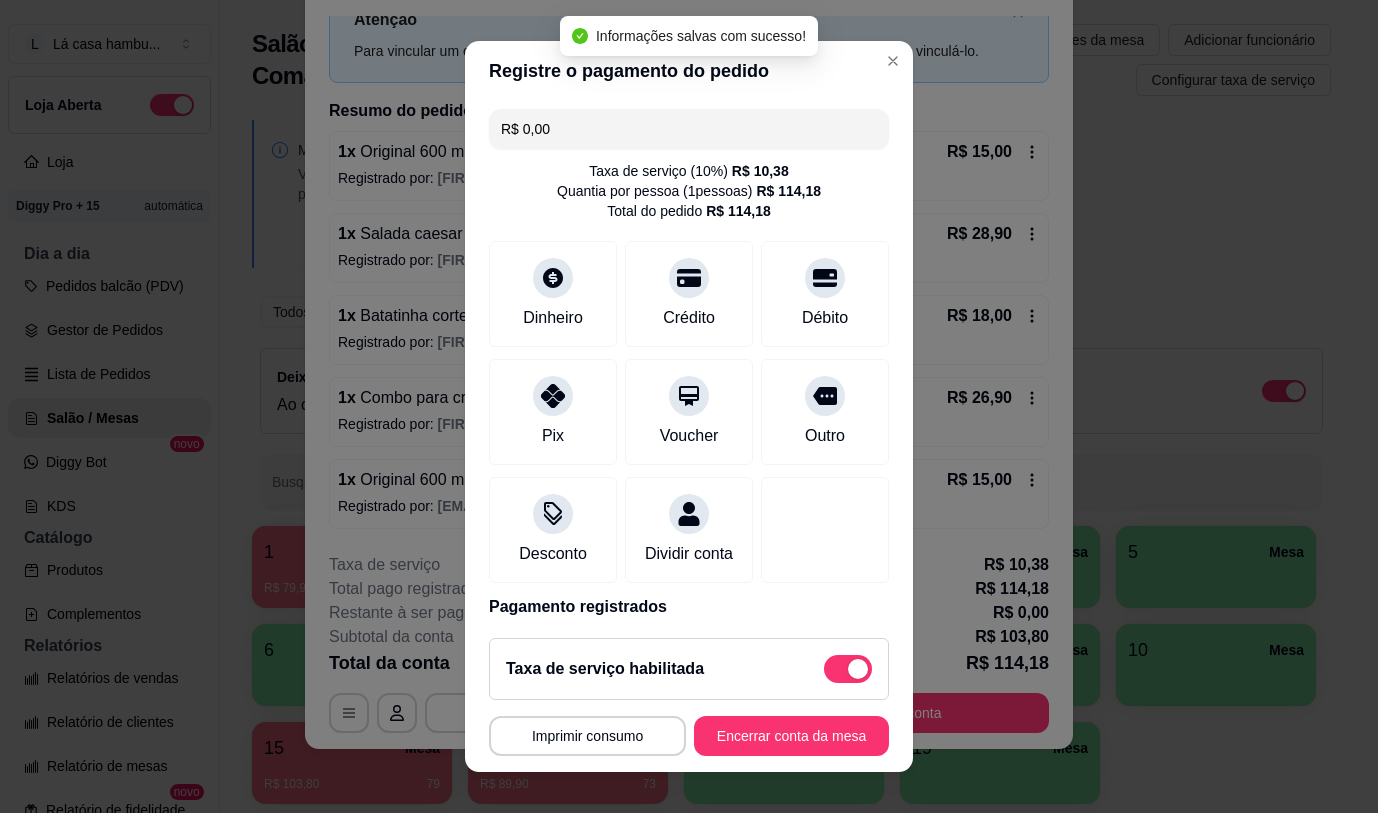 type on "R$ 0,00" 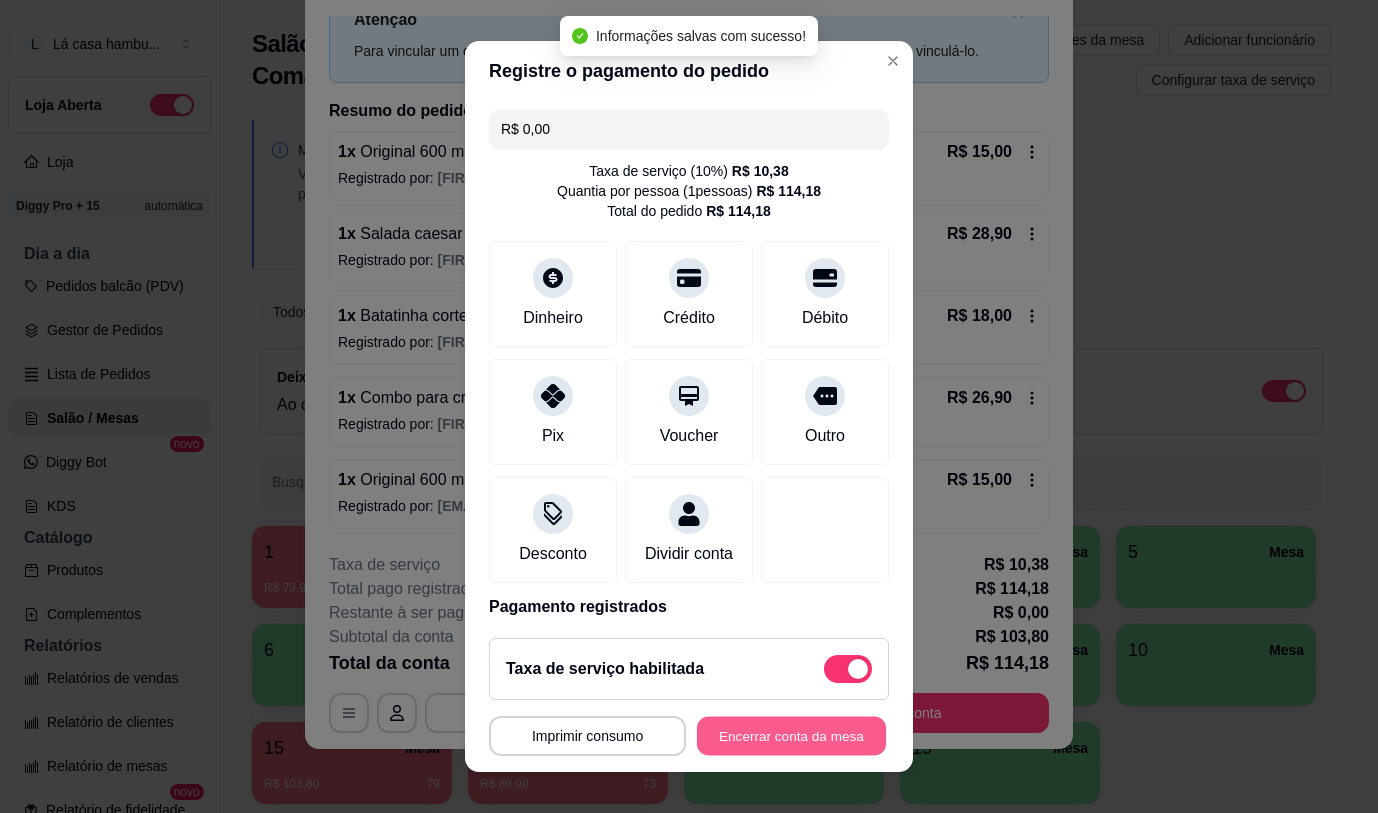 click on "Encerrar conta da mesa" at bounding box center (791, 736) 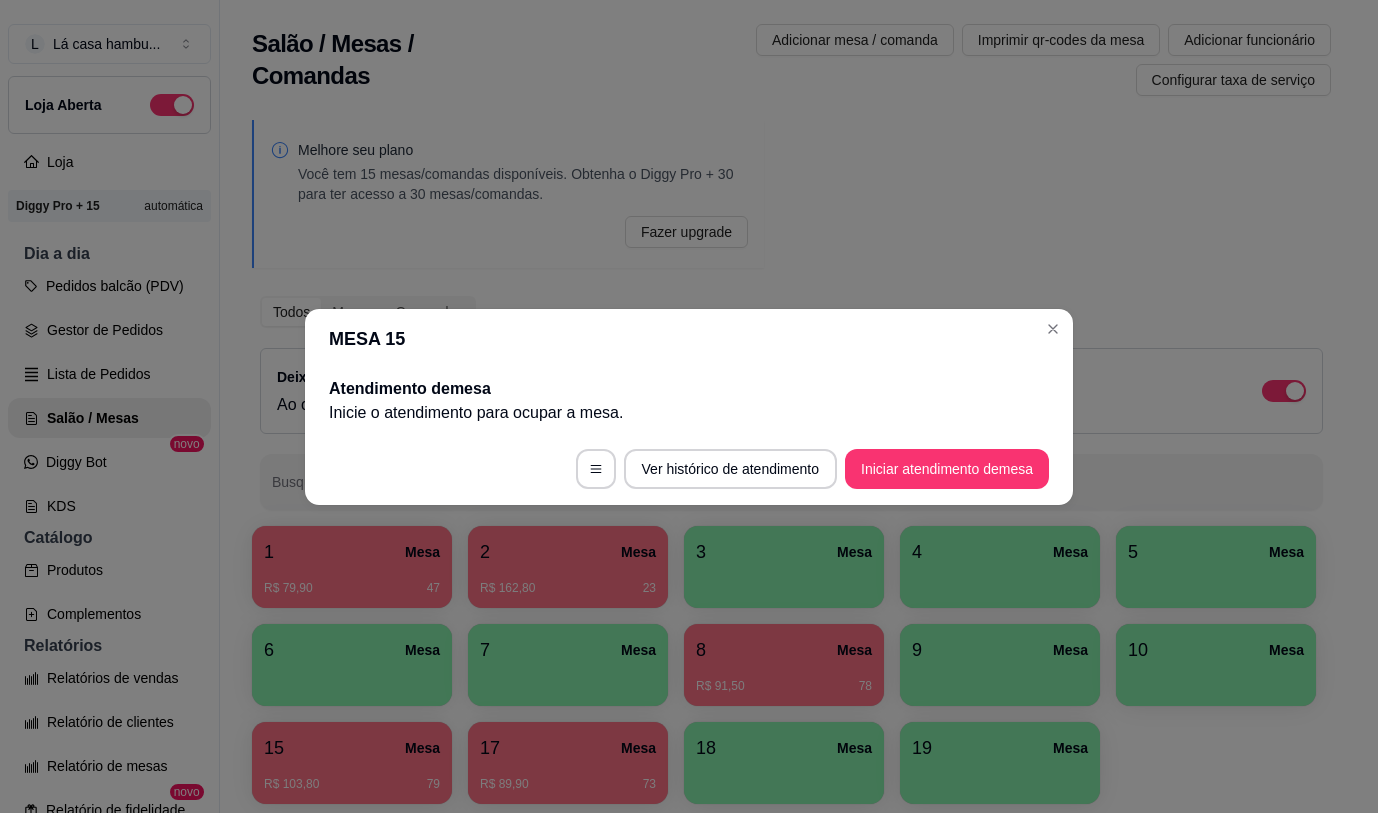 scroll, scrollTop: 0, scrollLeft: 0, axis: both 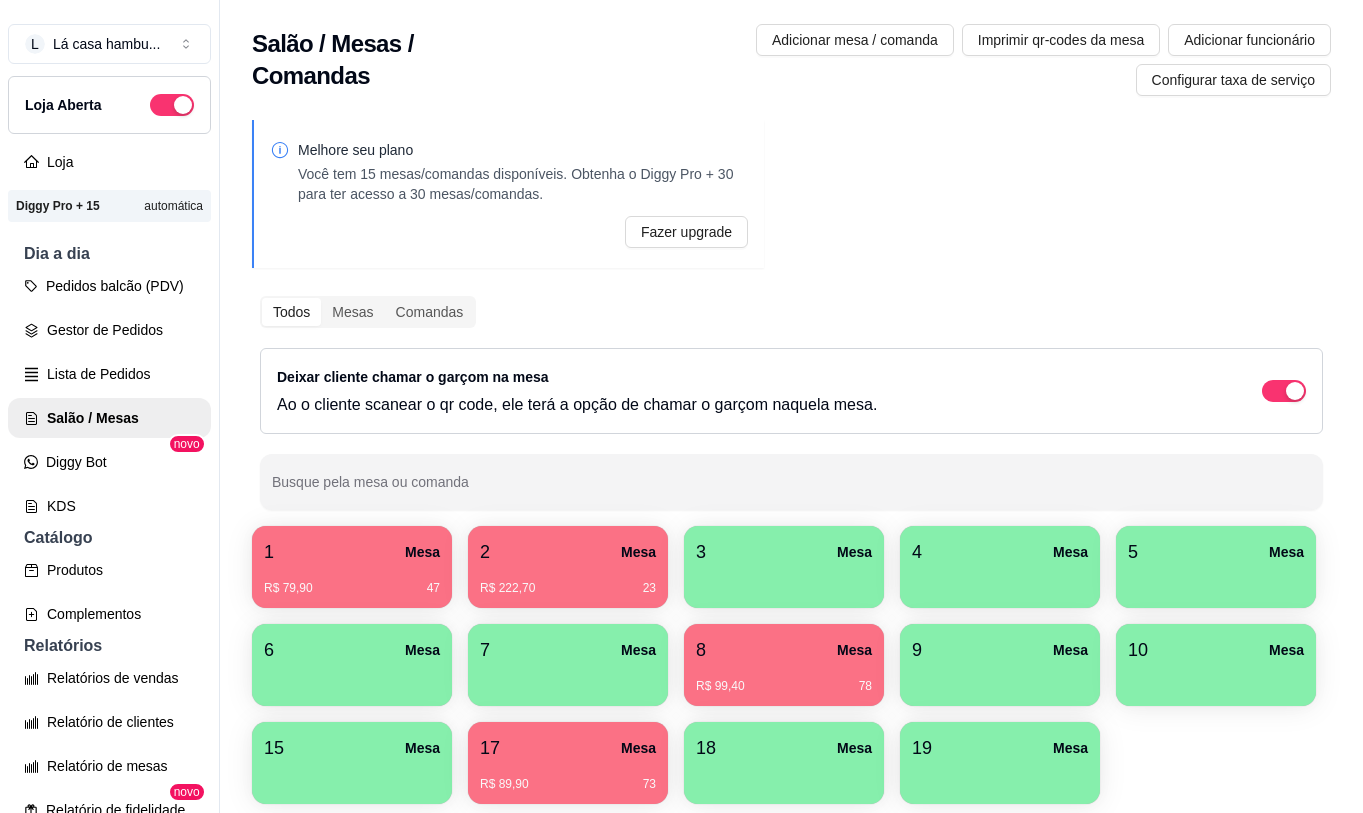 click on "Melhore seu plano
Você tem 15 mesas/comandas disponíveis. Obtenha o Diggy Pro + 30 para ter acesso a 30 mesas/comandas. Fazer upgrade Todos Mesas Comandas Deixar cliente chamar o garçom na mesa Ao o cliente scanear o qr code, ele terá a opção de chamar o garçom naquela mesa. Busque pela mesa ou comanda
1 Mesa R$ 79,90 47 2 Mesa R$ 222,70 23 3 Mesa 4 Mesa 5 Mesa 6 Mesa 7 Mesa 8 Mesa R$ 99,40 78 9 Mesa 10 Mesa 15 Mesa 17 Mesa R$ 89,90 73 18 Mesa 19 Mesa" at bounding box center (791, 468) 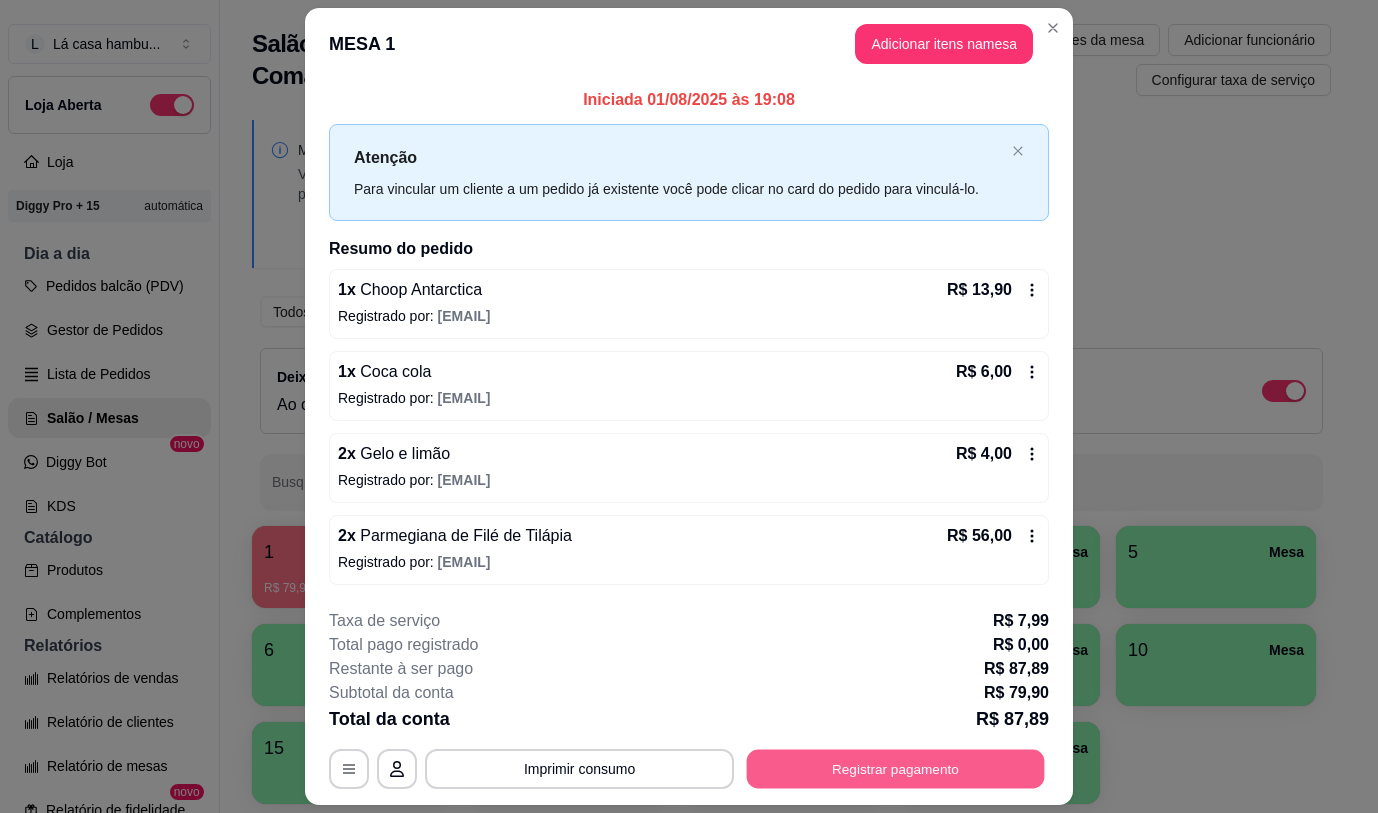 click on "Registrar pagamento" at bounding box center [896, 769] 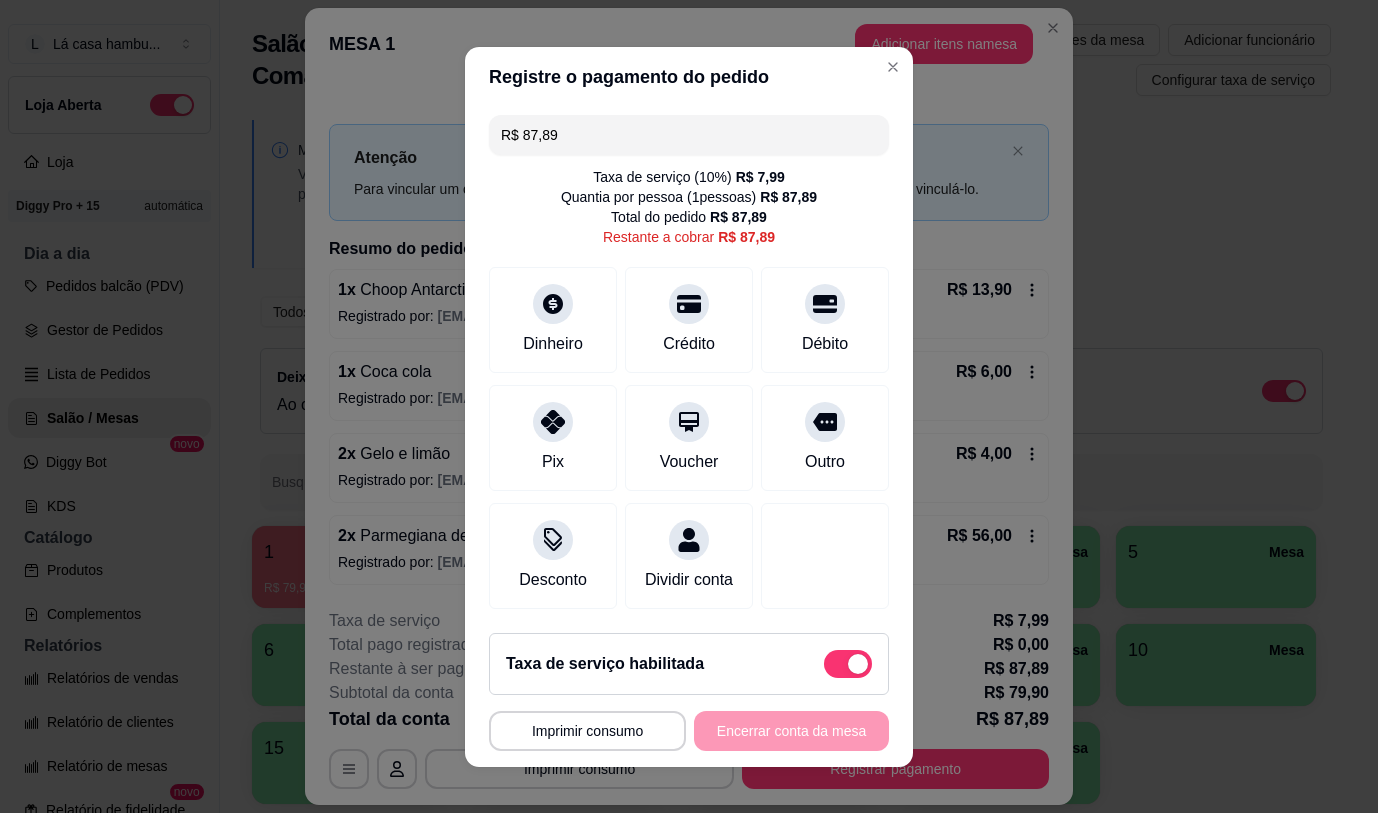 click on "Taxa de serviço   habilitada" at bounding box center [689, 664] 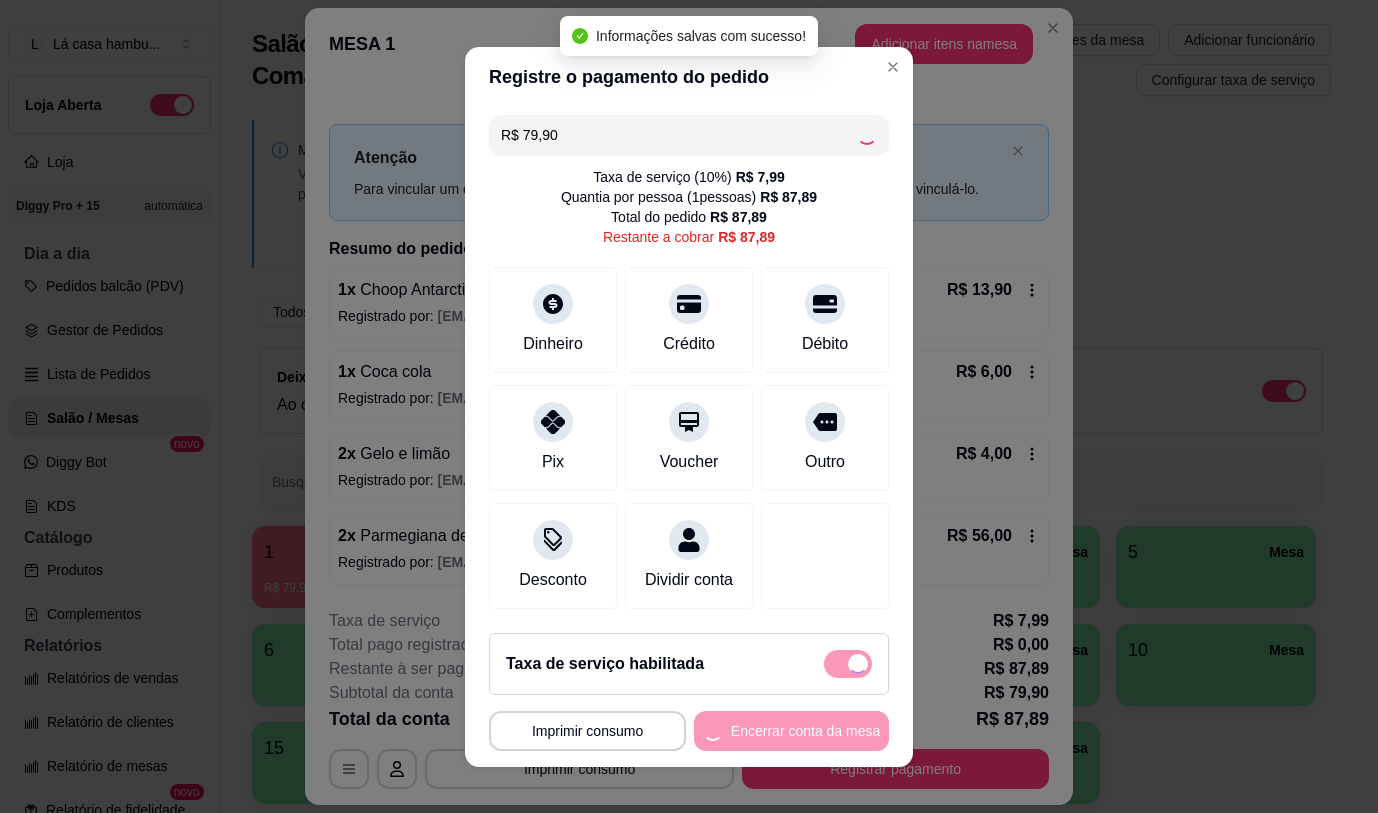 checkbox on "false" 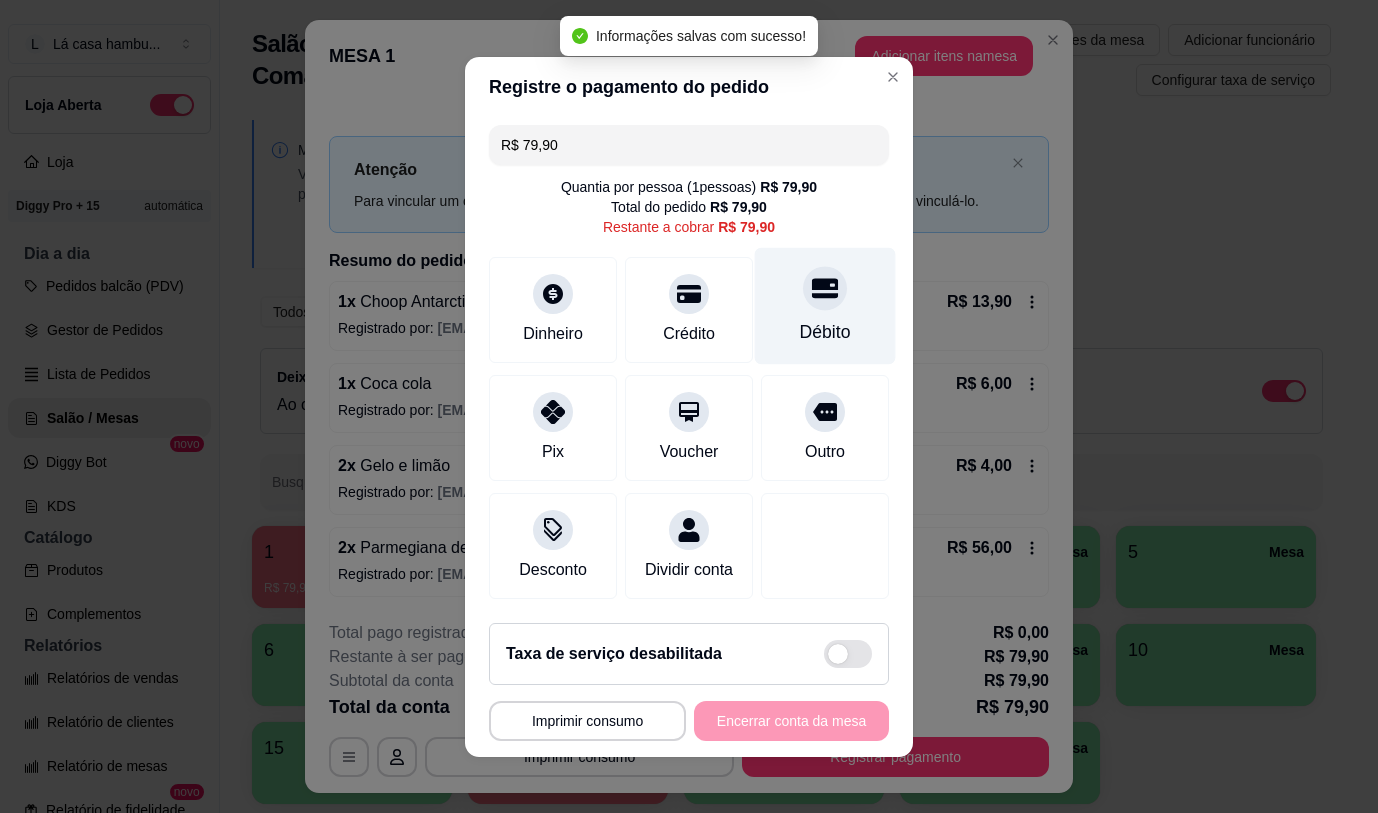 click on "Débito" at bounding box center (825, 332) 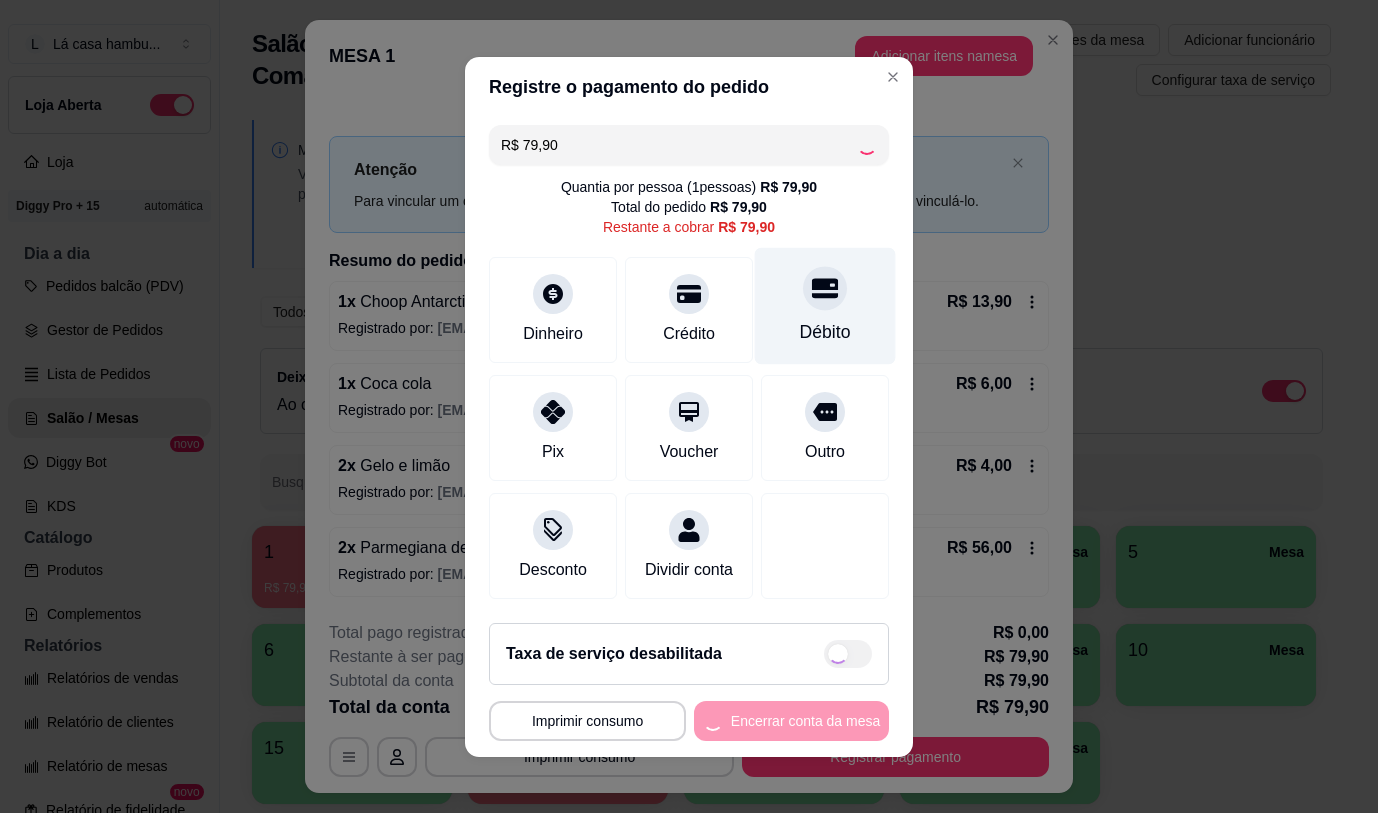 type on "R$ 0,00" 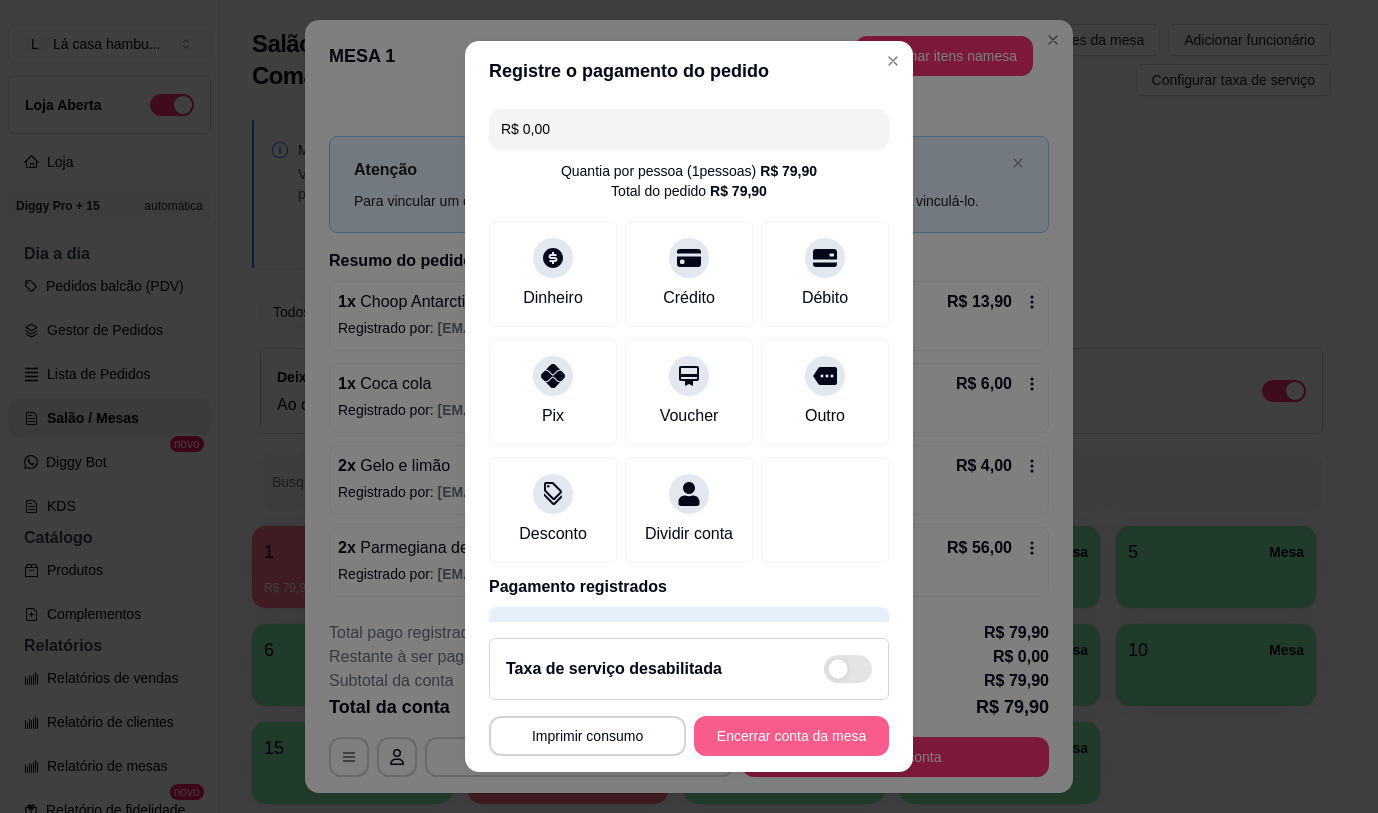 click on "Encerrar conta da mesa" at bounding box center (791, 736) 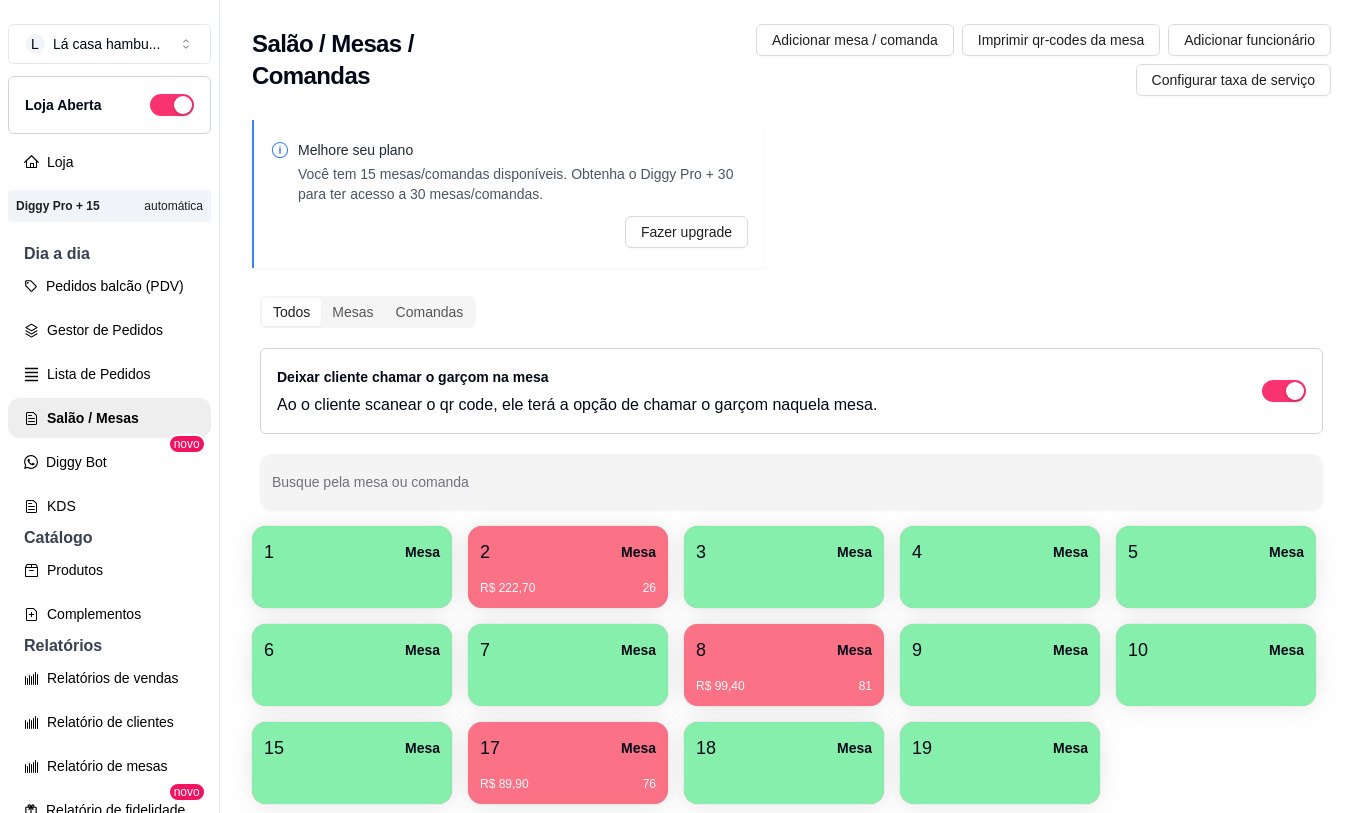 drag, startPoint x: 1088, startPoint y: 228, endPoint x: 1069, endPoint y: 229, distance: 19.026299 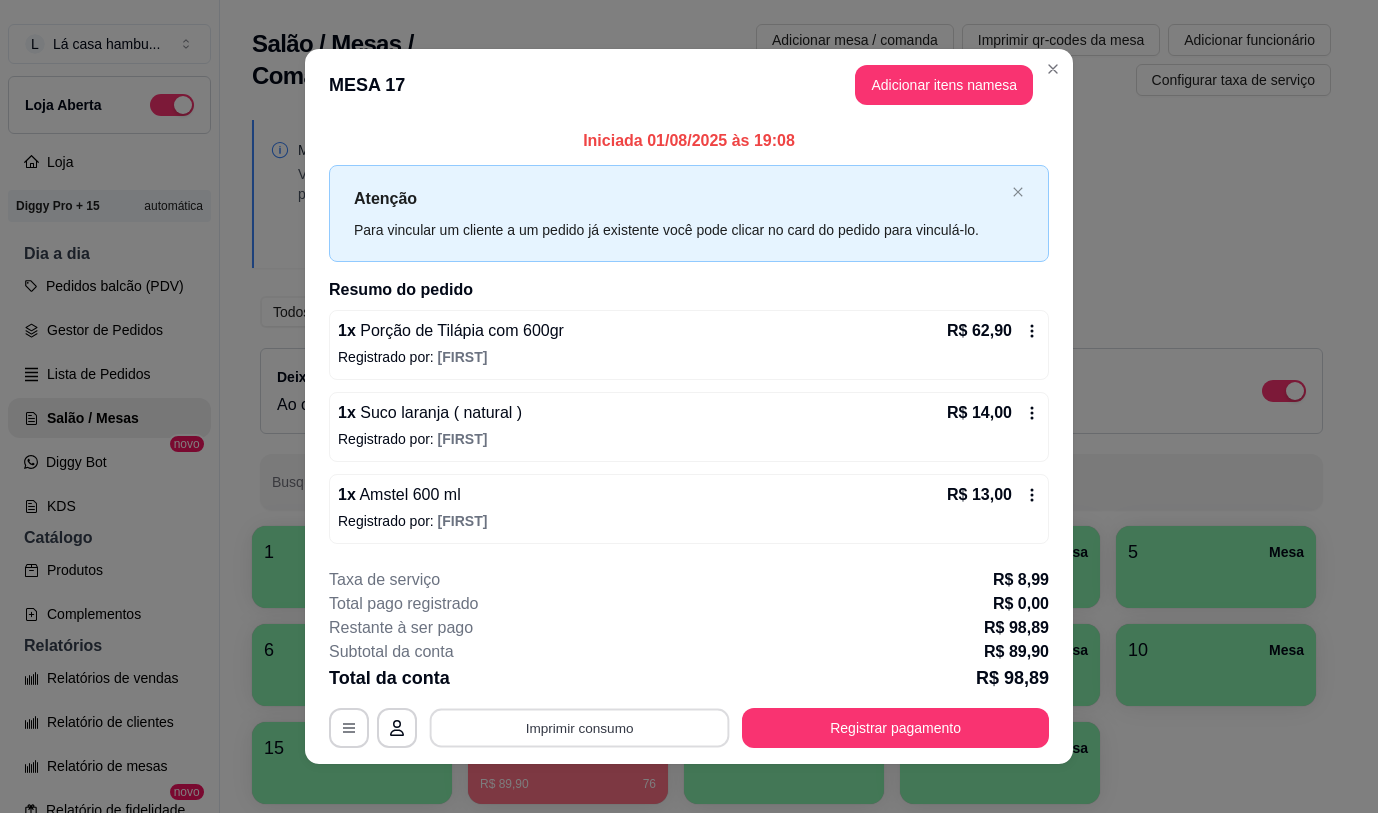 click on "Imprimir consumo" at bounding box center (580, 728) 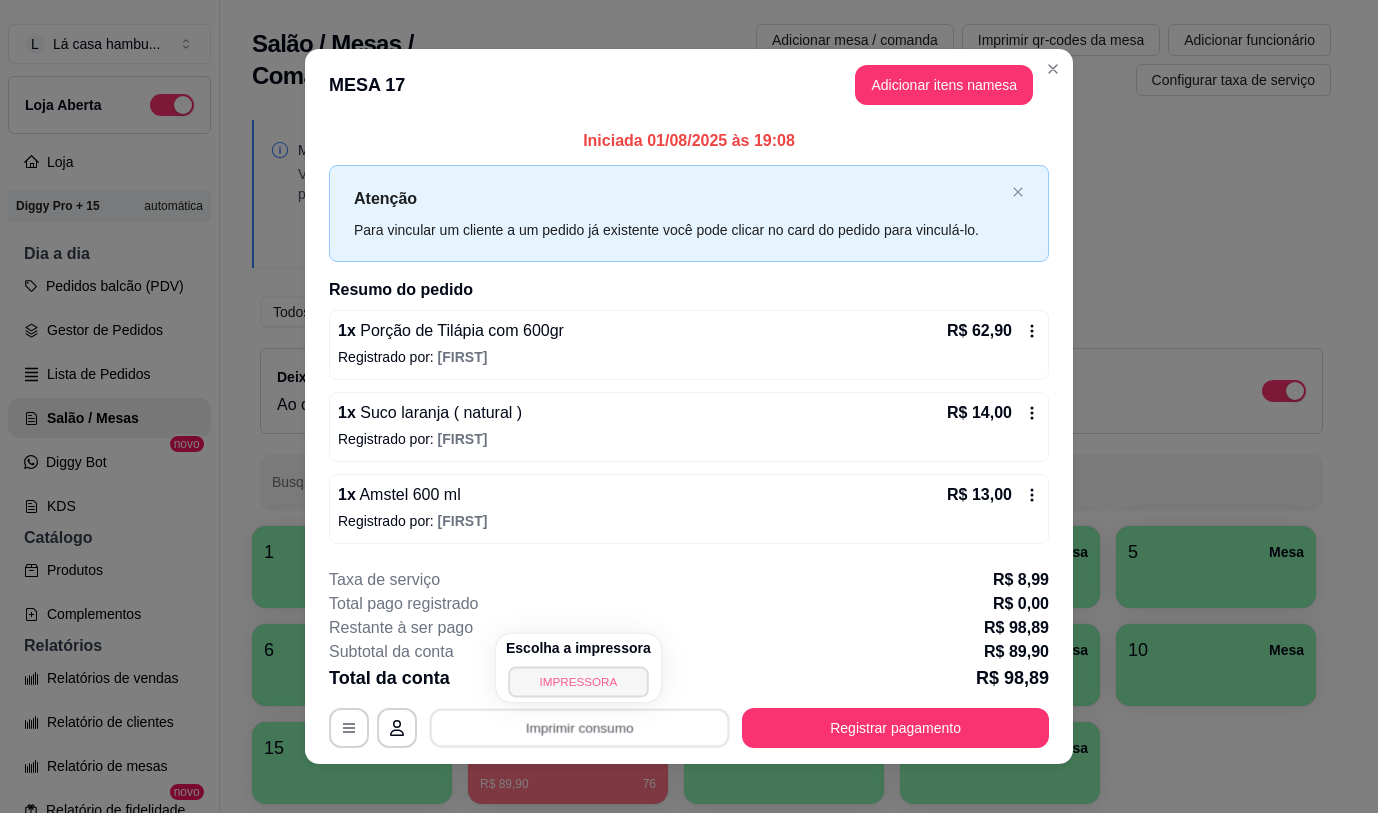 click on "IMPRESSORA" at bounding box center (578, 681) 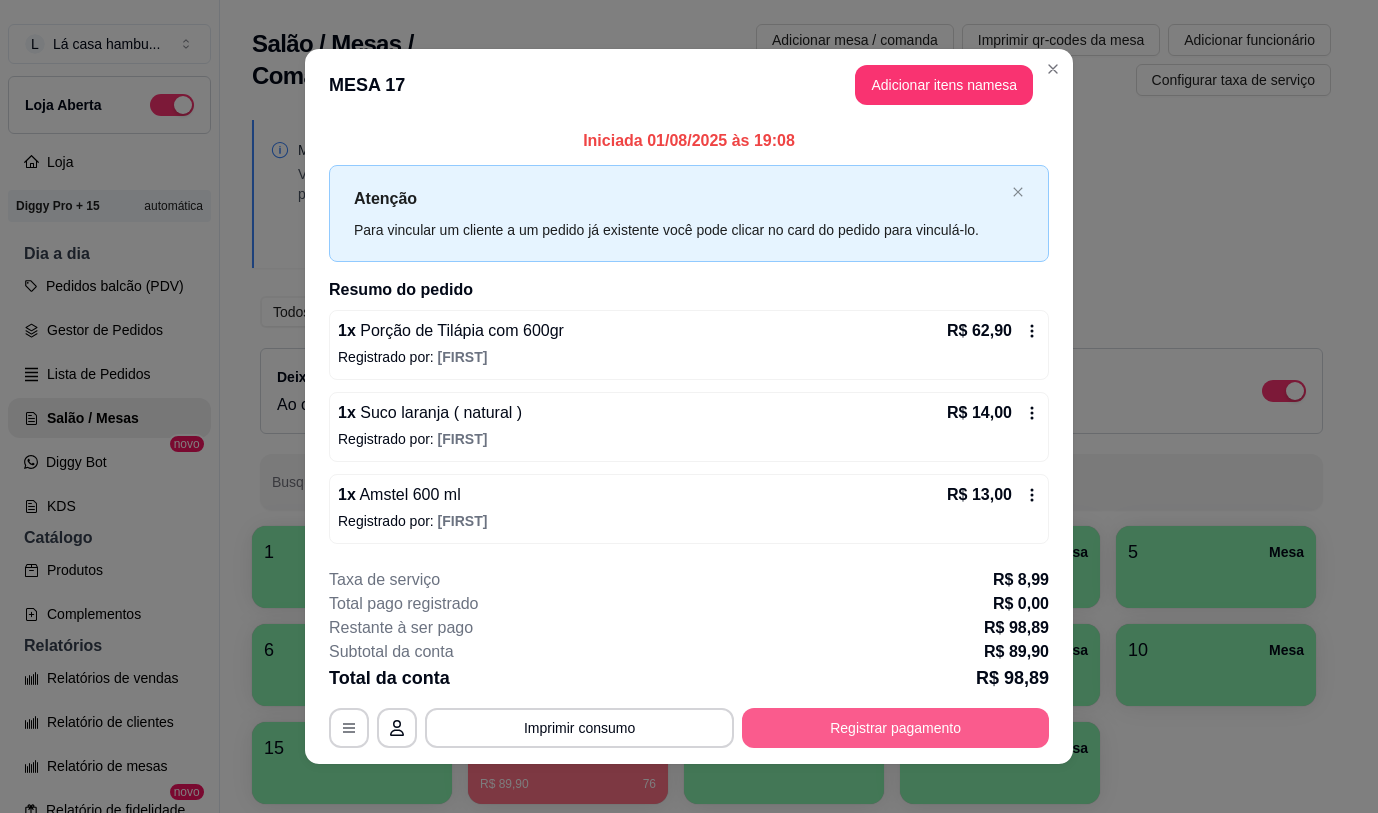 click on "Registrar pagamento" at bounding box center [895, 728] 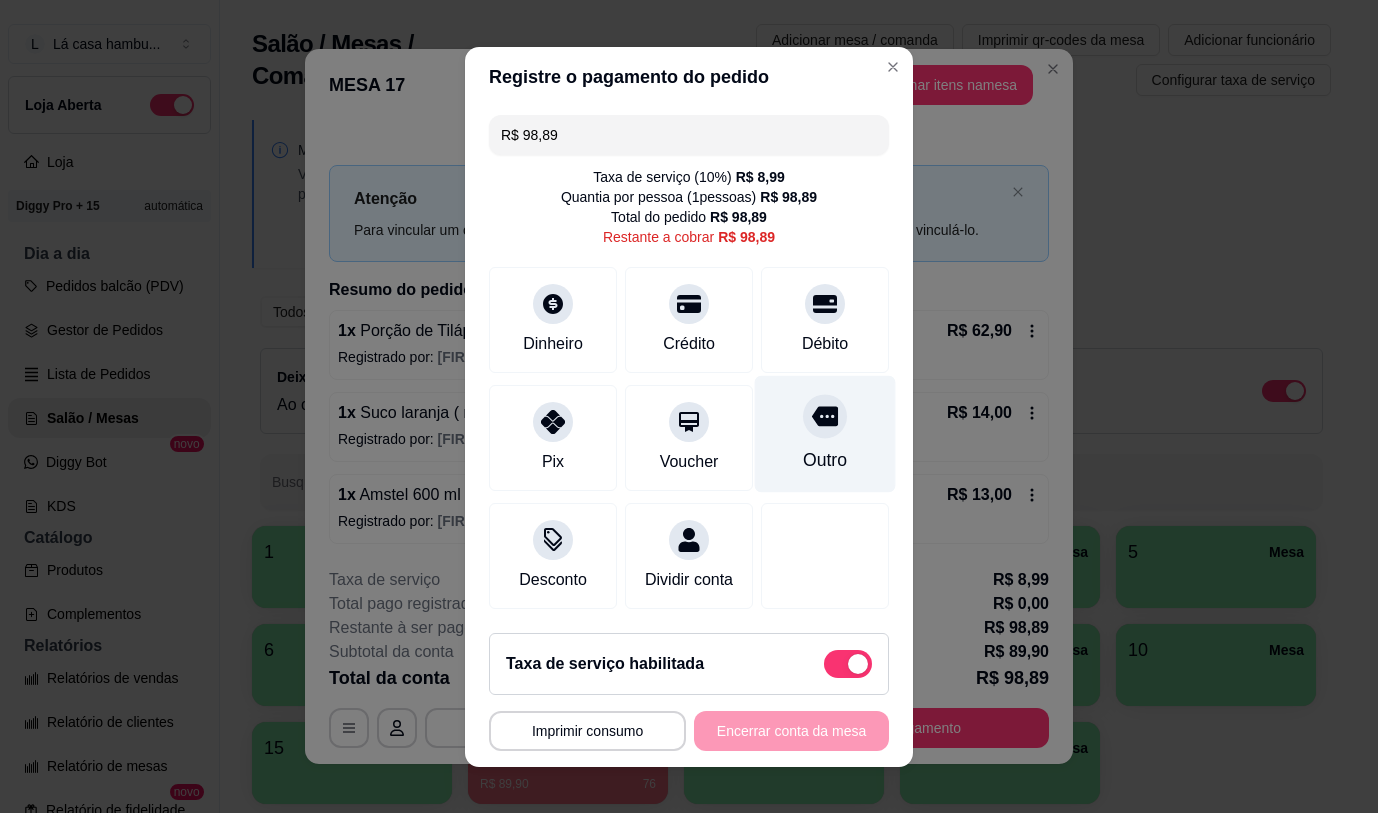 click on "Outro" at bounding box center (825, 460) 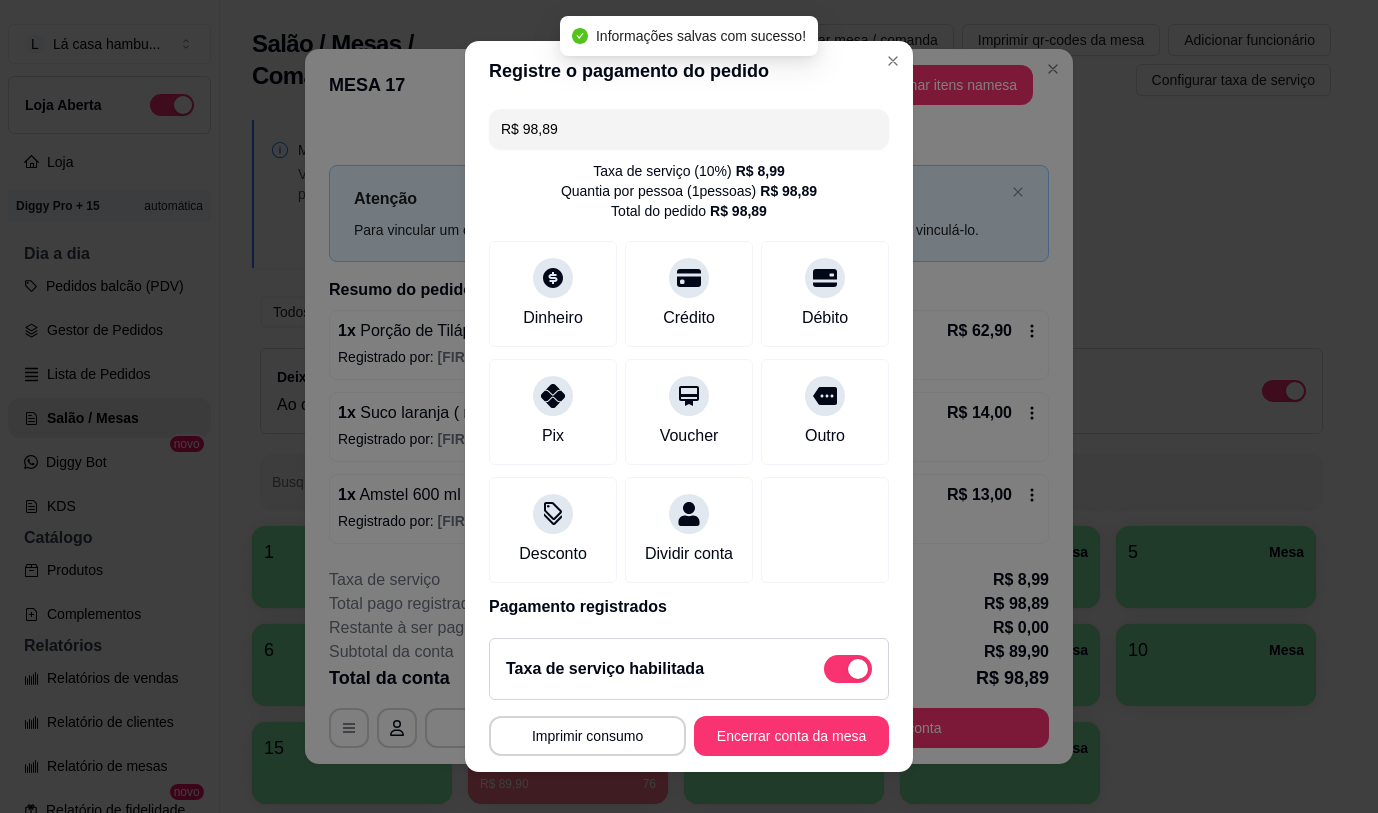 type on "R$ 0,00" 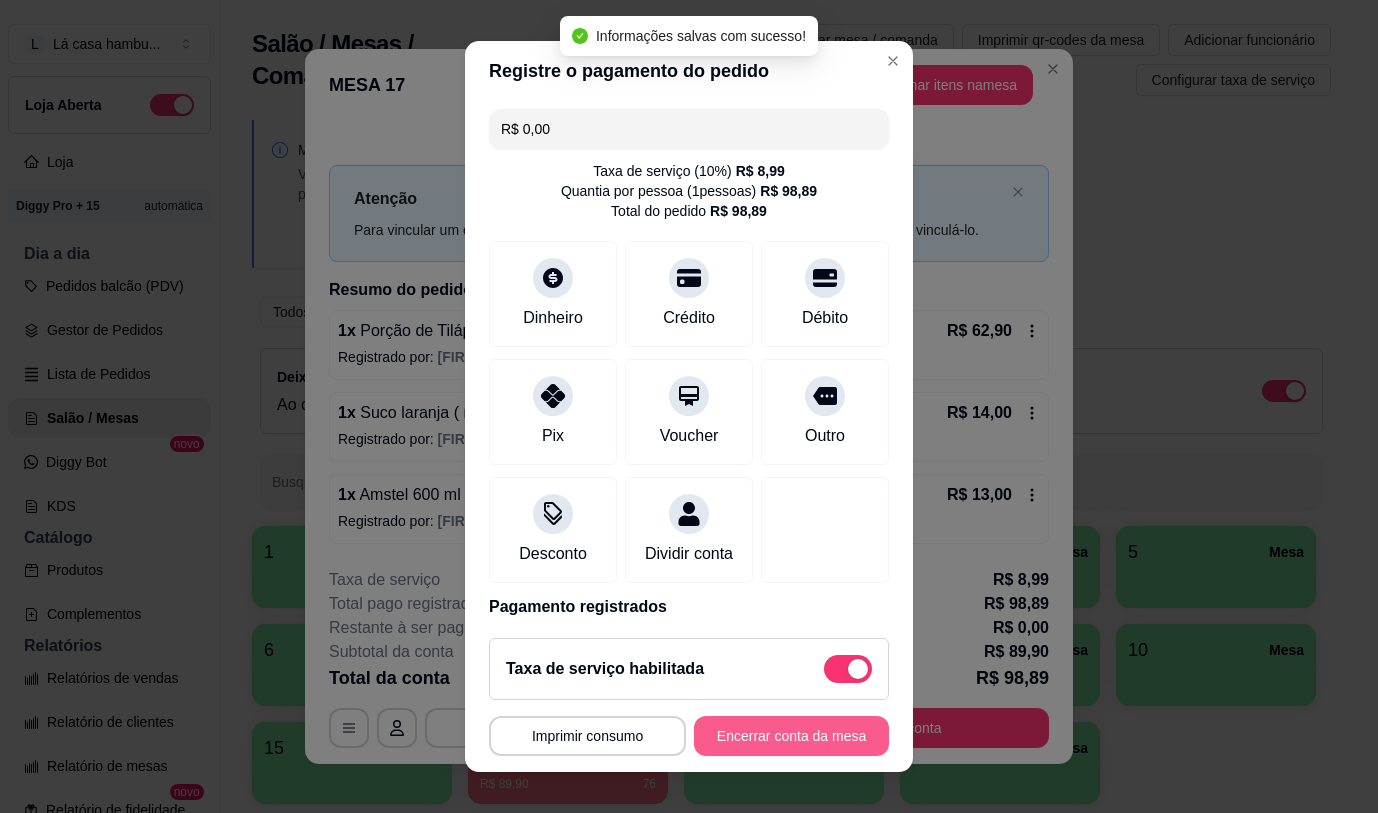 click on "Encerrar conta da mesa" at bounding box center [791, 736] 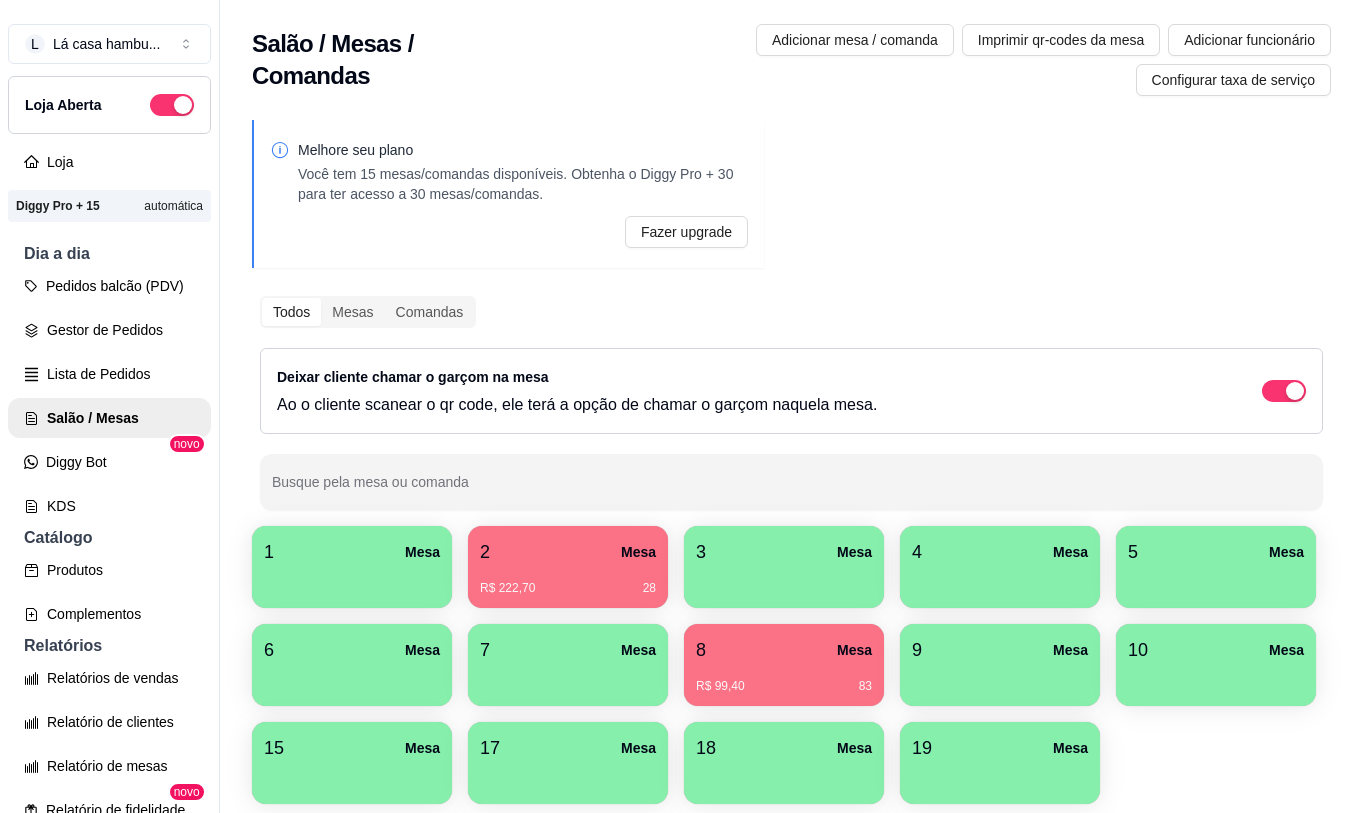 click on "Melhore seu plano
Você tem 15 mesas/comandas disponíveis. Obtenha o Diggy Pro + 30 para ter acesso a 30 mesas/comandas. Fazer upgrade Todos Mesas Comandas Deixar cliente chamar o garçom na mesa Ao o cliente scanear o qr code, ele terá a opção de chamar o garçom naquela mesa. Busque pela mesa ou comanda
1 Mesa 2 Mesa R$ 222,70 28 3 Mesa 4 Mesa 5 Mesa 6 Mesa 7 Mesa 8 Mesa R$ 99,40 83 9 Mesa 10 Mesa 15 Mesa 17 Mesa 18 Mesa 19 Mesa" at bounding box center (791, 468) 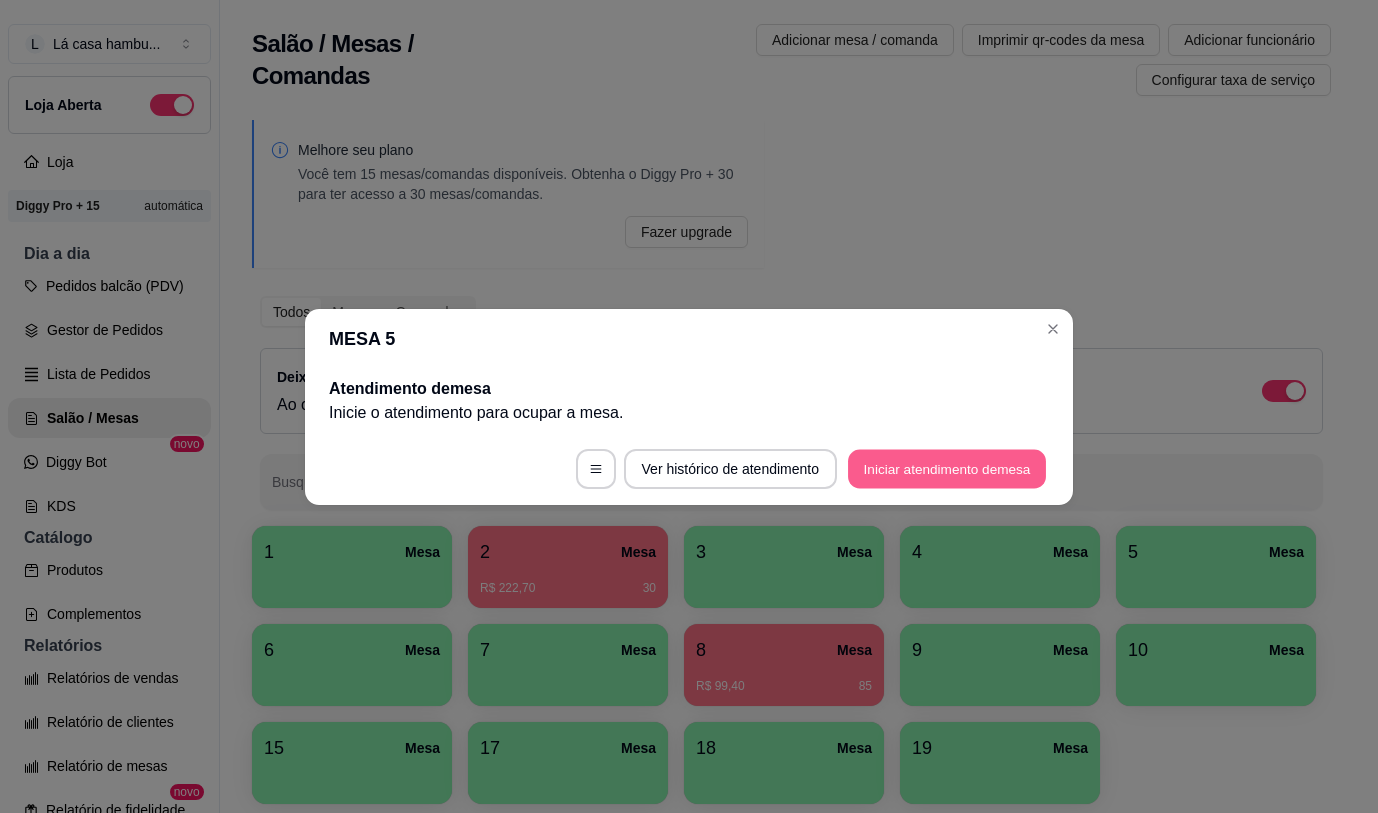 click on "Iniciar atendimento de  mesa" at bounding box center (947, 468) 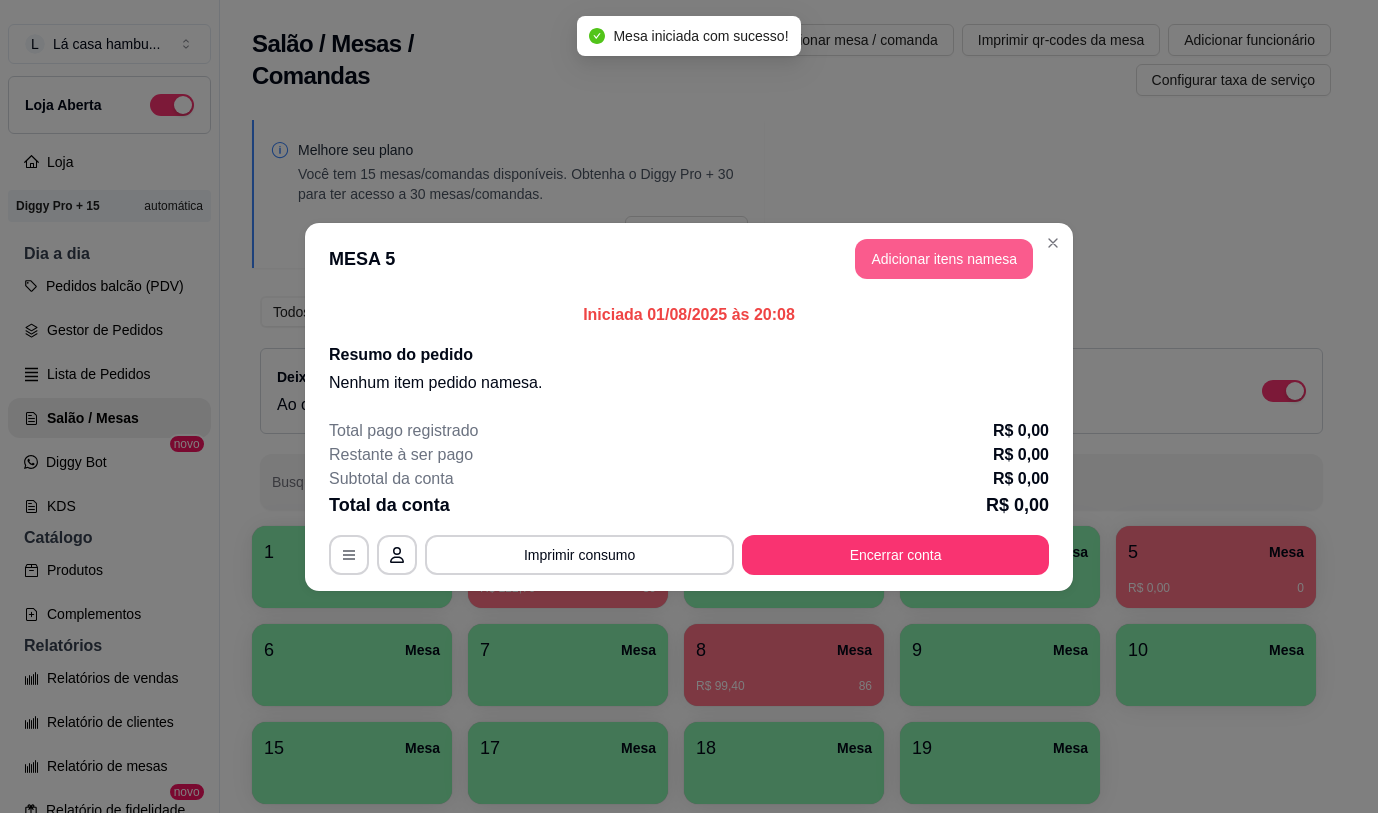 click on "Adicionar itens na  mesa" at bounding box center (944, 259) 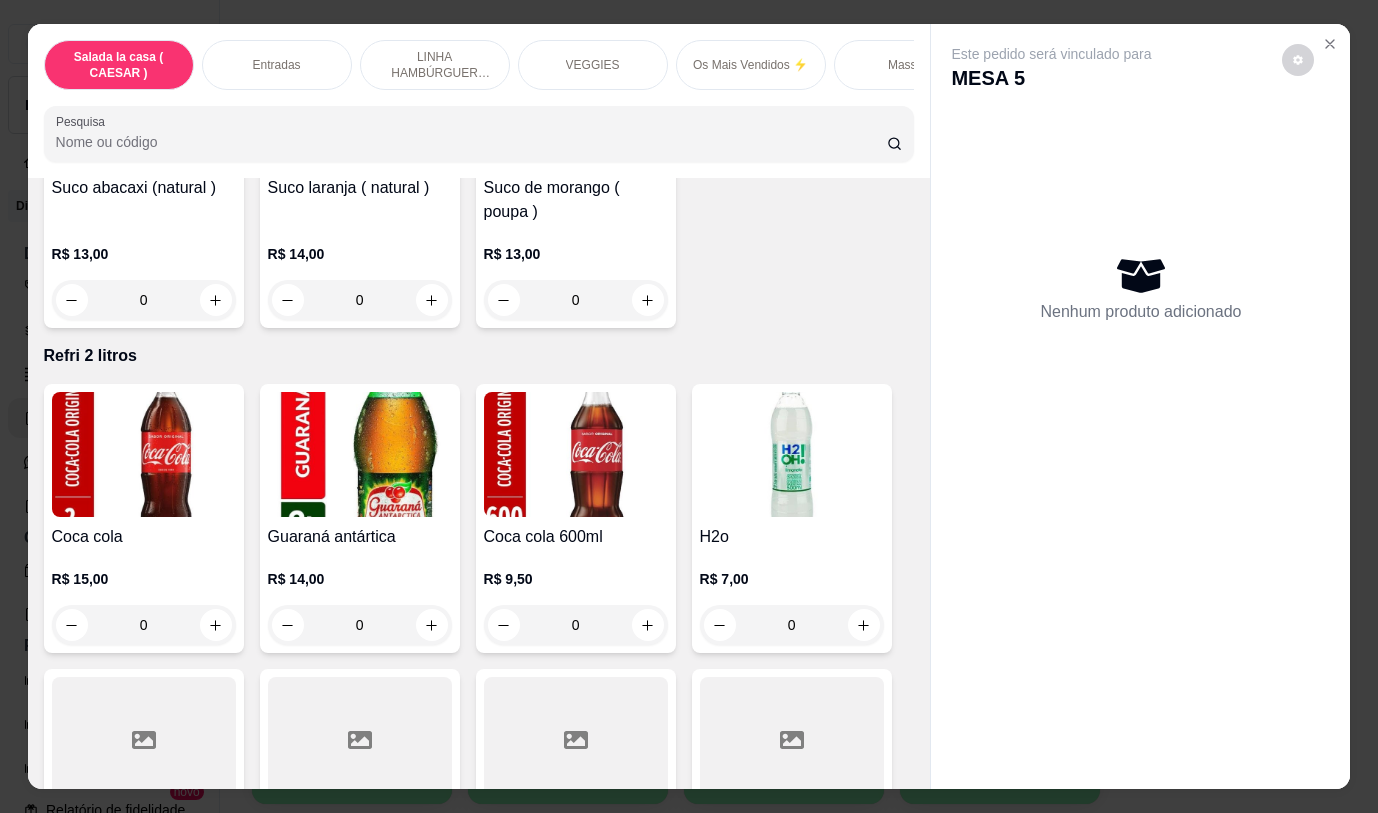 scroll, scrollTop: 9487, scrollLeft: 0, axis: vertical 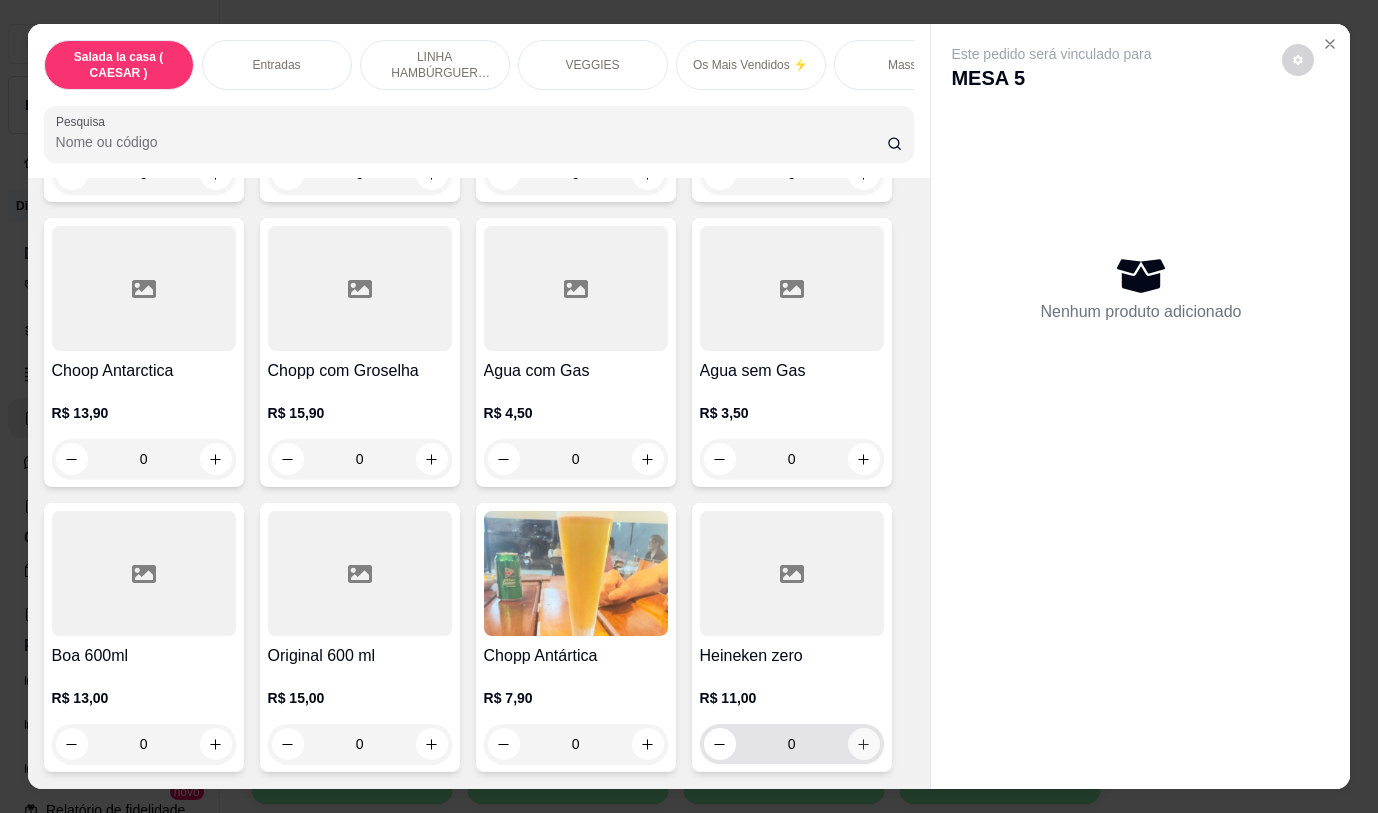 click 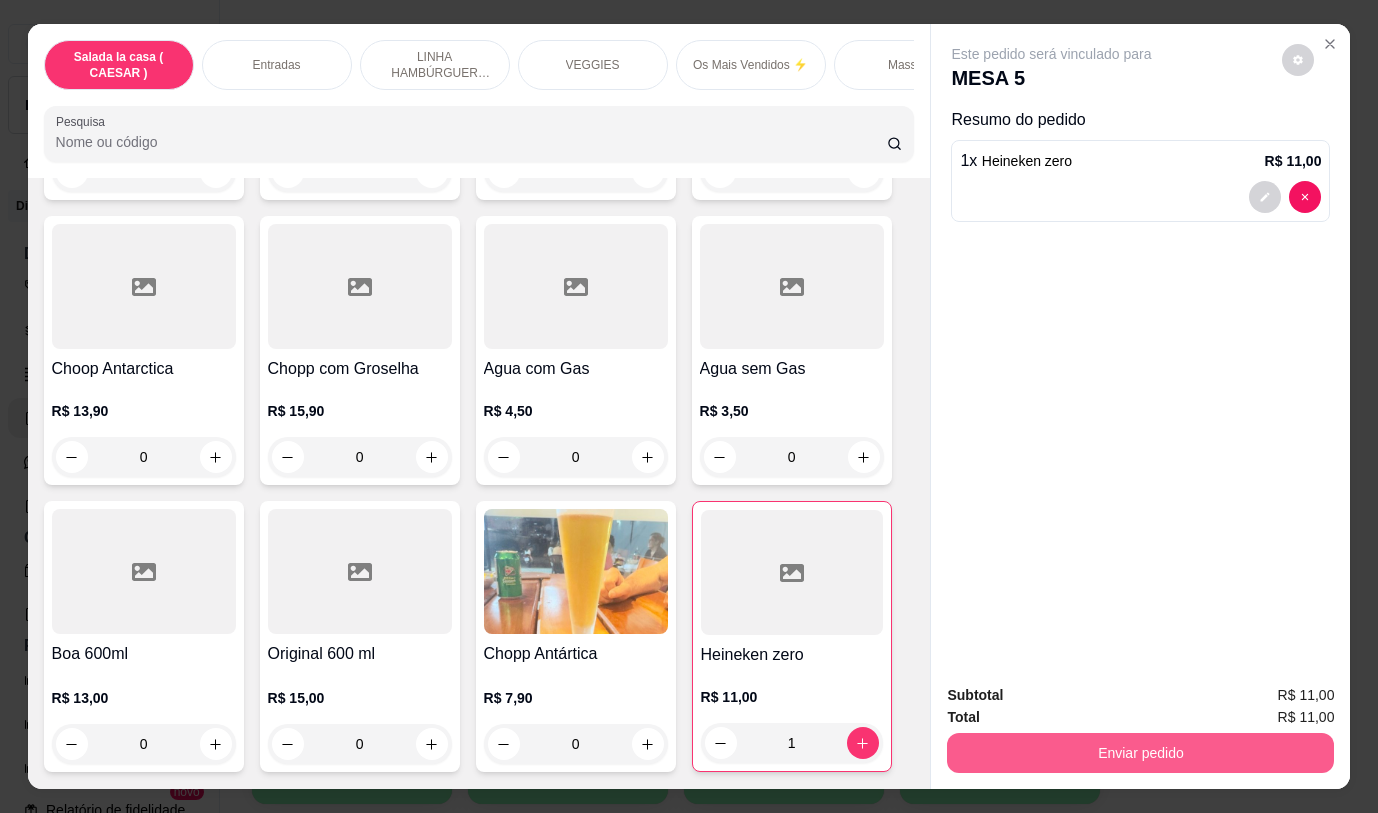 click on "Enviar pedido" at bounding box center [1140, 753] 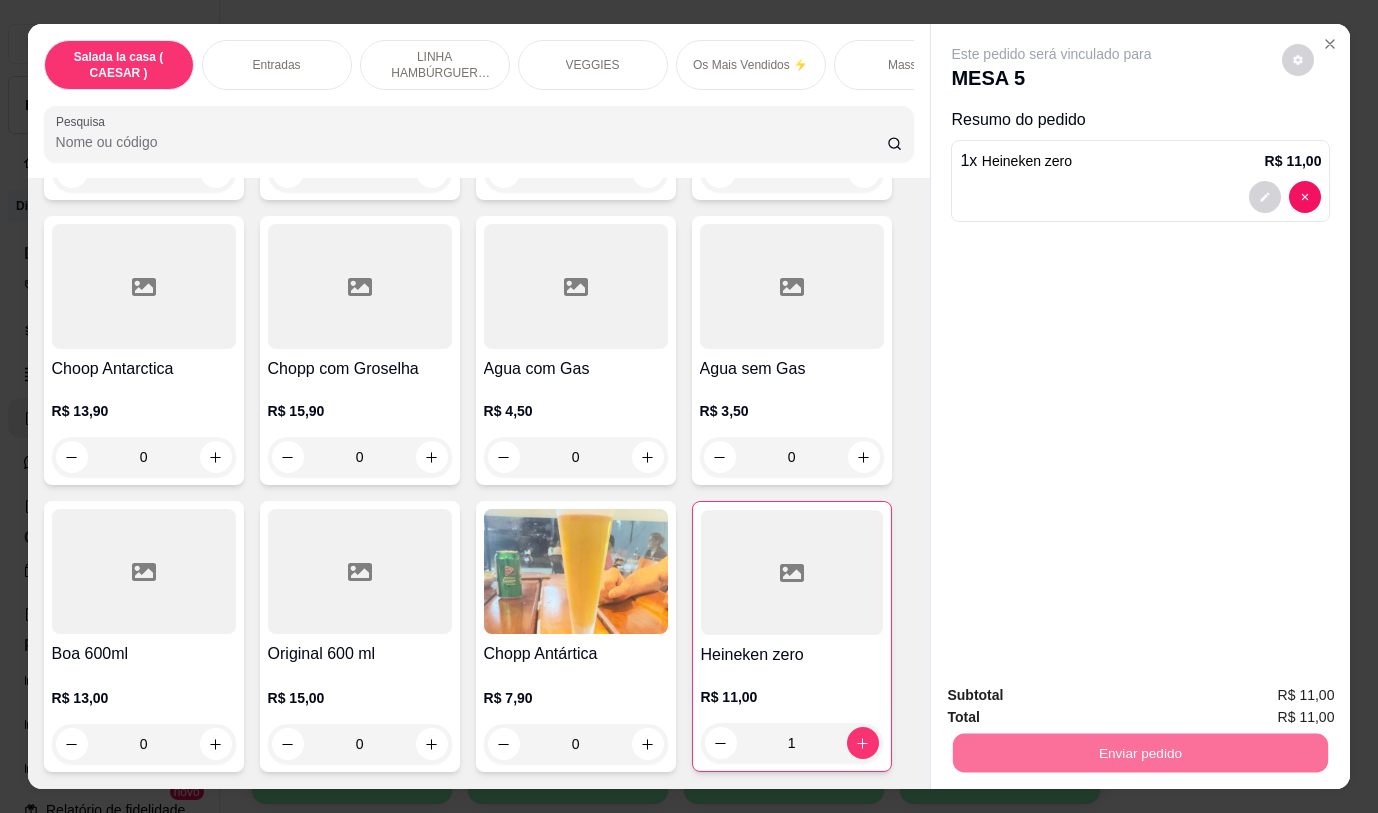 click on "Não registrar e enviar pedido" at bounding box center [1075, 695] 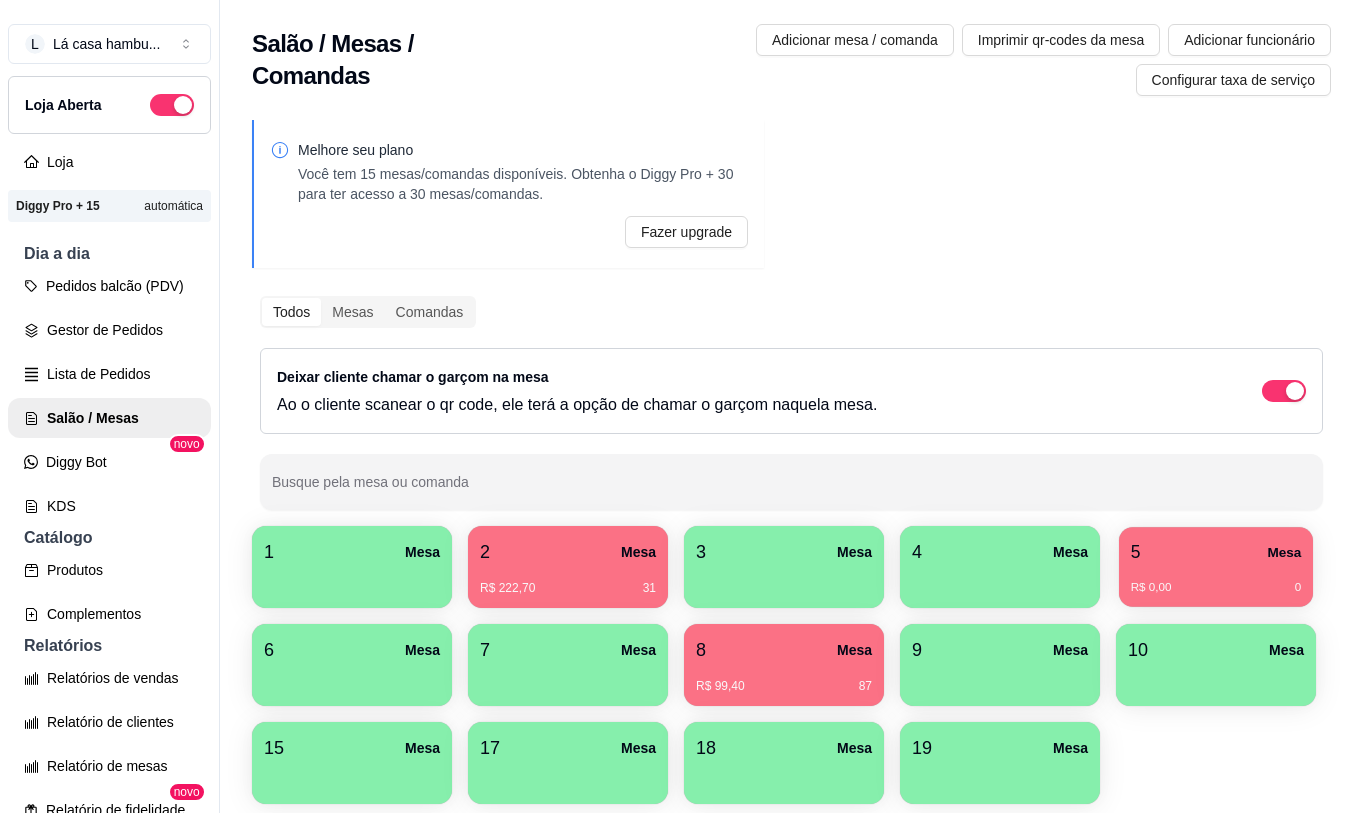 click on "R$ 0,00 0" at bounding box center [1216, 580] 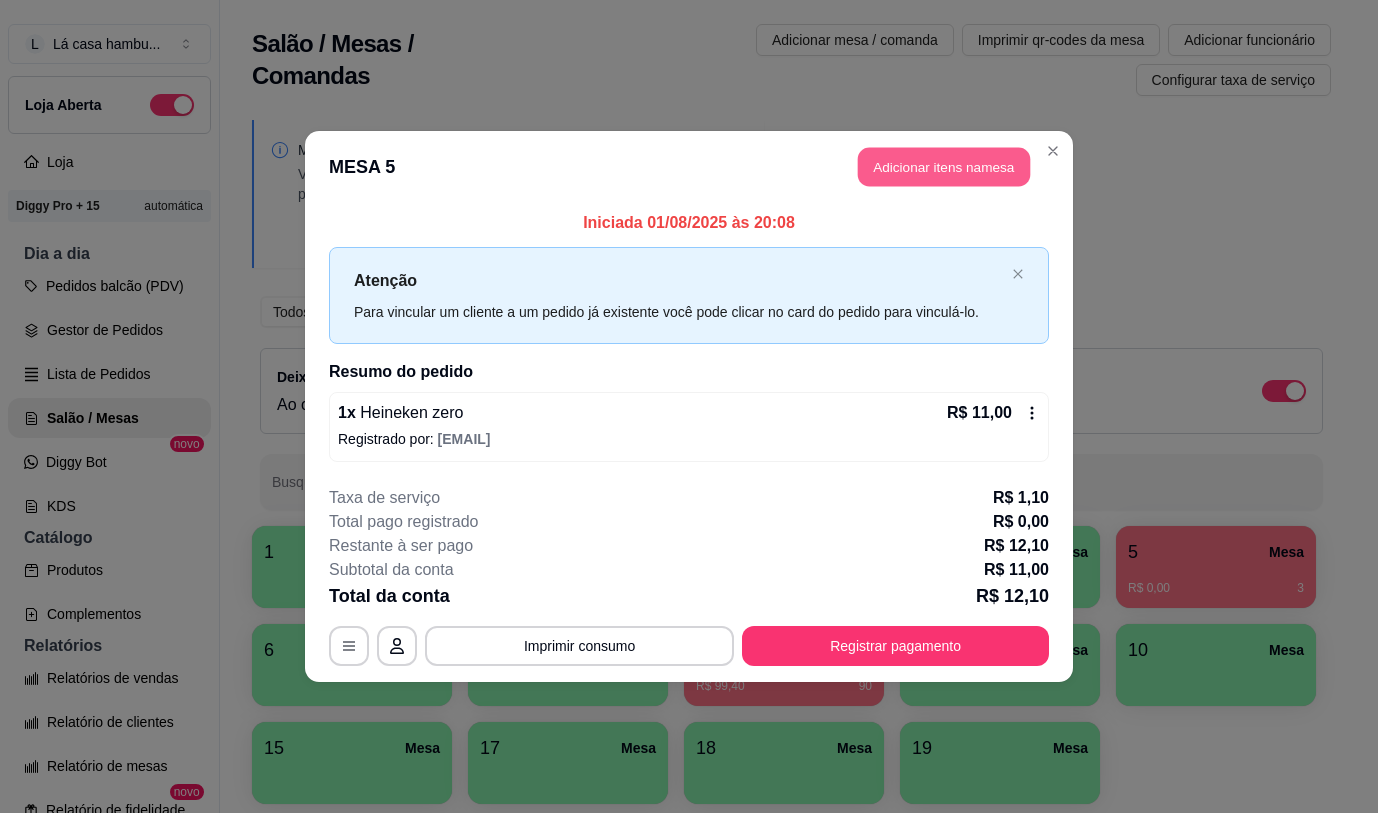 click on "Adicionar itens na  mesa" at bounding box center (944, 167) 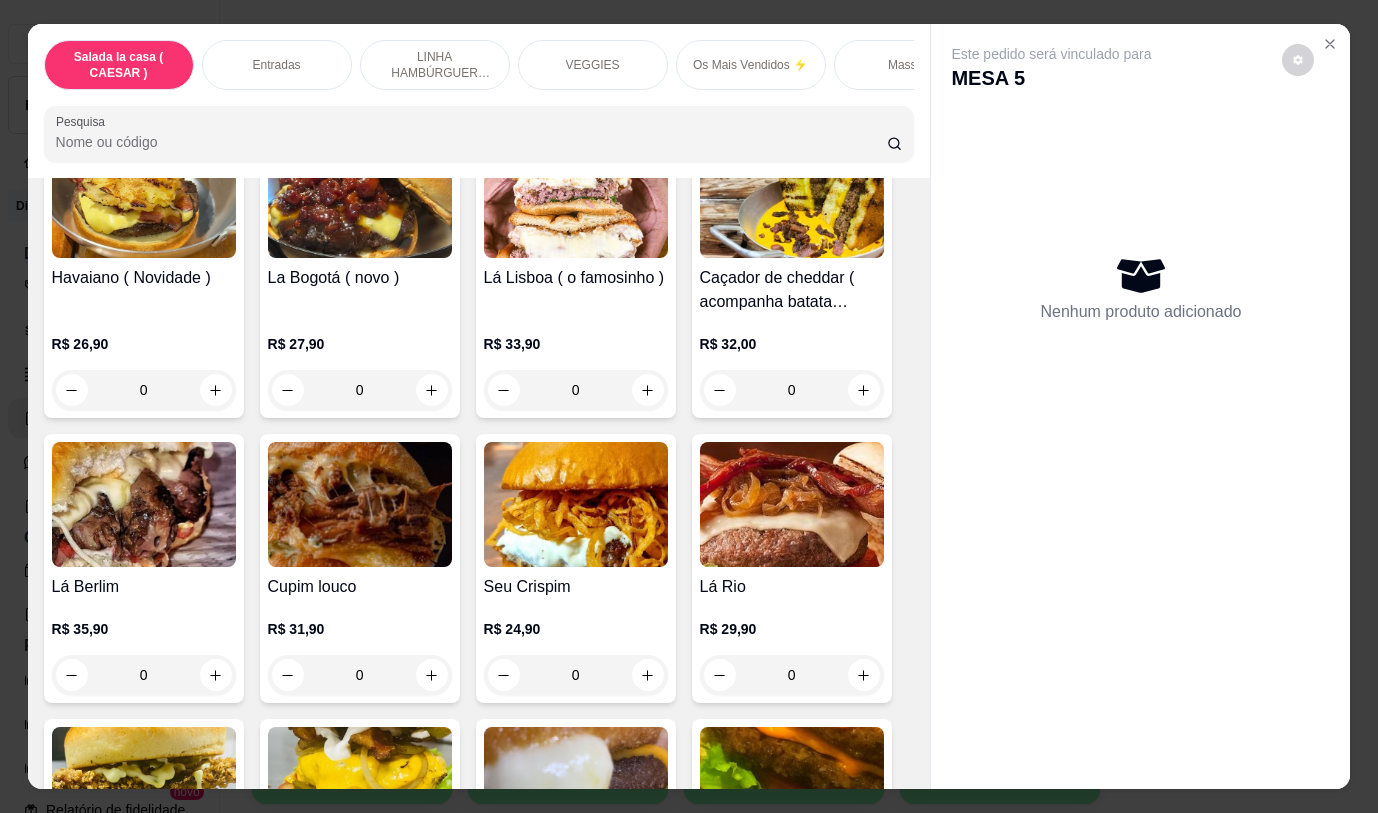 scroll, scrollTop: 3518, scrollLeft: 0, axis: vertical 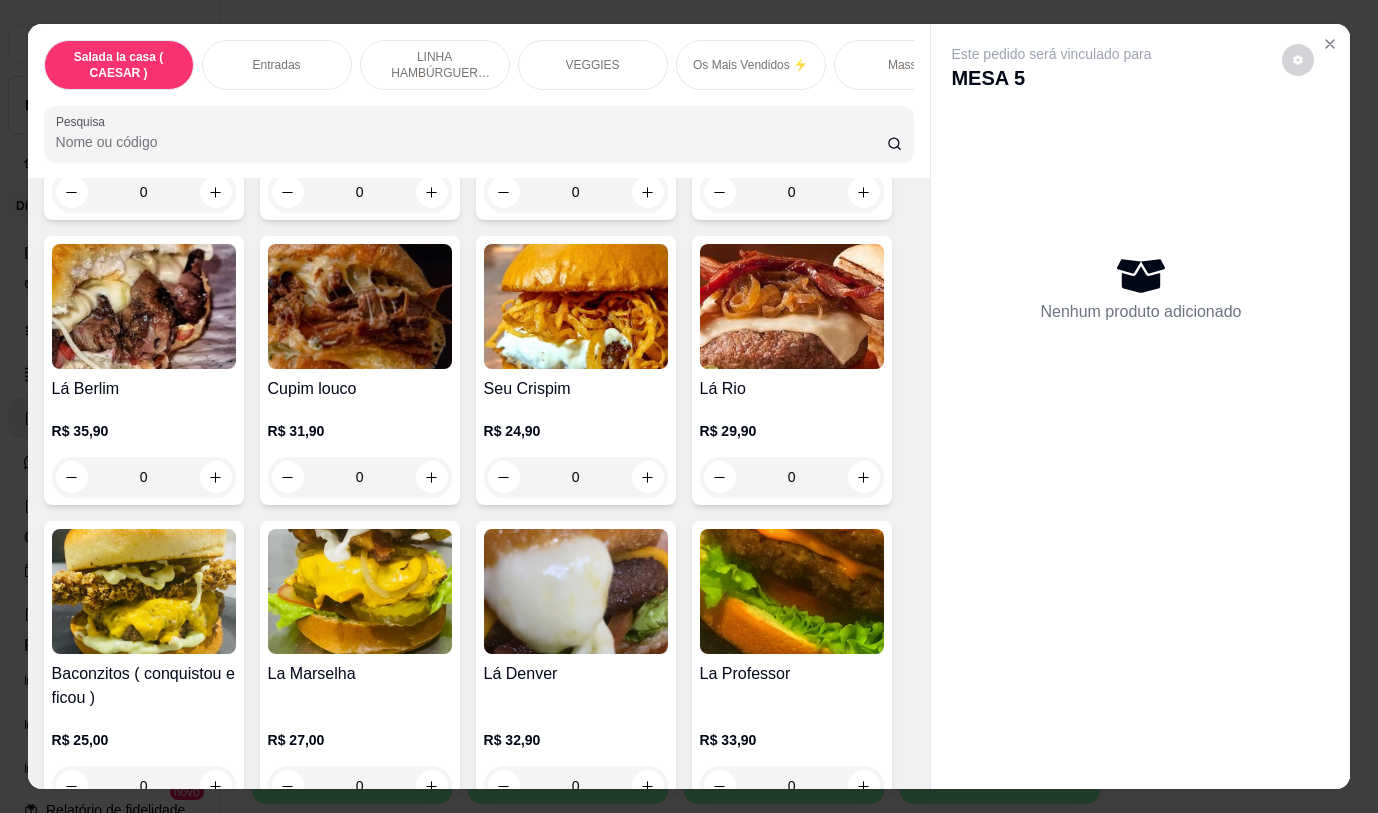drag, startPoint x: 927, startPoint y: 422, endPoint x: 942, endPoint y: 421, distance: 15.033297 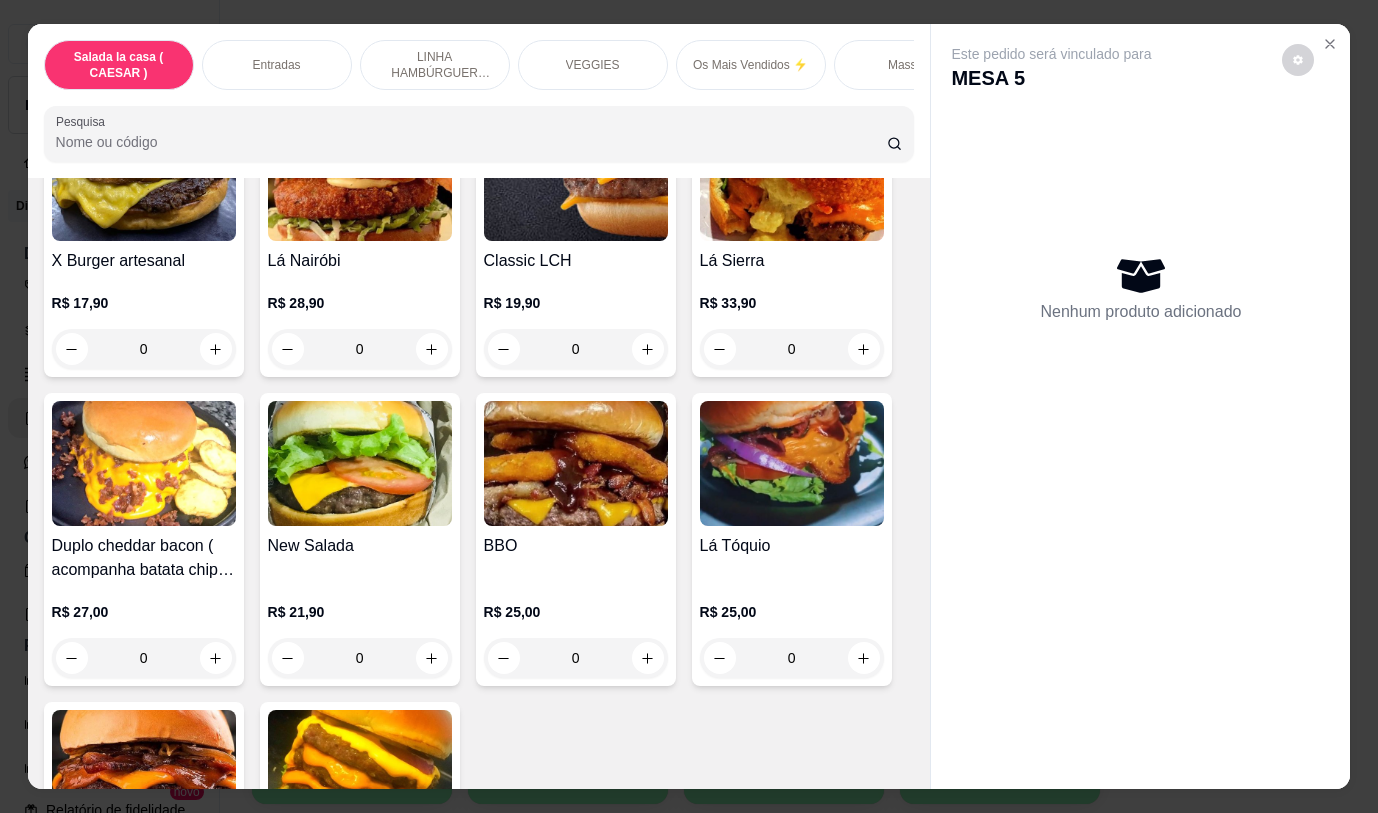 scroll, scrollTop: 4545, scrollLeft: 0, axis: vertical 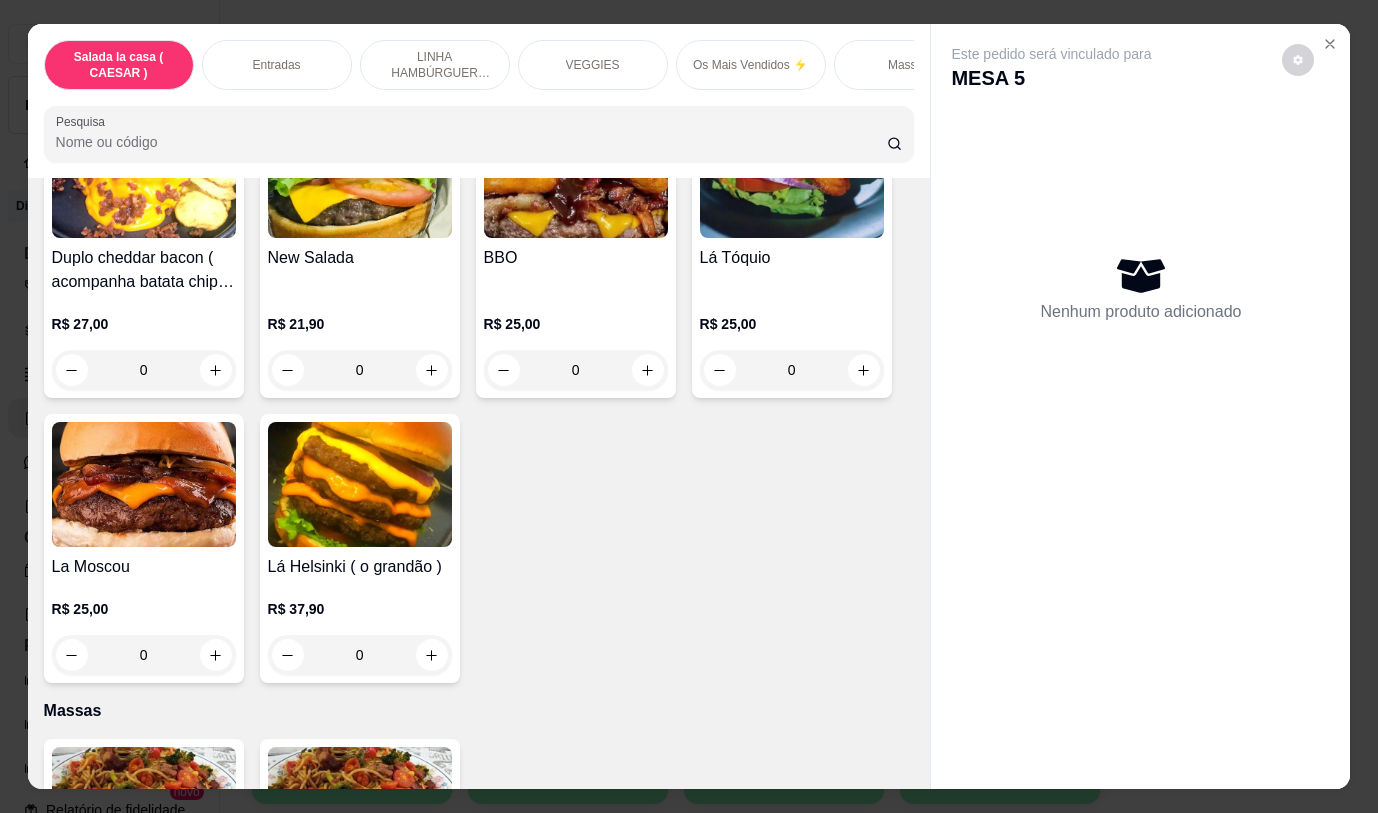 click on "0" at bounding box center (360, 655) 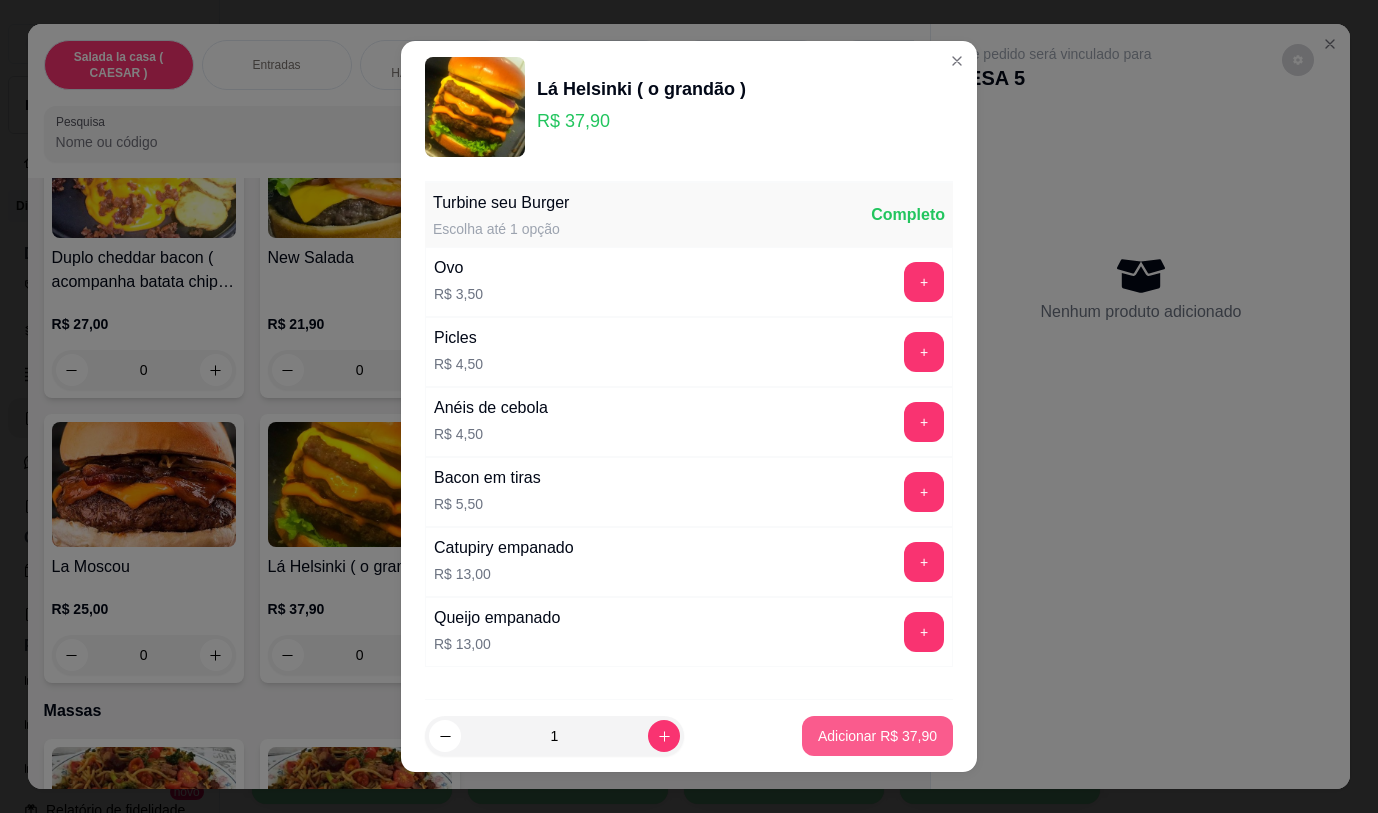 click on "Adicionar   R$ 37,90" at bounding box center [877, 736] 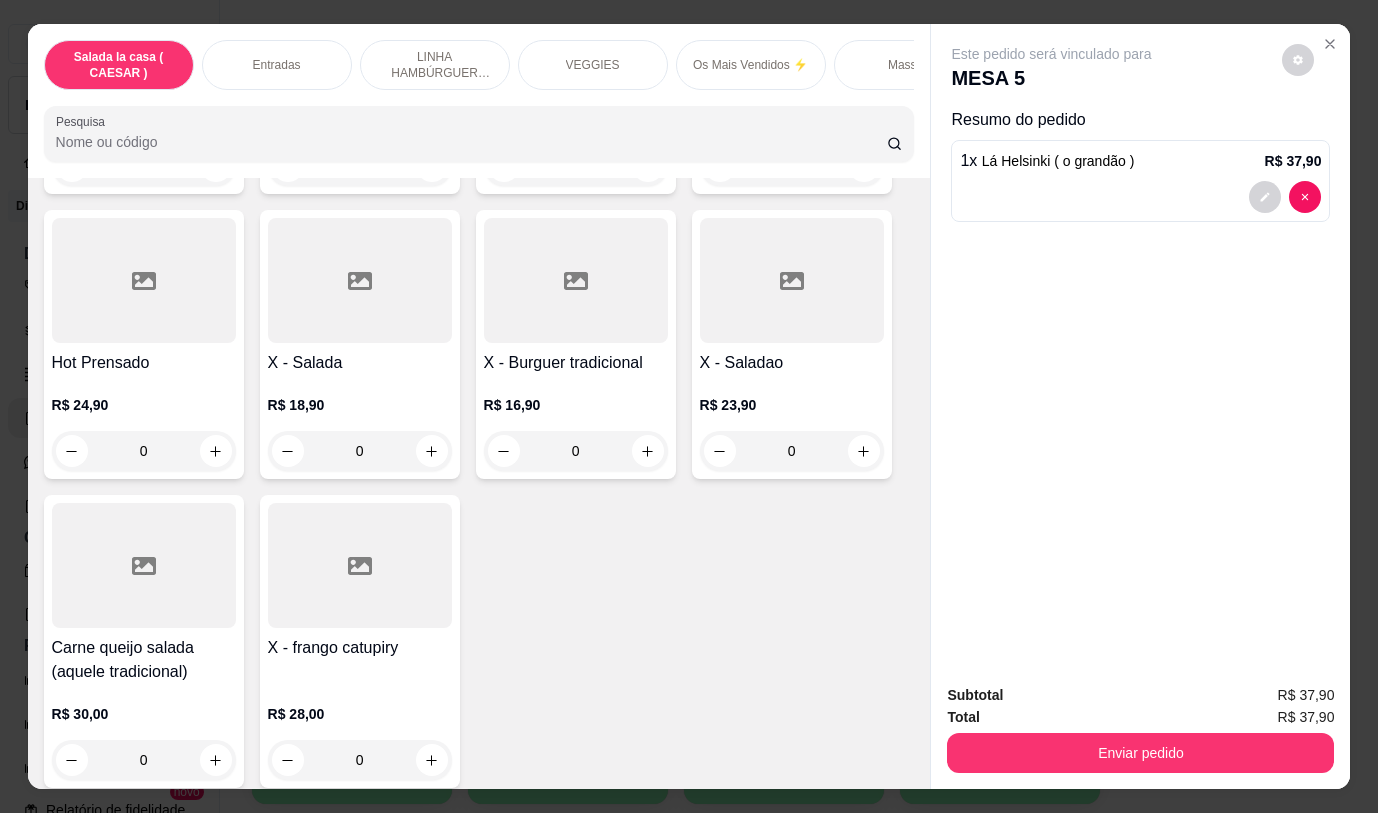 scroll, scrollTop: 6458, scrollLeft: 0, axis: vertical 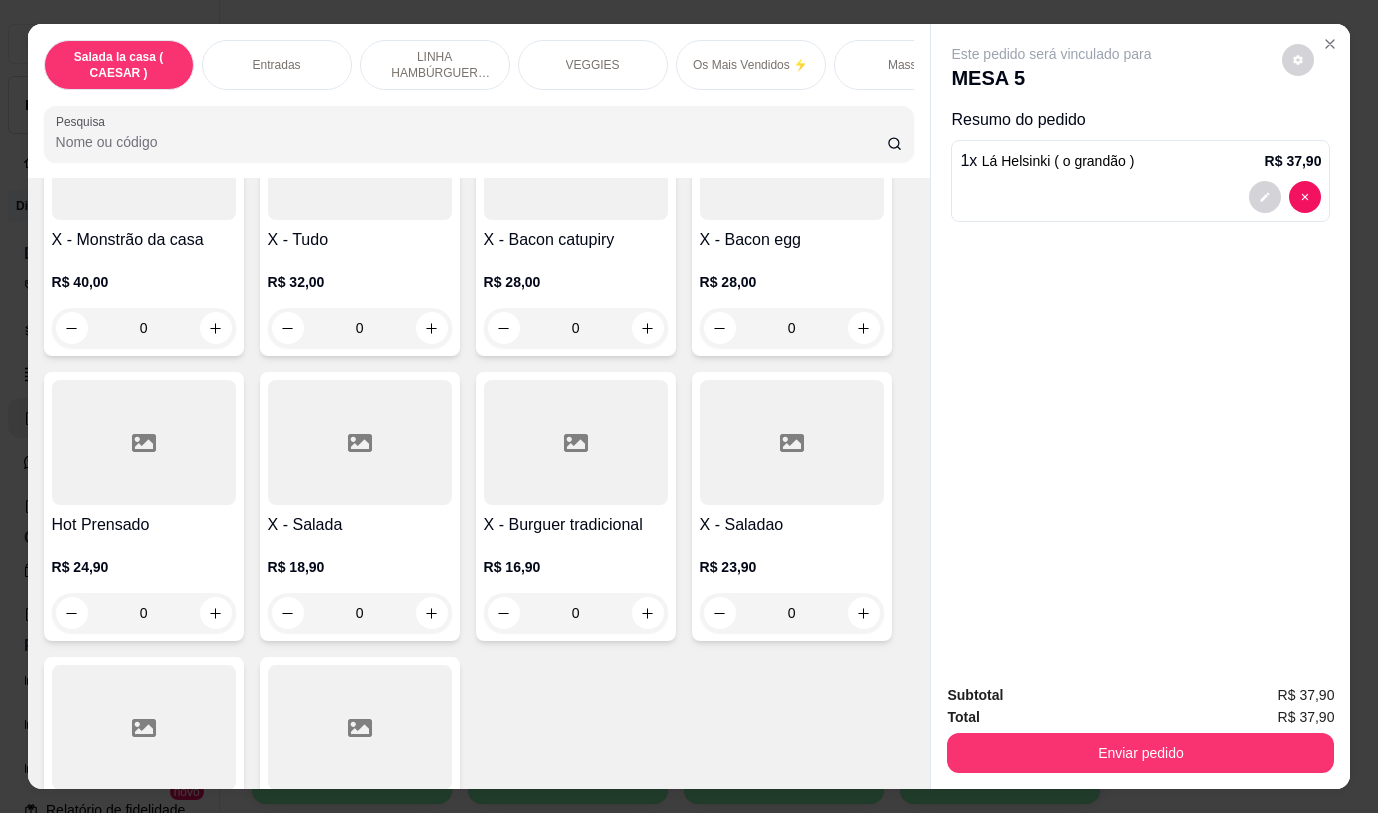 click on "Este pedido será vinculado para MESA 5 Resumo do pedido 1 x Lá Helsinki ( o grandão ) R$ 37,90" at bounding box center (1140, 345) 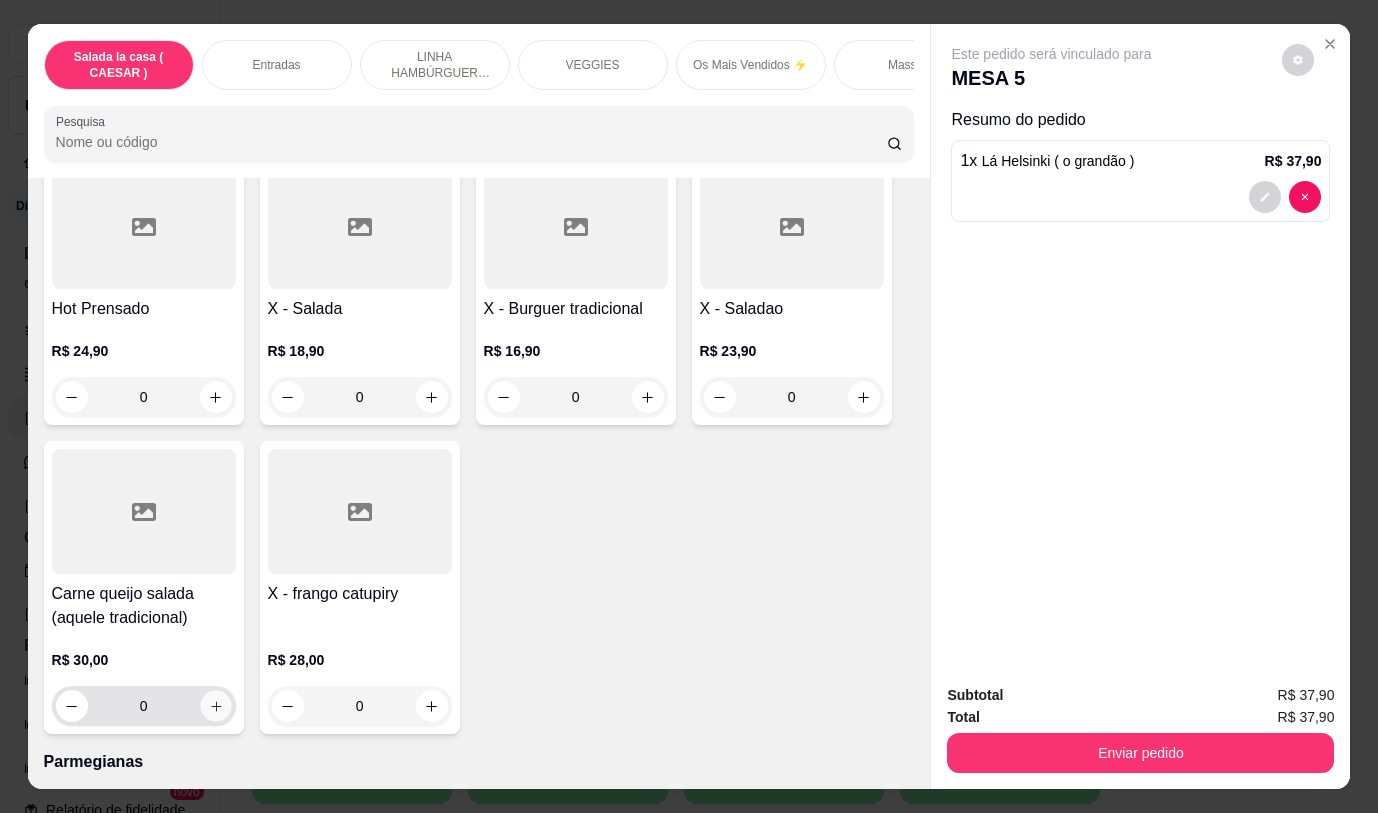 click 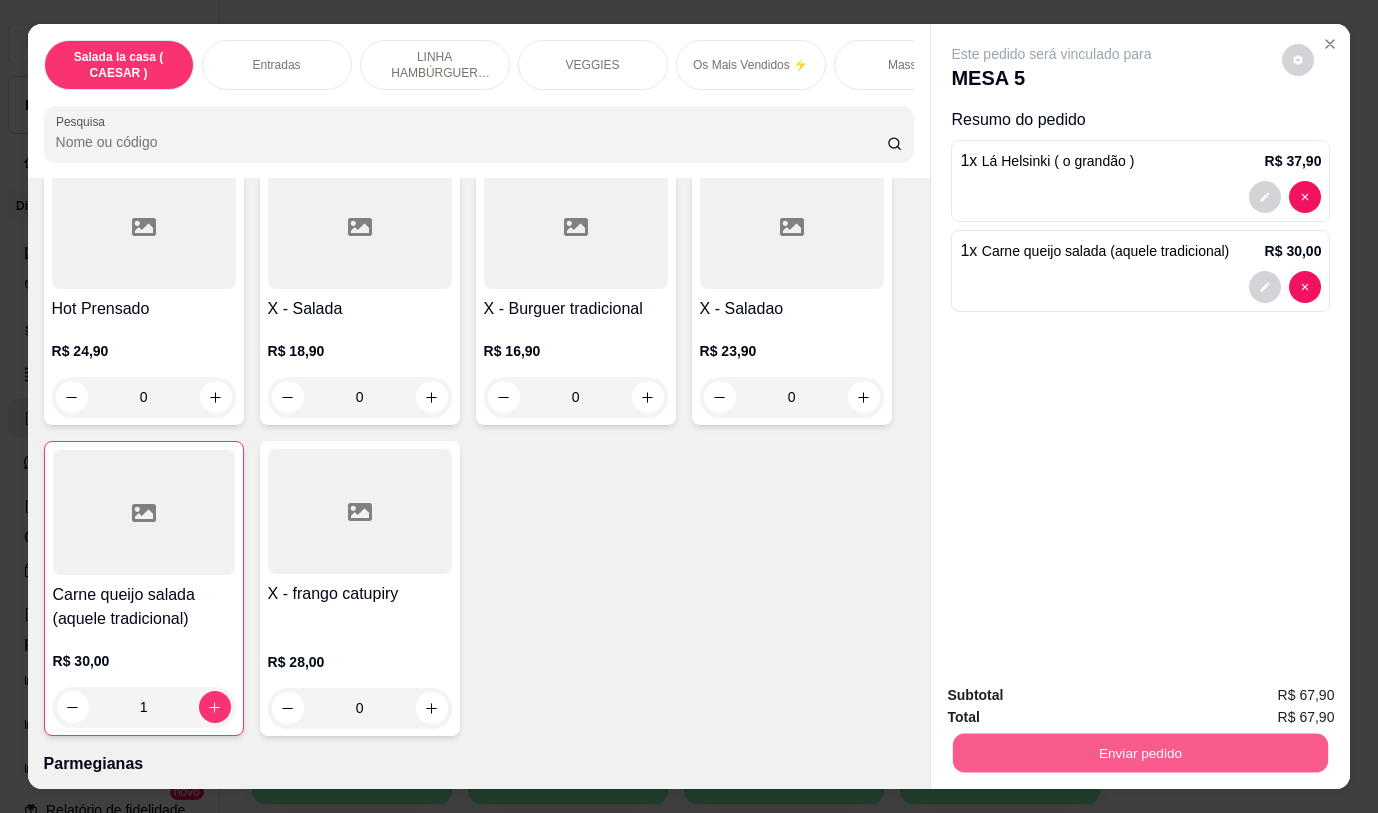 click on "Enviar pedido" at bounding box center (1140, 752) 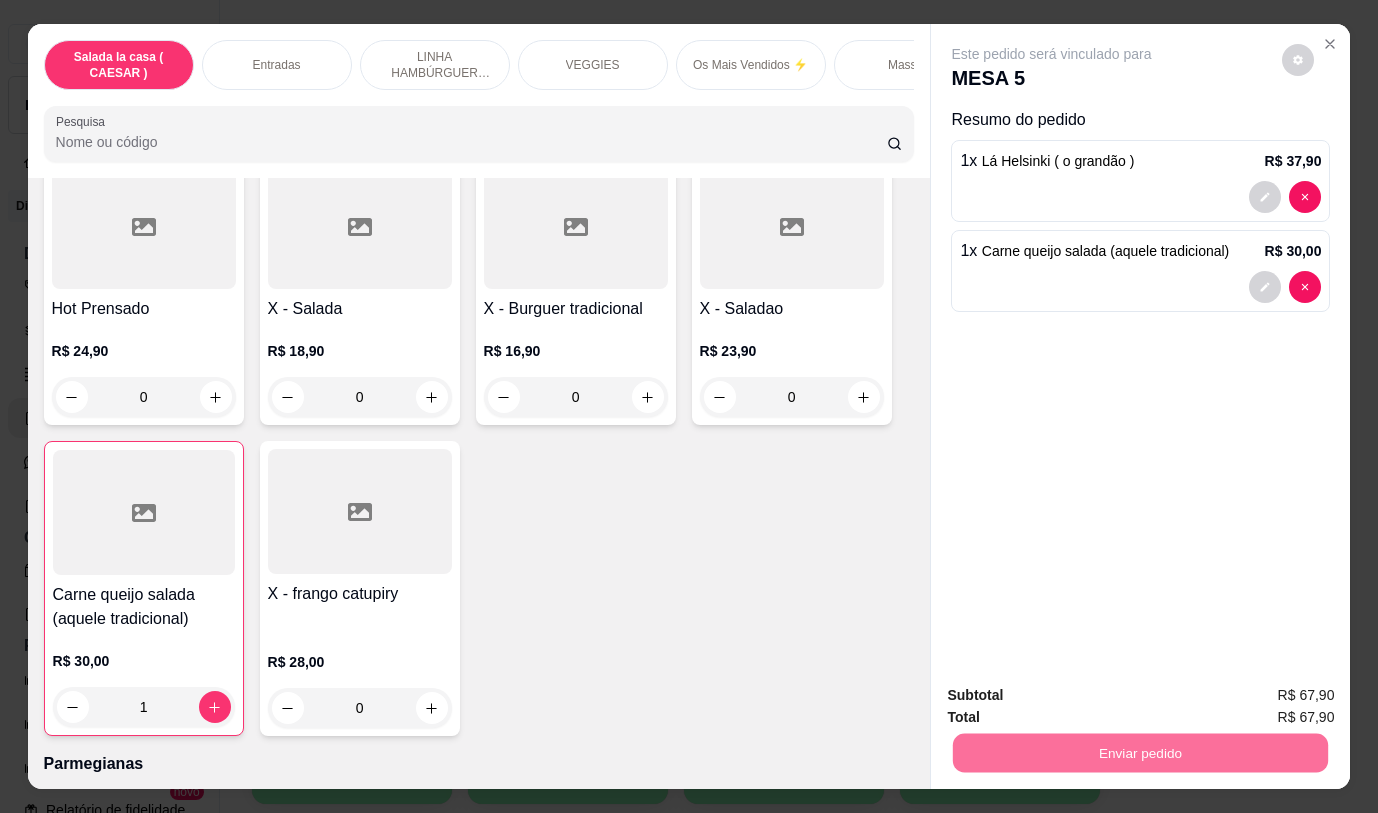 click on "Não registrar e enviar pedido" at bounding box center [1075, 696] 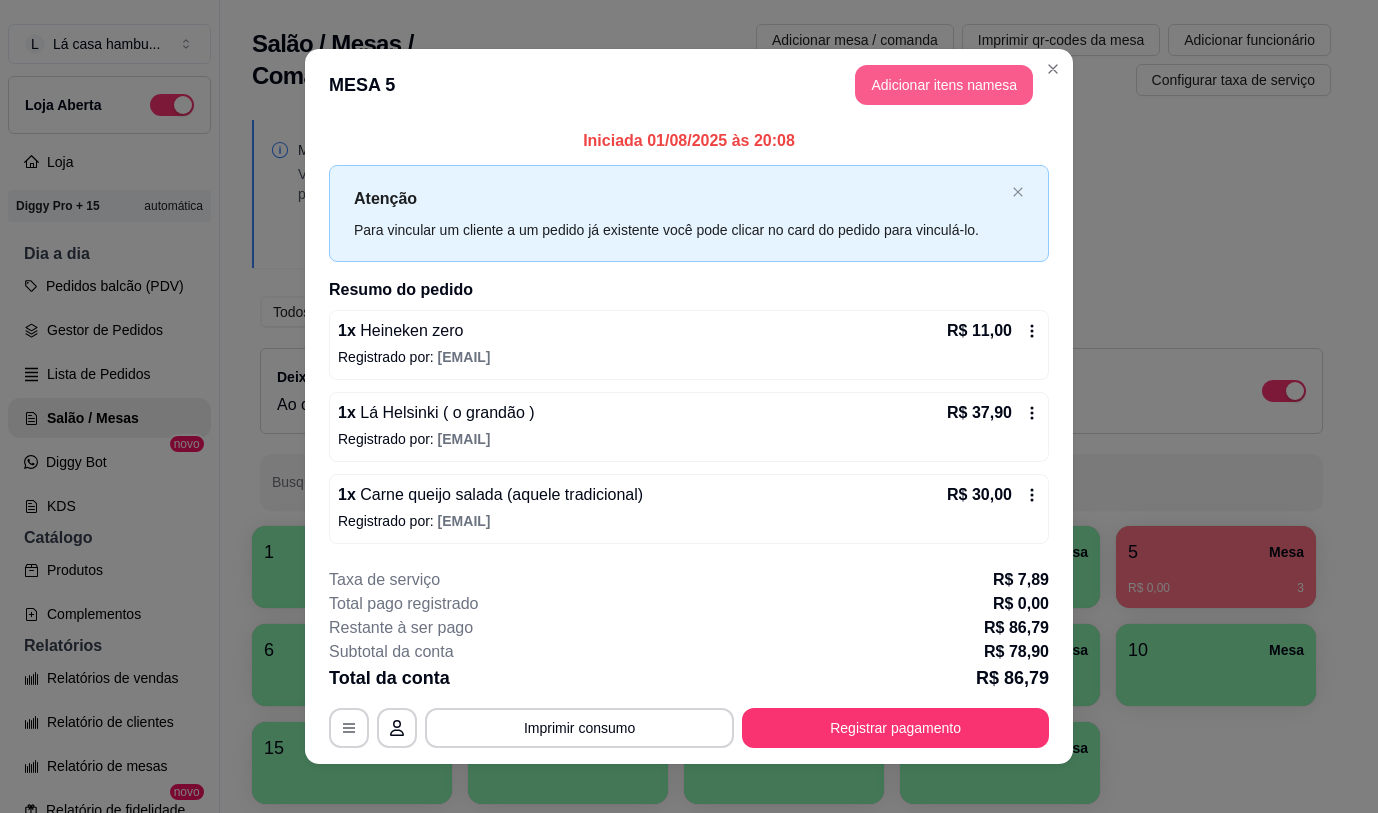 click on "Adicionar itens na  mesa" at bounding box center [944, 85] 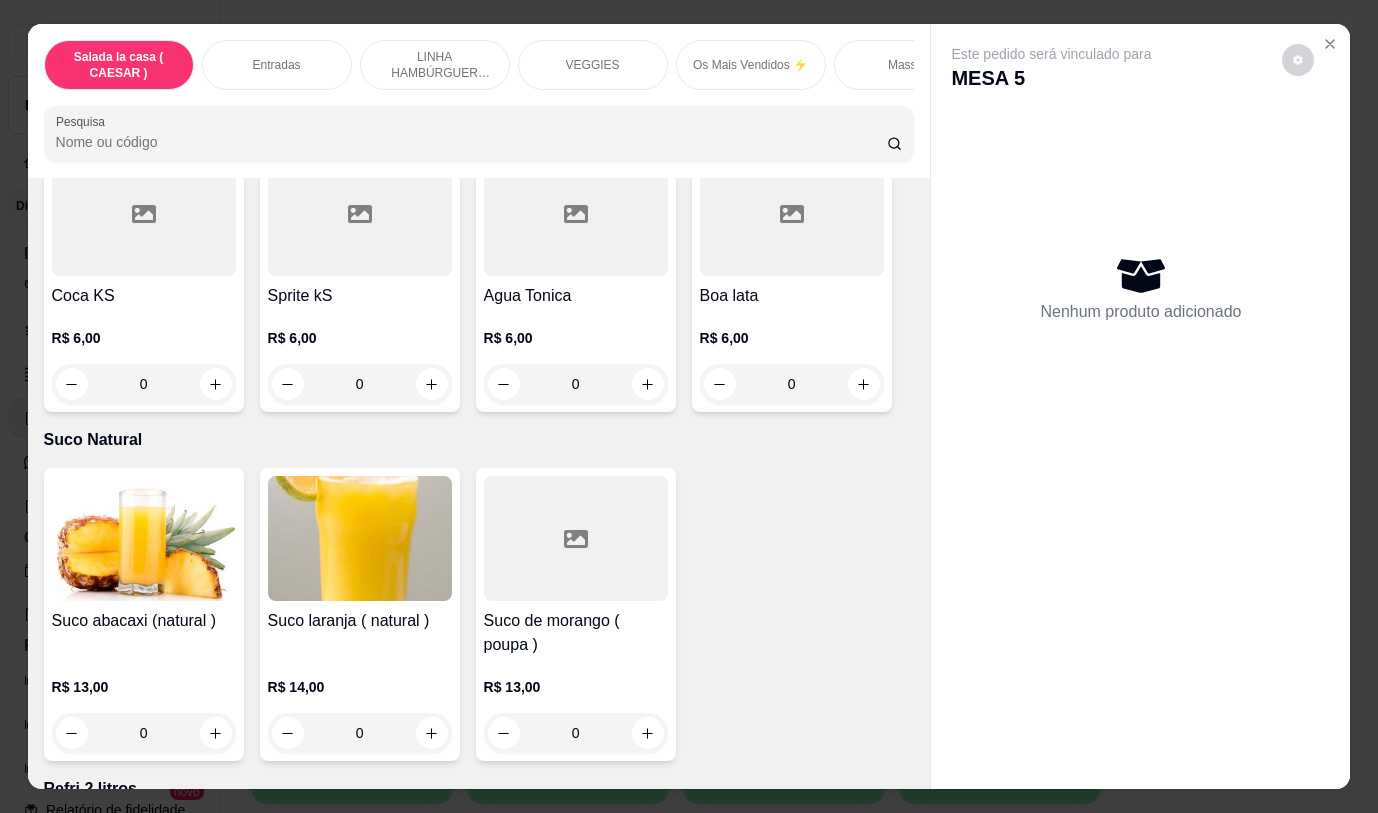 scroll, scrollTop: 7972, scrollLeft: 0, axis: vertical 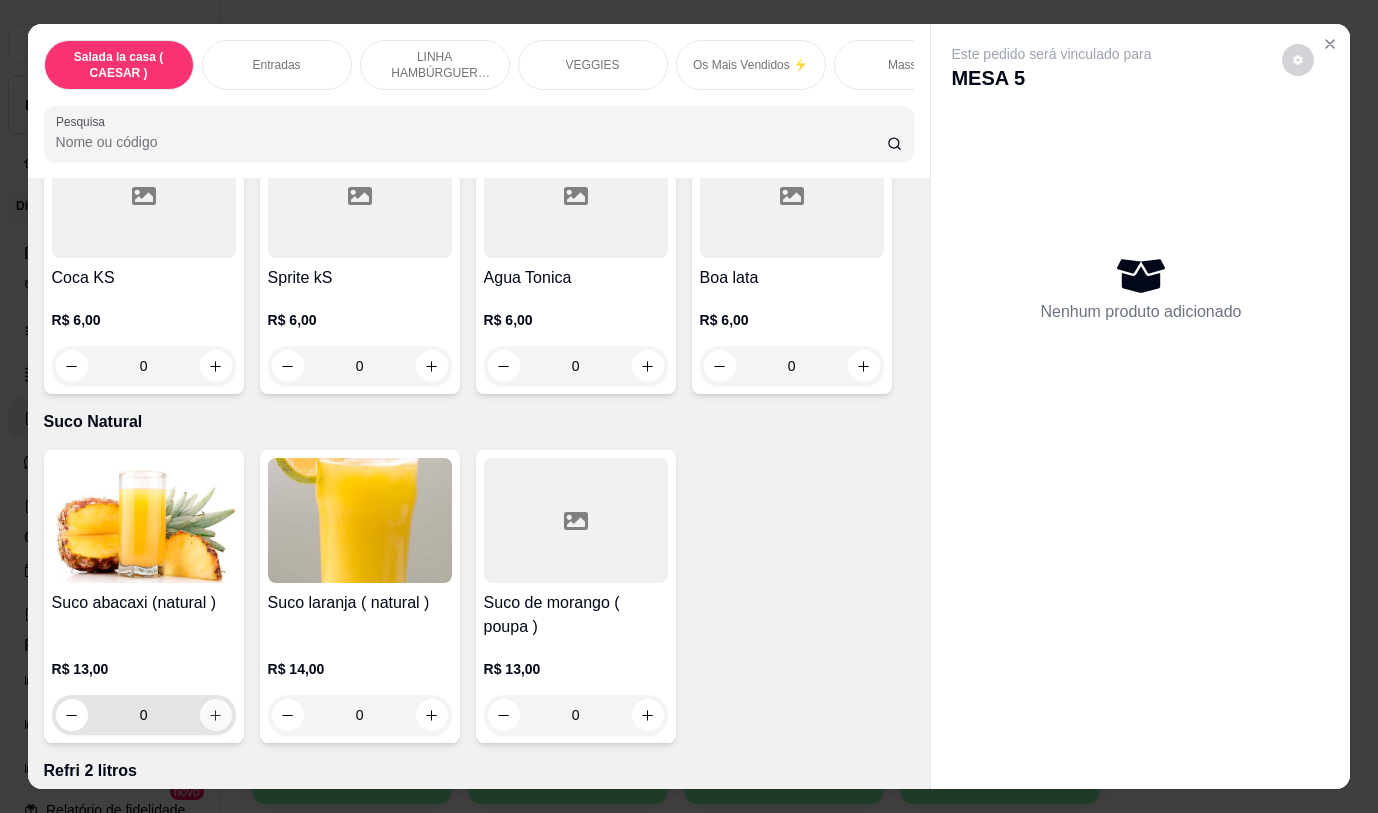 click 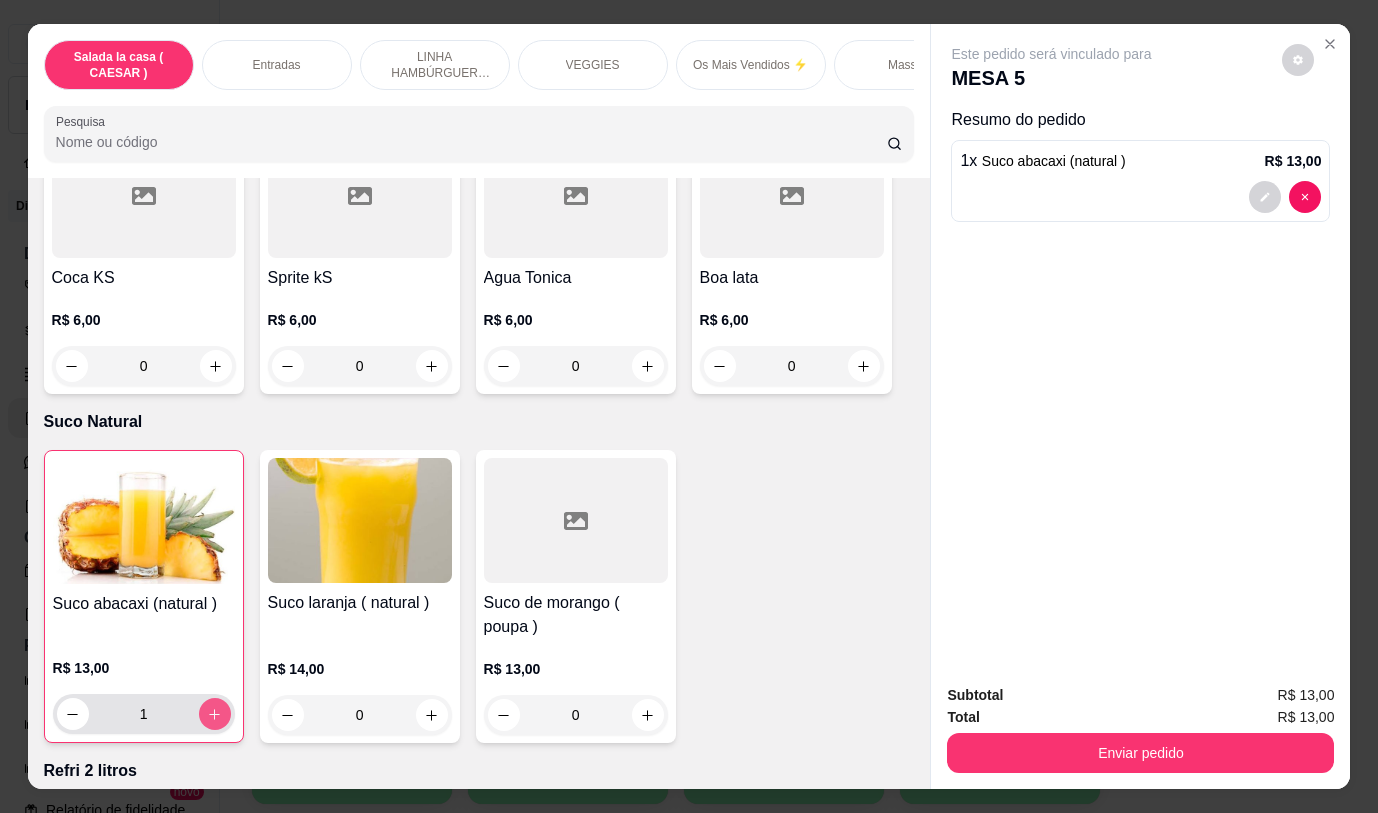 click 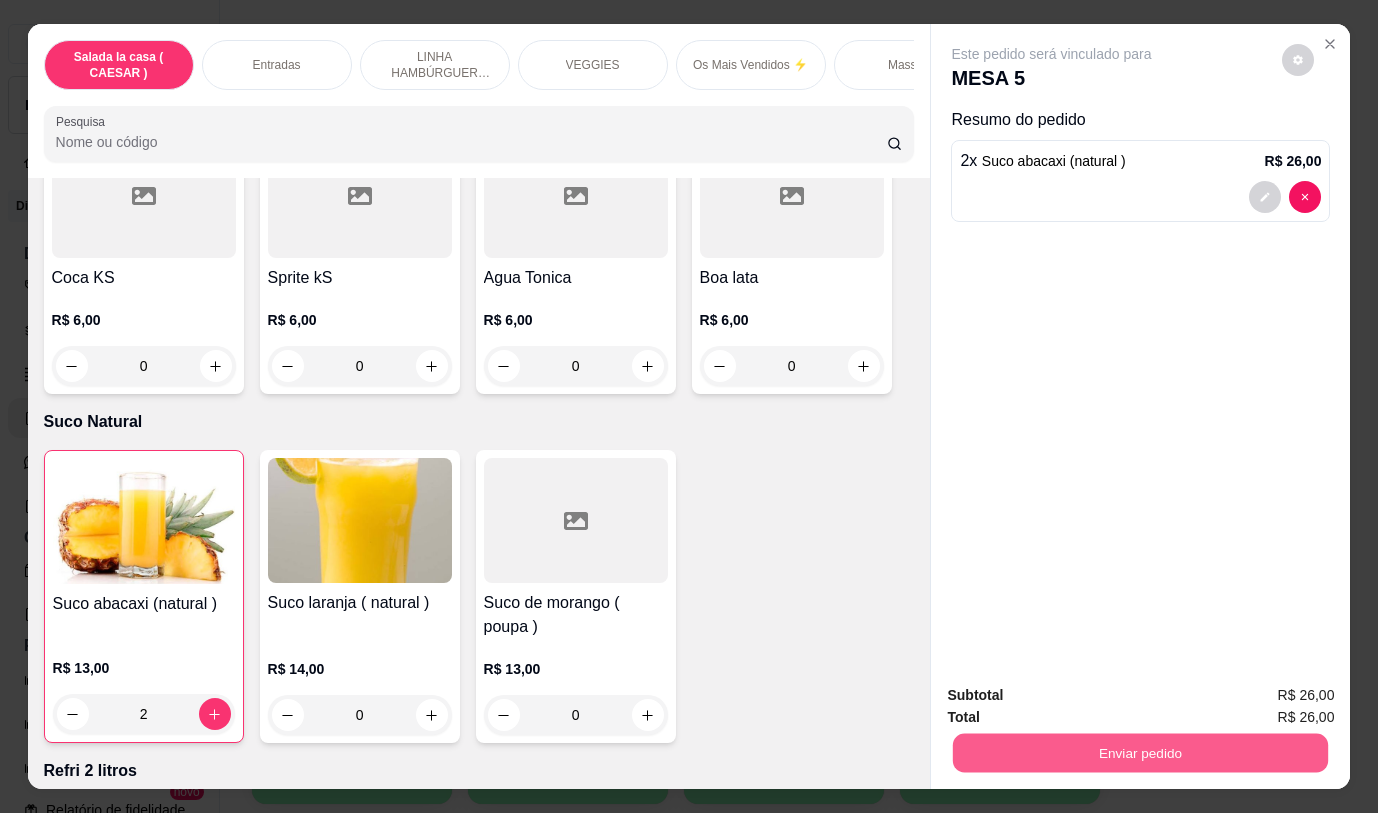 click on "Enviar pedido" at bounding box center (1140, 752) 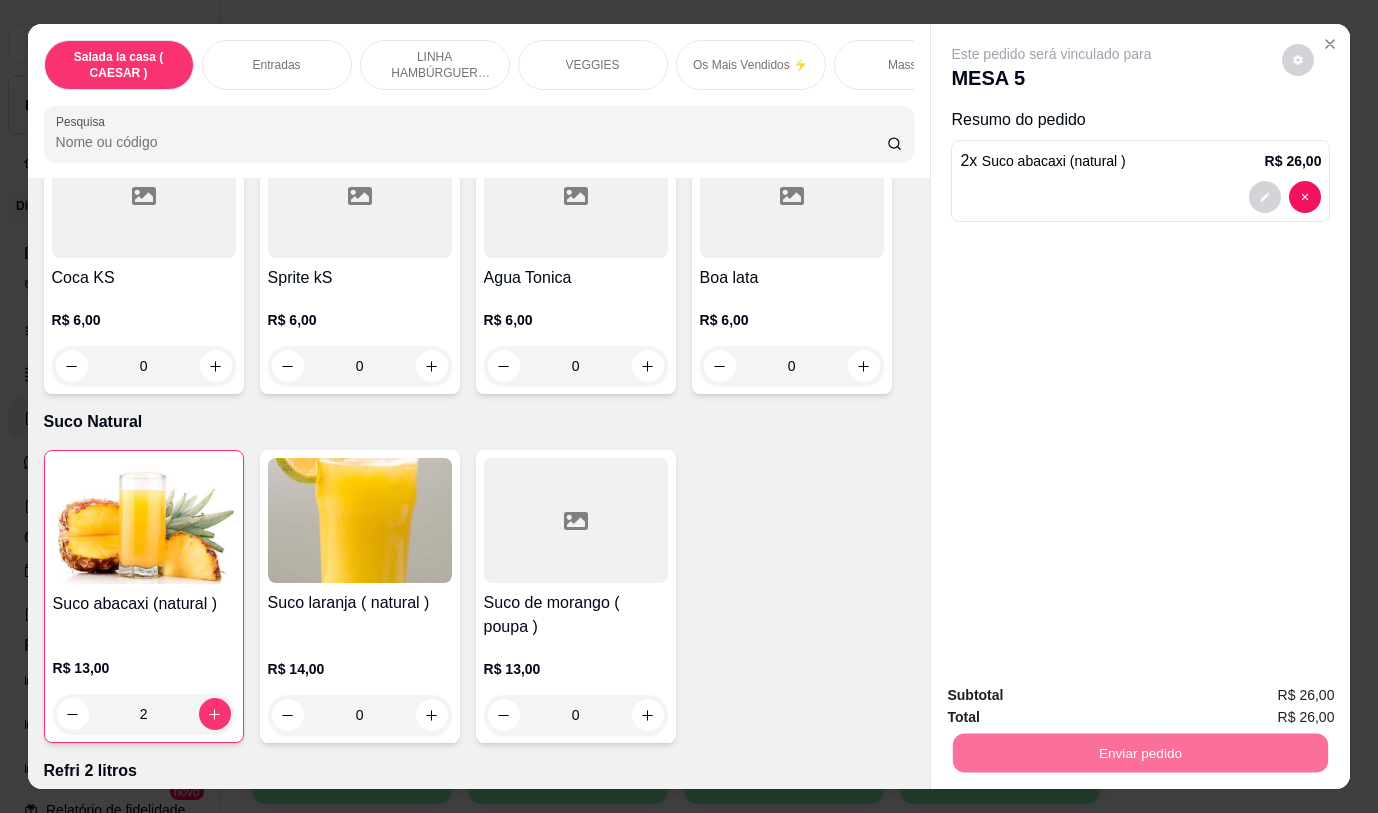 click on "Não registrar e enviar pedido" at bounding box center (1075, 696) 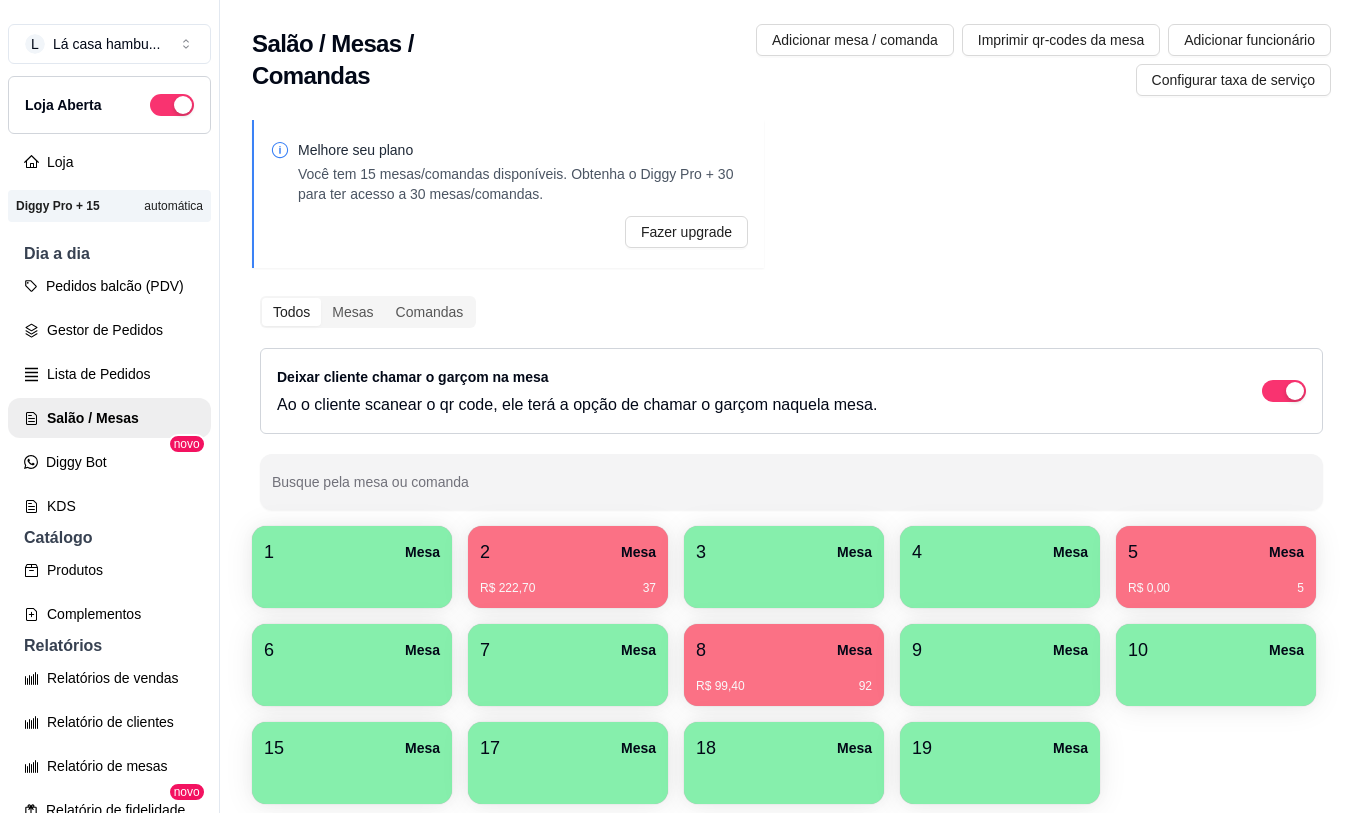 click on "R$ 99,40 92" at bounding box center [784, 686] 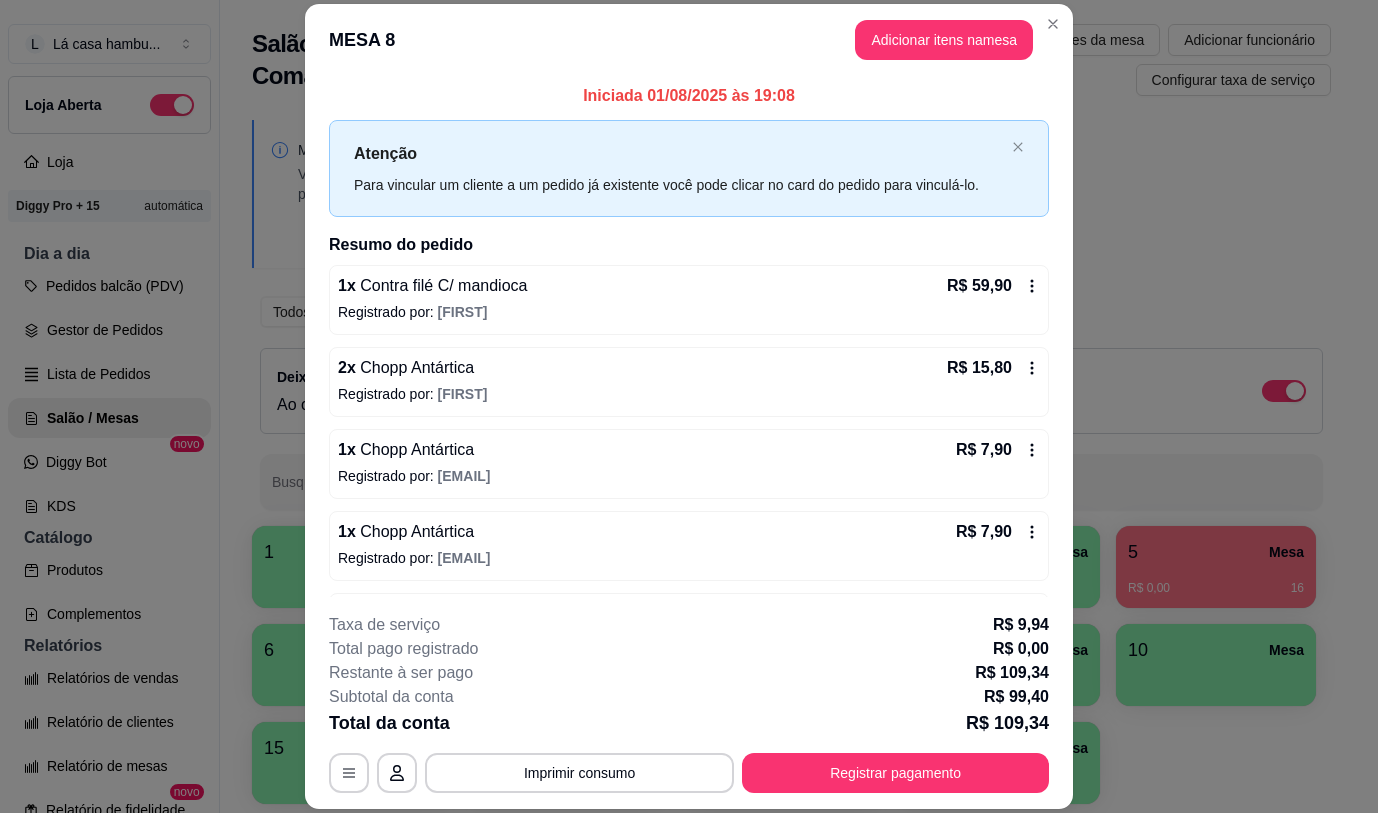 scroll, scrollTop: 74, scrollLeft: 0, axis: vertical 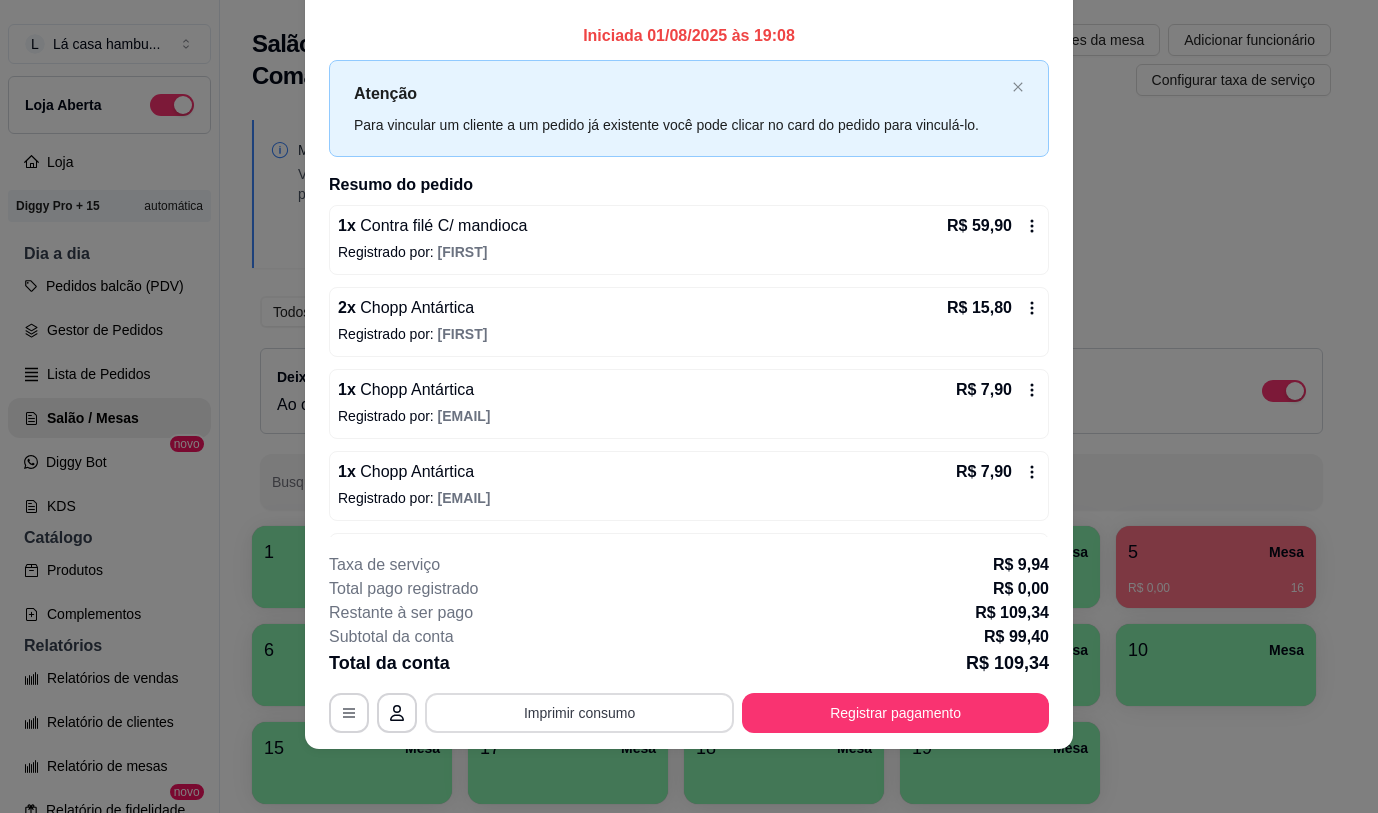click on "Imprimir consumo" at bounding box center [579, 713] 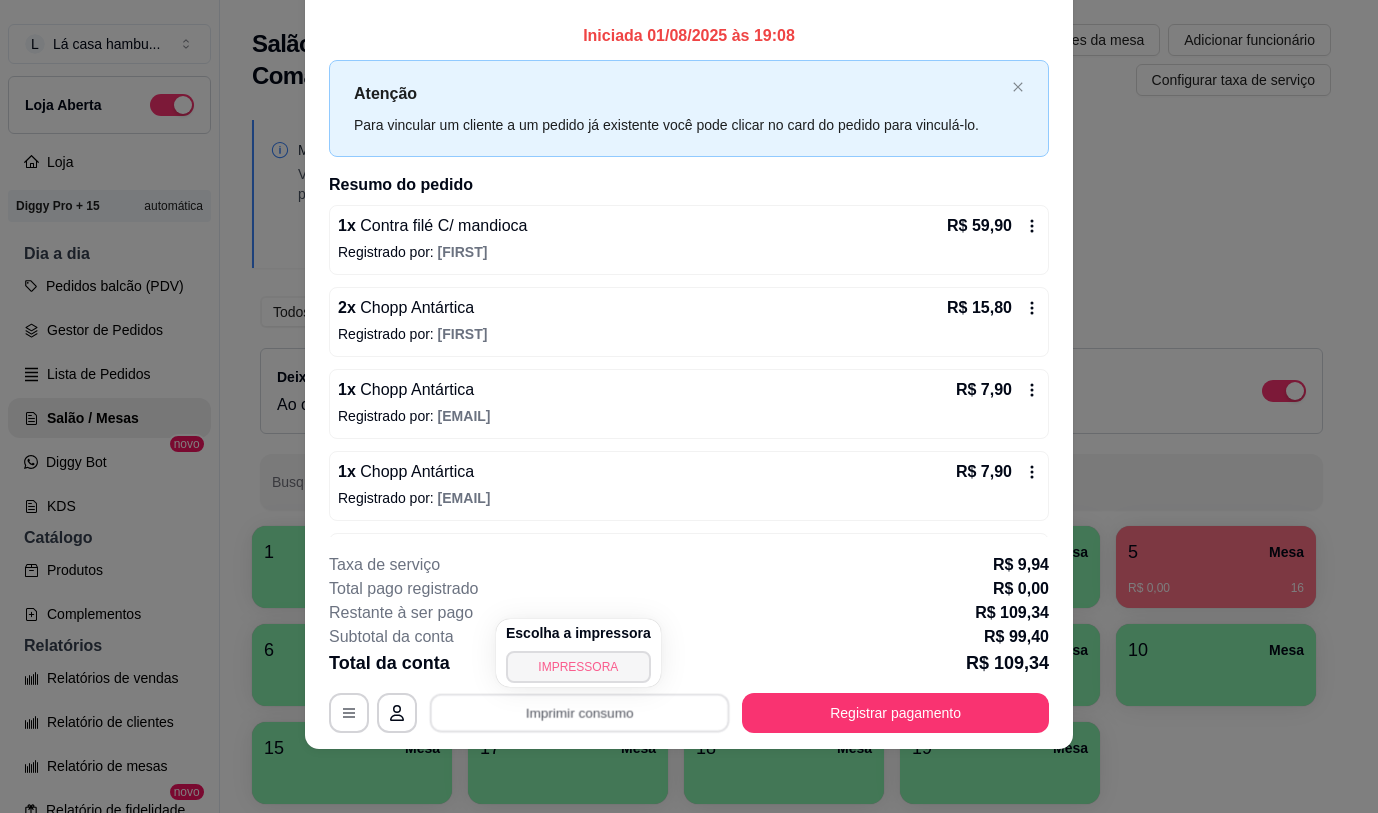 click on "IMPRESSORA" at bounding box center [578, 667] 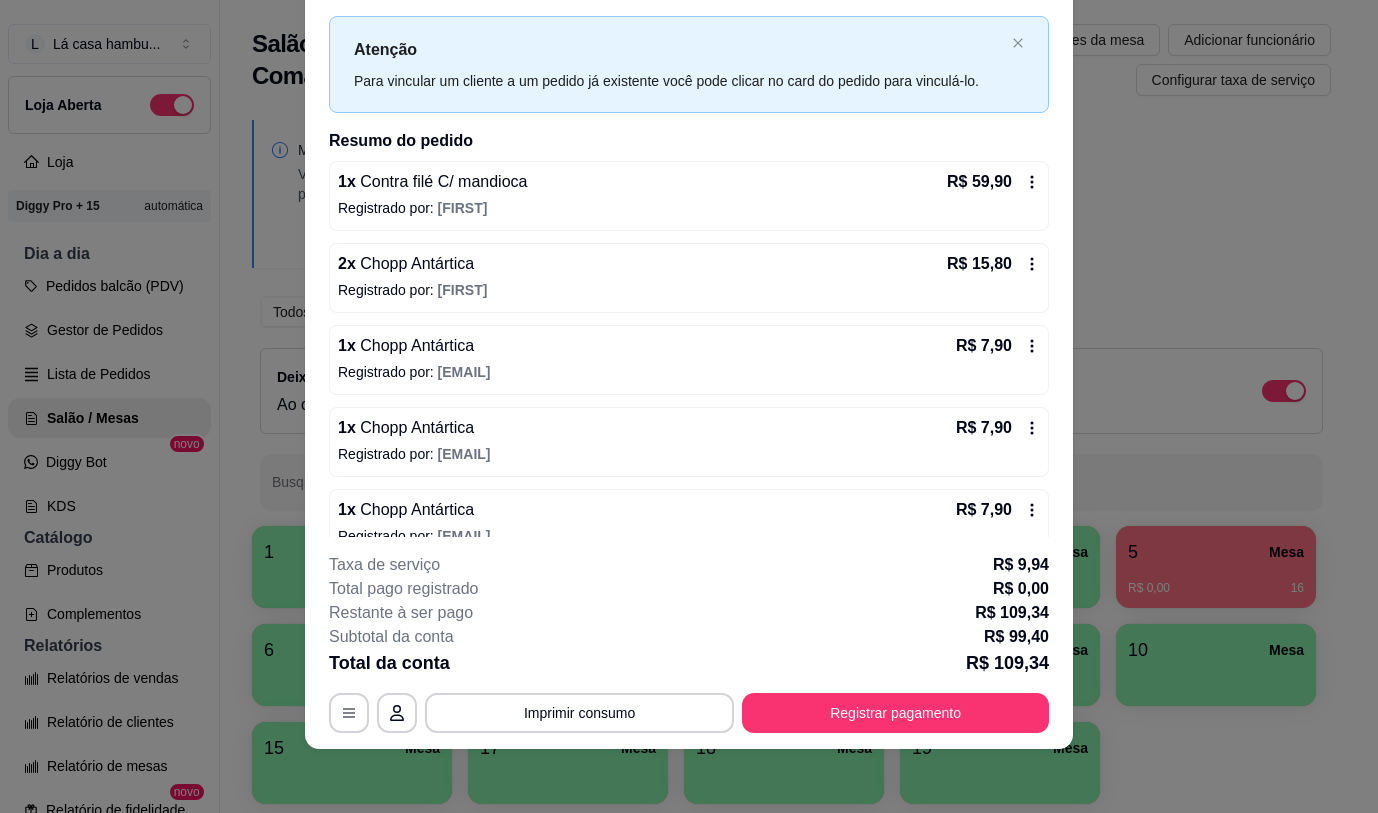 scroll, scrollTop: 74, scrollLeft: 0, axis: vertical 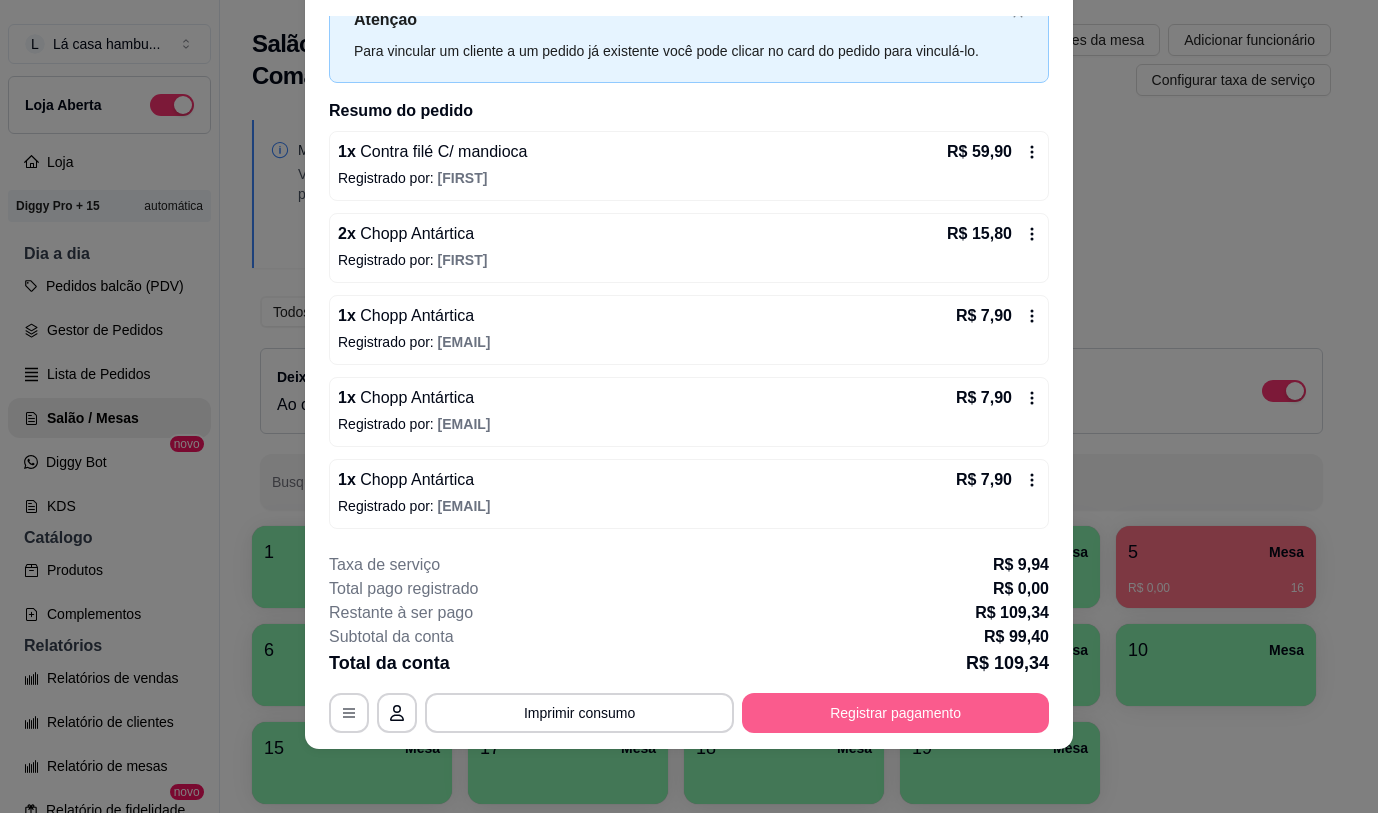 click on "Registrar pagamento" at bounding box center (895, 713) 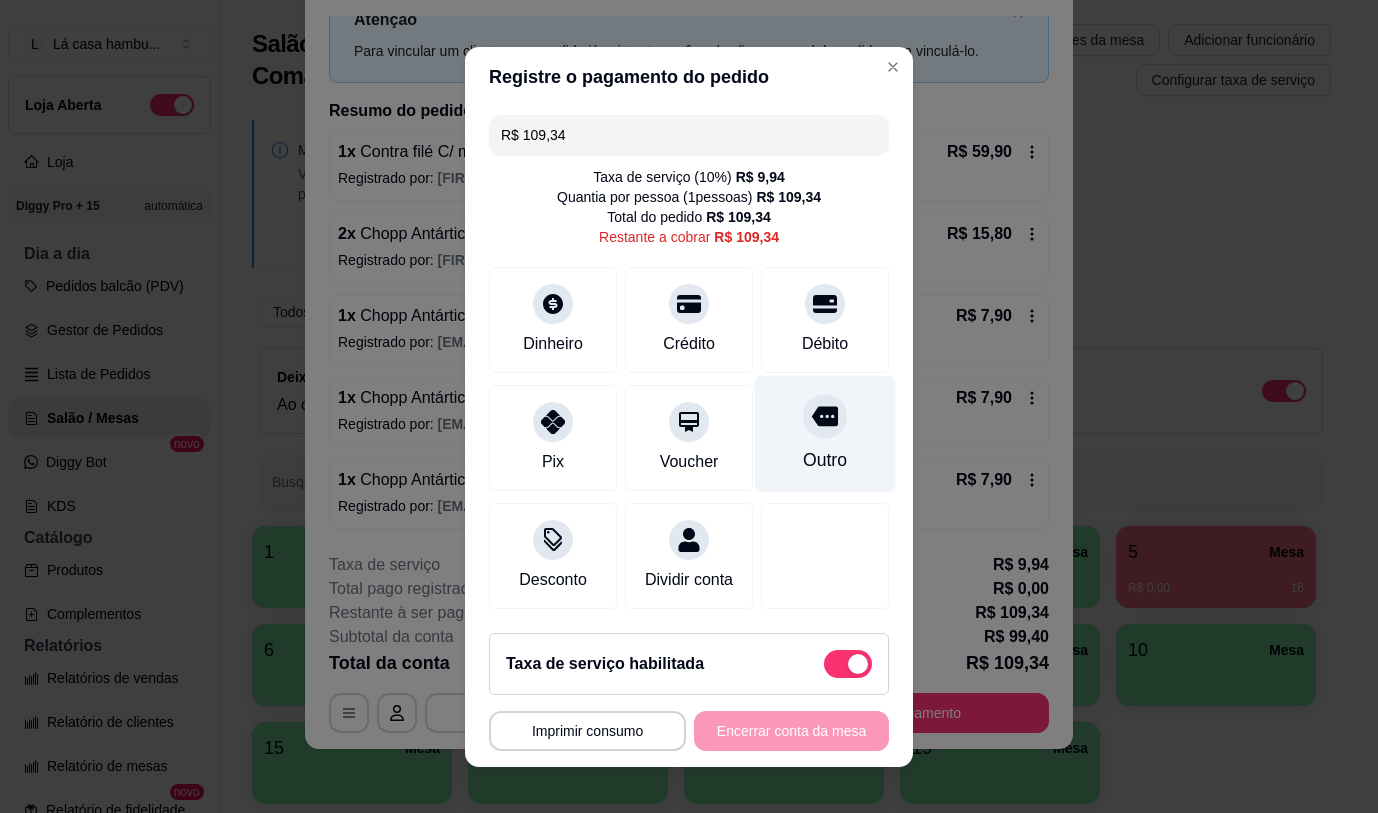 click 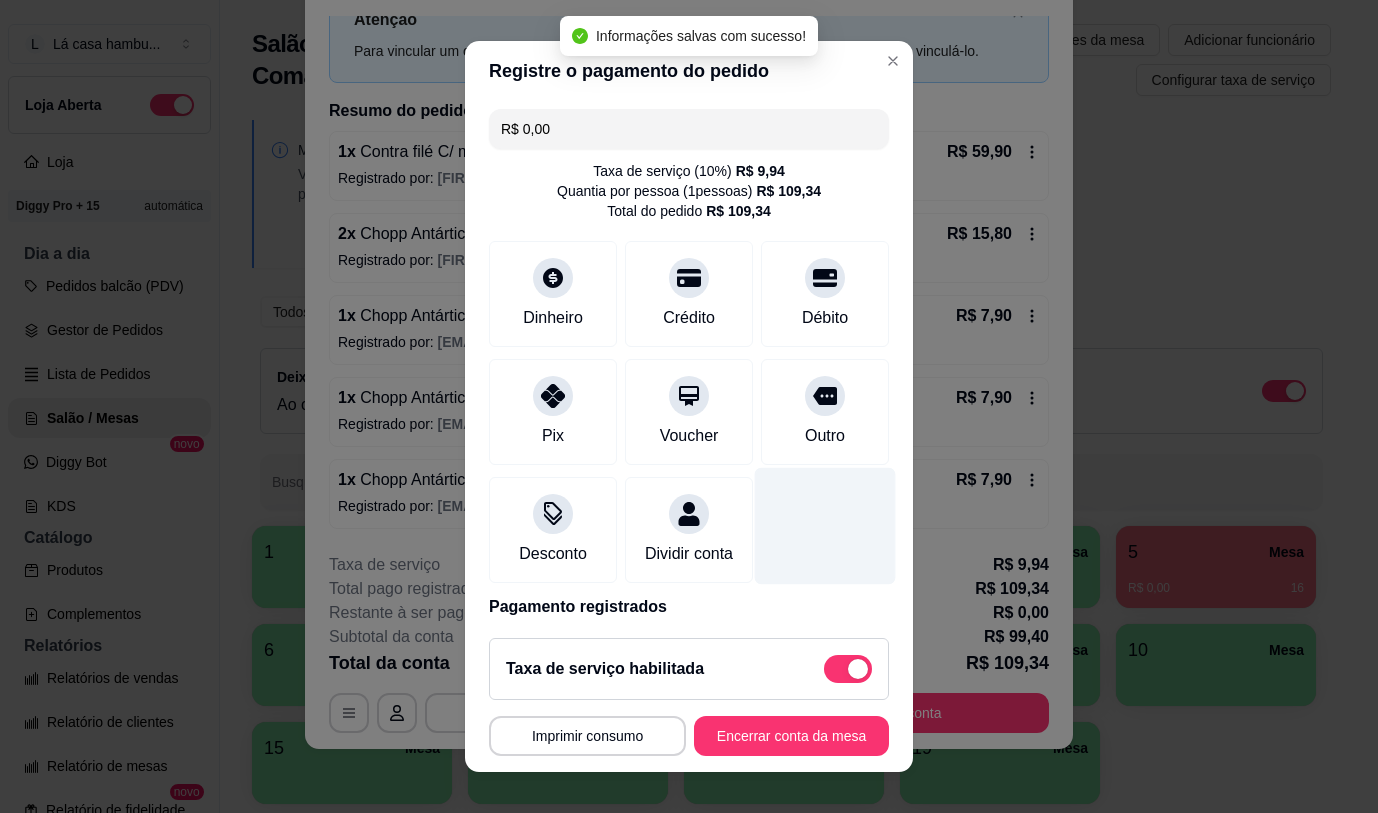 type on "R$ 0,00" 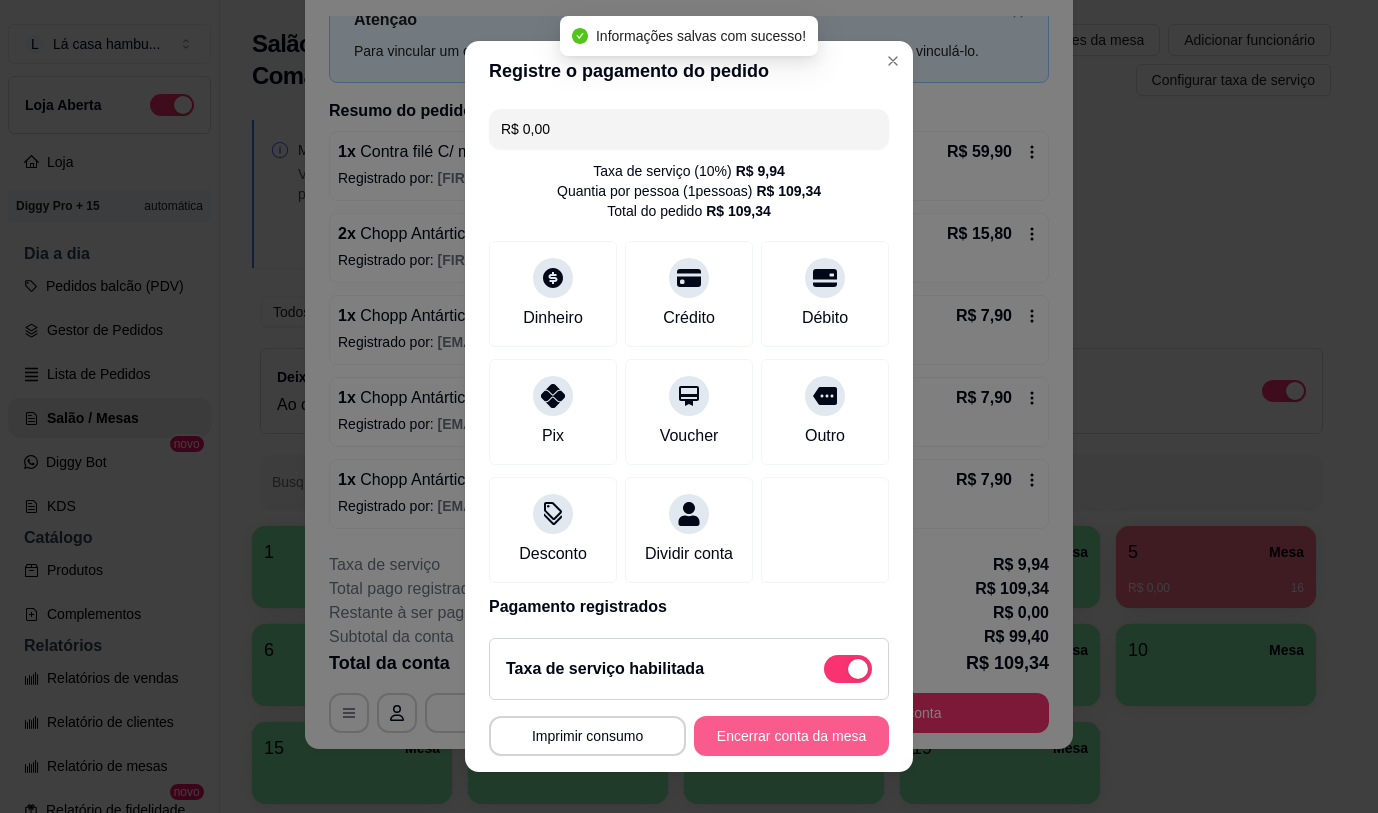 click on "Encerrar conta da mesa" at bounding box center (791, 736) 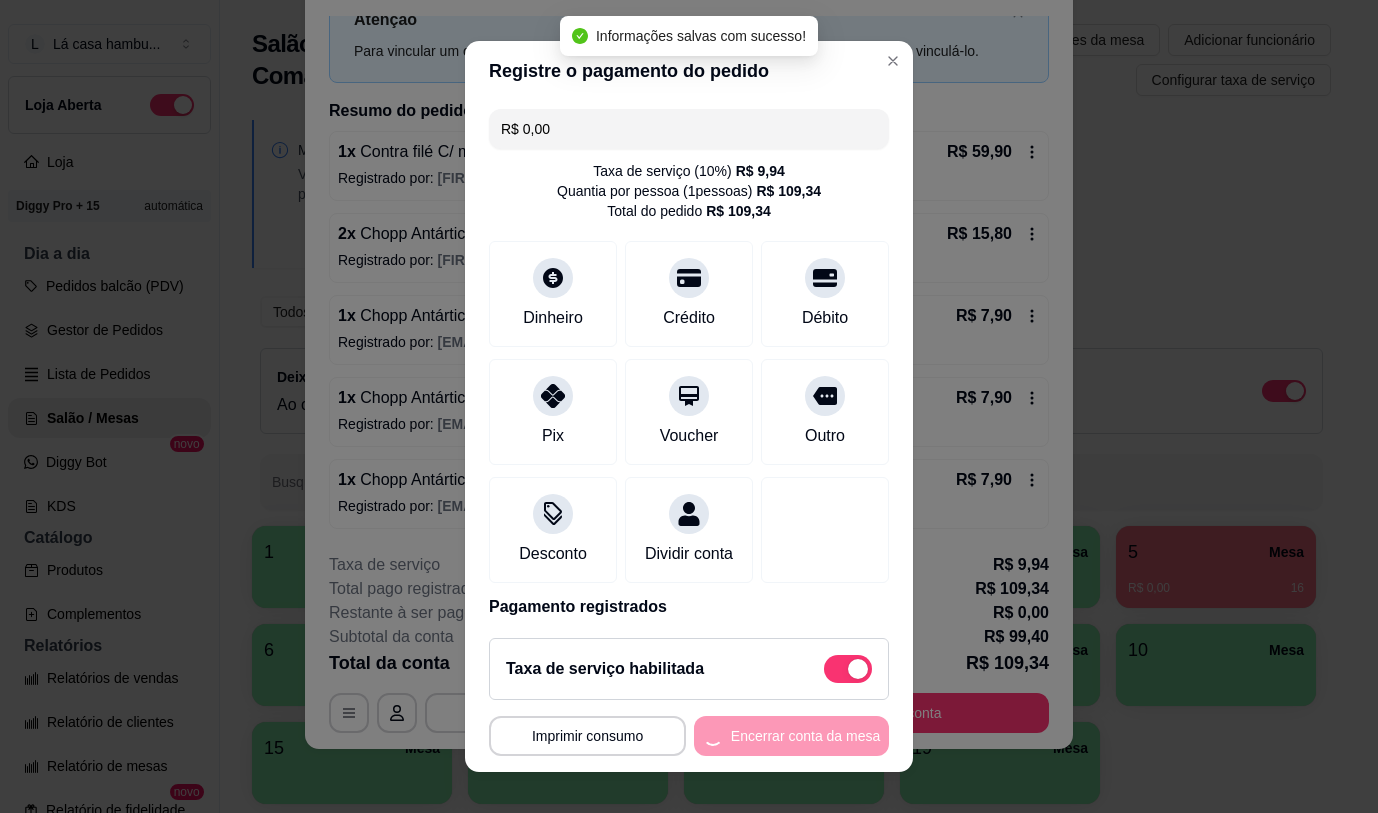 scroll, scrollTop: 0, scrollLeft: 0, axis: both 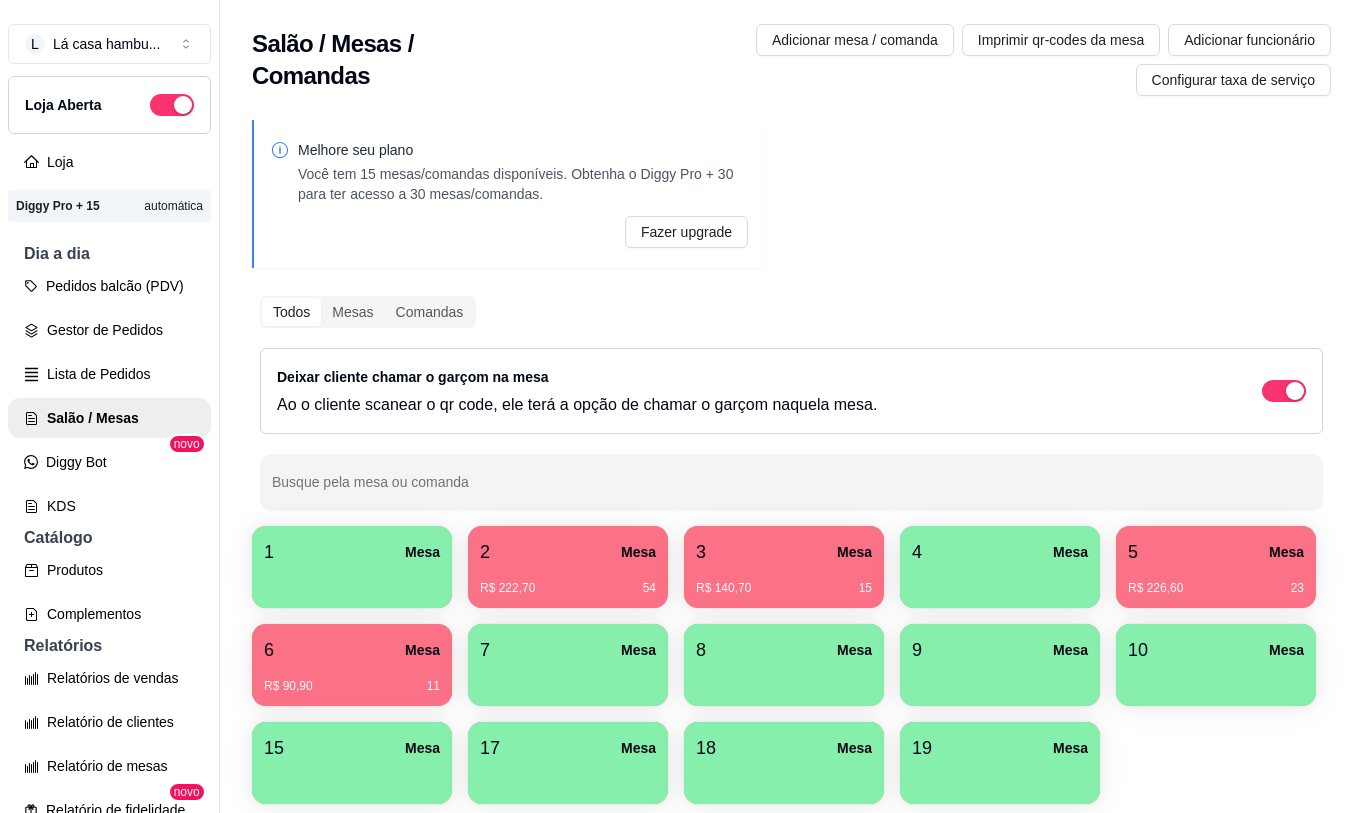 click on "2 Mesa" at bounding box center [568, 552] 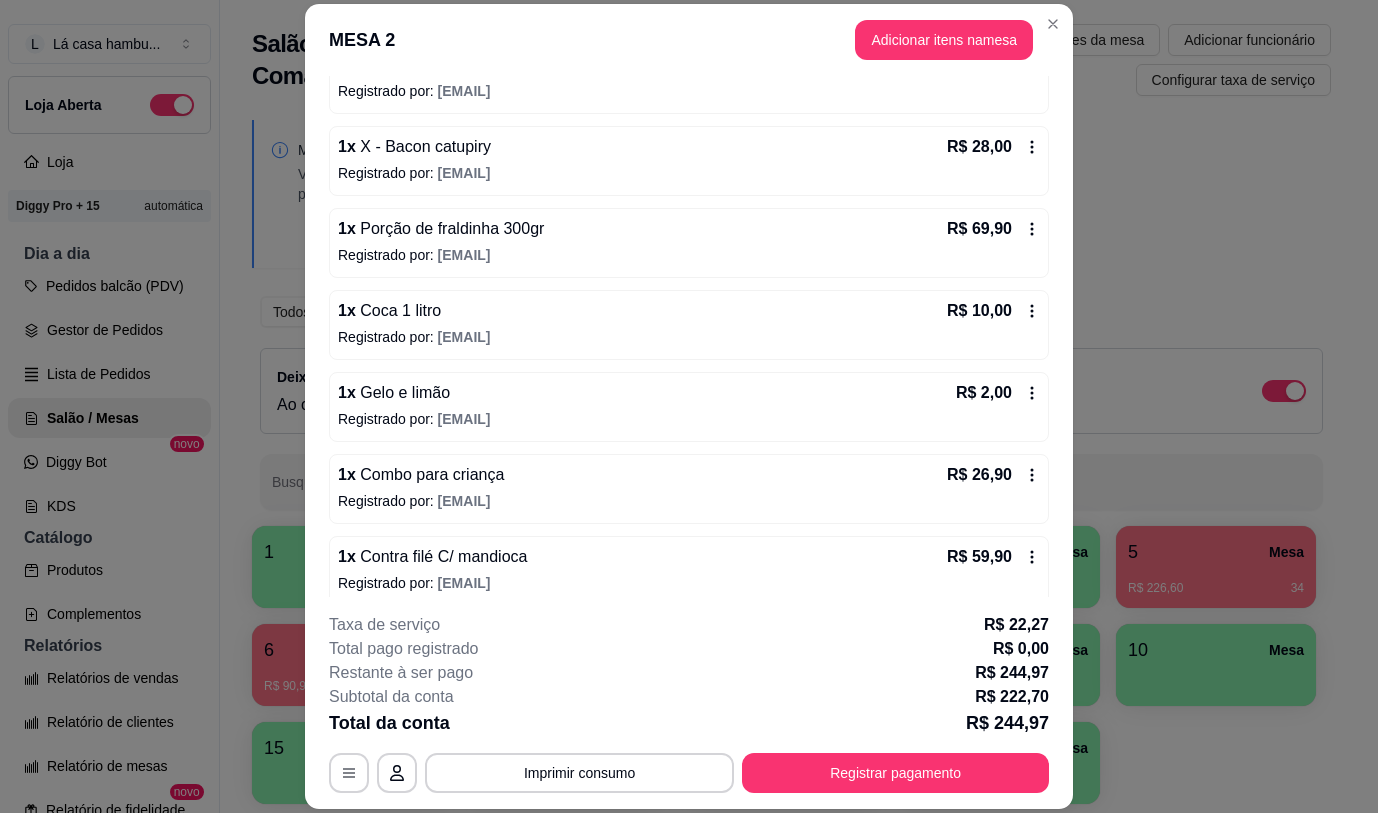scroll, scrollTop: 238, scrollLeft: 0, axis: vertical 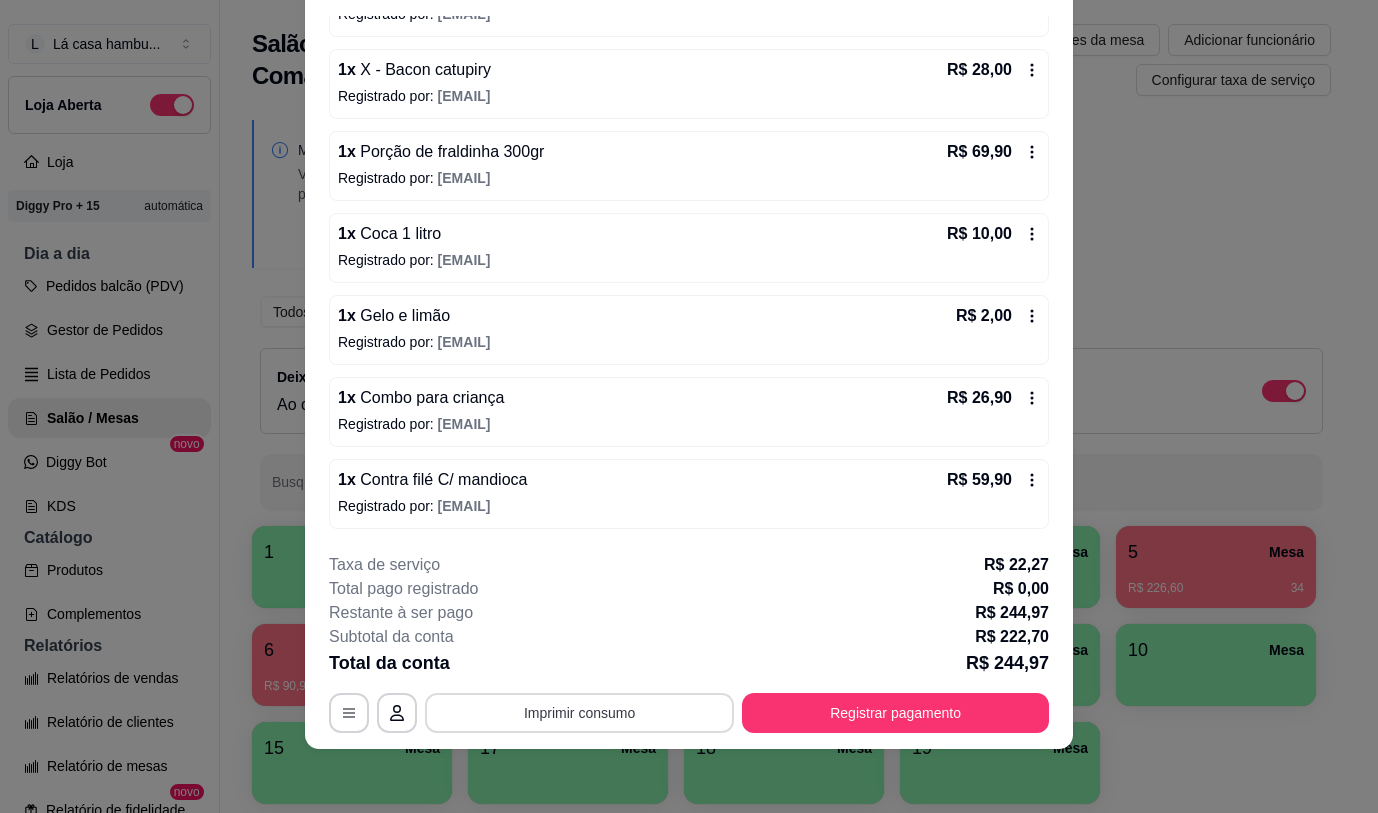 click on "Imprimir consumo" at bounding box center [579, 713] 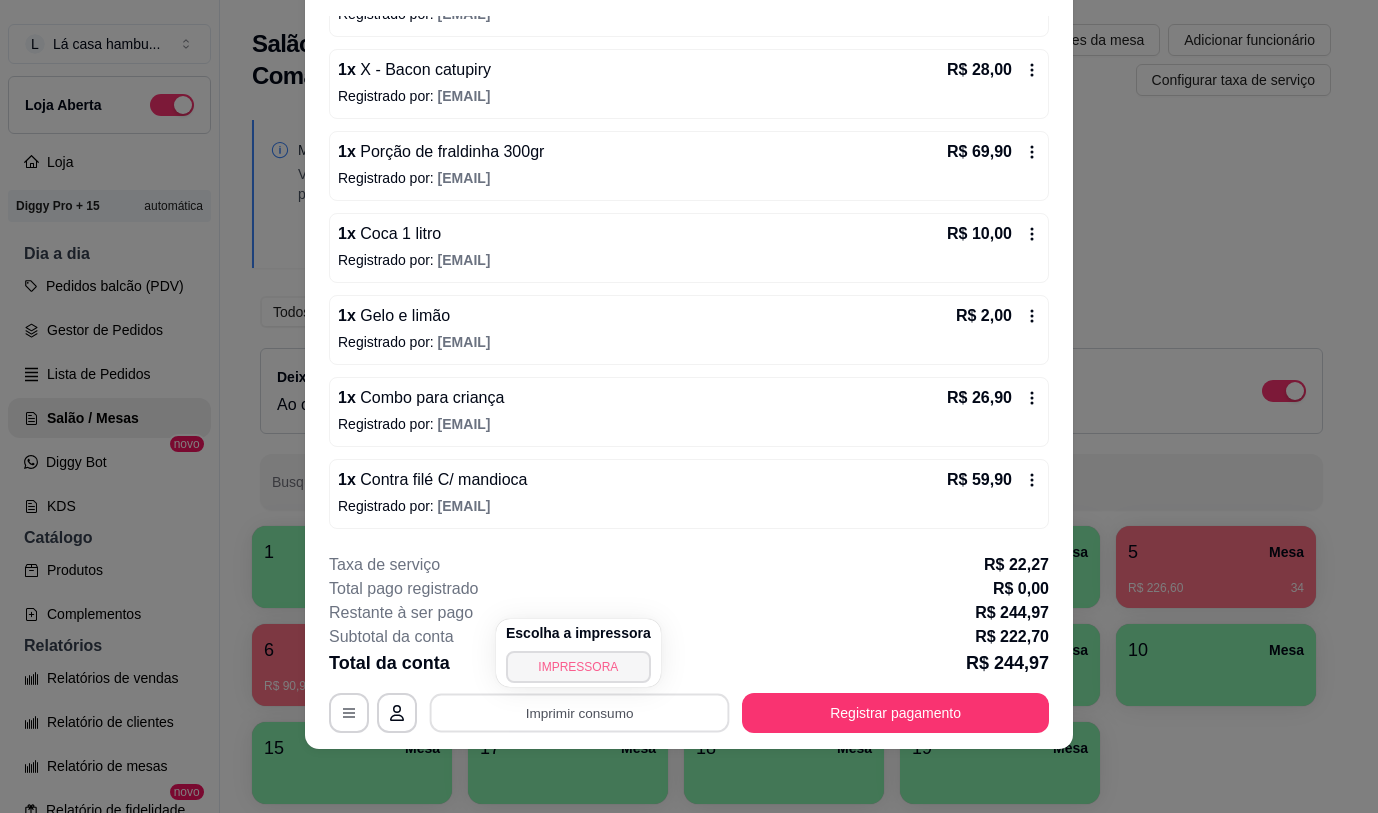 click on "IMPRESSORA" at bounding box center [578, 667] 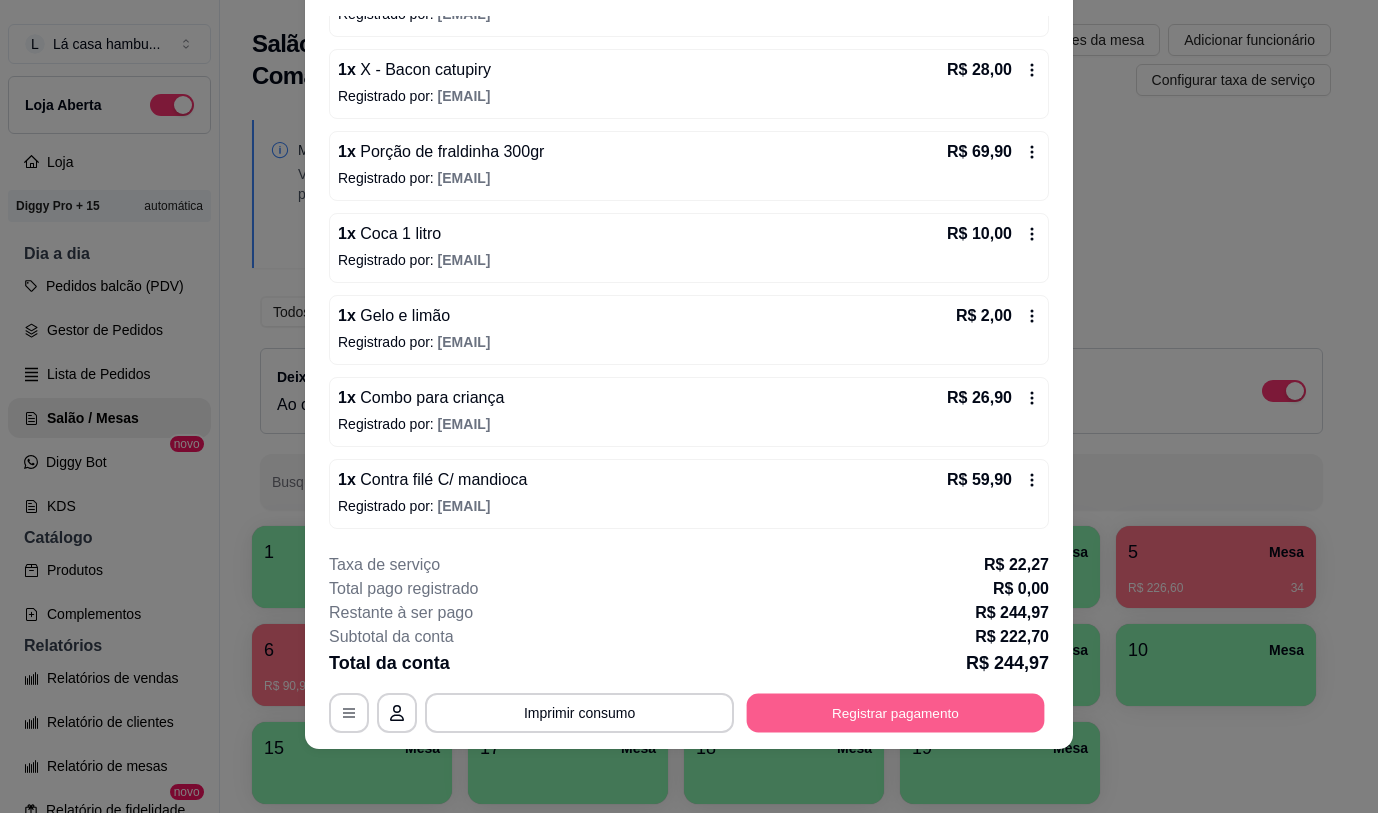 click on "Registrar pagamento" at bounding box center [896, 713] 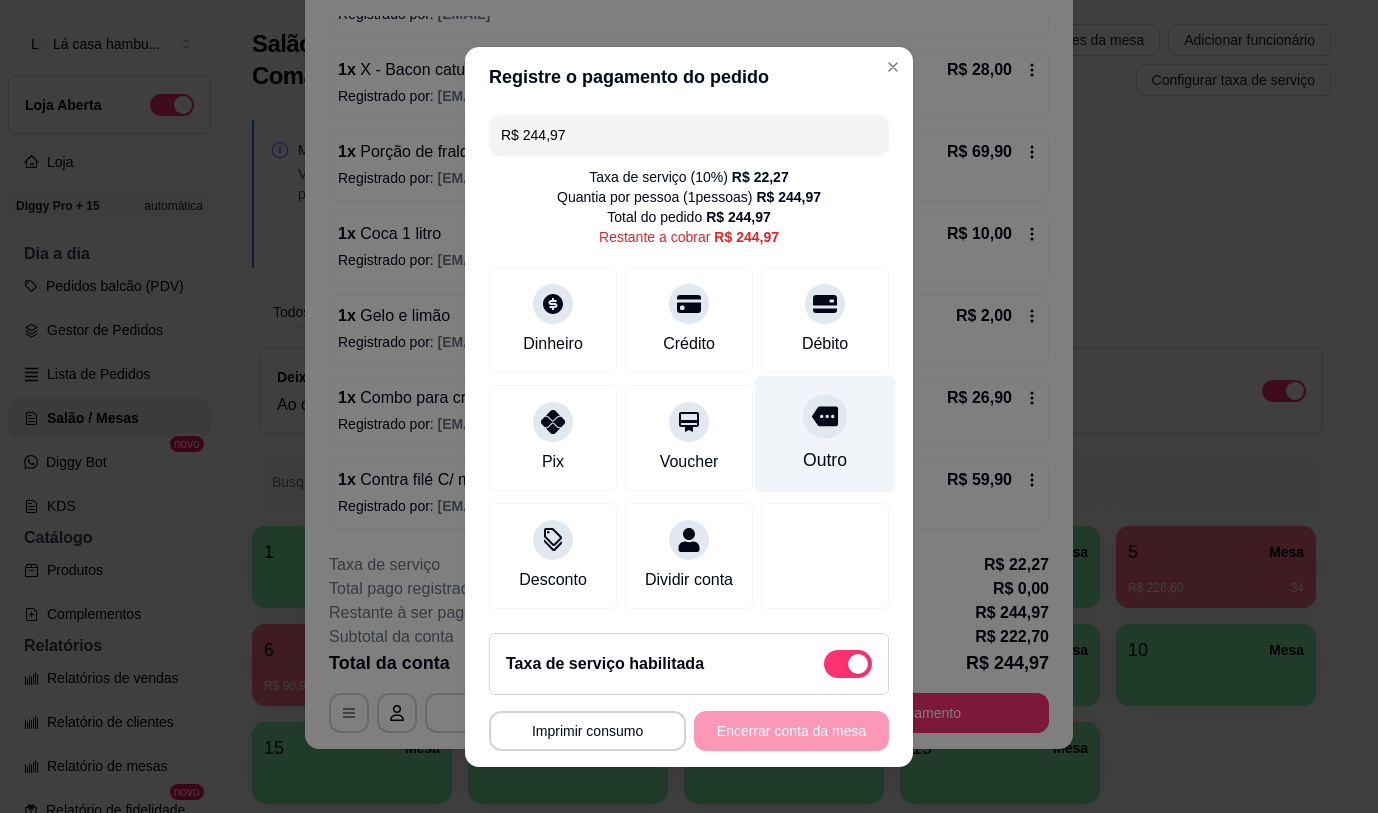 click on "Outro" at bounding box center (825, 433) 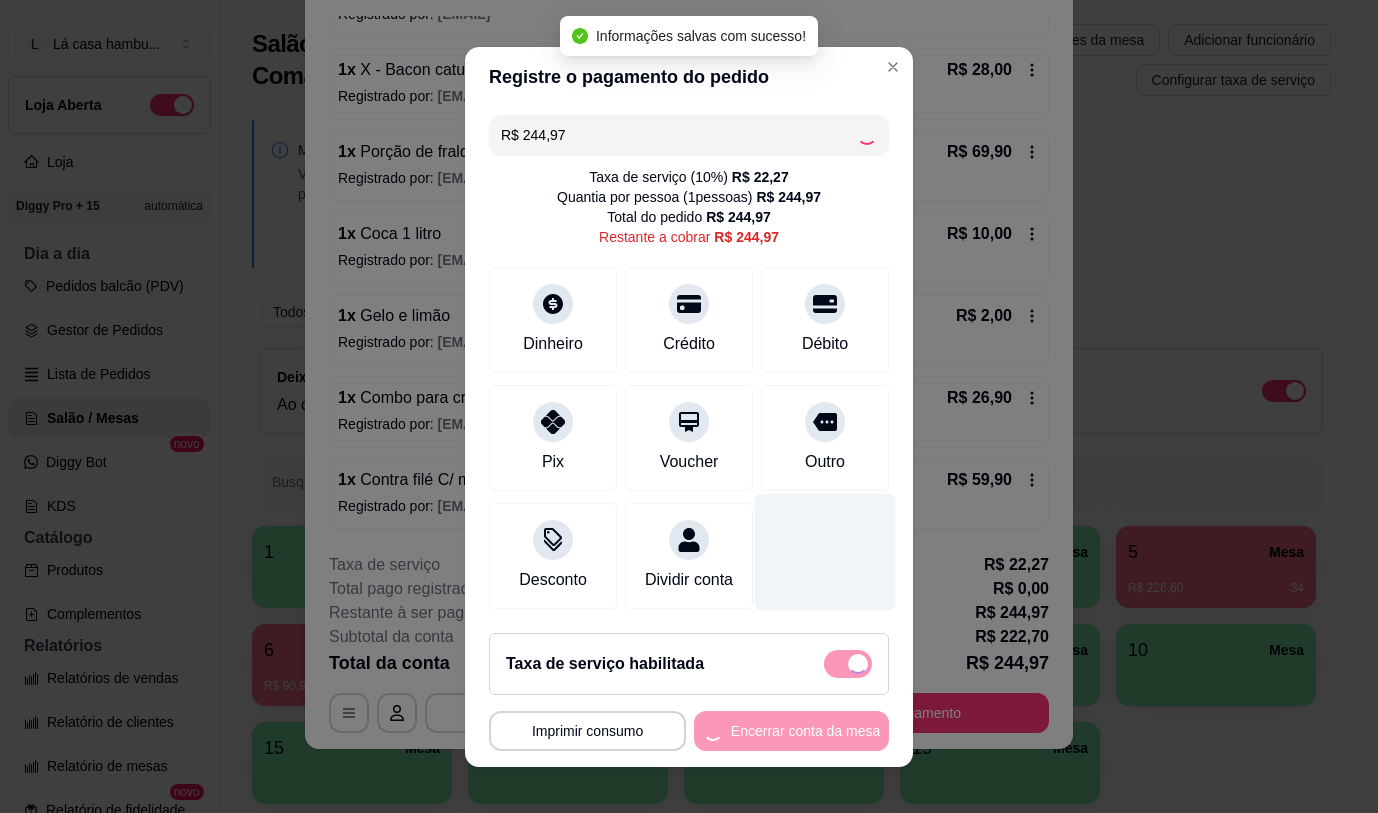 type on "R$ 0,00" 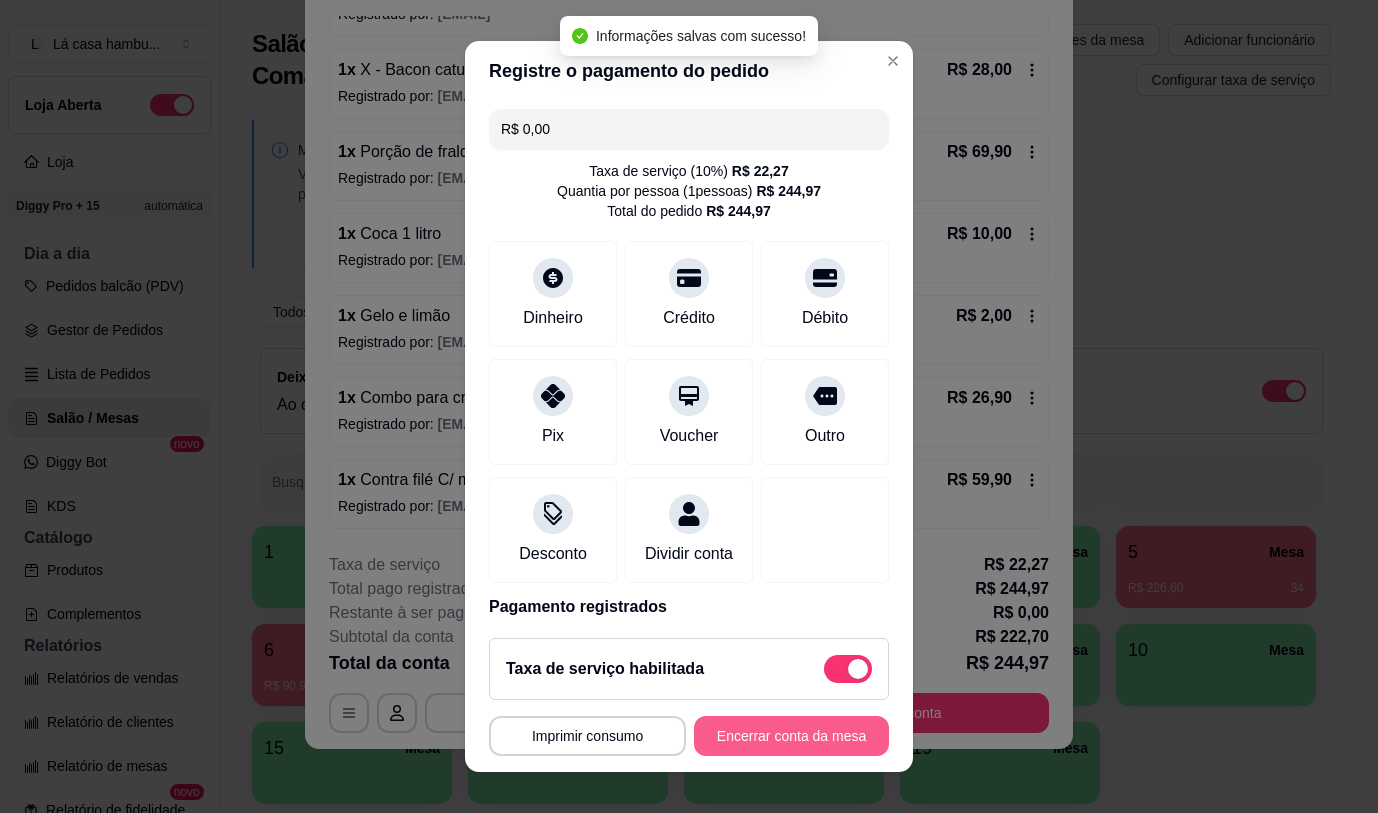 click on "Encerrar conta da mesa" at bounding box center [791, 736] 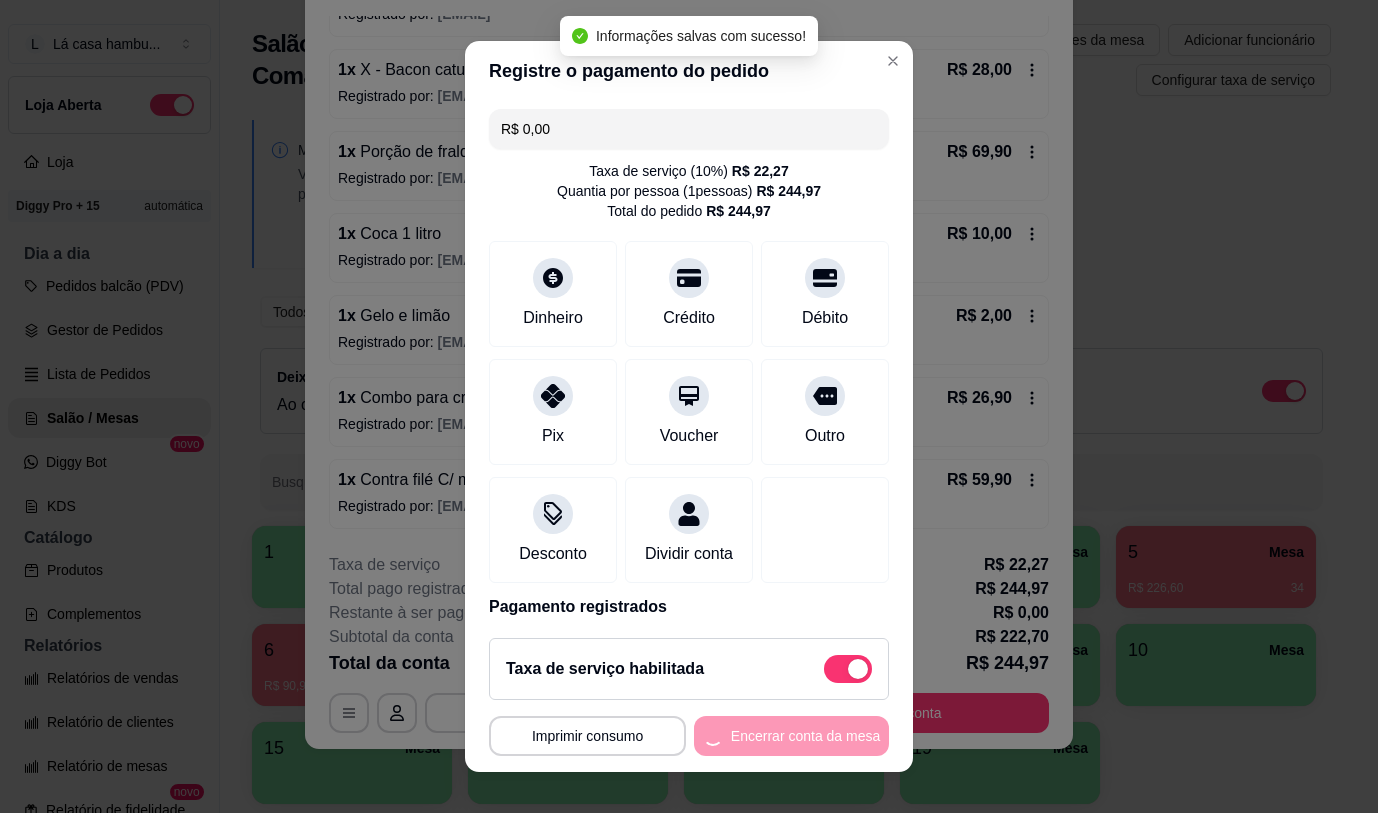 scroll, scrollTop: 0, scrollLeft: 0, axis: both 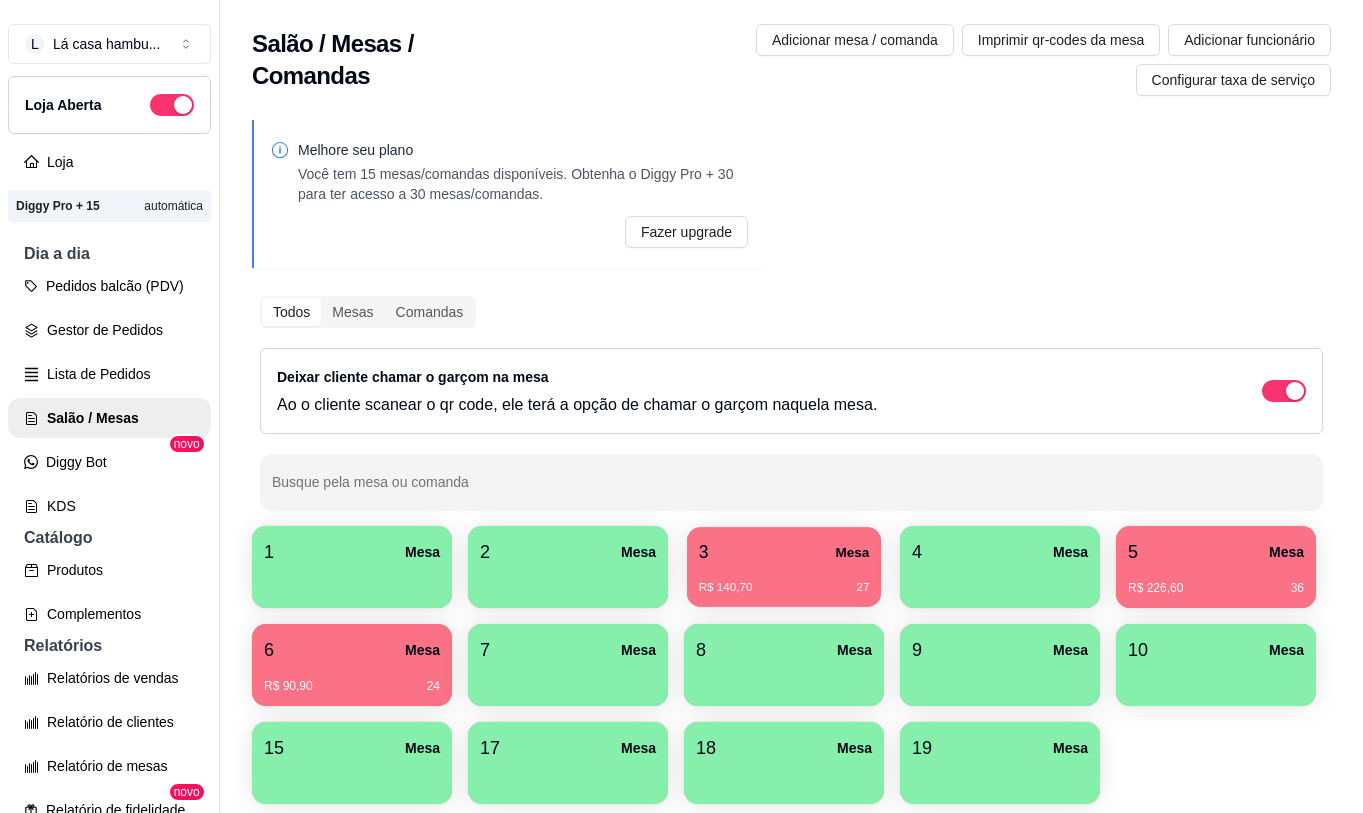 click on "R$ 140,70 27" at bounding box center (784, 580) 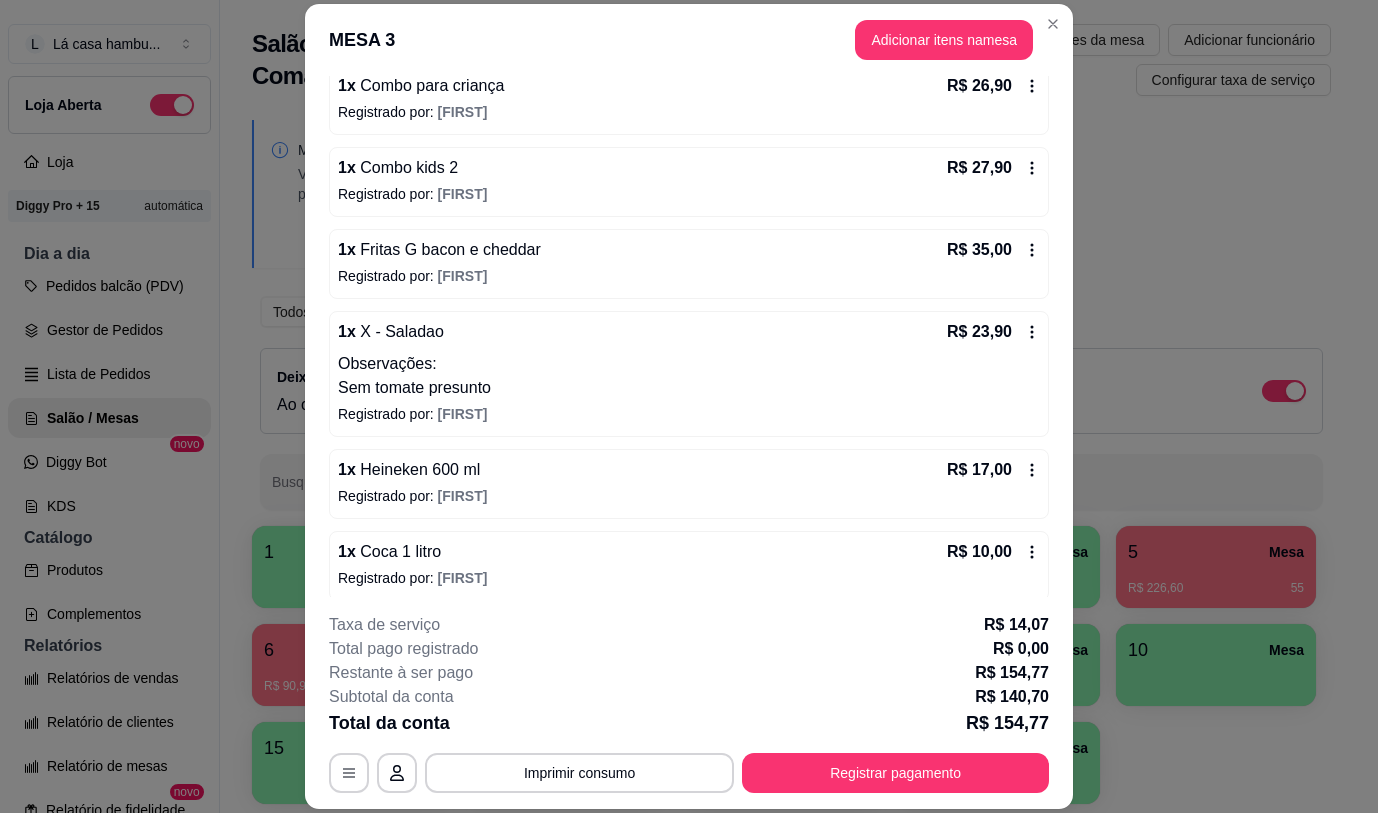 scroll, scrollTop: 212, scrollLeft: 0, axis: vertical 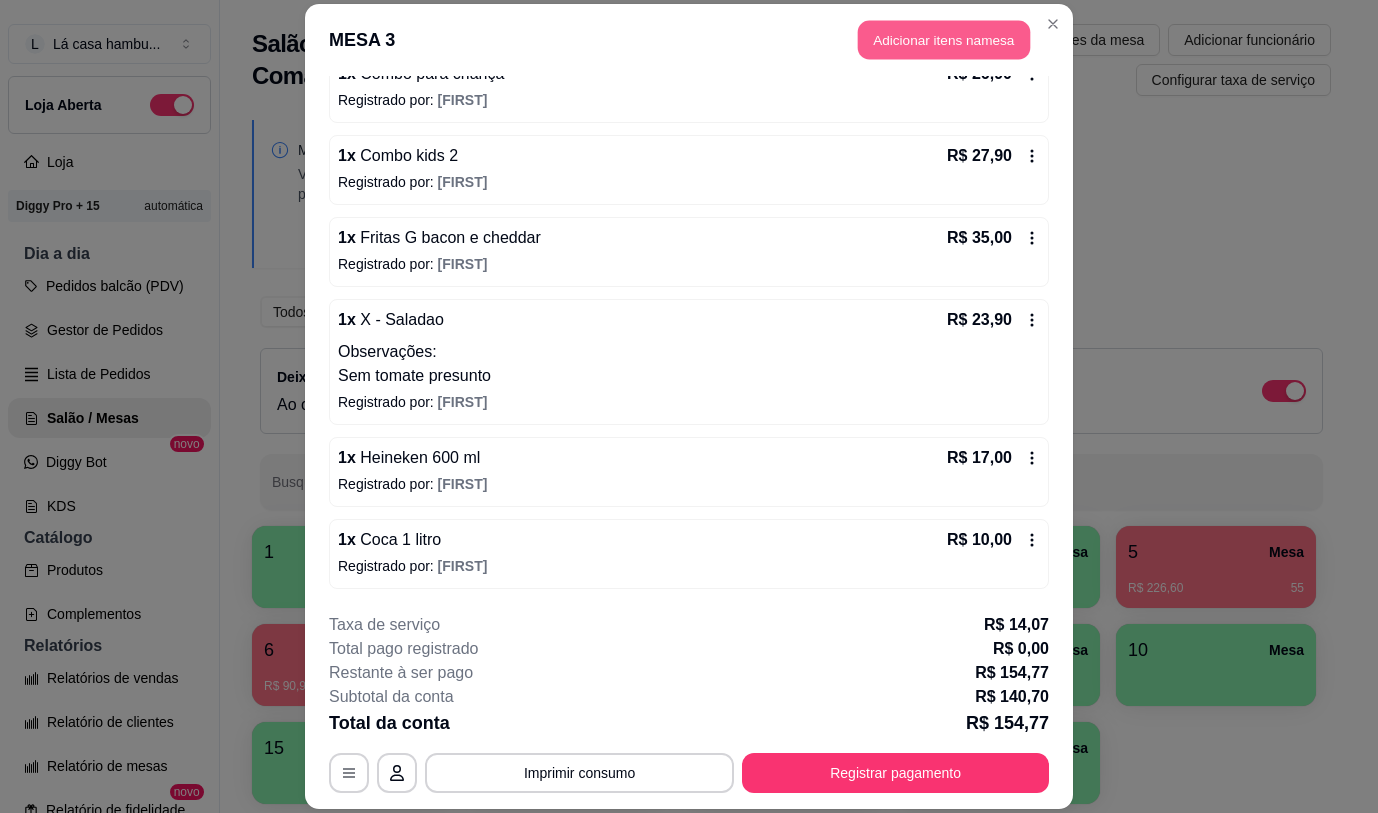 click on "Adicionar itens na  mesa" at bounding box center (944, 40) 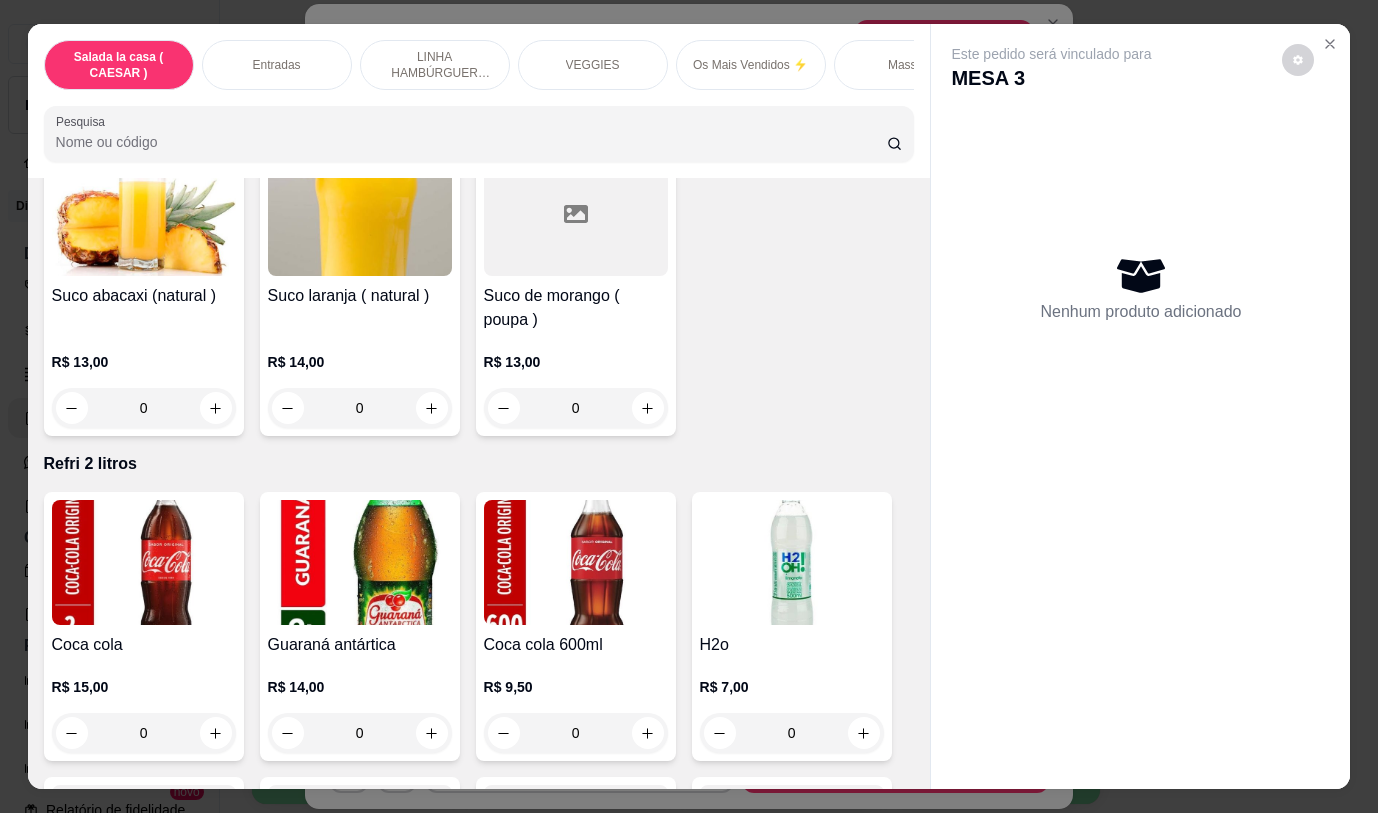 scroll, scrollTop: 8332, scrollLeft: 0, axis: vertical 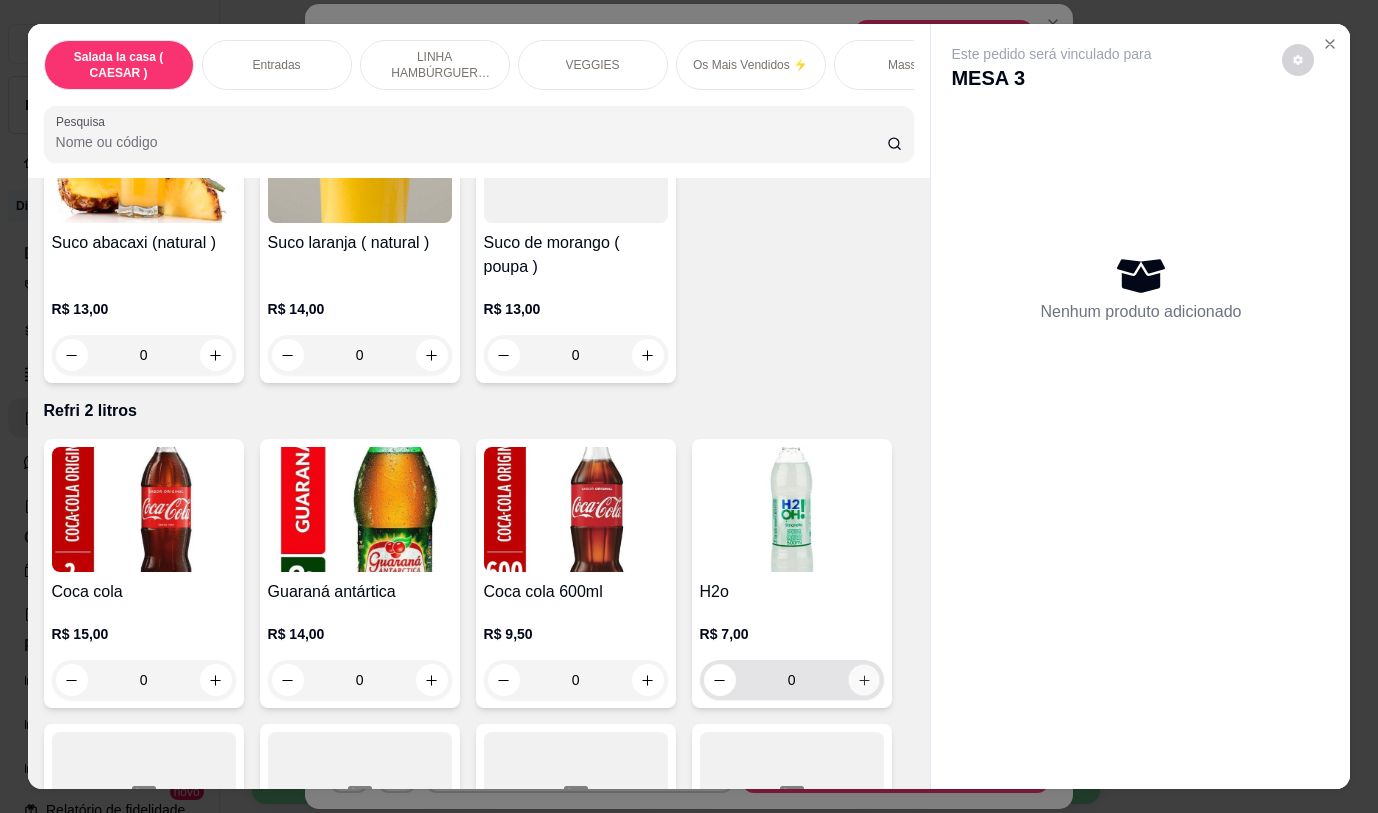 click at bounding box center (863, 680) 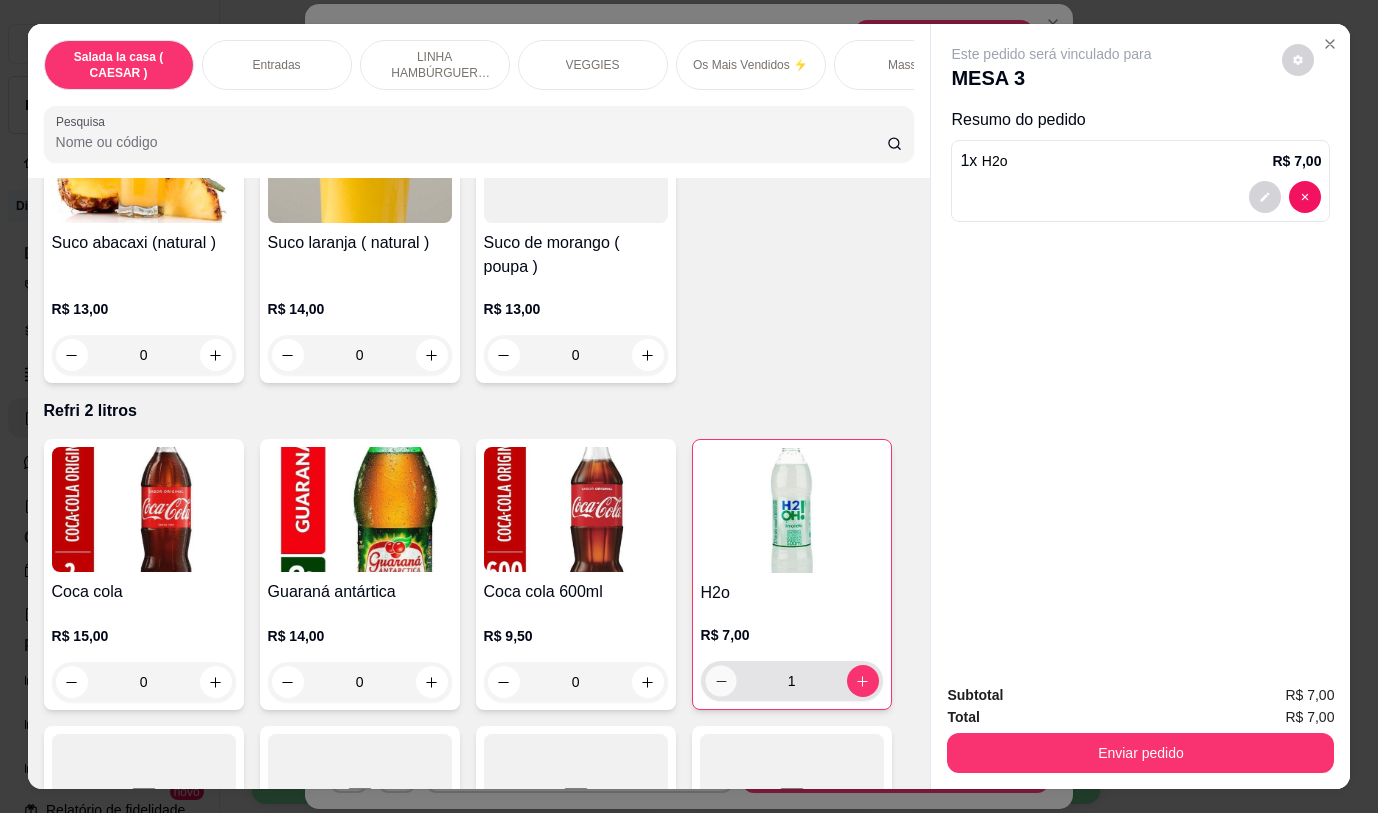 click at bounding box center [720, 681] 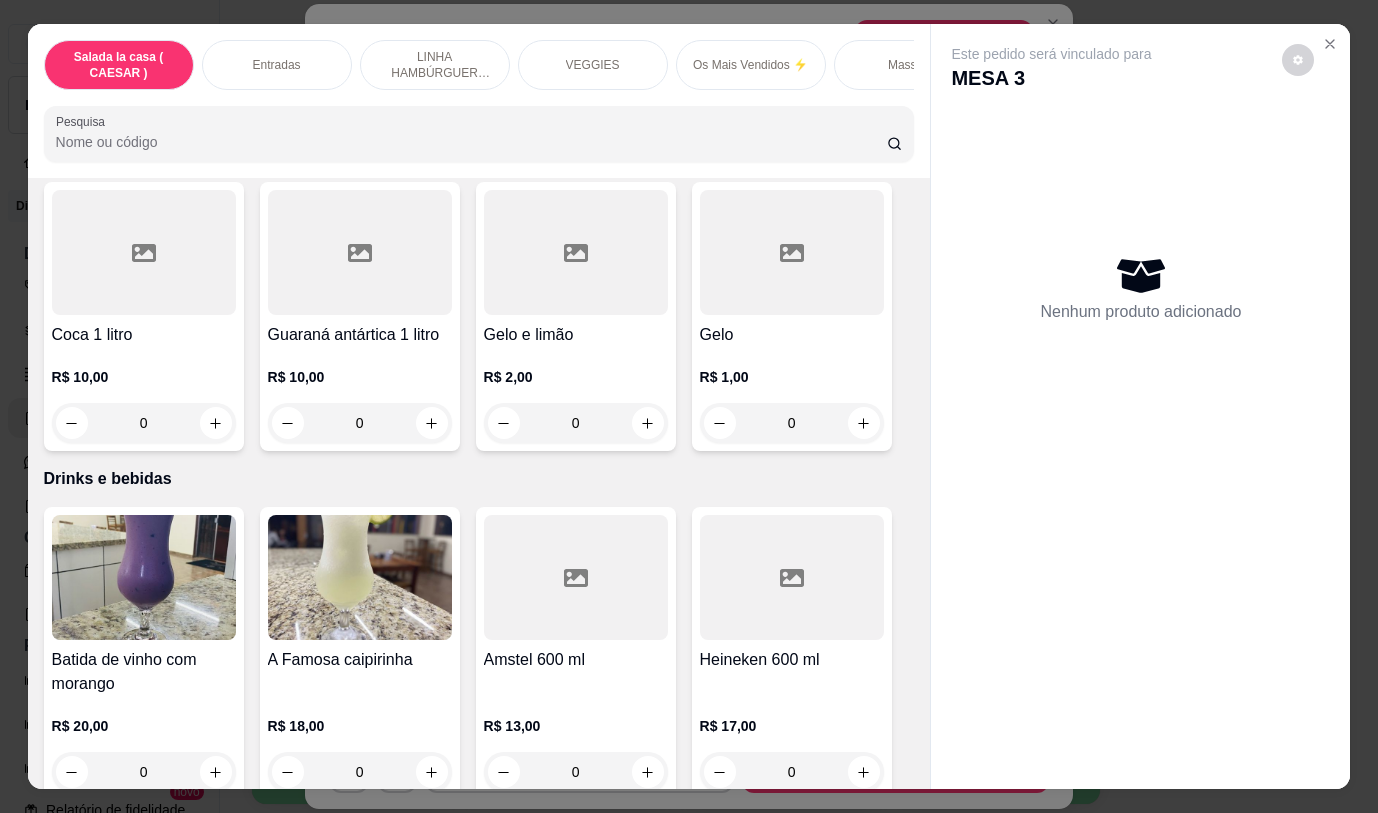scroll, scrollTop: 8855, scrollLeft: 0, axis: vertical 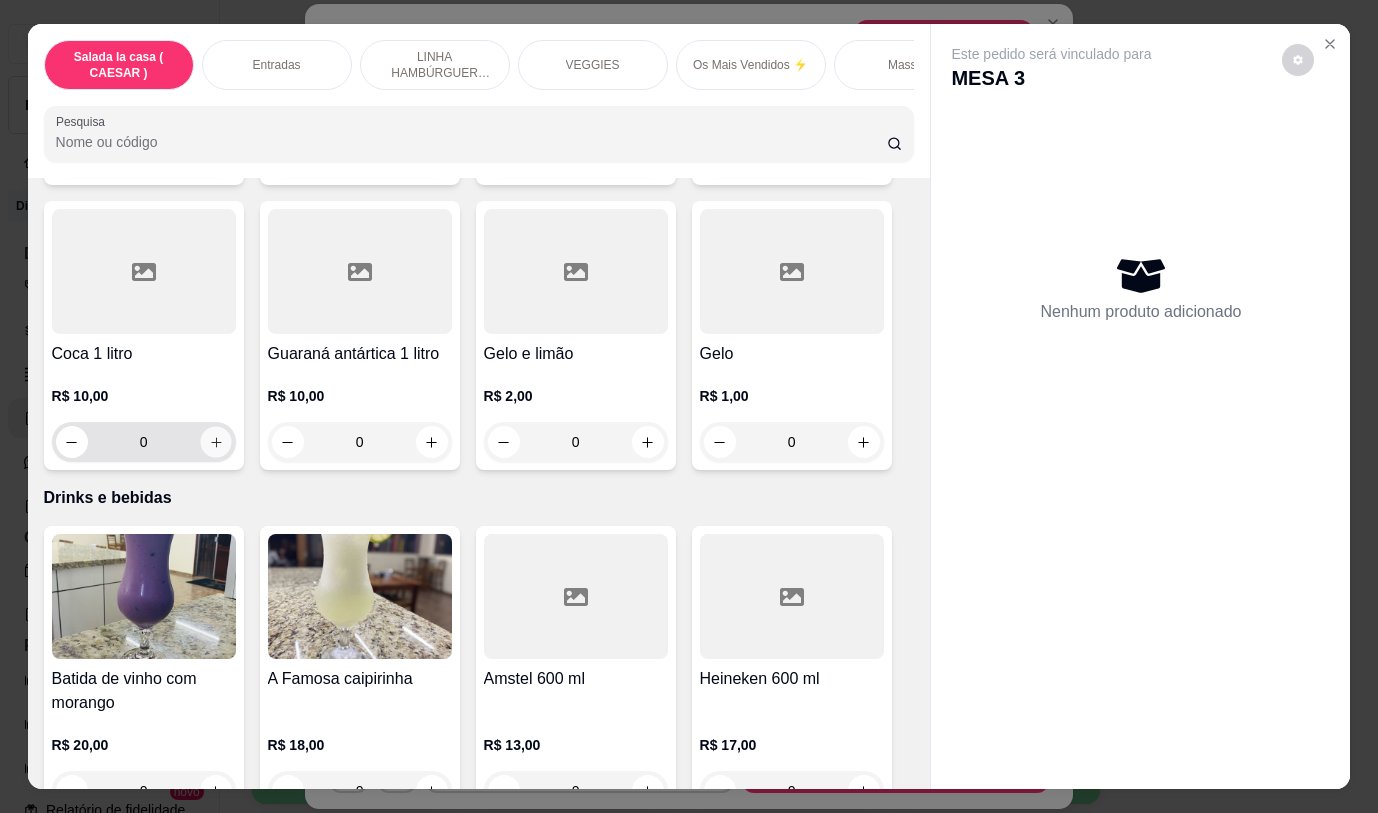 click 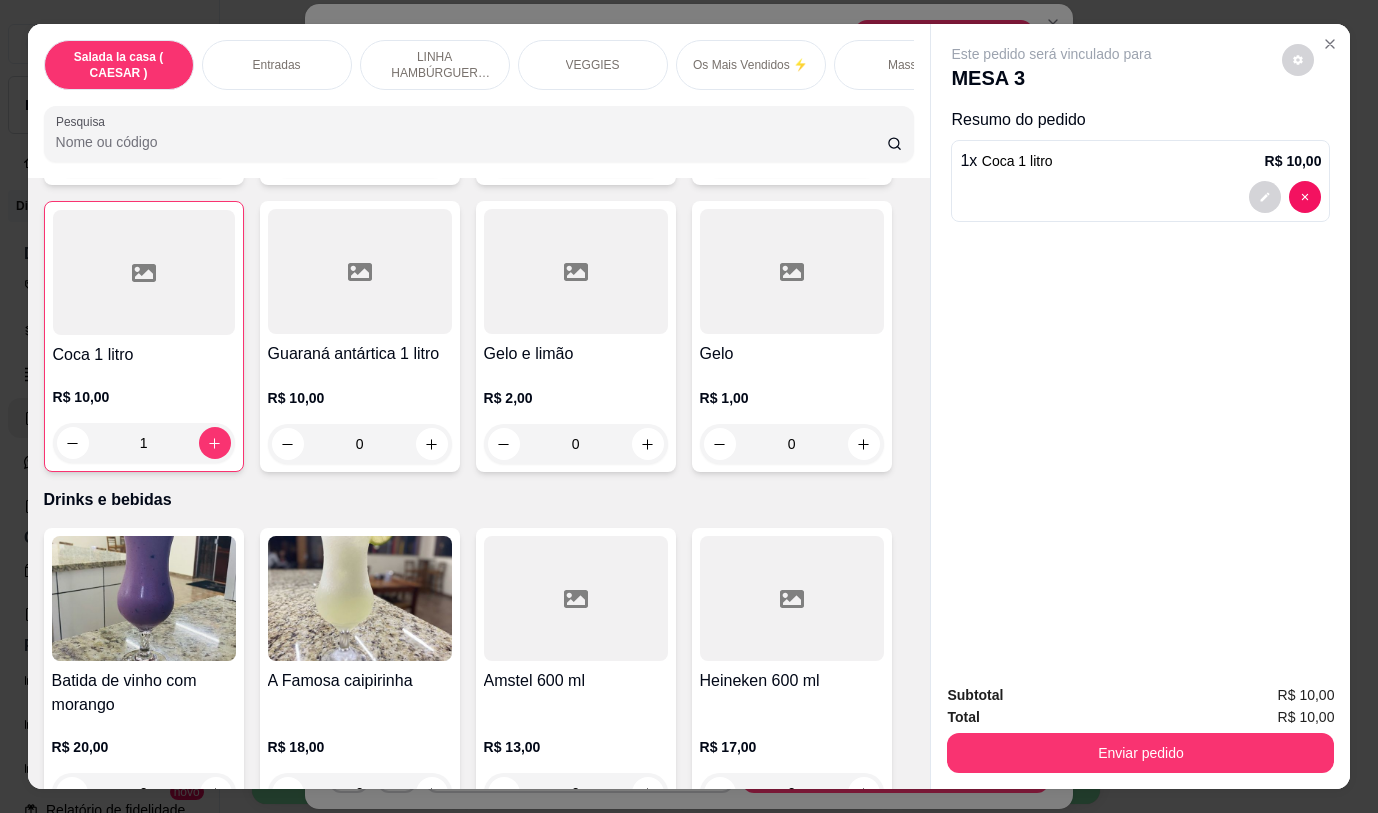 scroll, scrollTop: 9489, scrollLeft: 0, axis: vertical 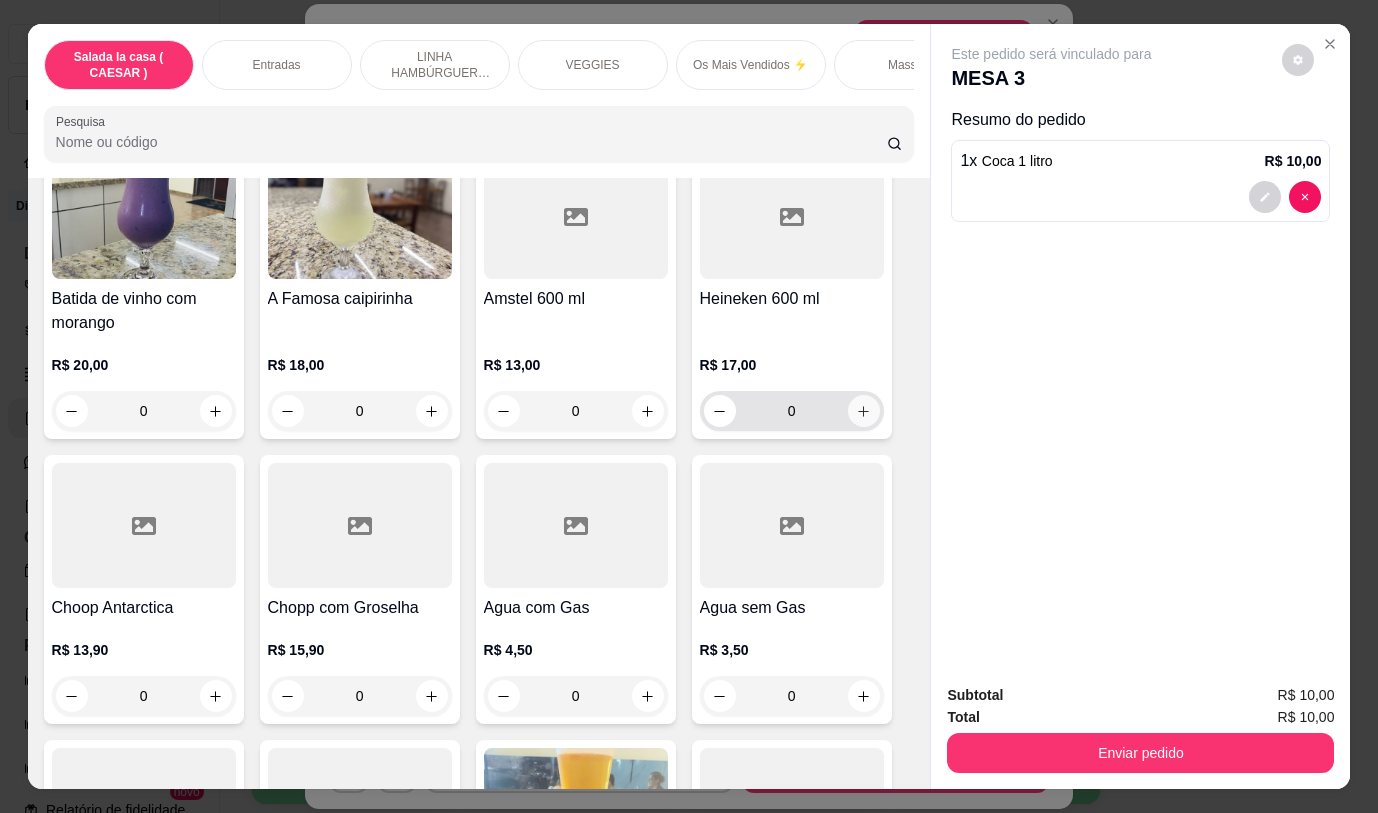 click 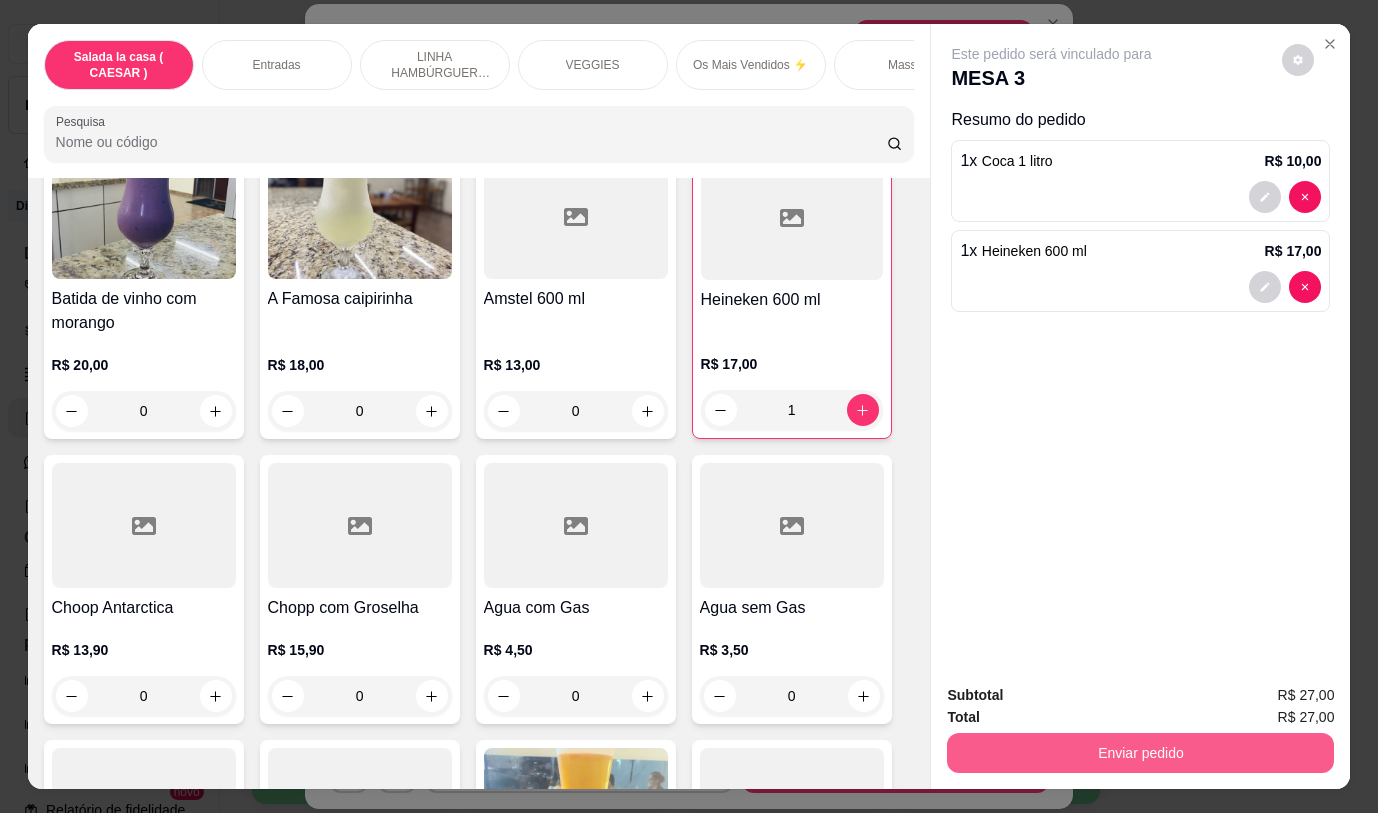 click on "Enviar pedido" at bounding box center (1140, 753) 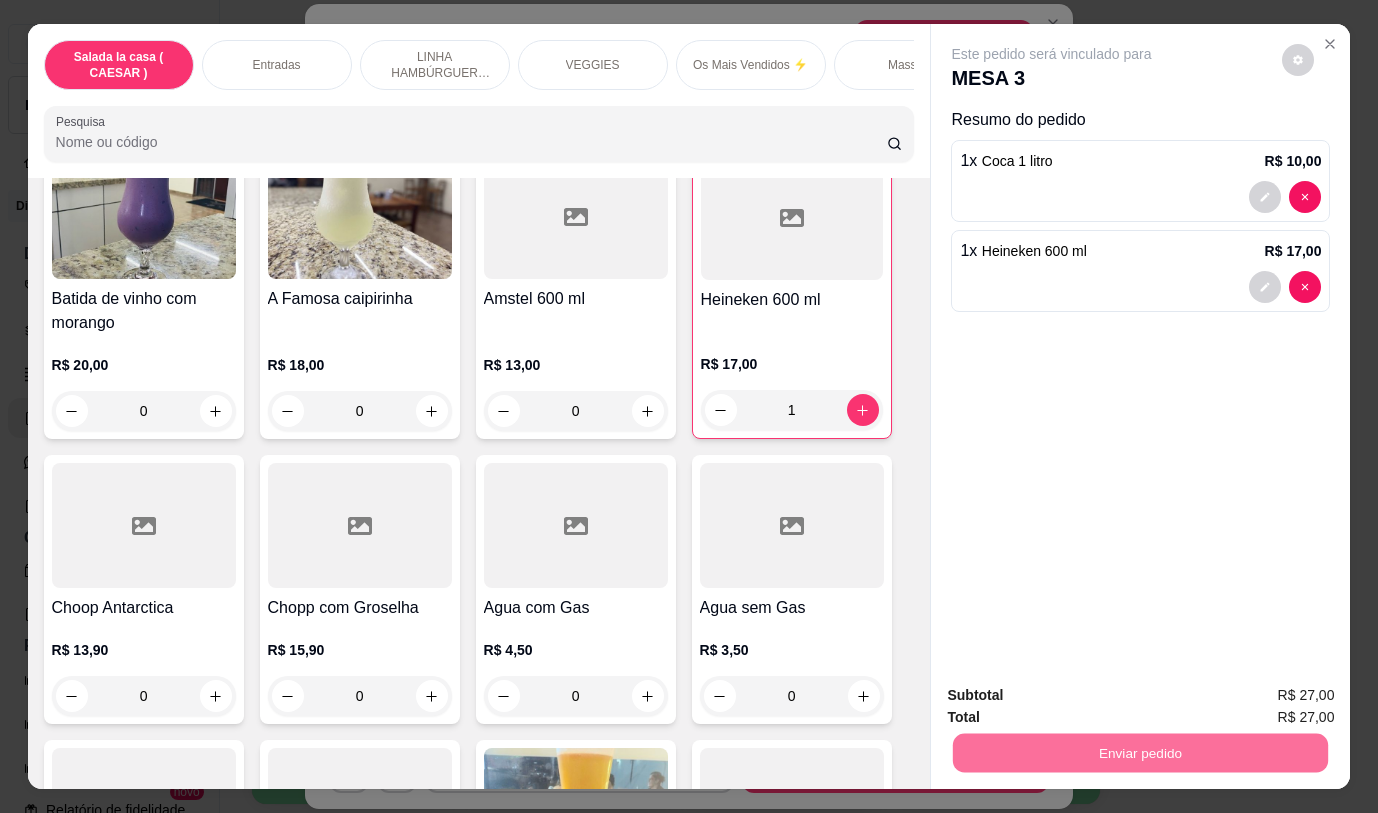 click on "Não registrar e enviar pedido" at bounding box center [1075, 696] 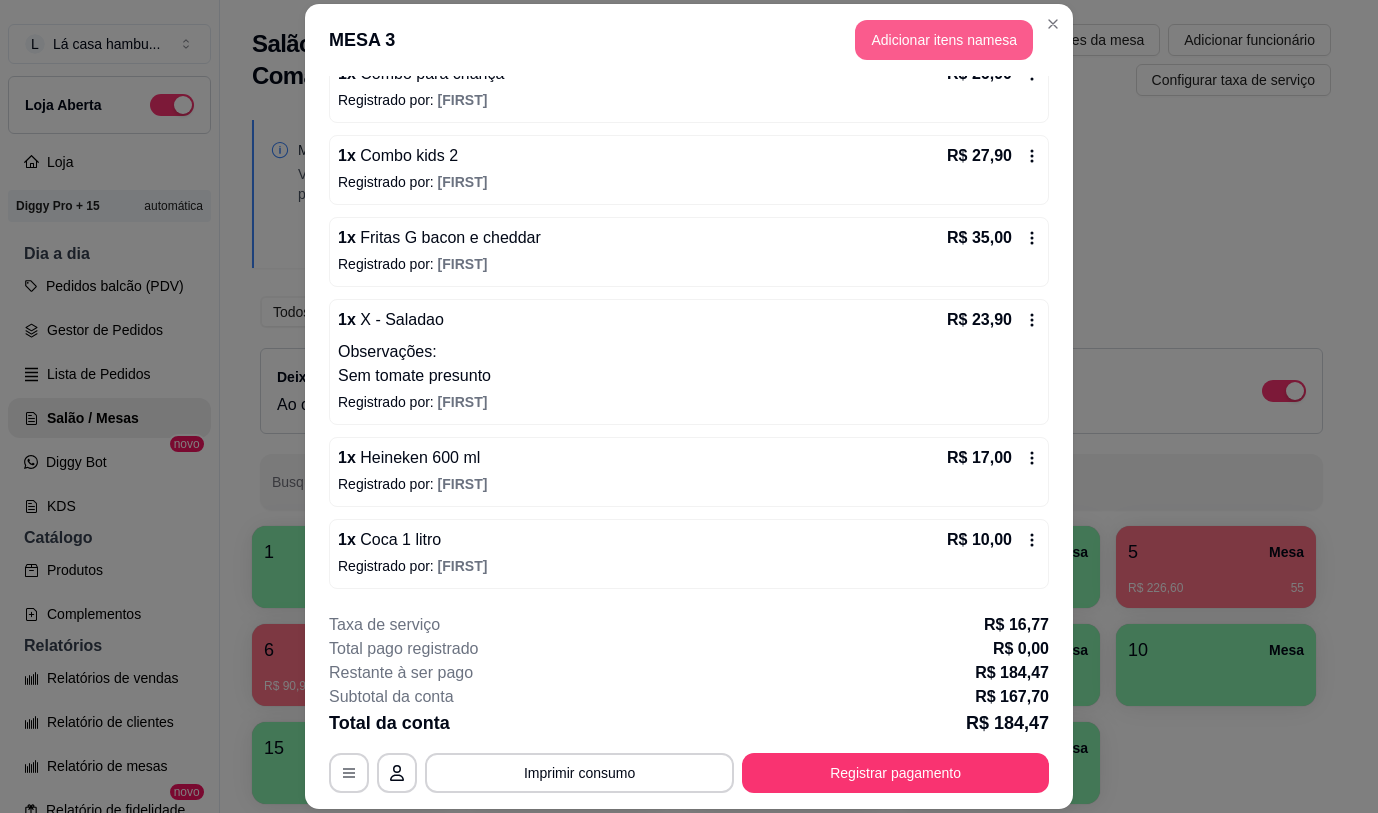 click on "Adicionar itens na  mesa" at bounding box center (944, 40) 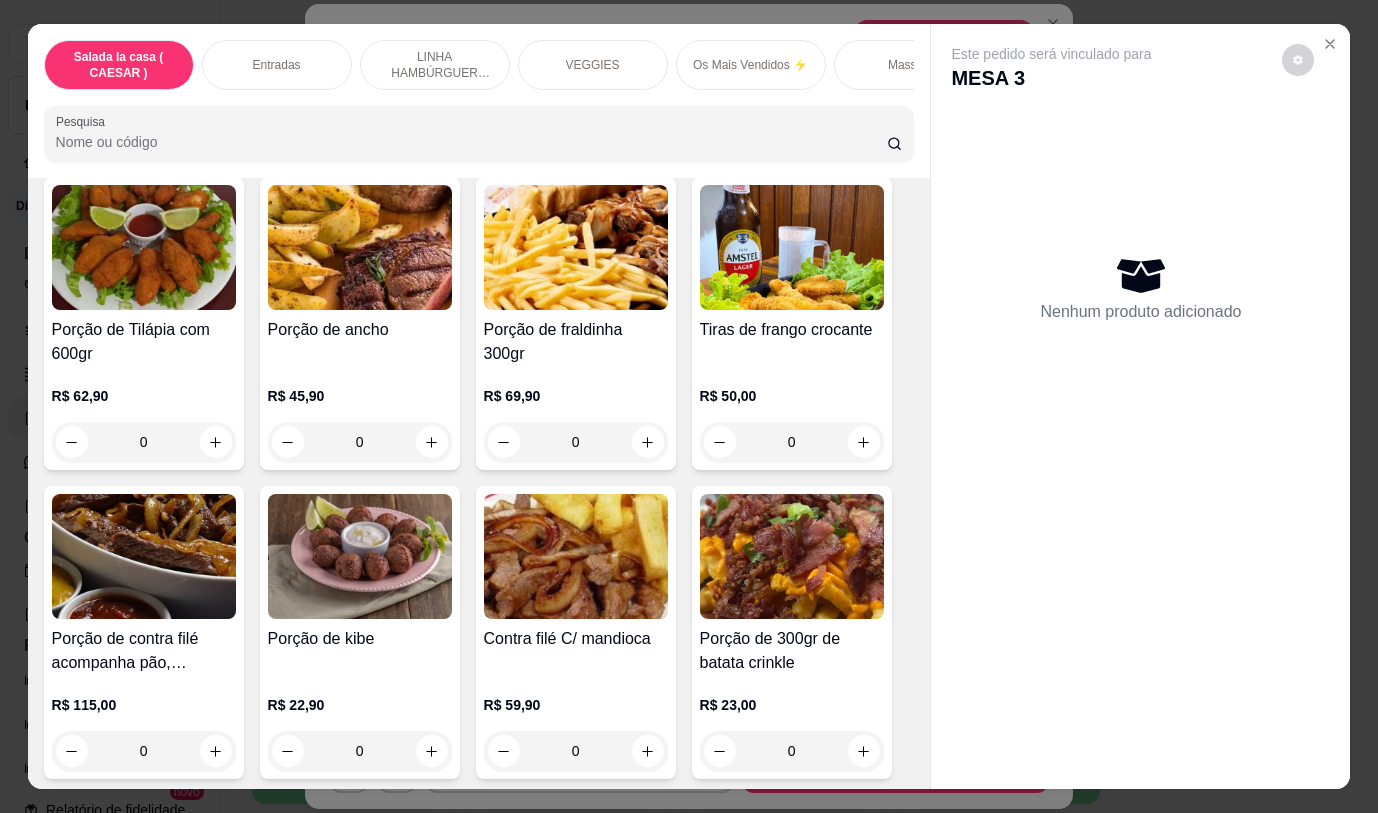 scroll, scrollTop: 800, scrollLeft: 0, axis: vertical 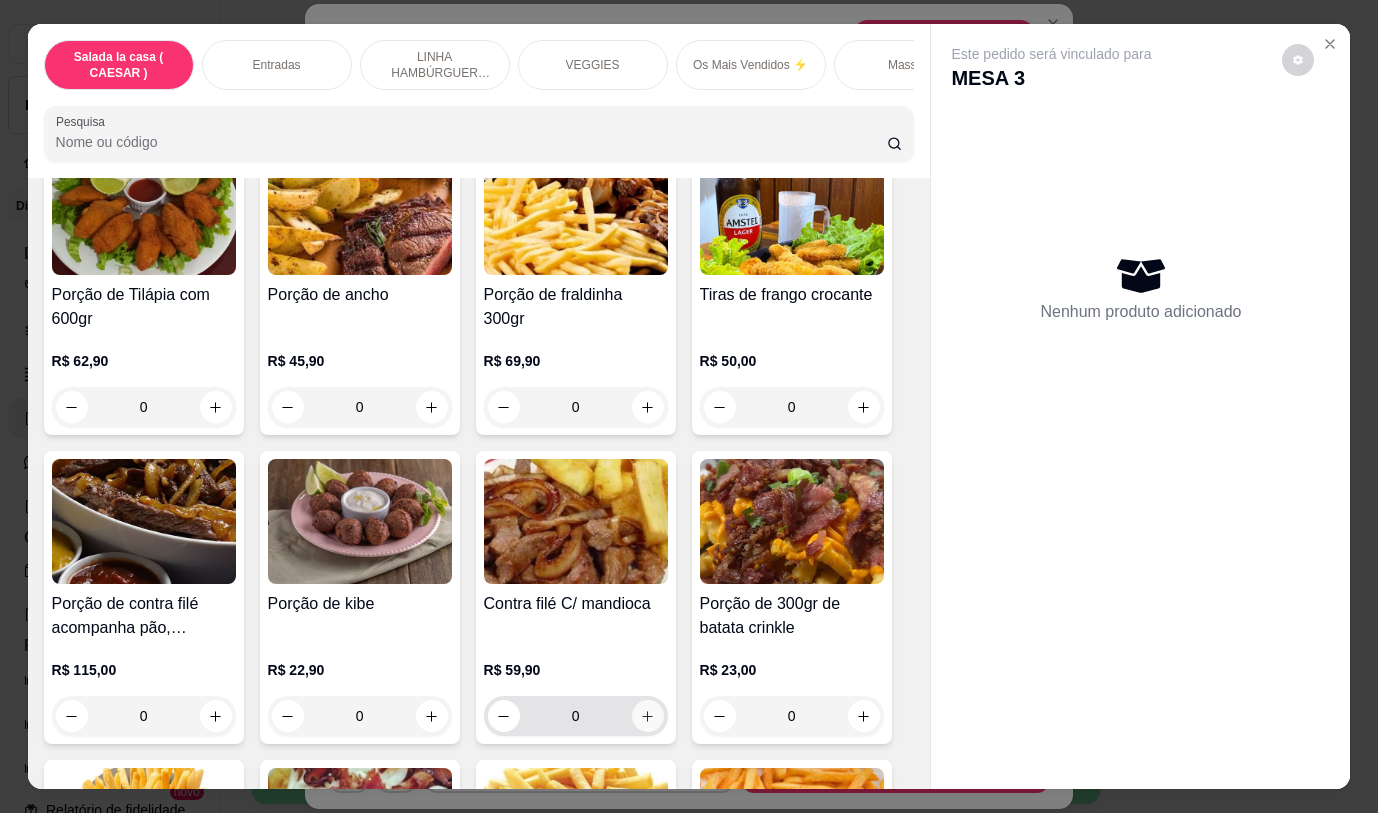 click 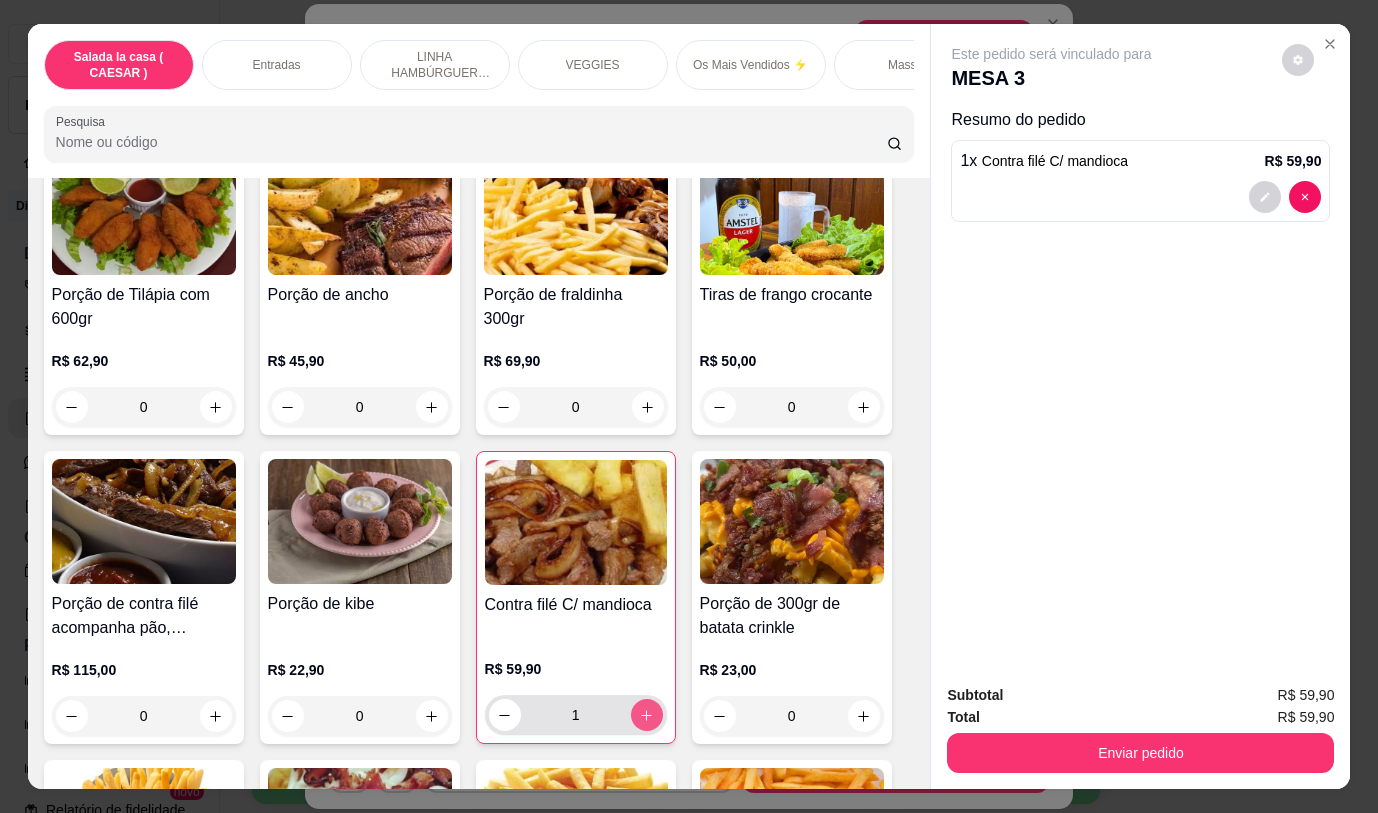 type on "1" 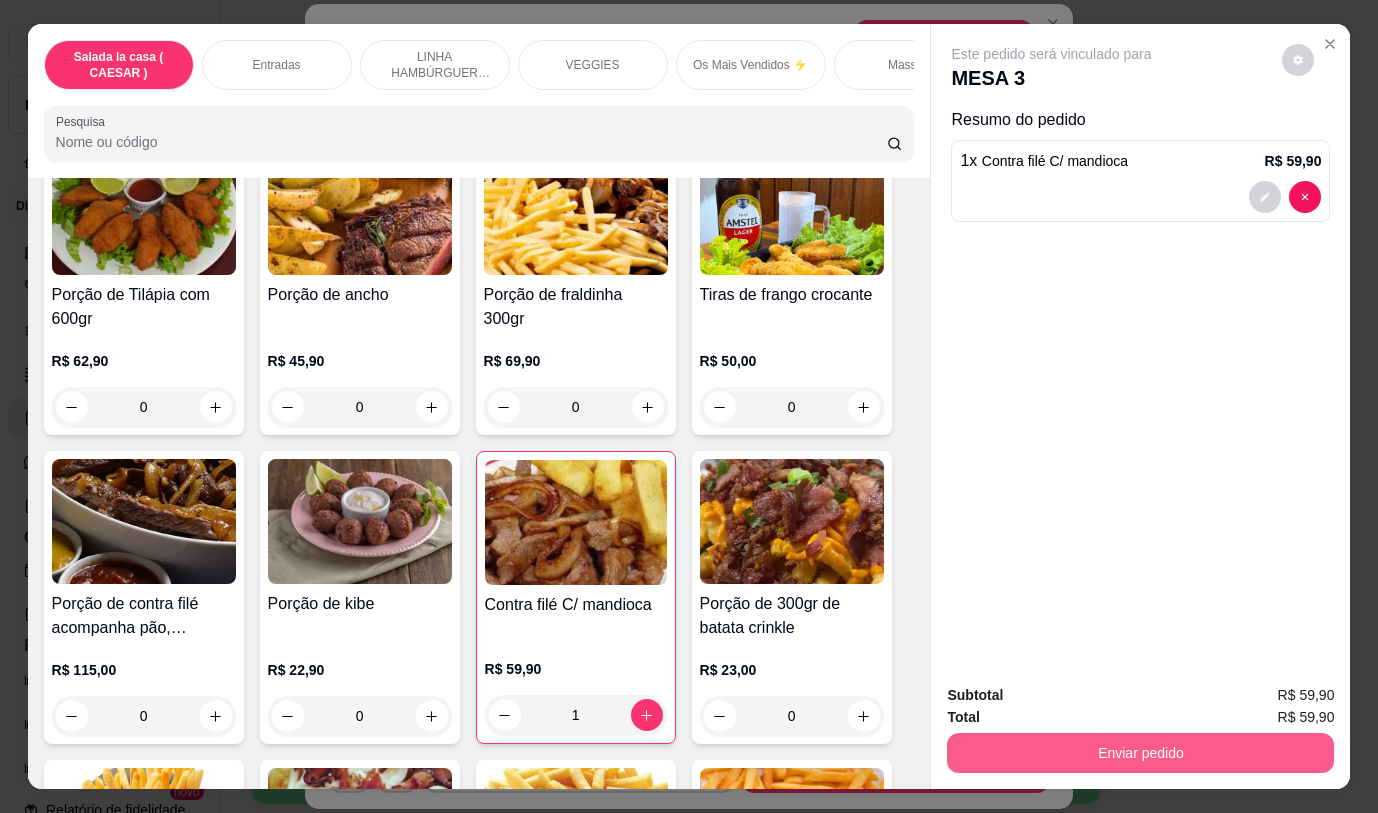 click on "Enviar pedido" at bounding box center [1140, 753] 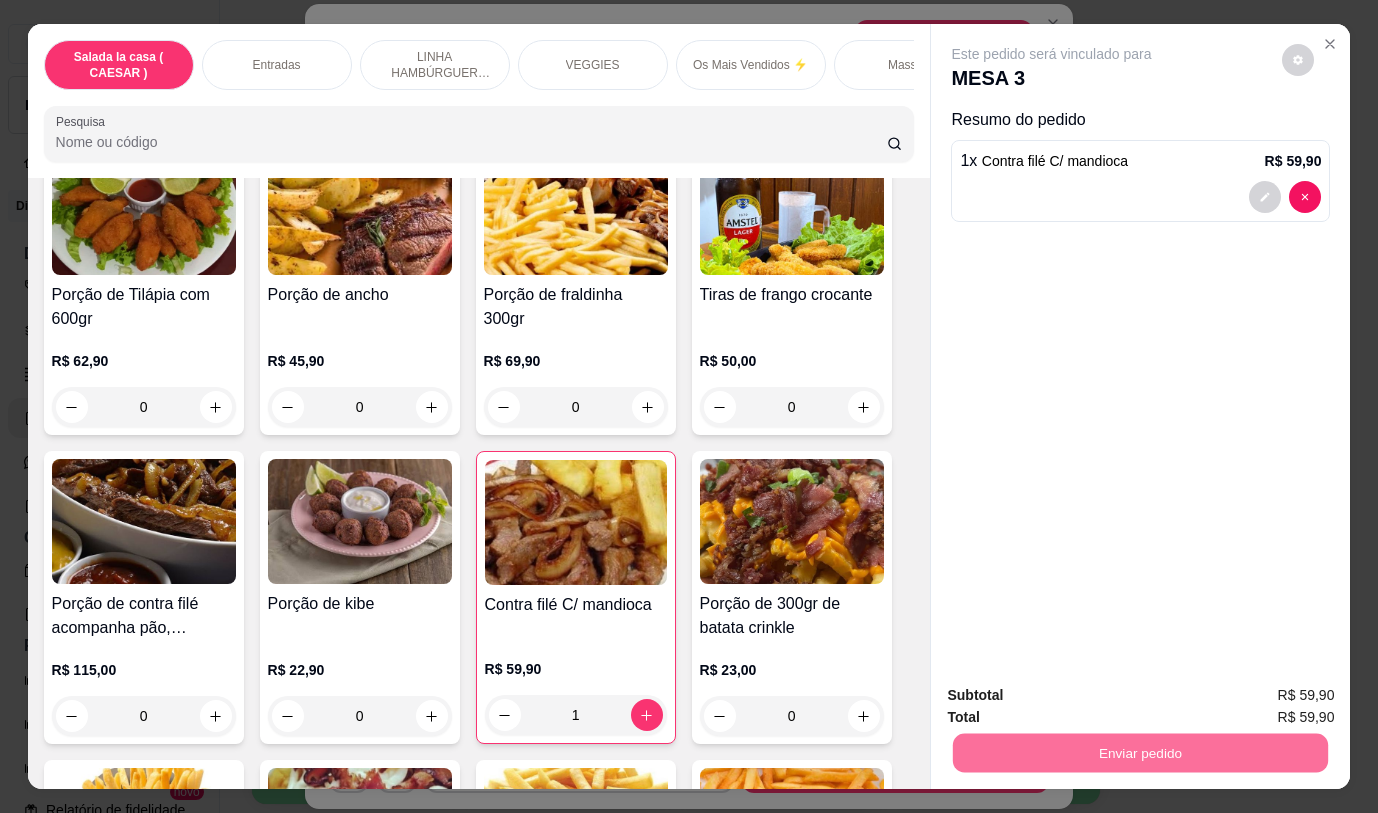 click on "Não registrar e enviar pedido" at bounding box center [1075, 695] 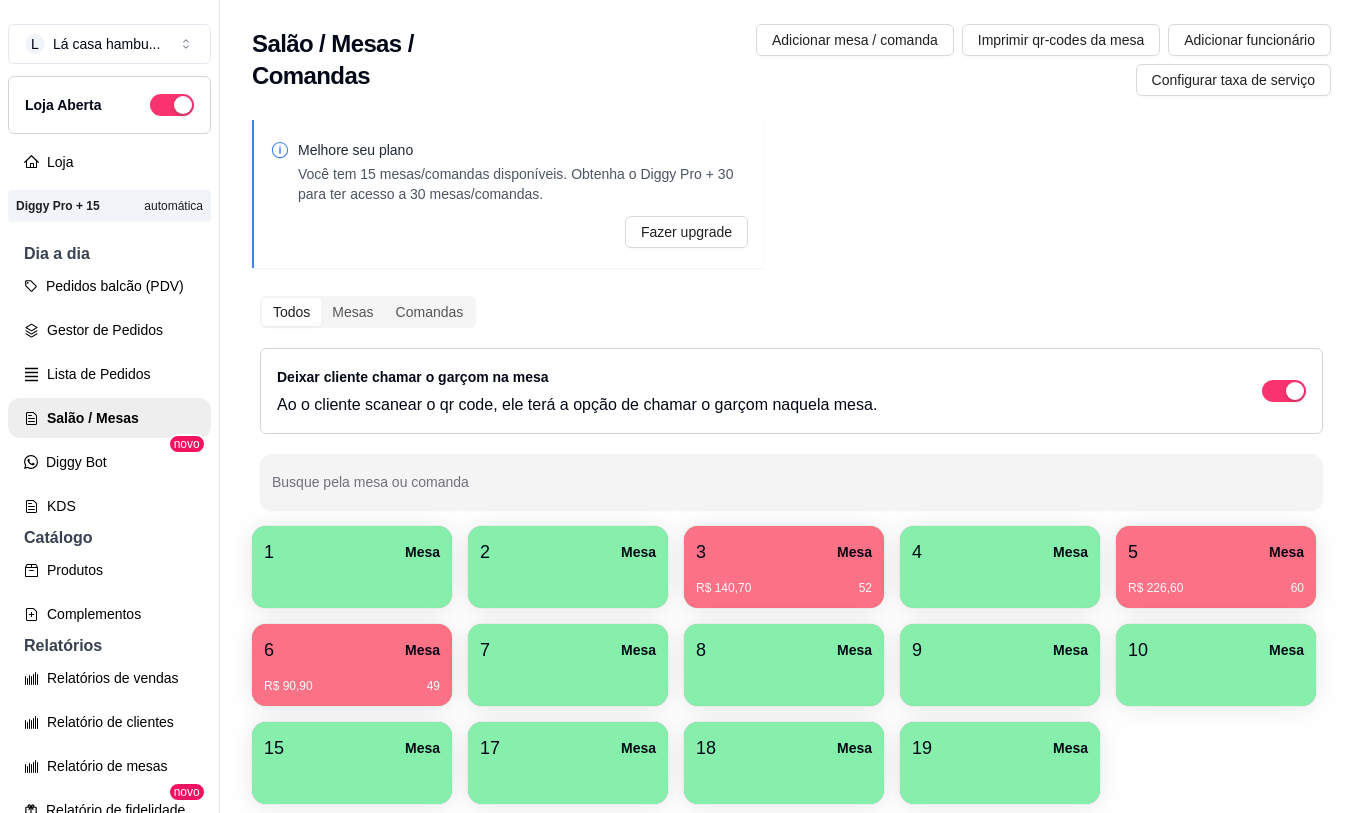 click on "R$ 90,90 49" at bounding box center (352, 686) 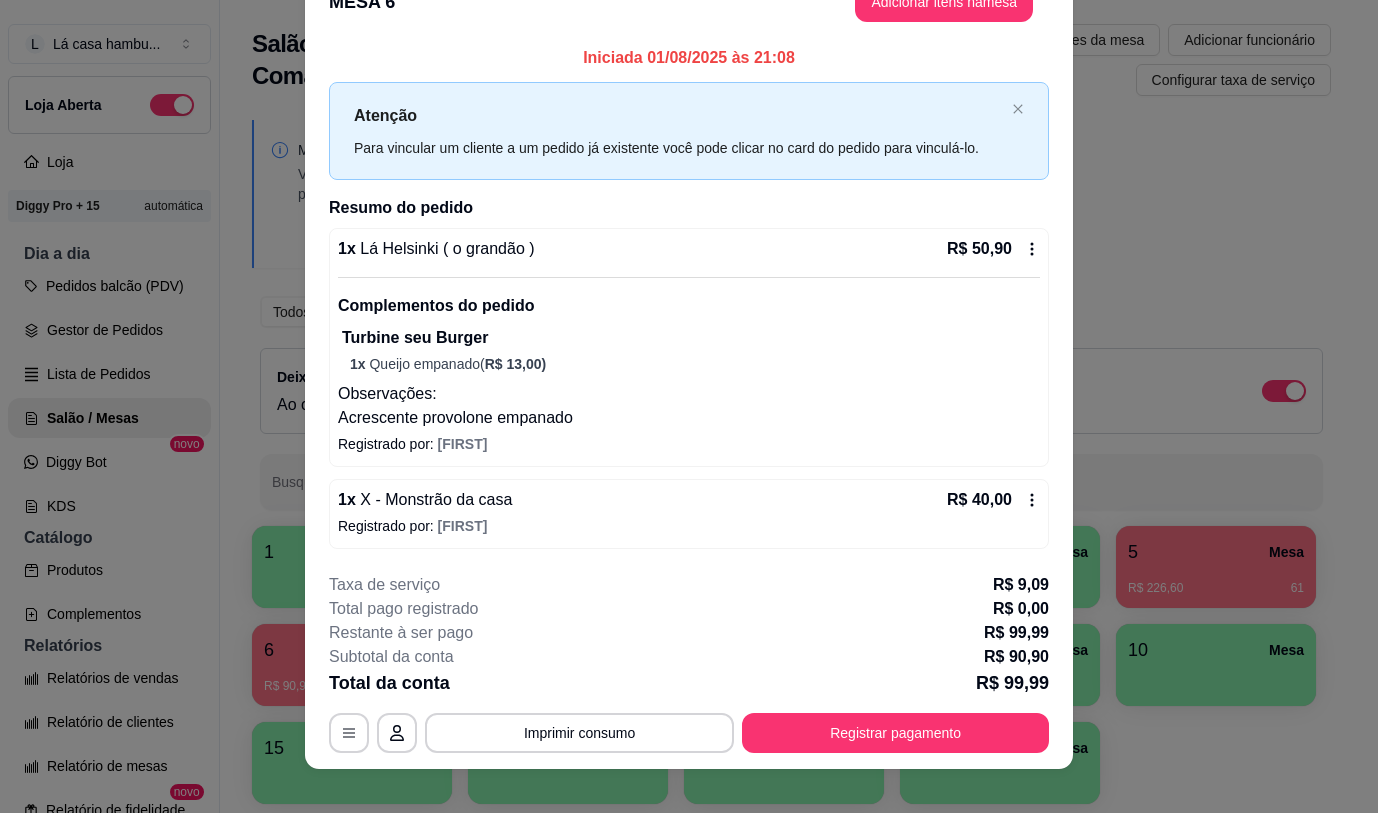 scroll, scrollTop: 59, scrollLeft: 0, axis: vertical 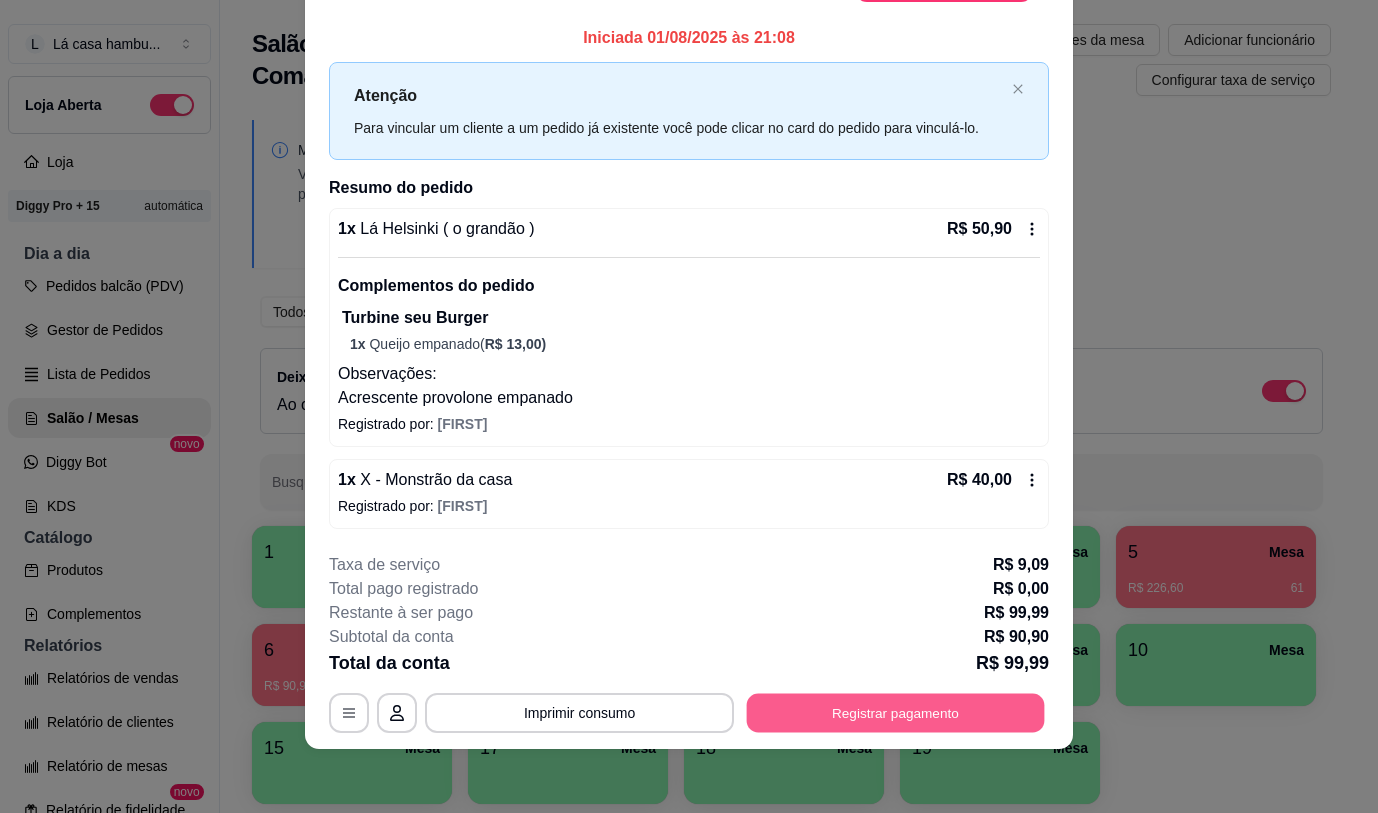 click on "Registrar pagamento" at bounding box center (896, 712) 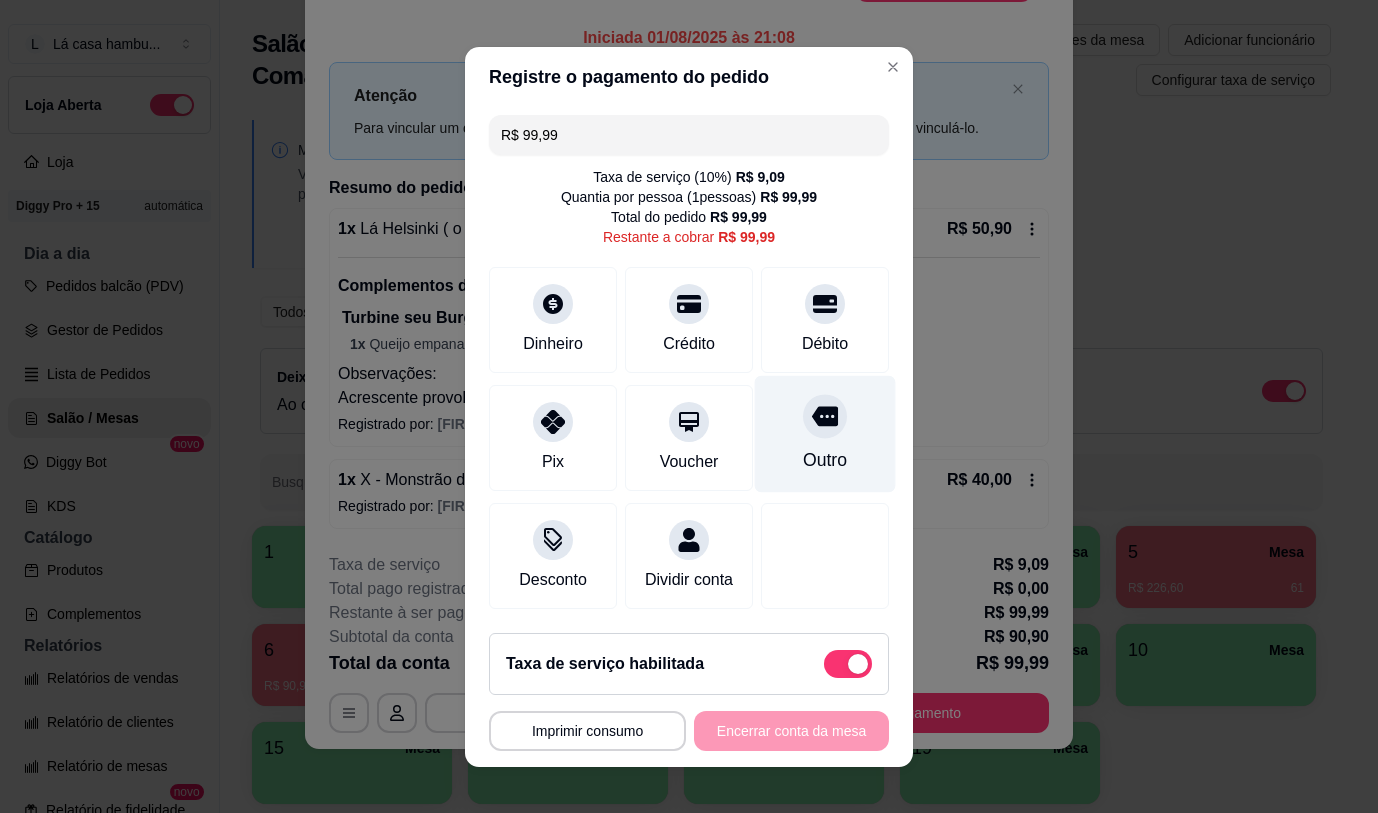 click 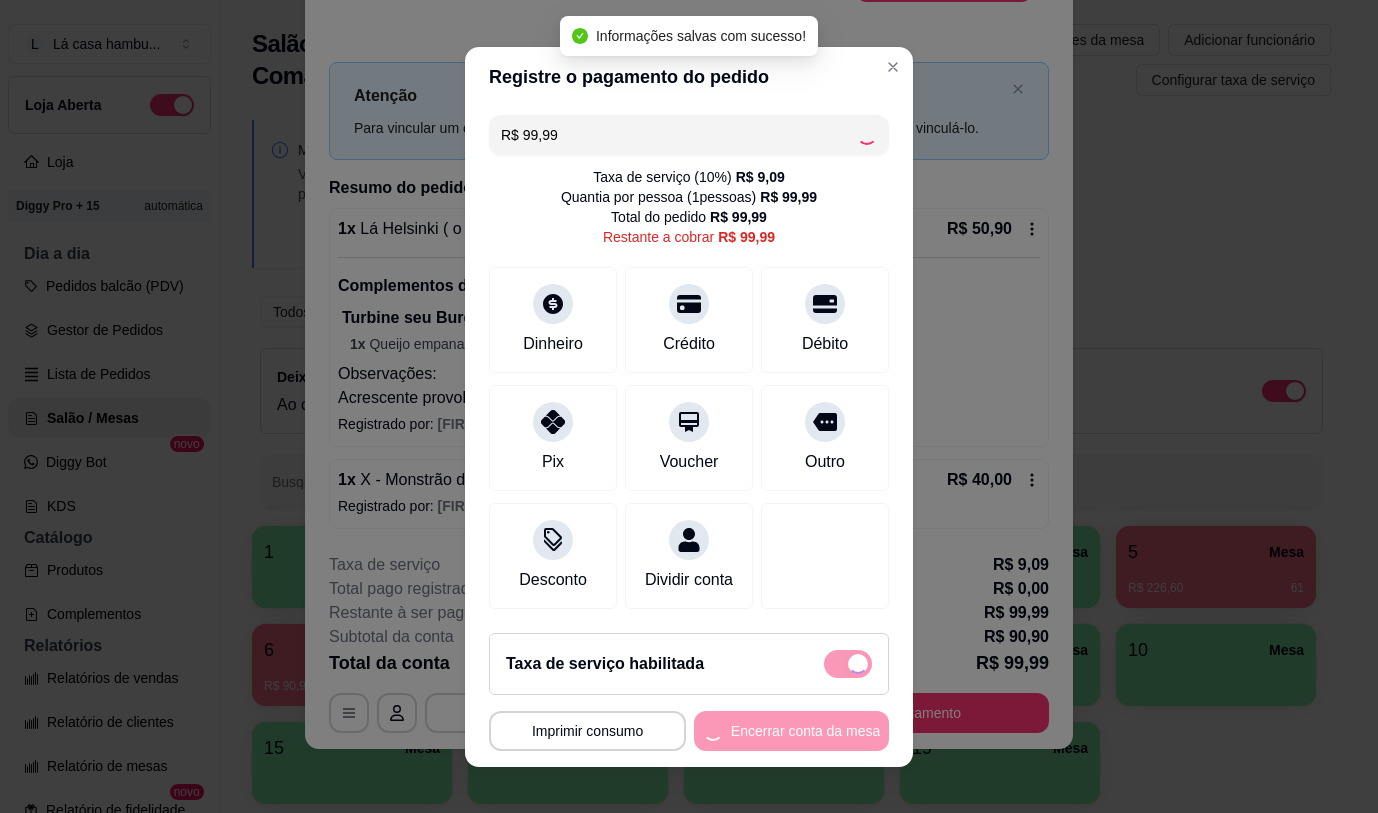 type on "R$ 0,00" 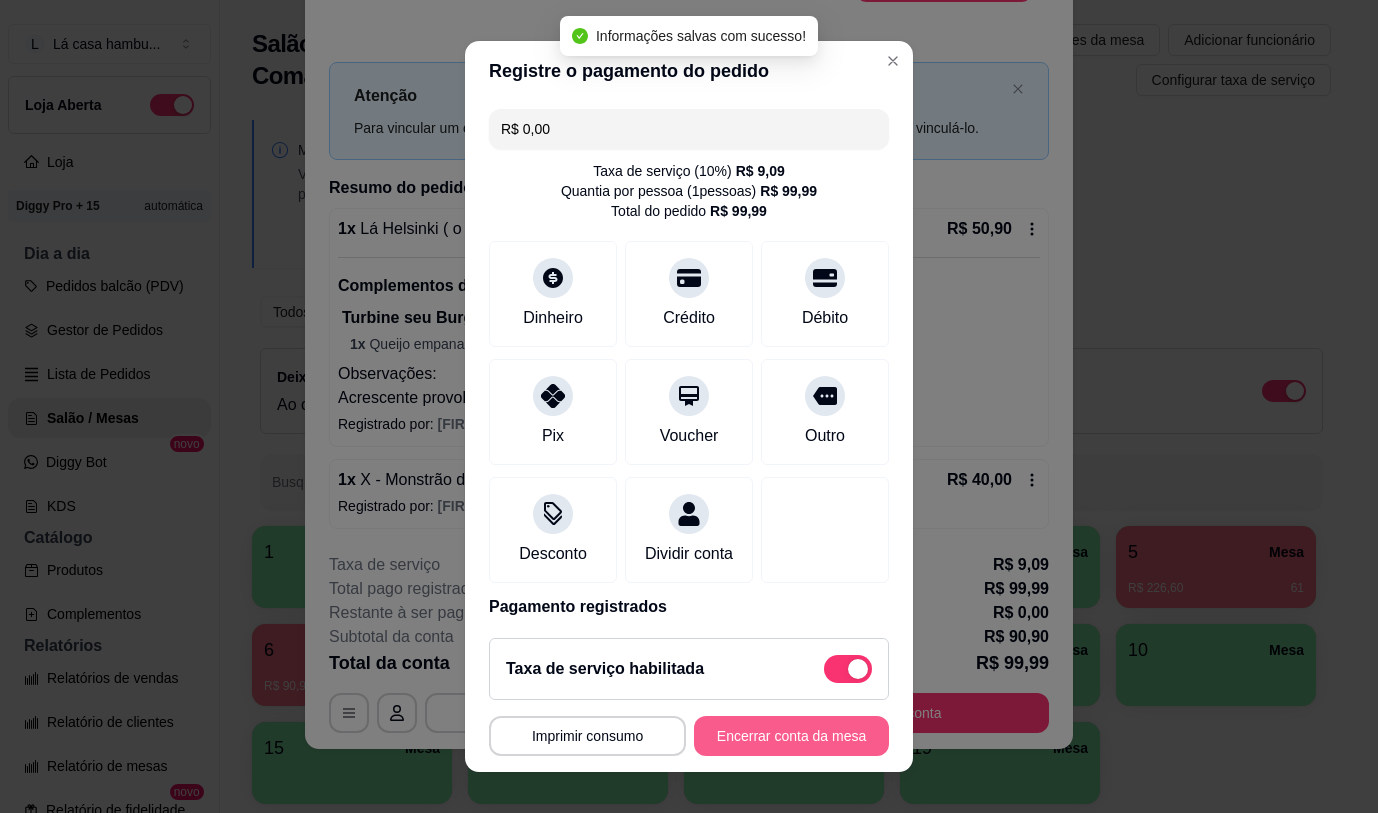 click on "Encerrar conta da mesa" at bounding box center (791, 736) 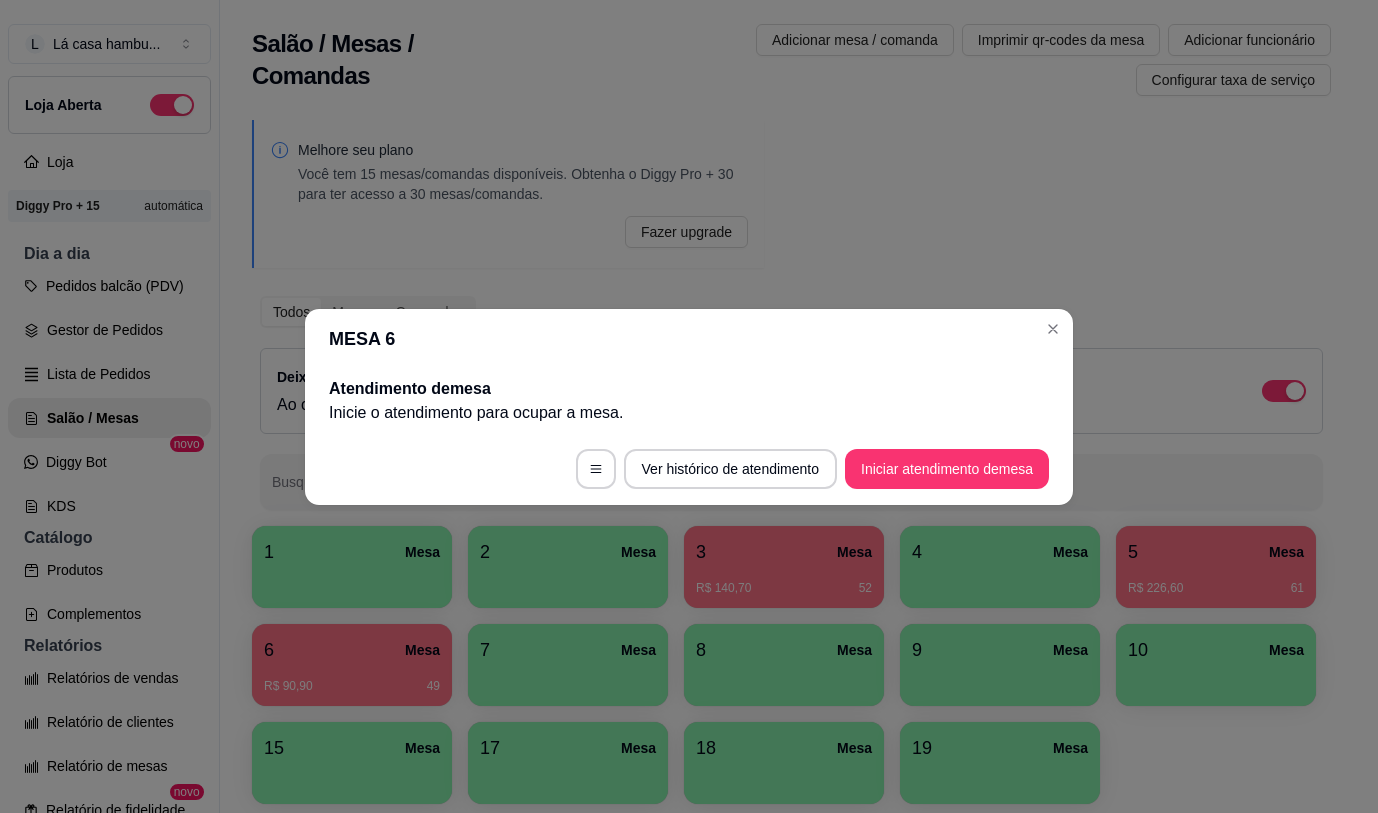 scroll, scrollTop: 0, scrollLeft: 0, axis: both 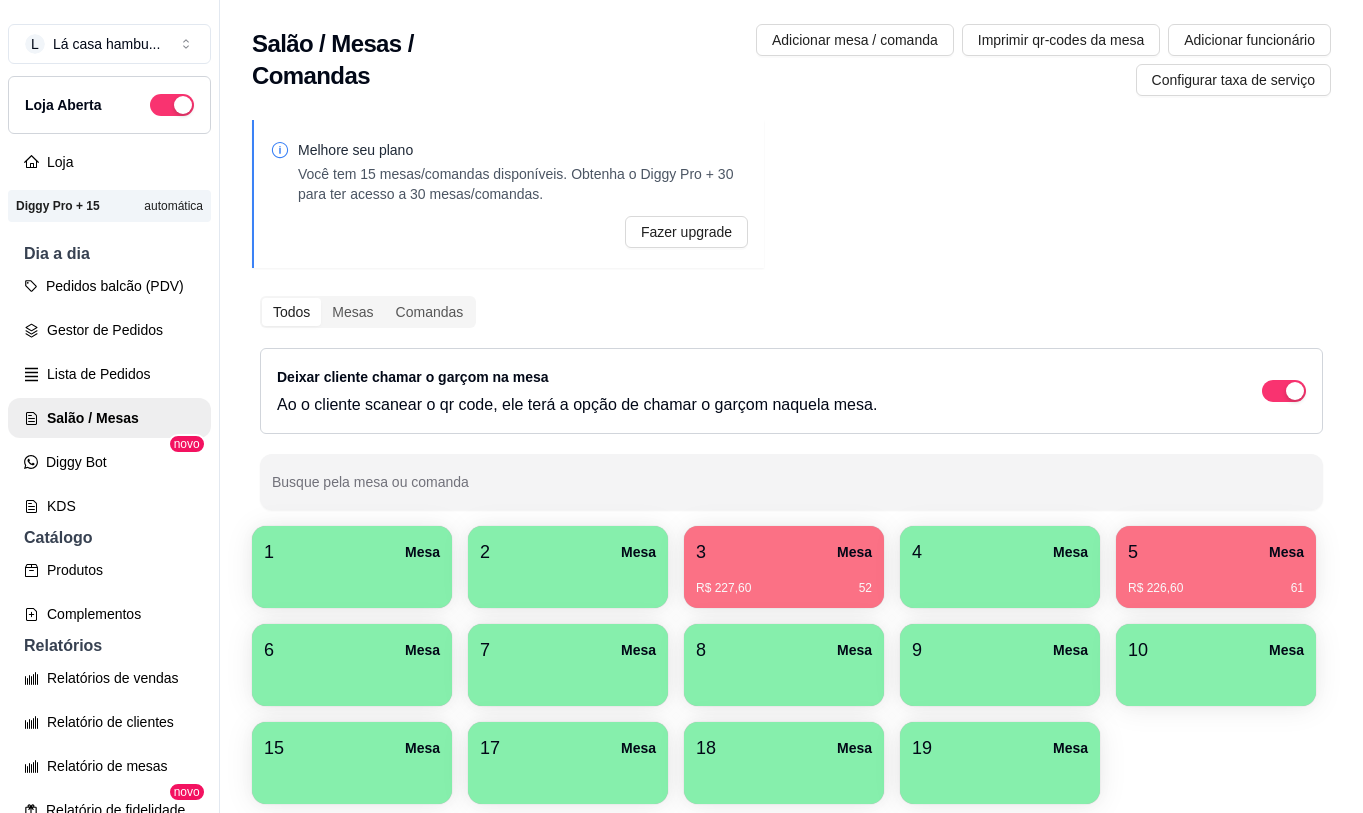 click on "5 Mesa R$ 226,60 61" at bounding box center [1216, 567] 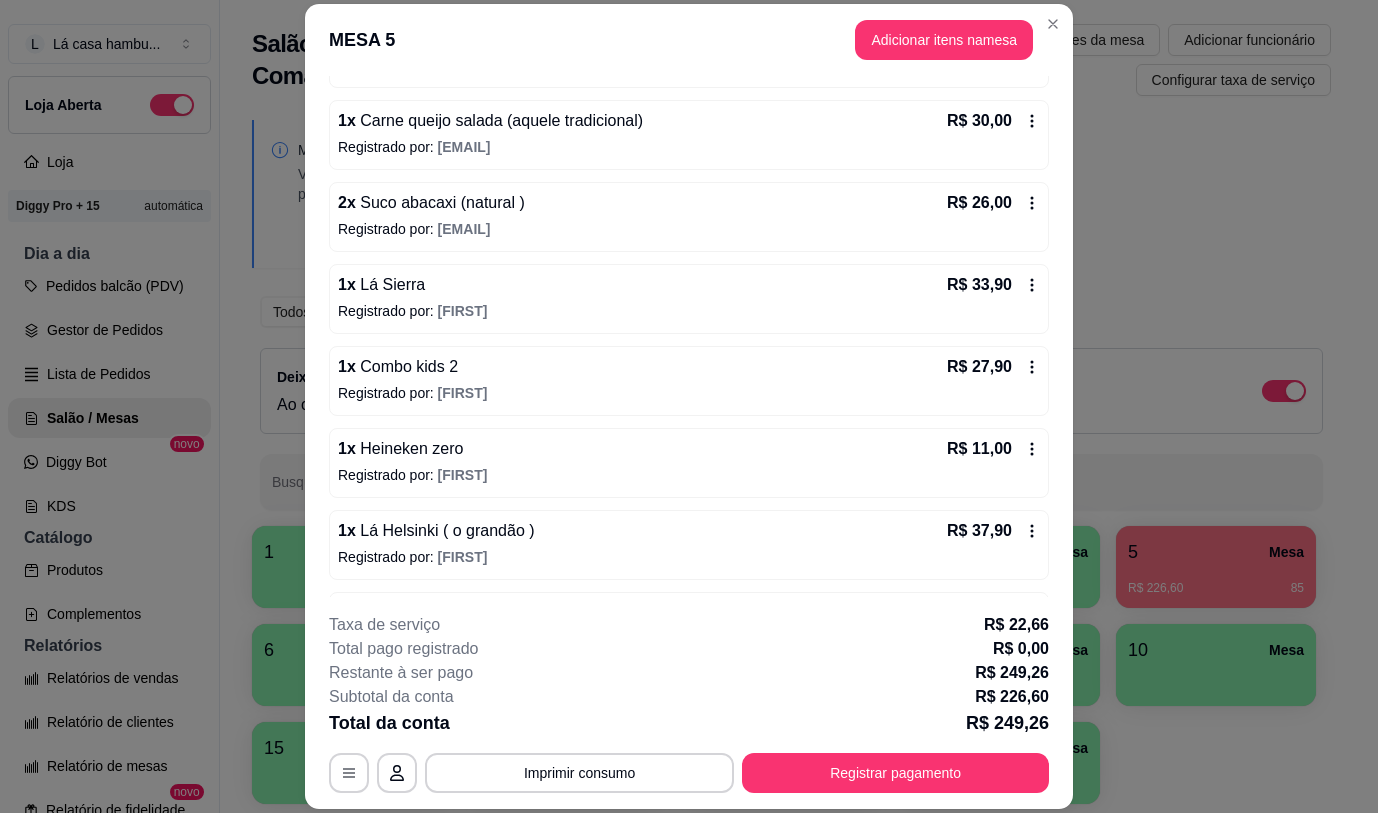 scroll, scrollTop: 402, scrollLeft: 0, axis: vertical 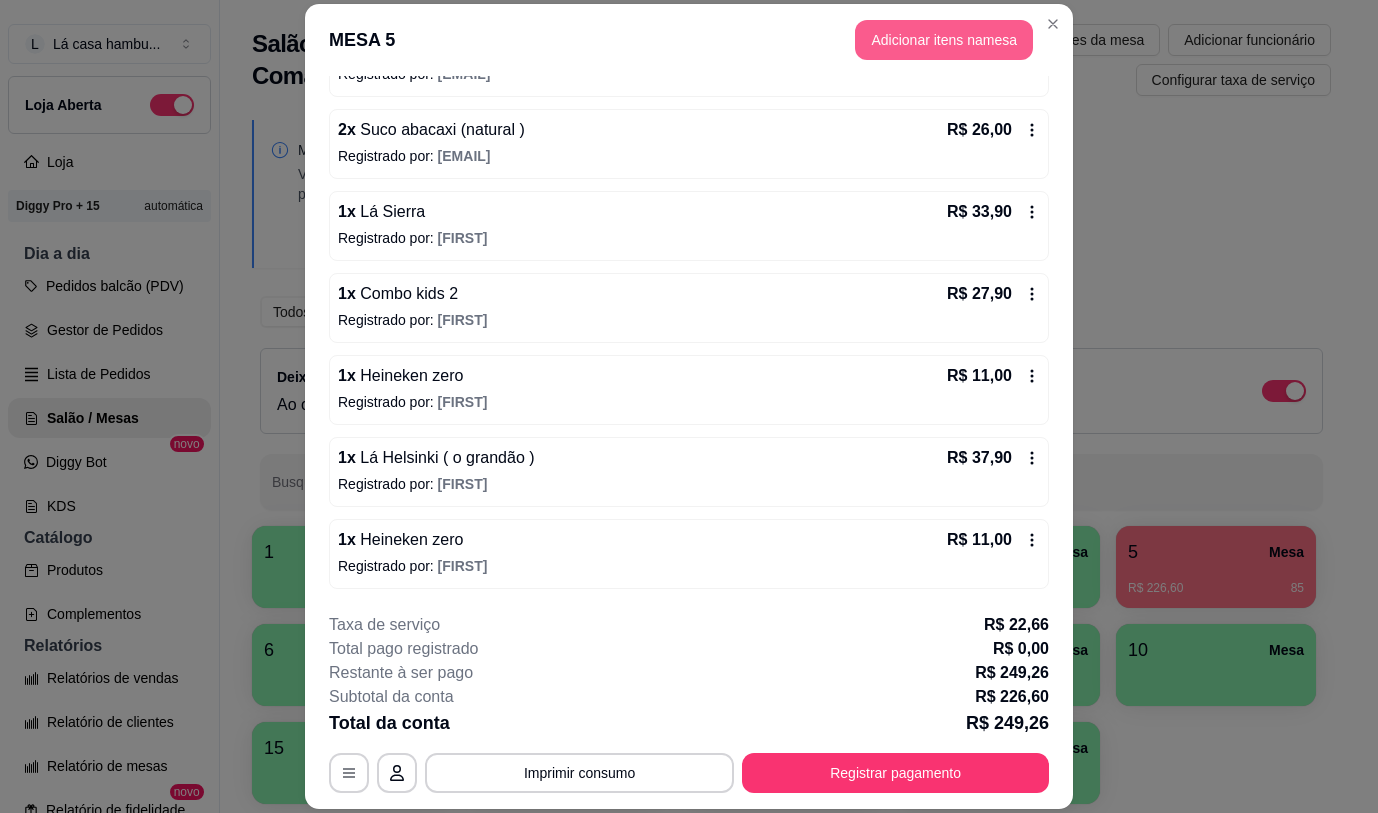 click on "Adicionar itens na  mesa" at bounding box center [944, 40] 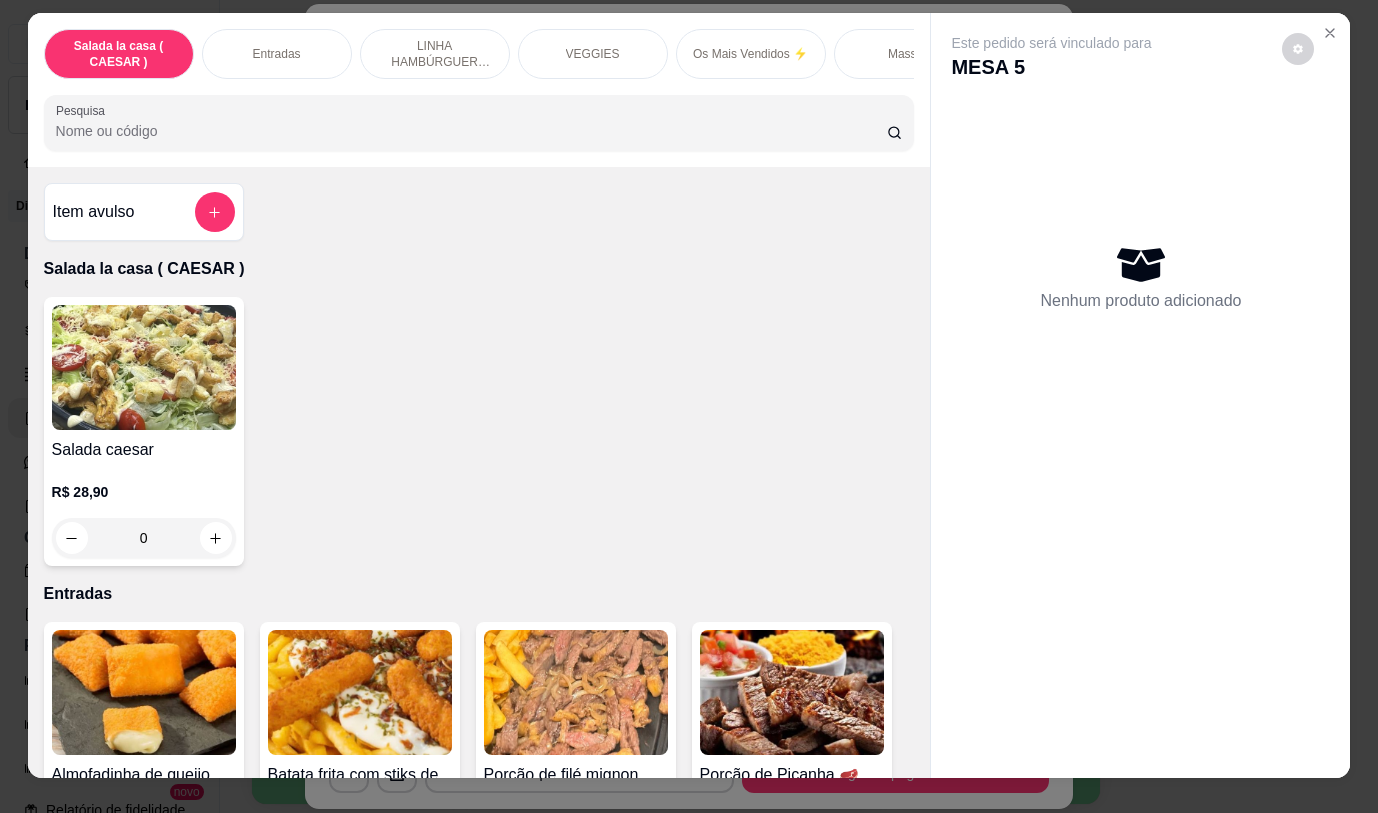 scroll, scrollTop: 0, scrollLeft: 0, axis: both 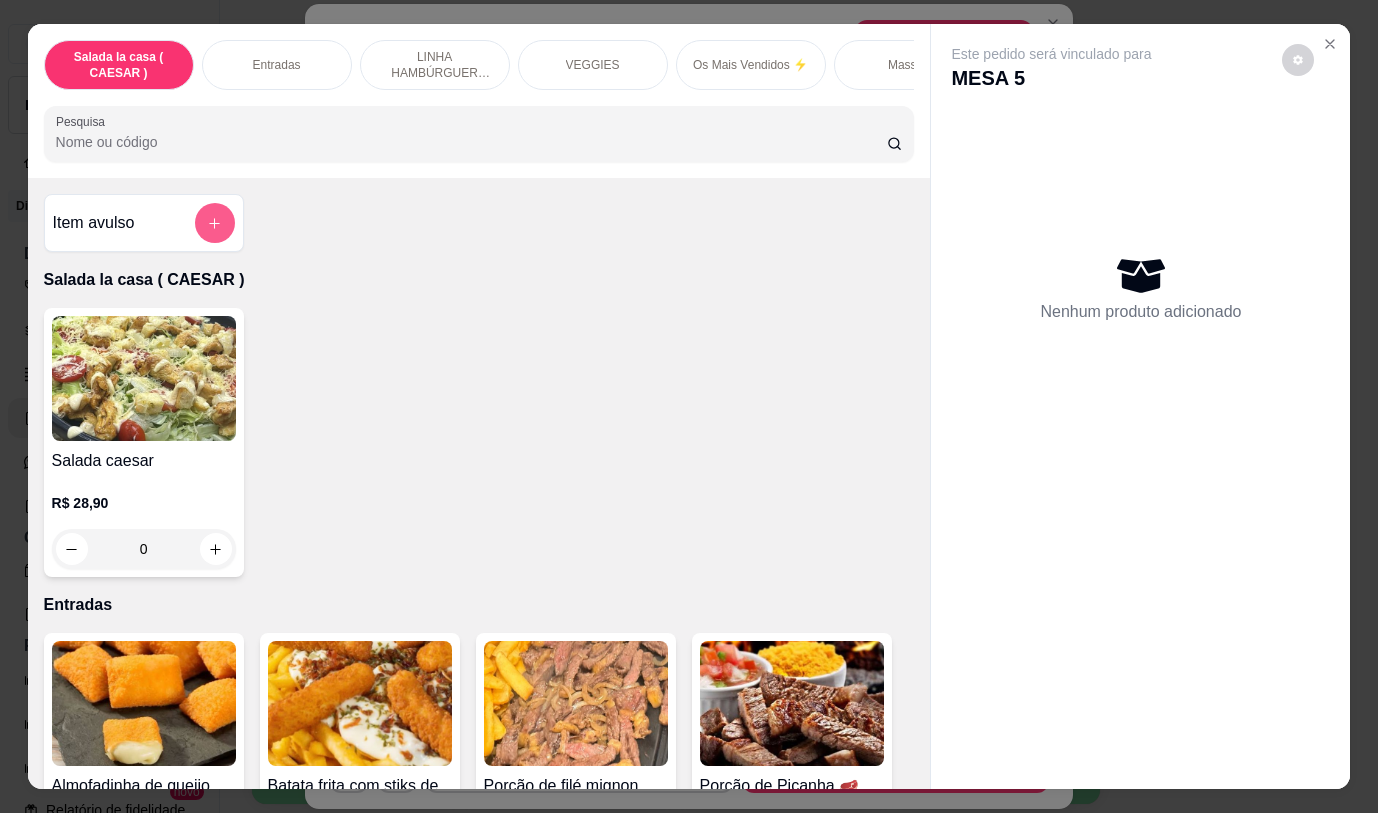 click at bounding box center (215, 223) 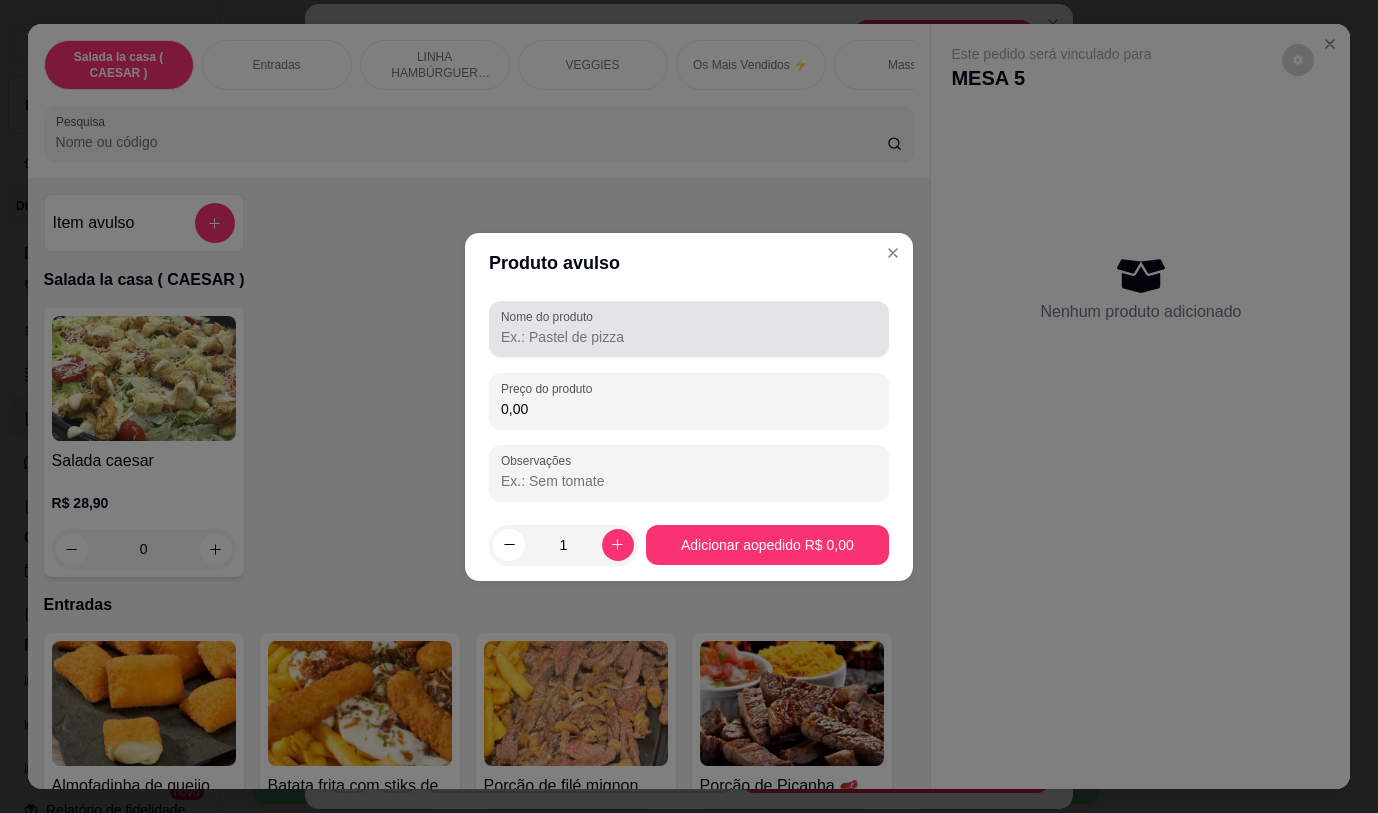 click on "Nome do produto" at bounding box center [689, 337] 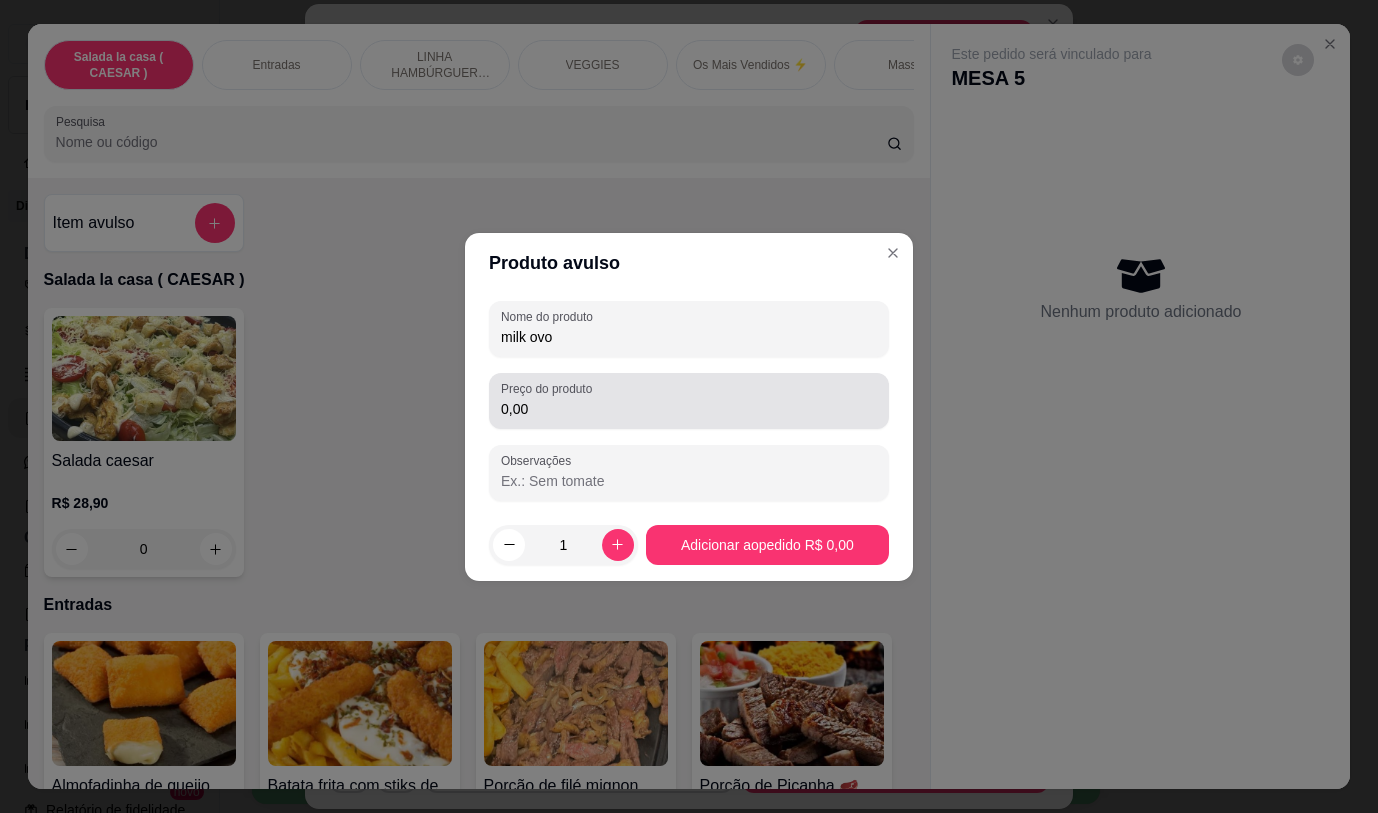 type on "milk ovo" 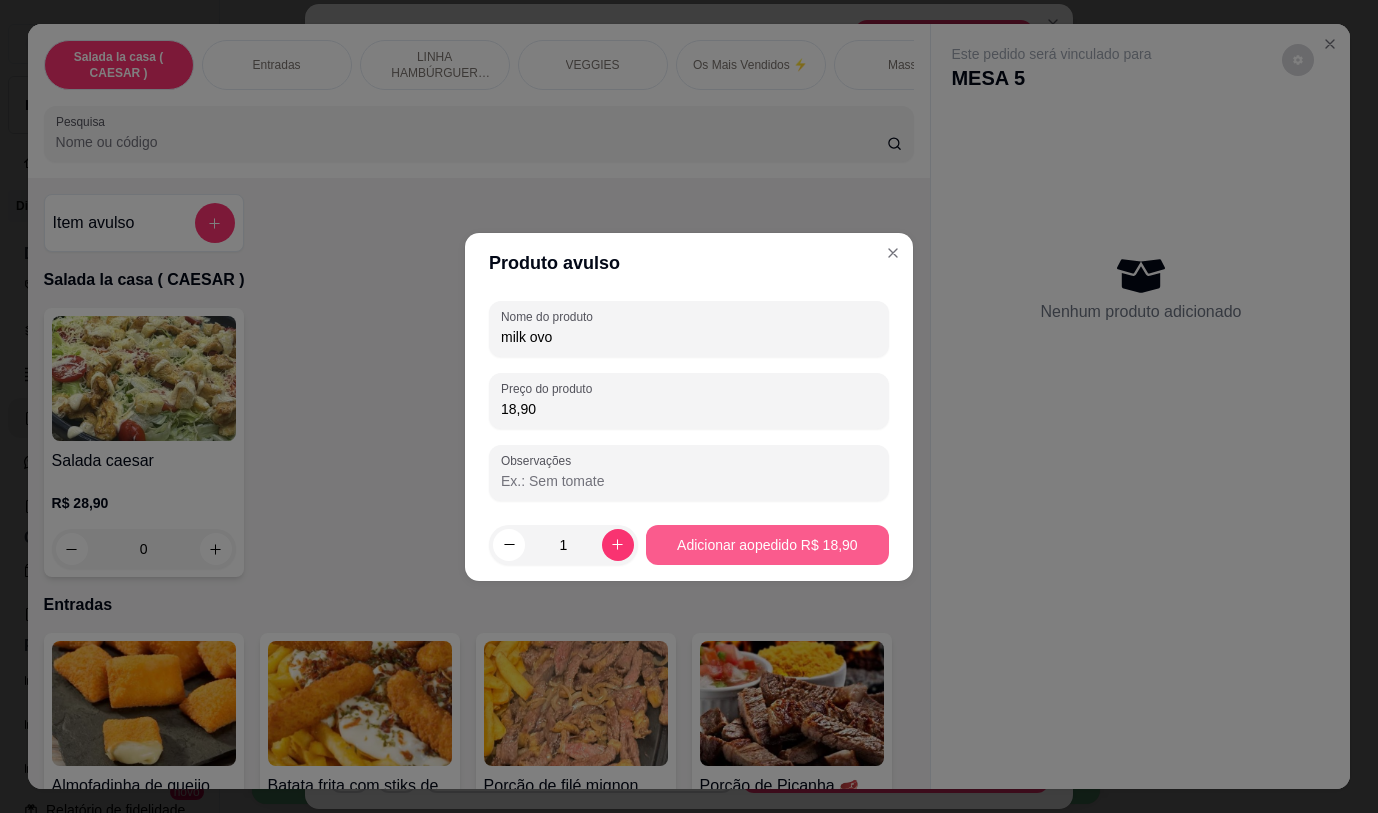 type on "18,90" 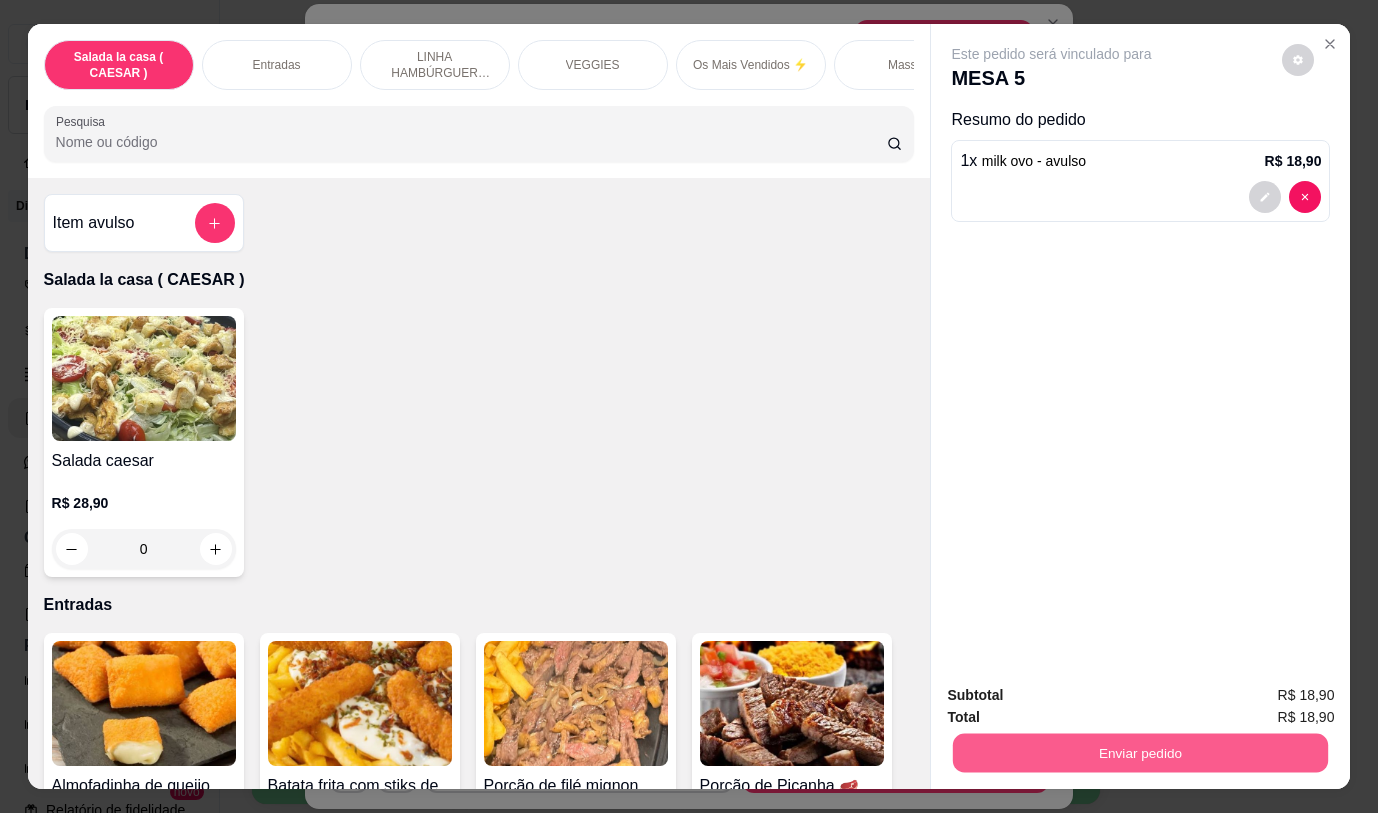 click on "Enviar pedido" at bounding box center [1140, 752] 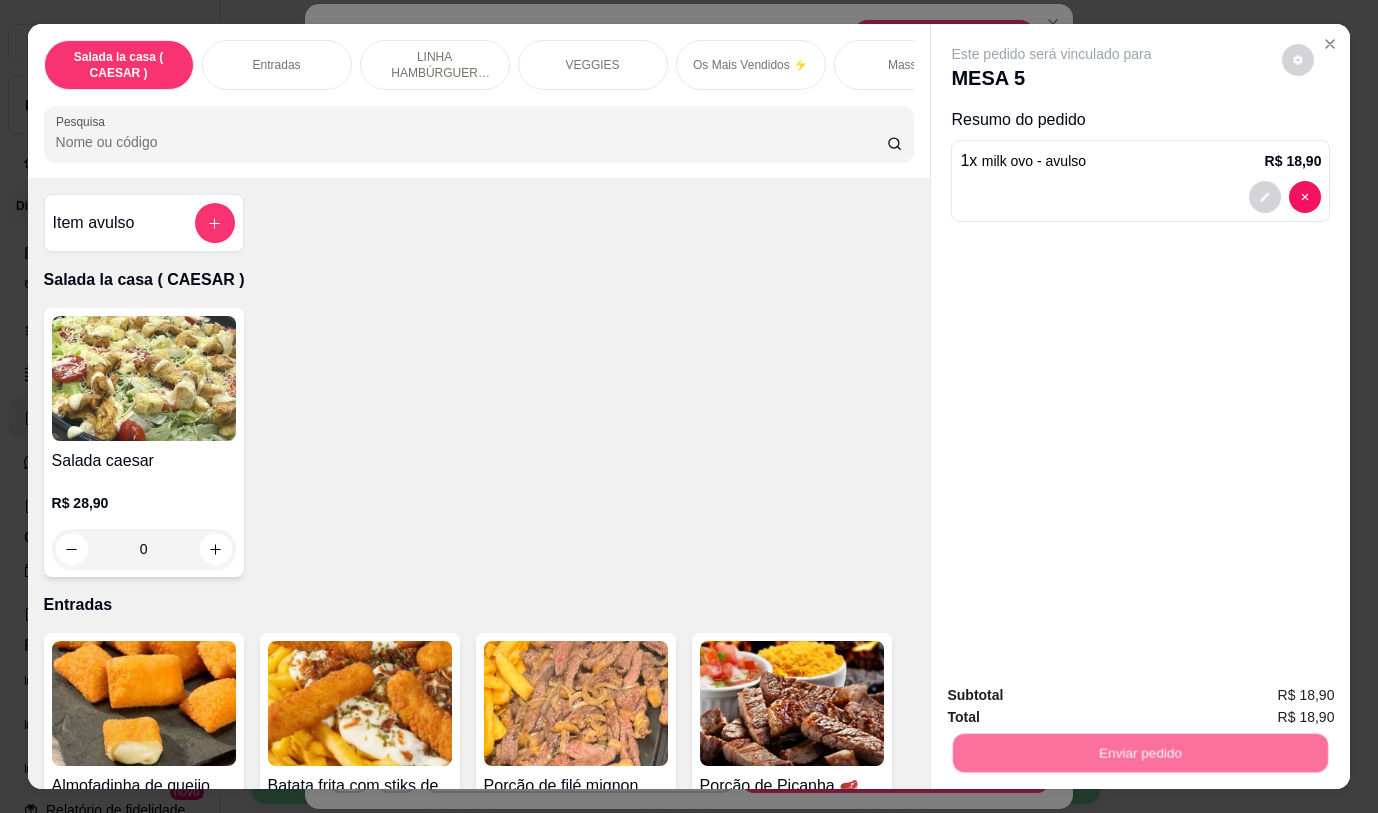 click on "Não registrar e enviar pedido" at bounding box center [1075, 696] 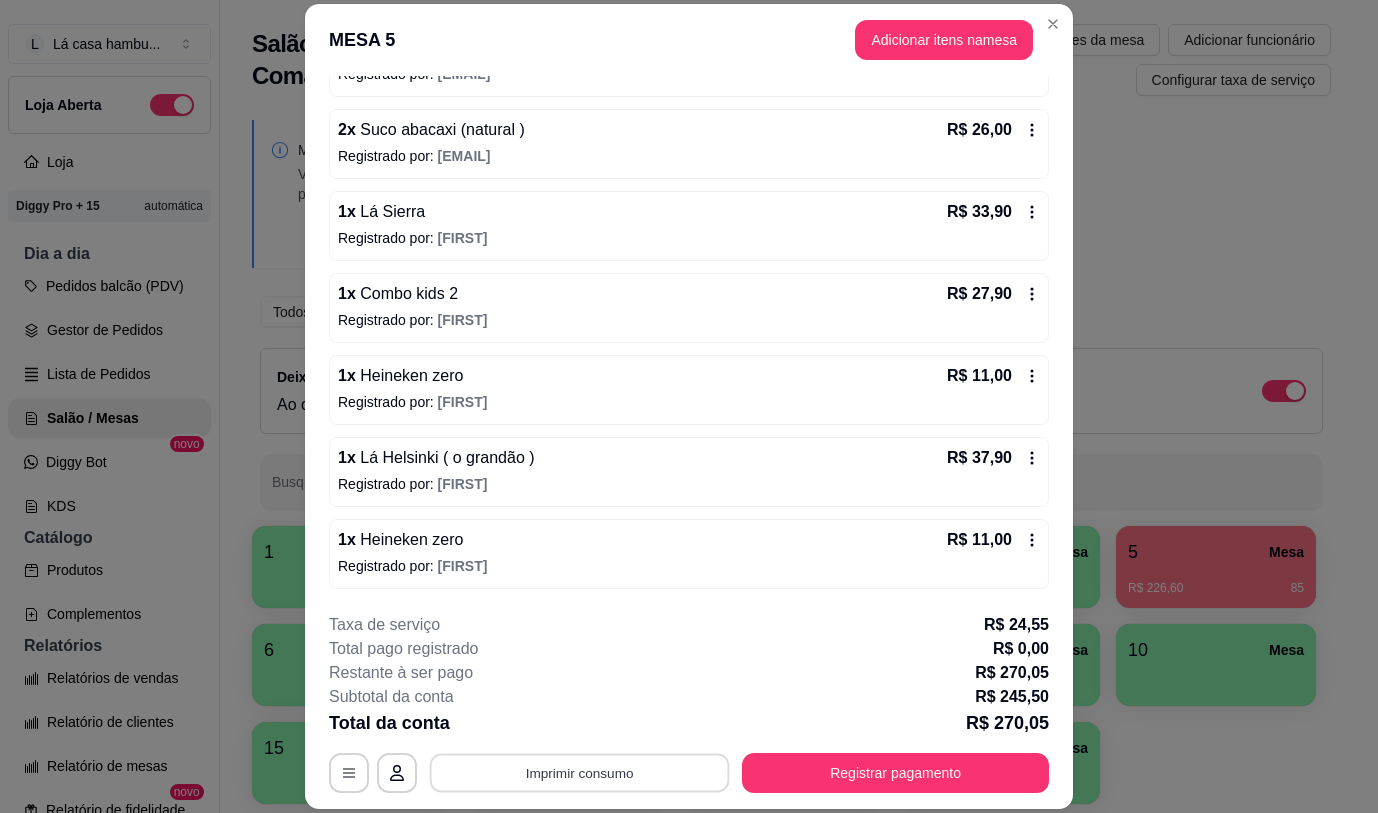 click on "Imprimir consumo" at bounding box center [580, 773] 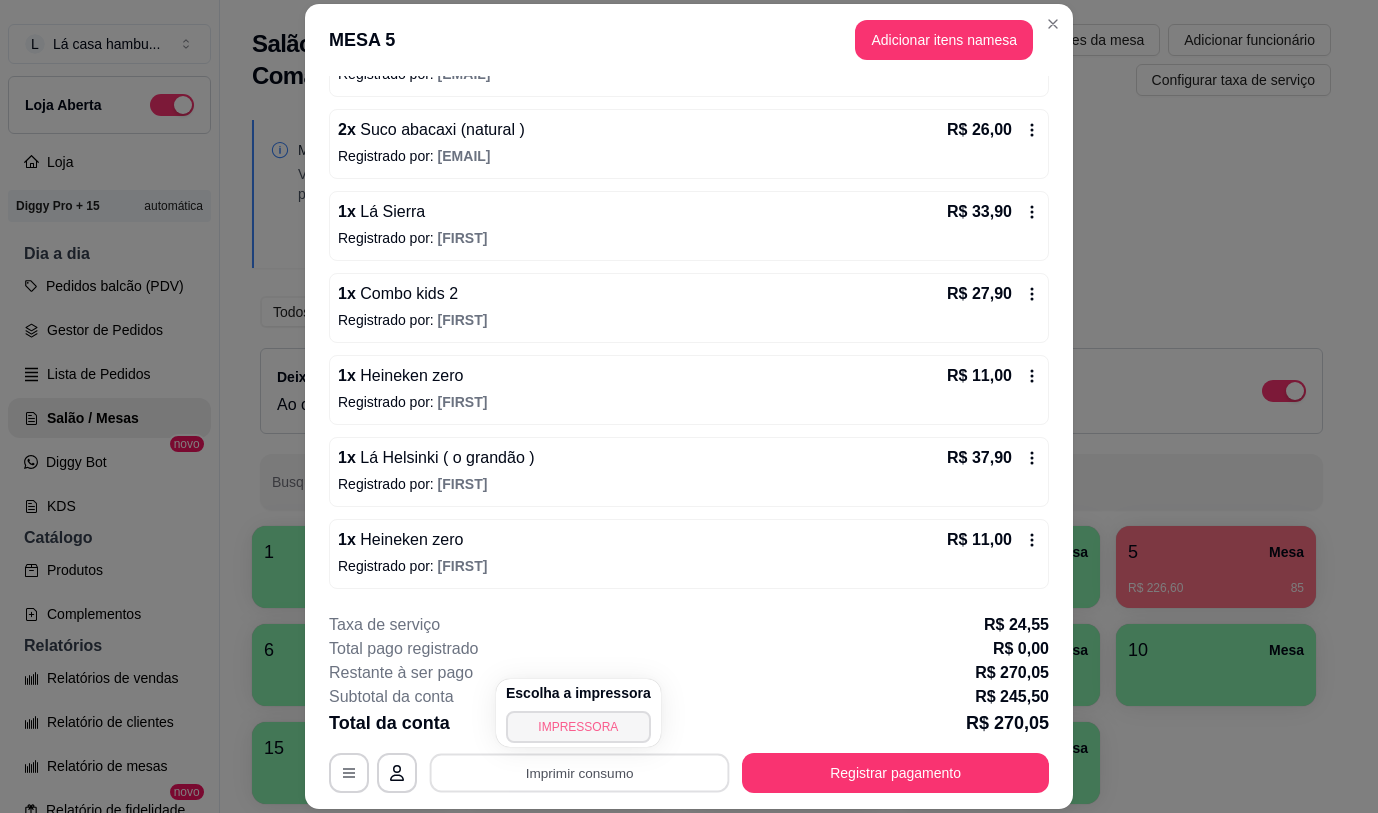 click on "IMPRESSORA" at bounding box center (578, 727) 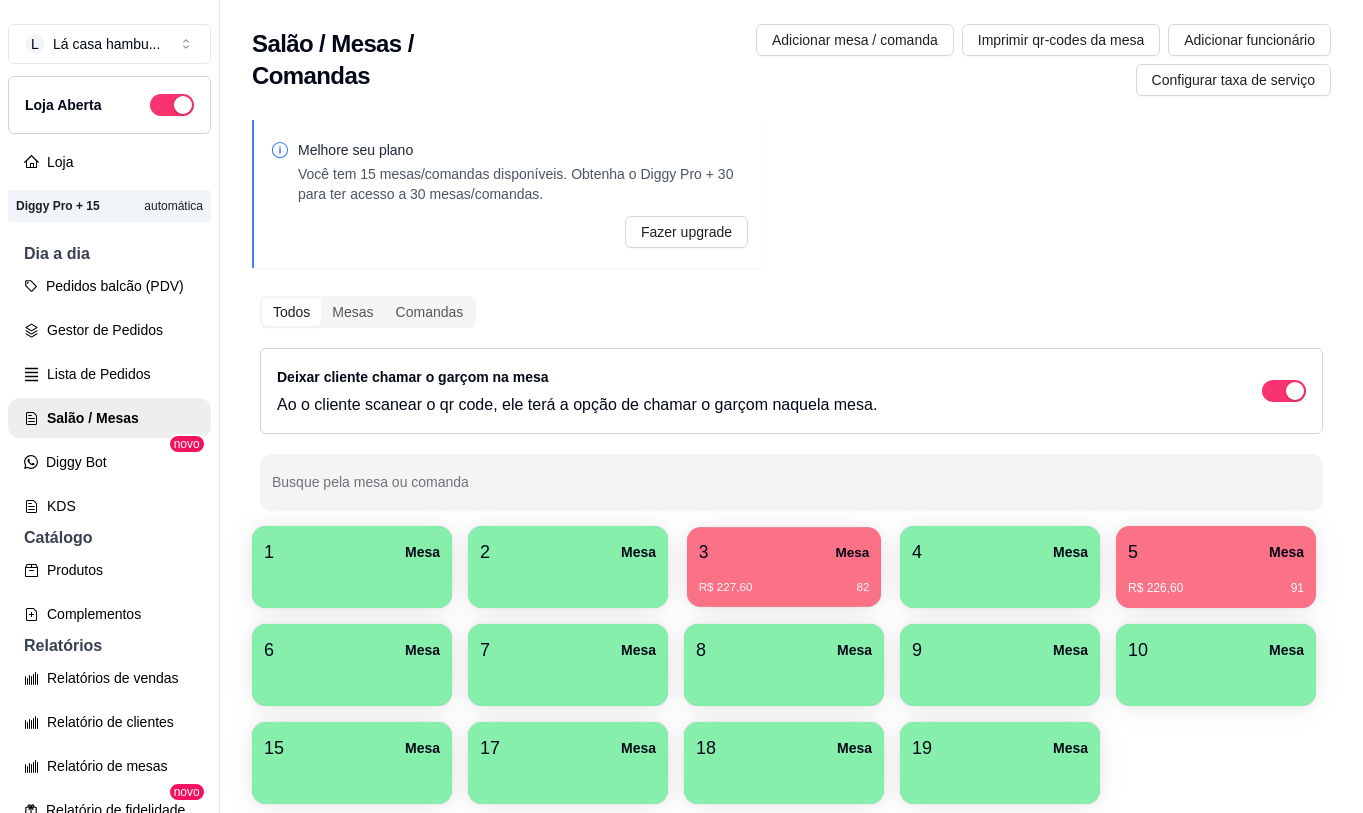 click on "R$ 227,60 82" at bounding box center [784, 580] 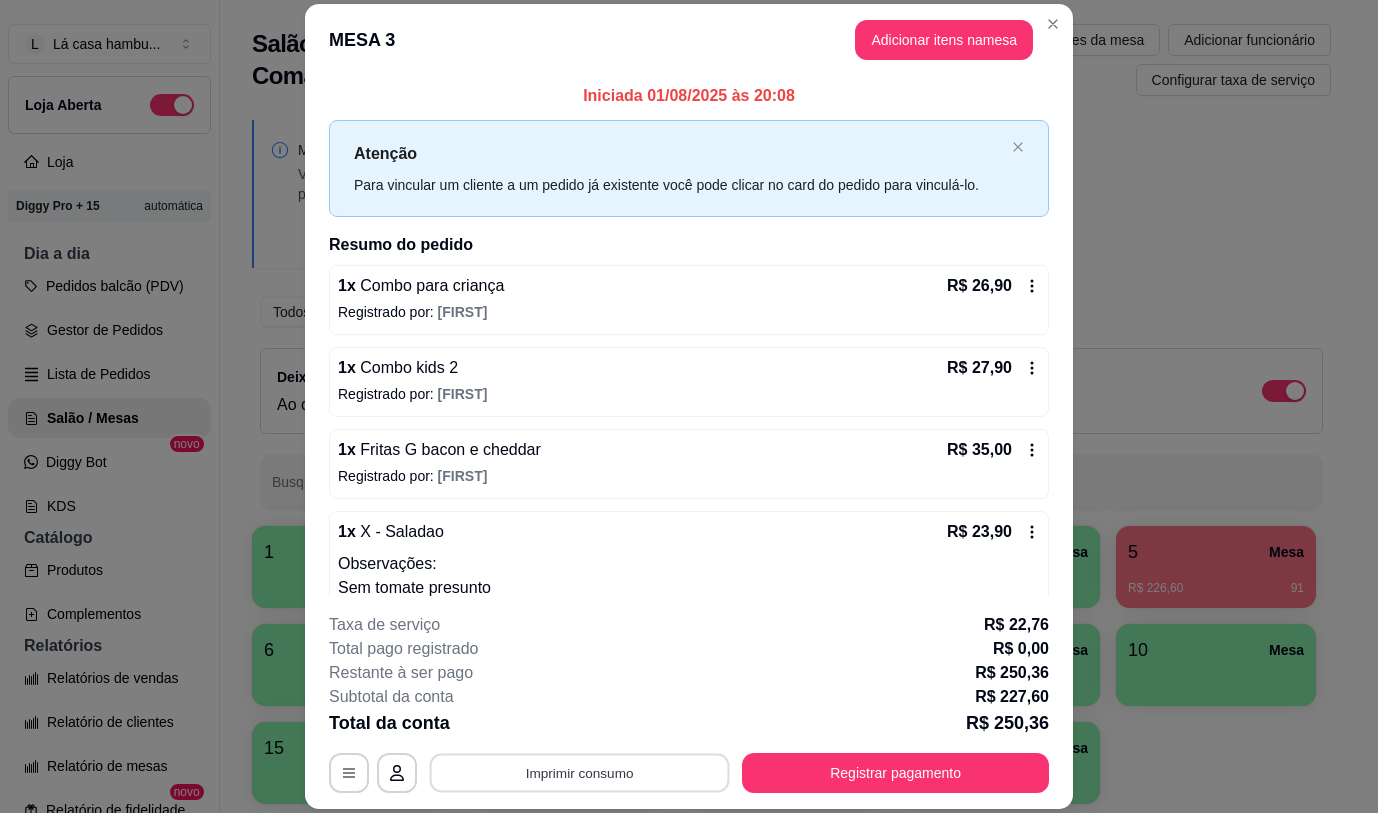 click on "Imprimir consumo" at bounding box center (580, 773) 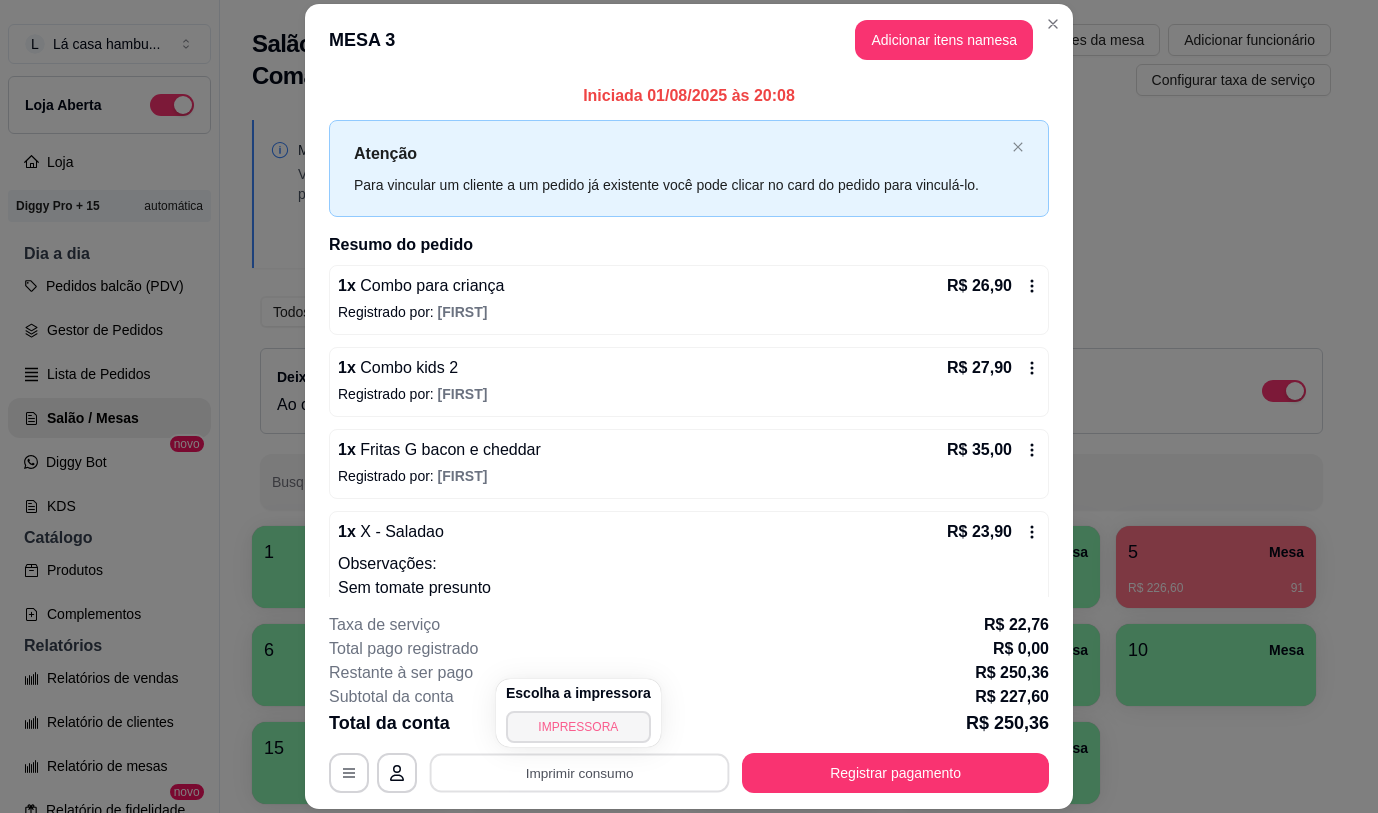 click on "IMPRESSORA" at bounding box center (578, 727) 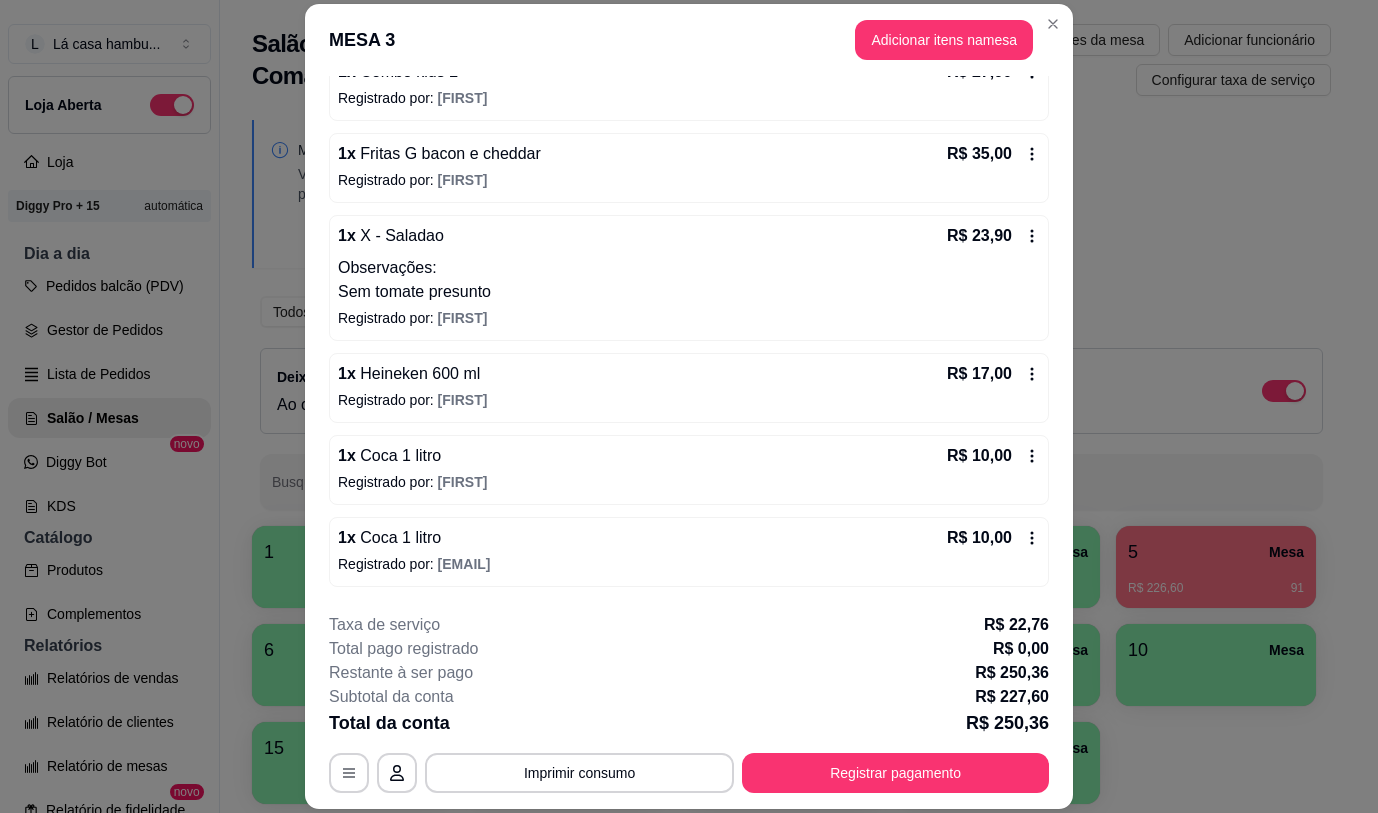 scroll, scrollTop: 400, scrollLeft: 0, axis: vertical 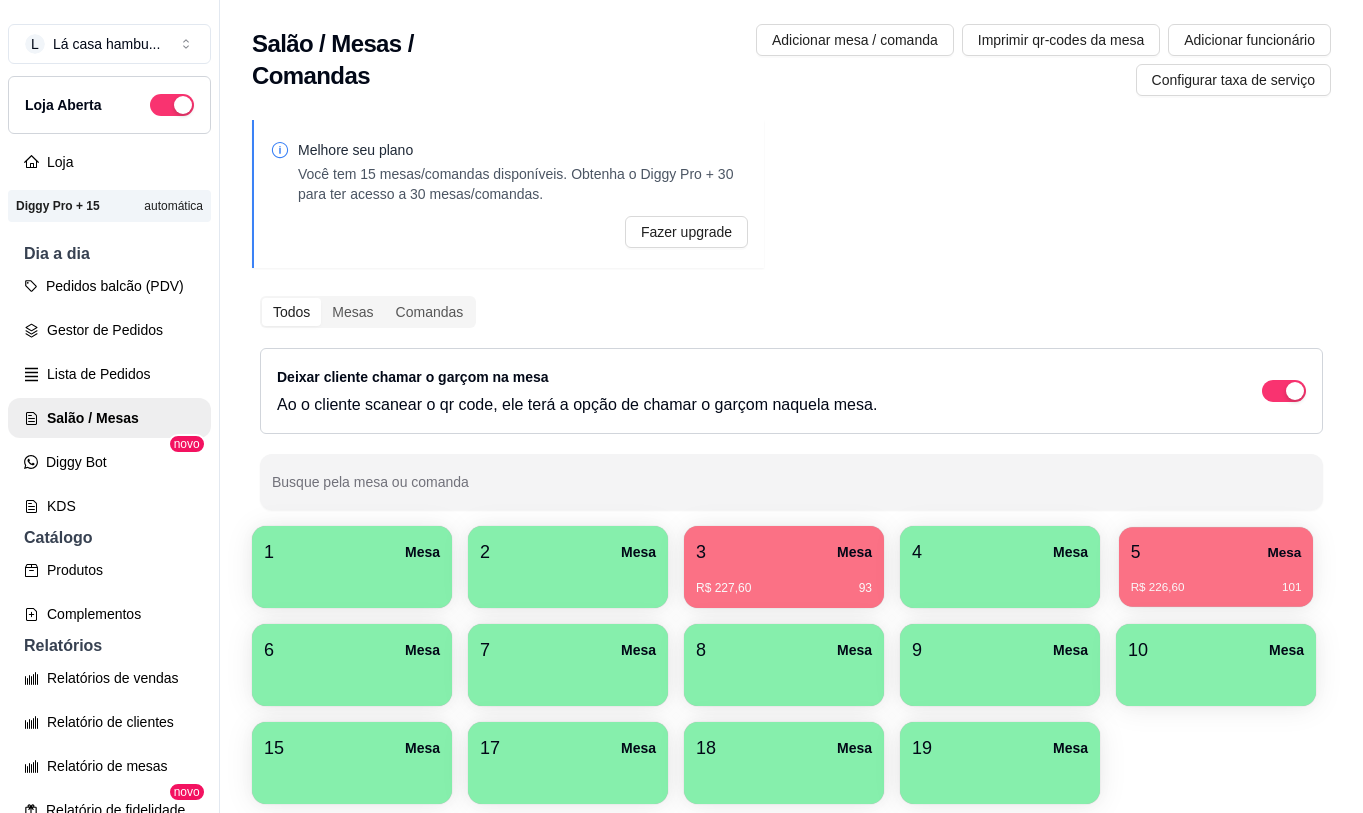 click on "5 Mesa" at bounding box center (1216, 552) 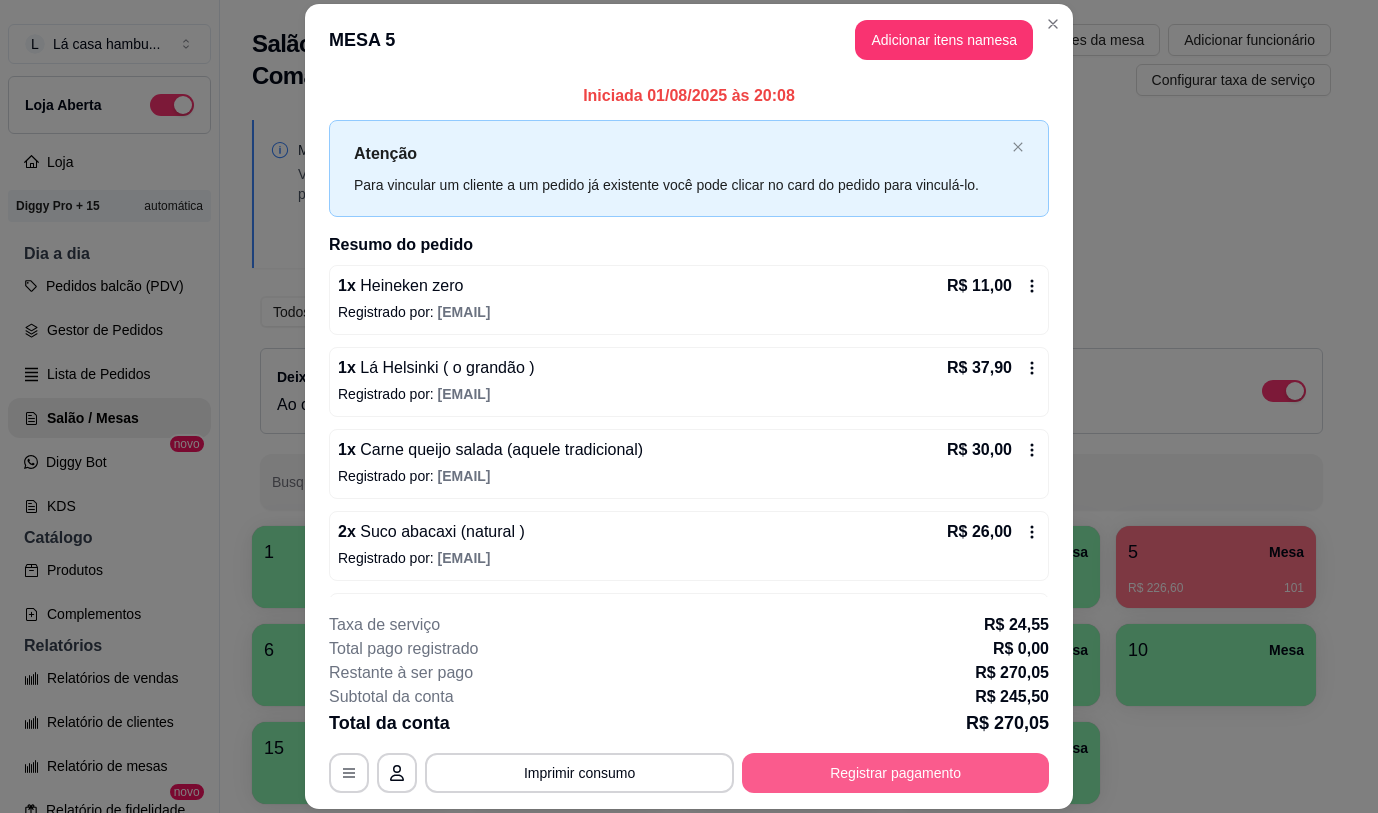 click on "Registrar pagamento" at bounding box center (895, 773) 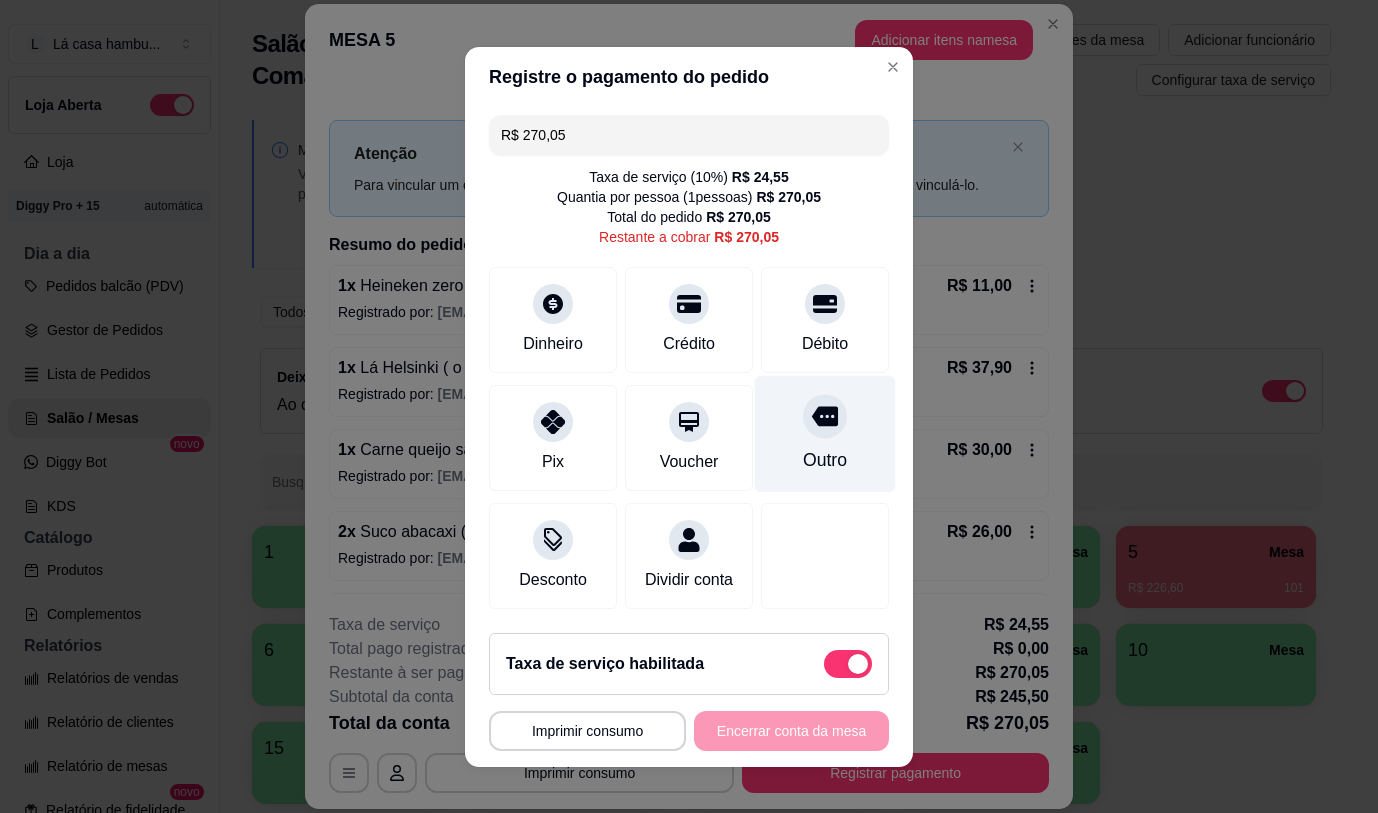 click 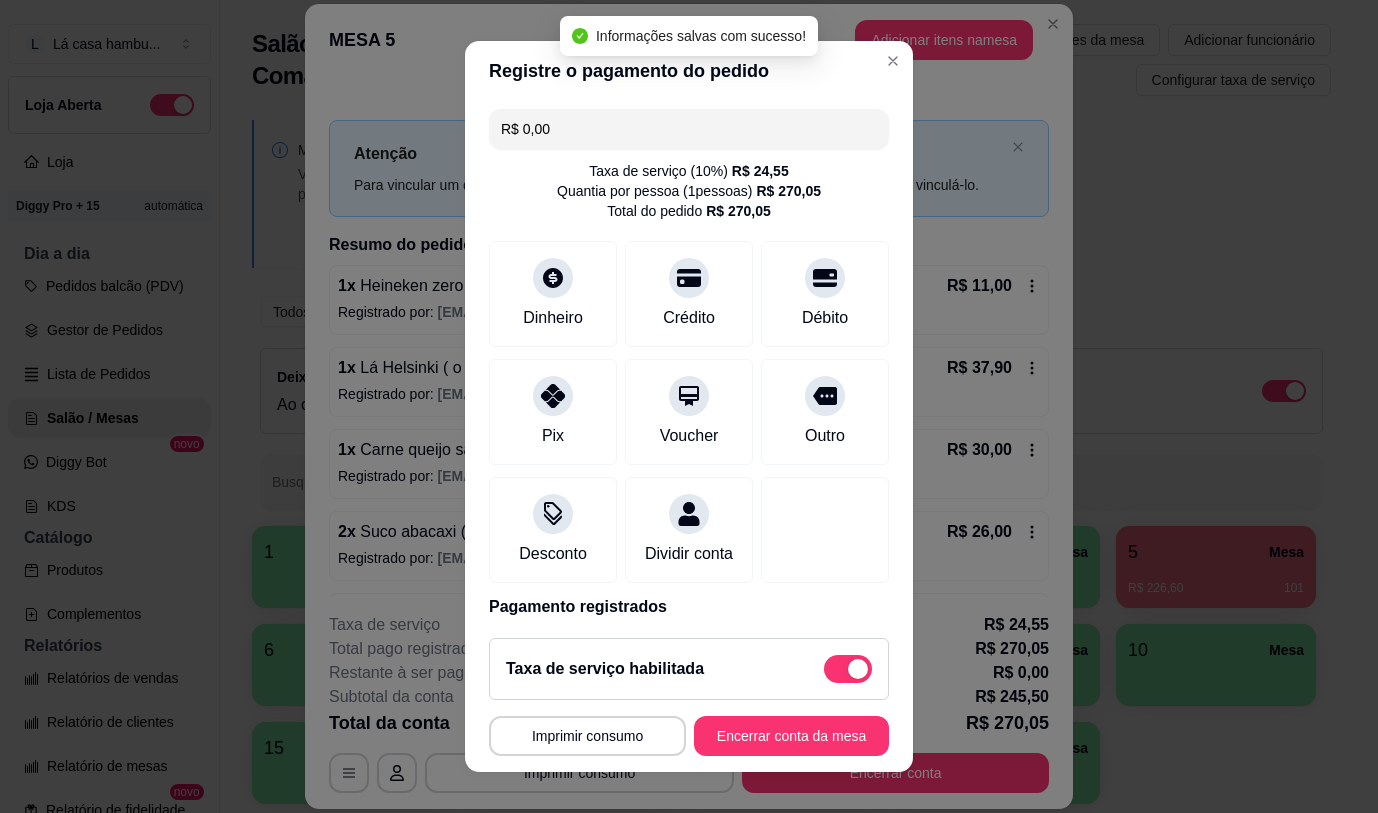 type on "R$ 0,00" 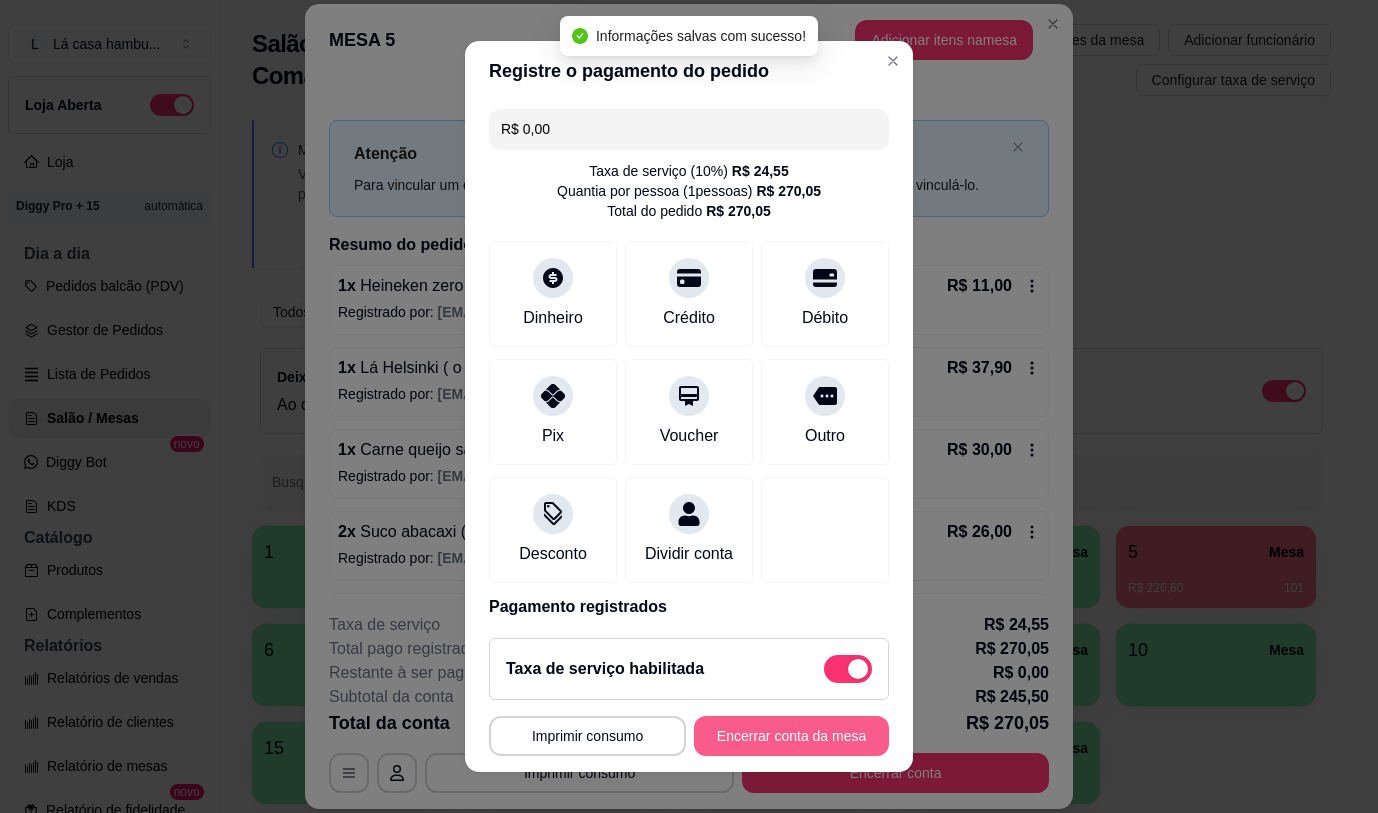 click on "Encerrar conta da mesa" at bounding box center [791, 736] 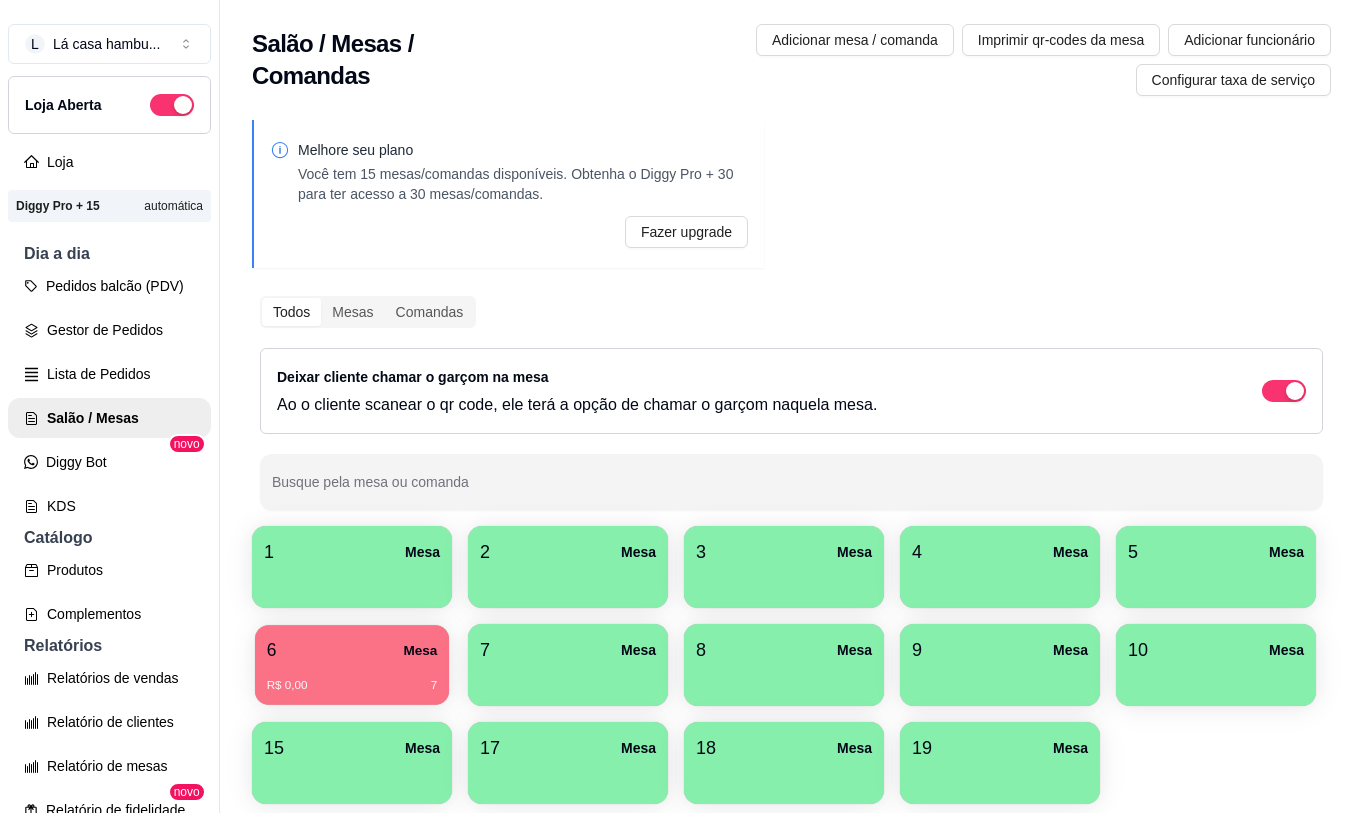 click on "R$ 0,00 7" at bounding box center (352, 678) 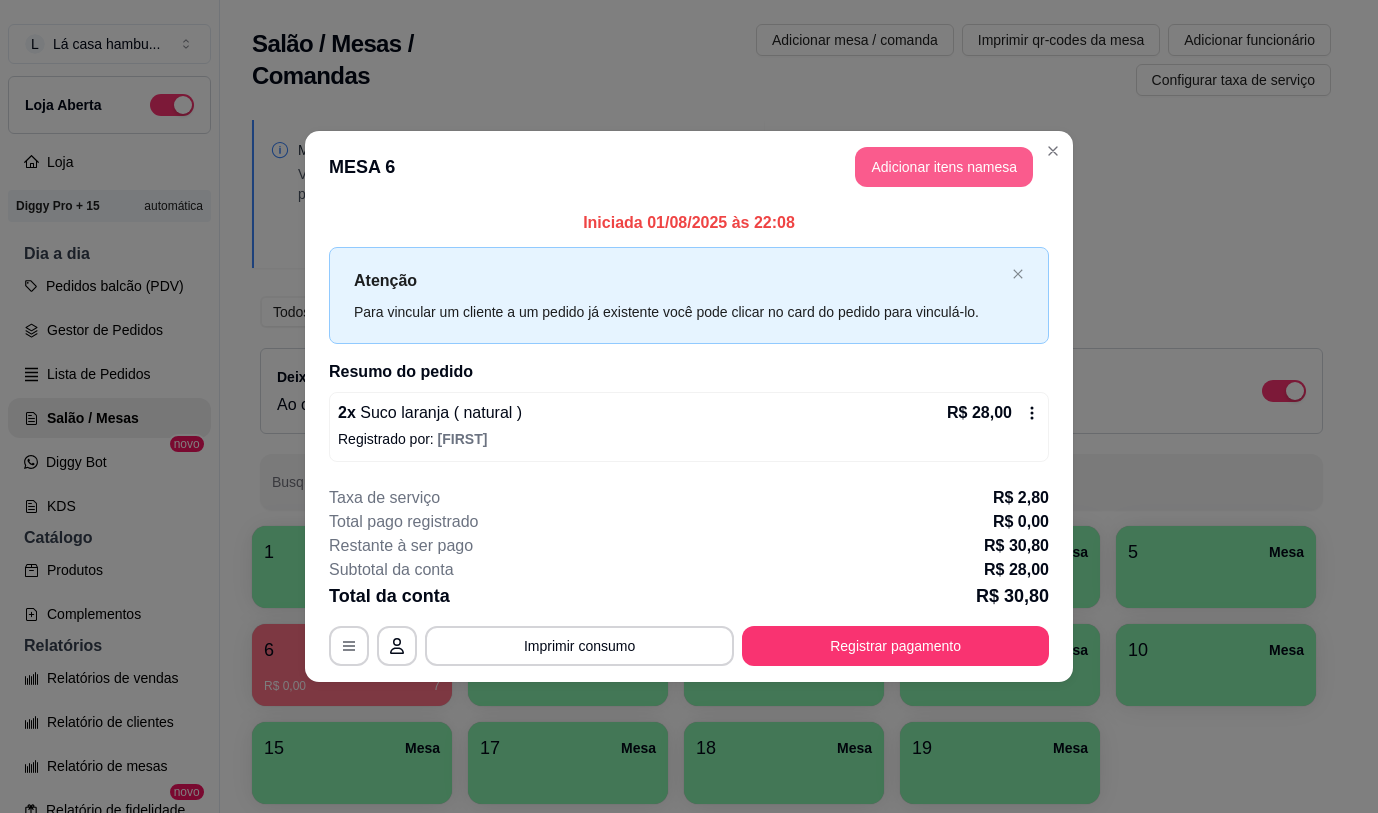 click on "Adicionar itens na  mesa" at bounding box center (944, 167) 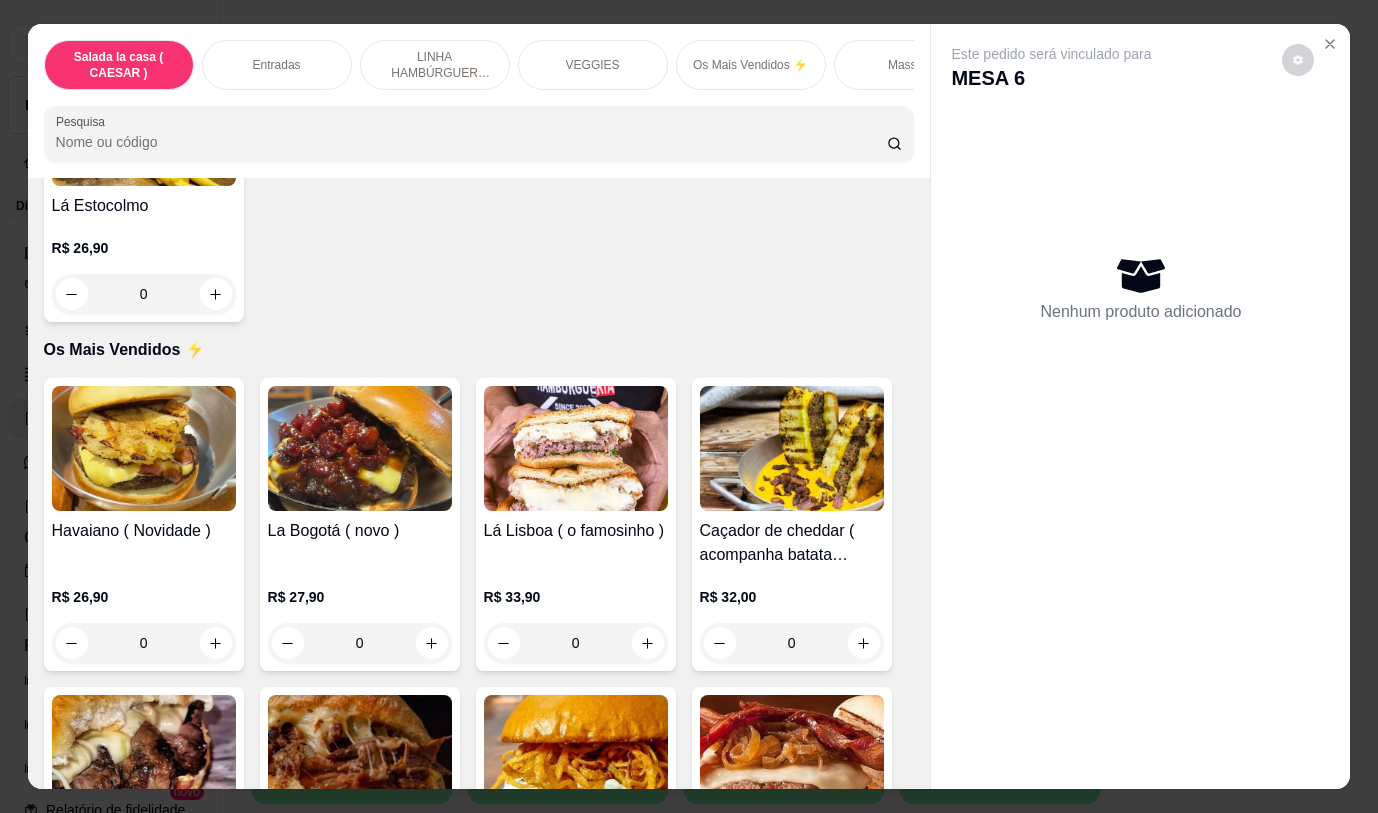 scroll, scrollTop: 3102, scrollLeft: 0, axis: vertical 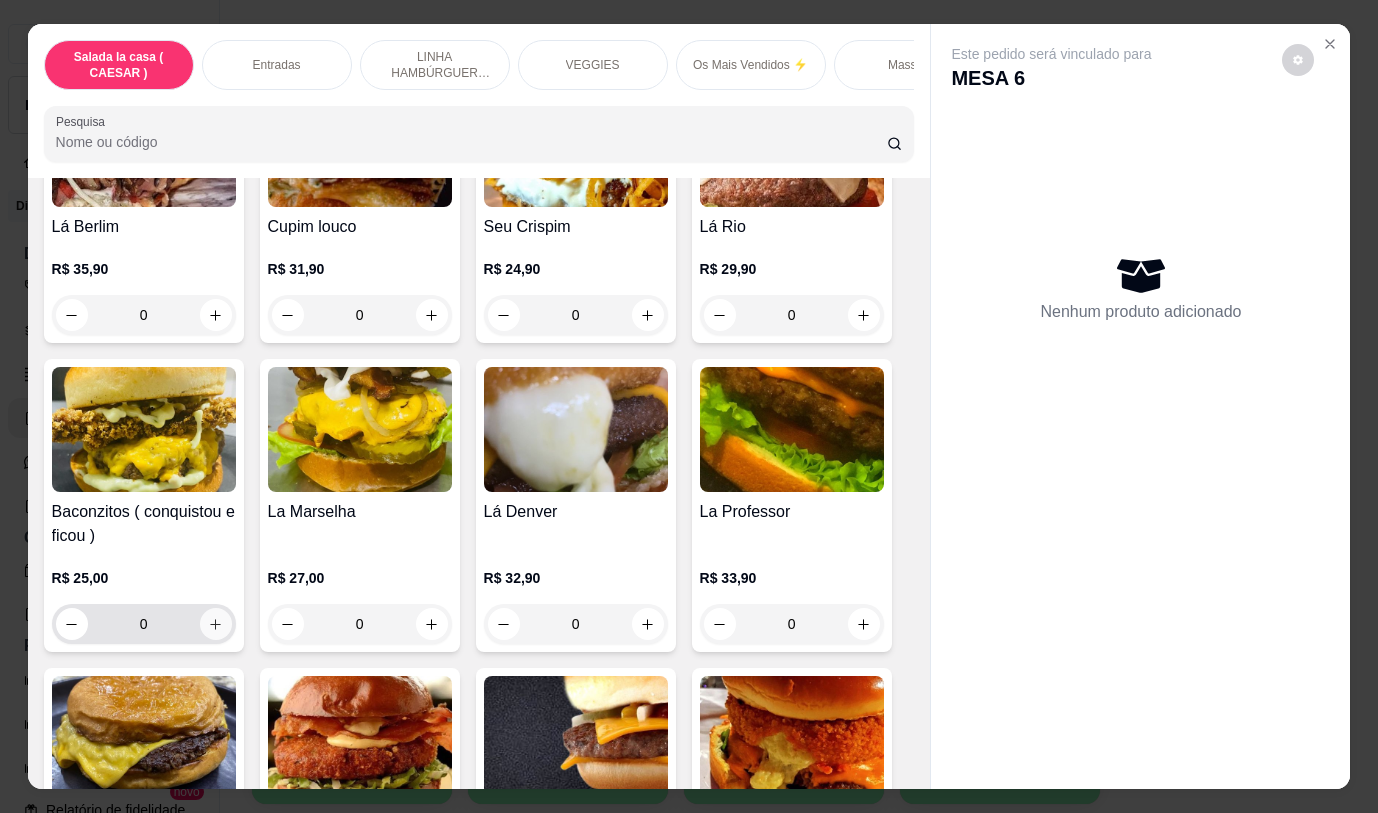 click 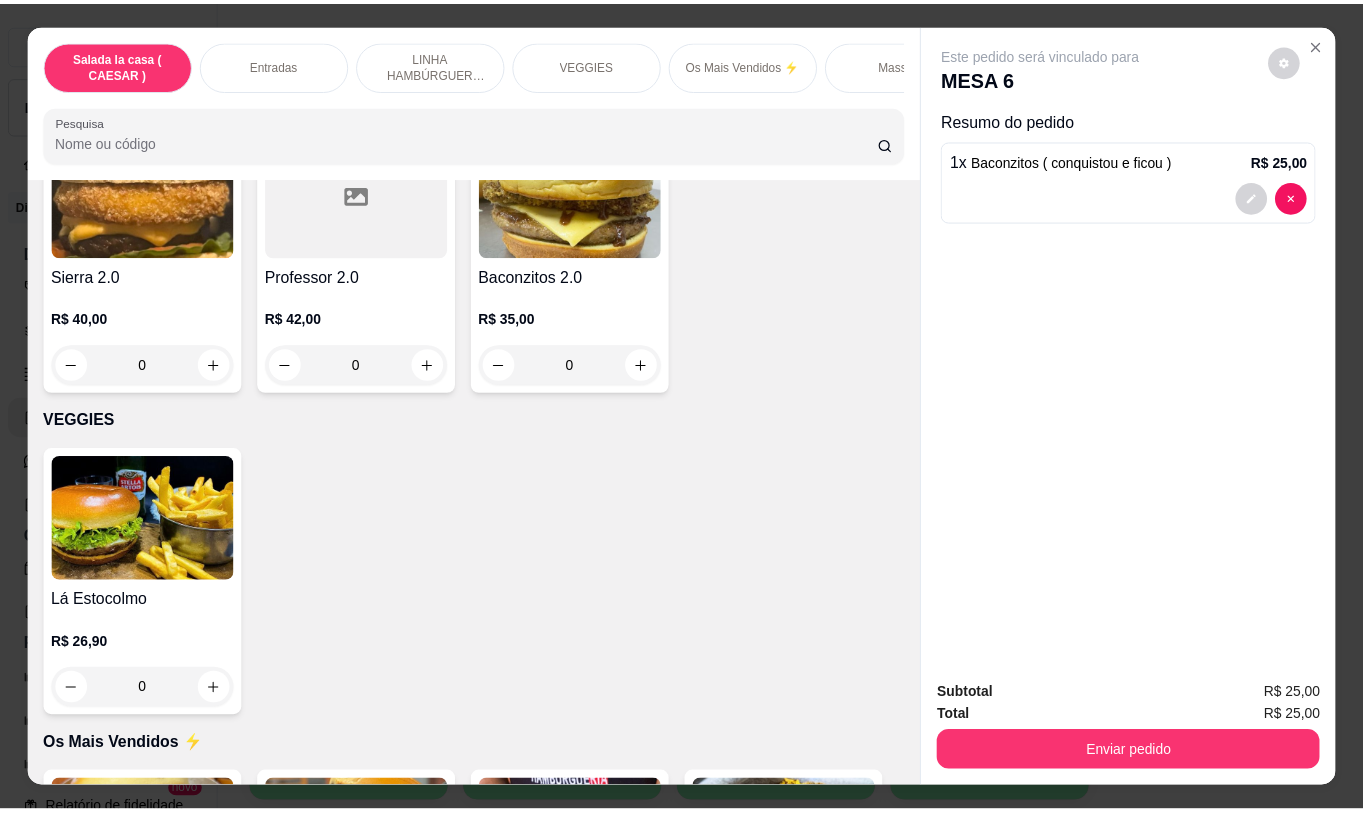 scroll, scrollTop: 3193, scrollLeft: 0, axis: vertical 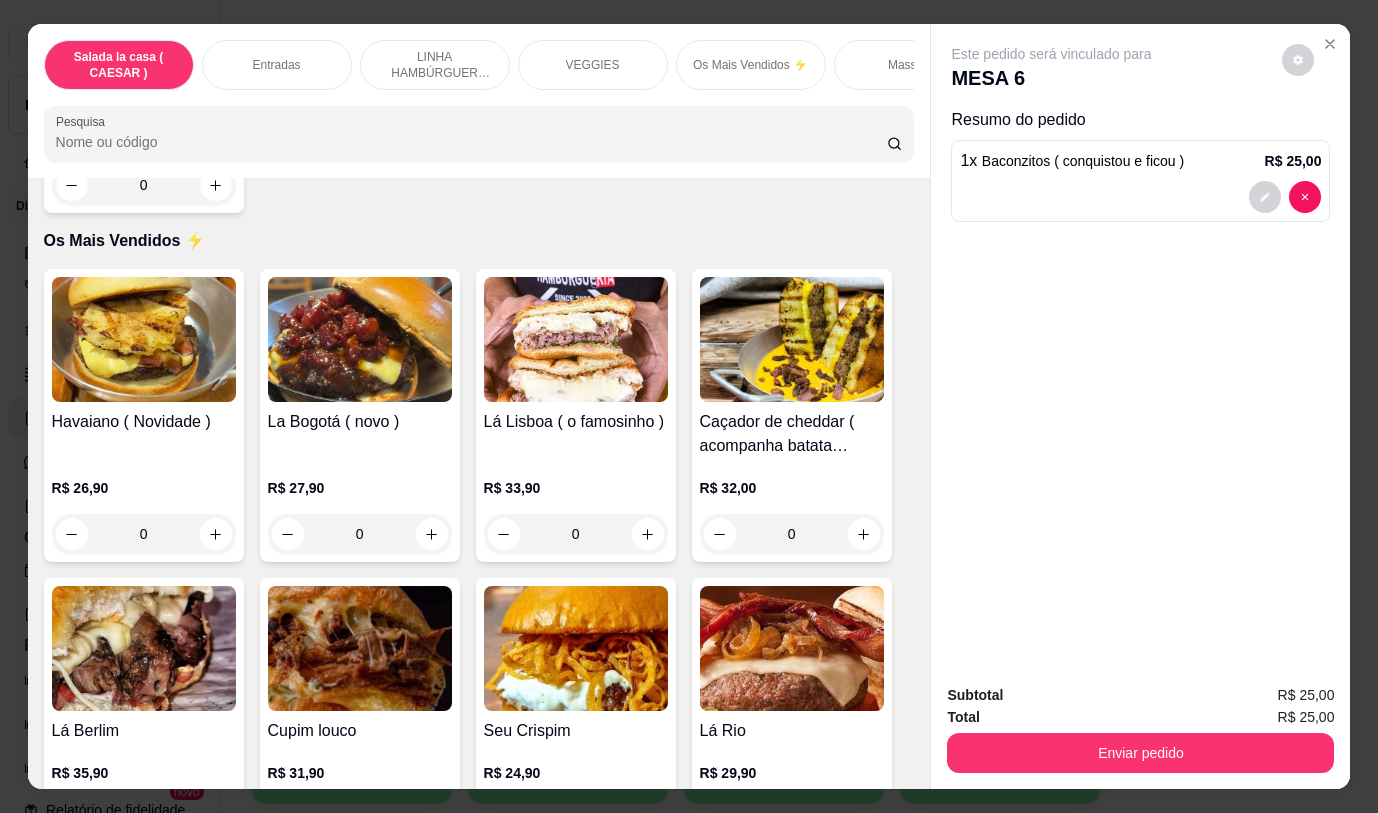 click on "0" at bounding box center [792, 534] 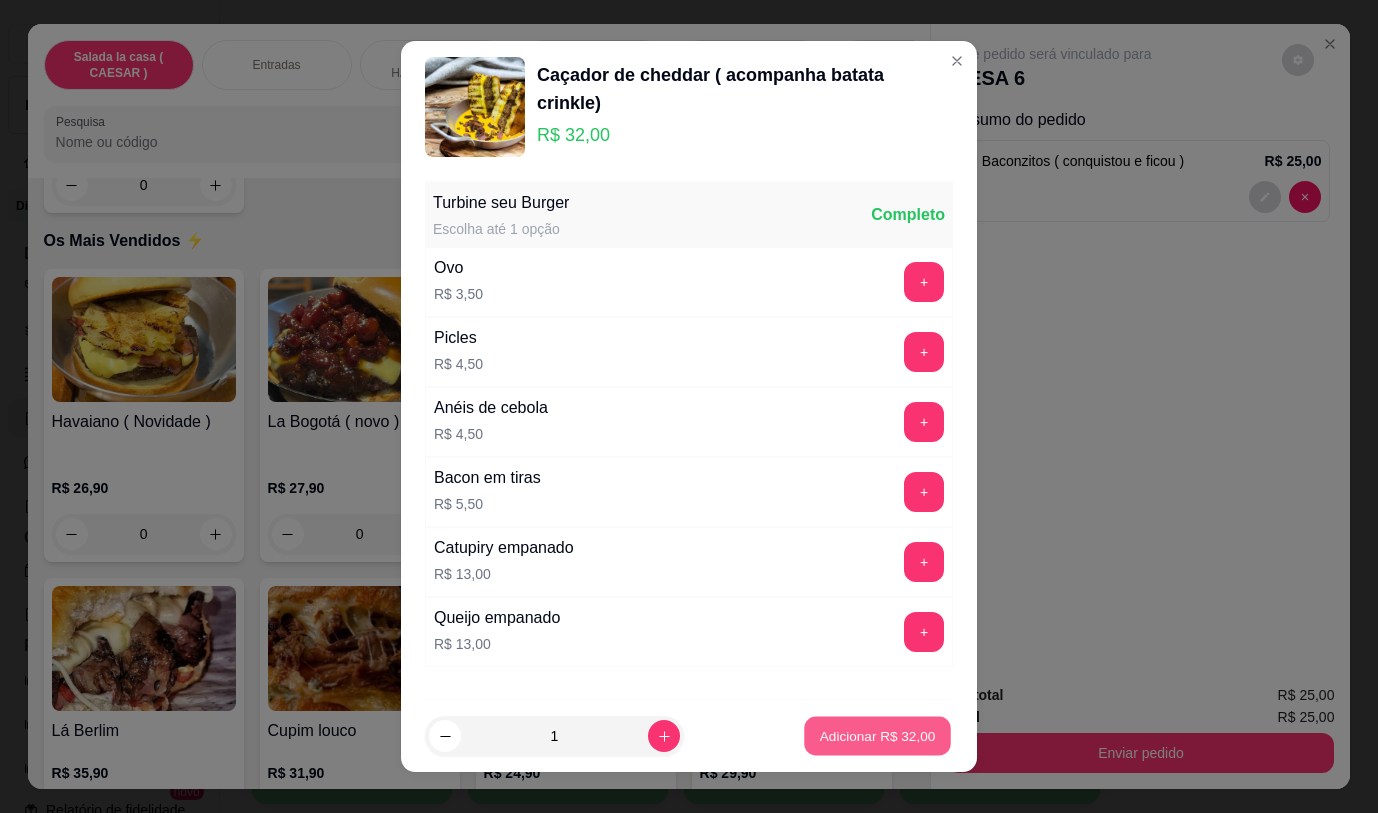 click on "Adicionar   R$ 32,00" at bounding box center (878, 736) 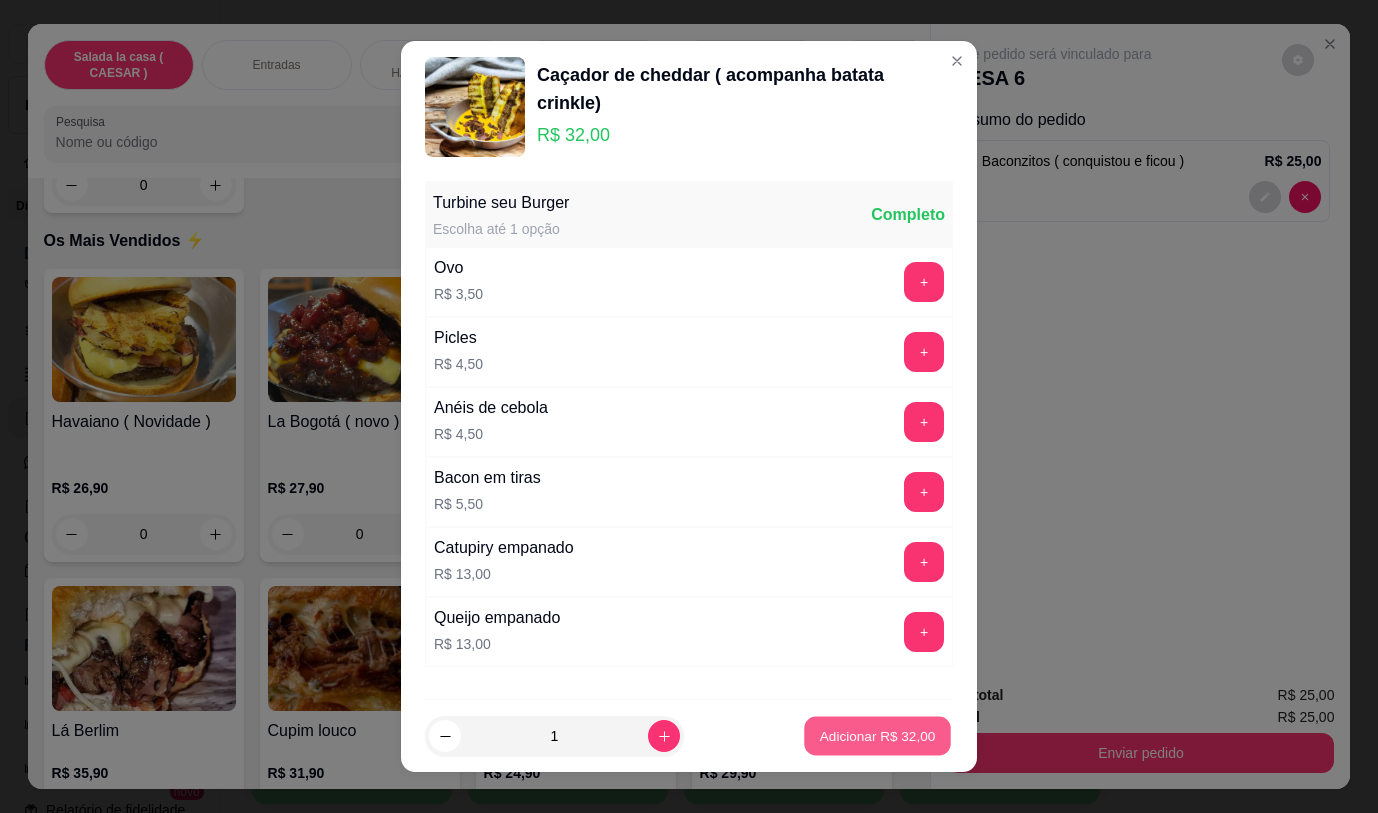 type on "1" 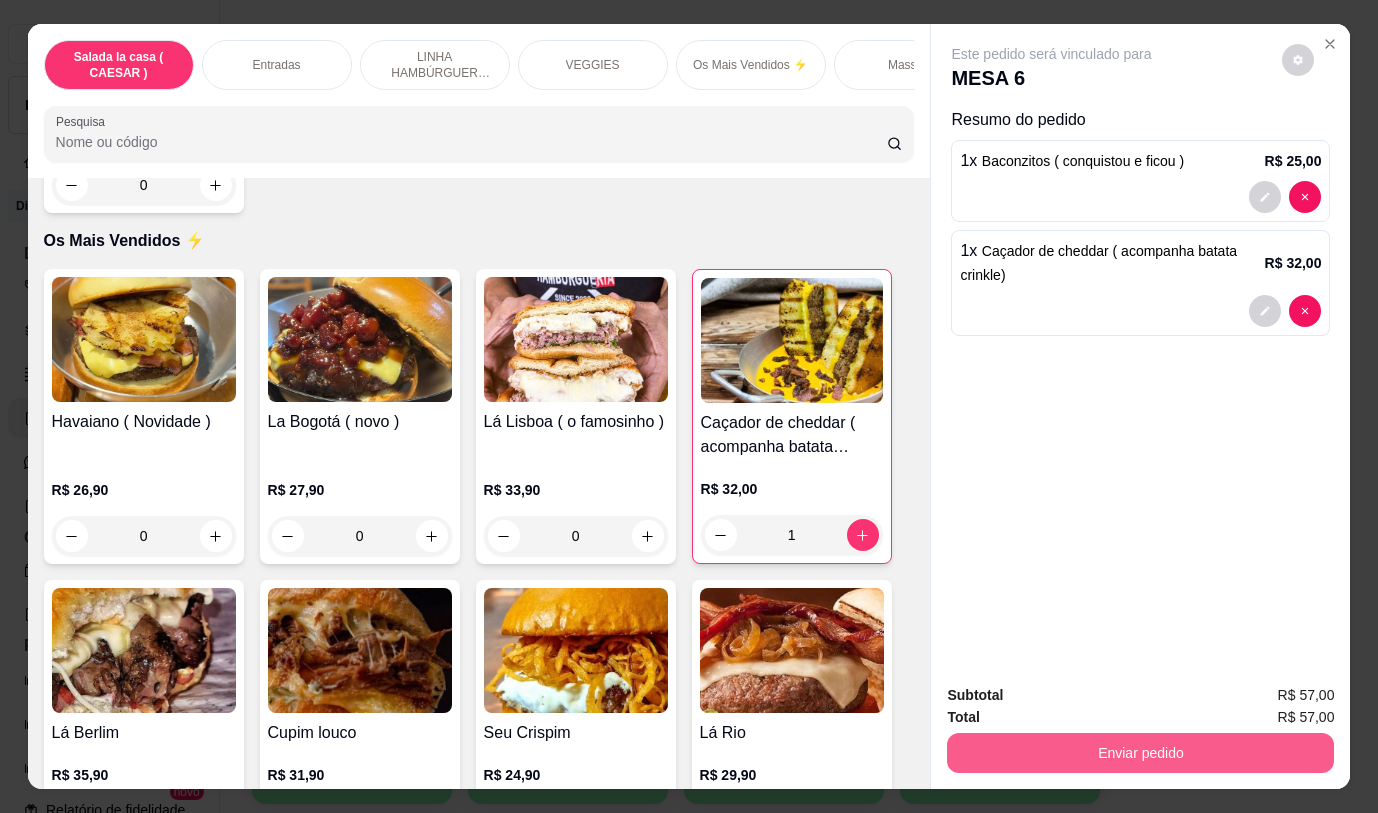 click on "Enviar pedido" at bounding box center [1140, 750] 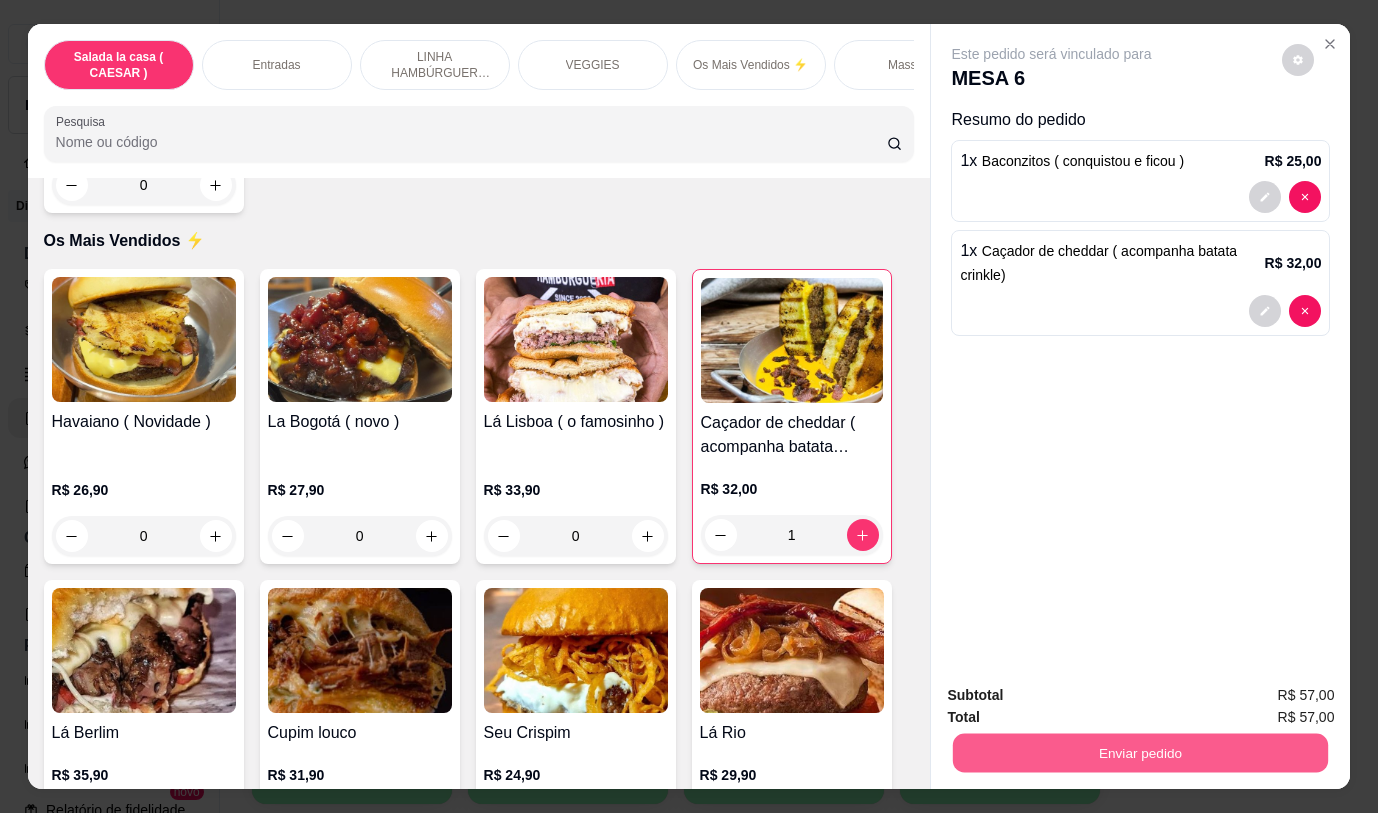 click on "Enviar pedido" at bounding box center [1140, 752] 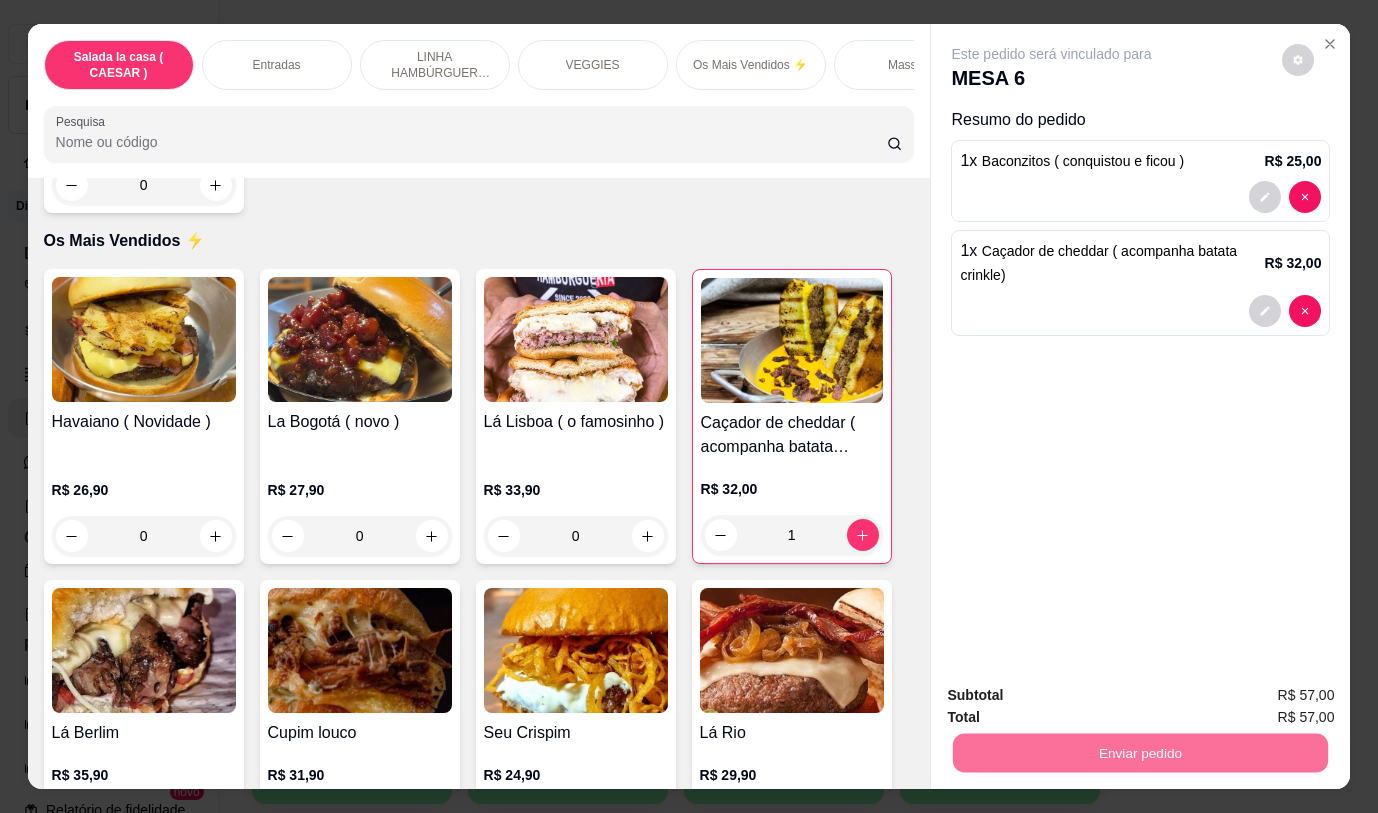 click on "Não registrar e enviar pedido" at bounding box center [1075, 696] 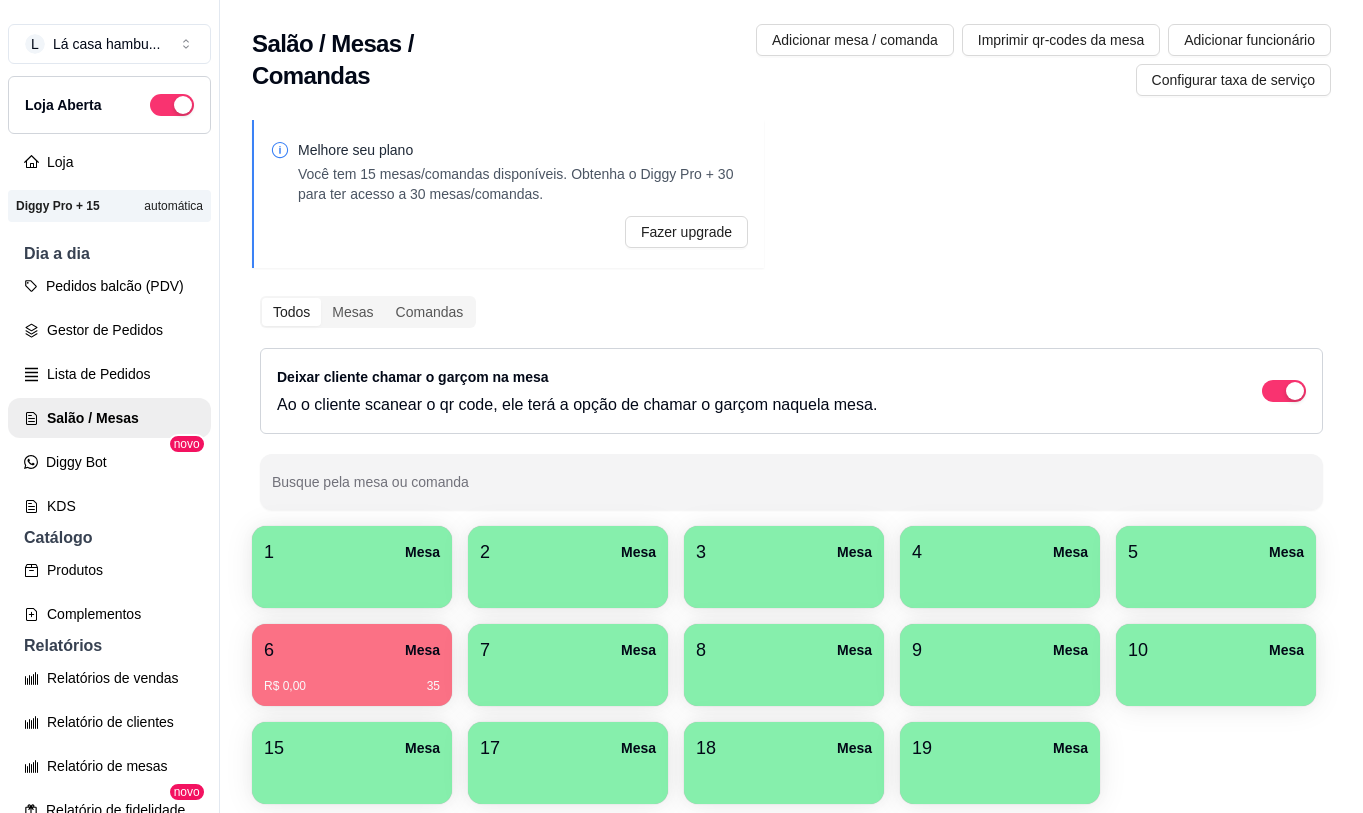 click on "R$ 0,00 35" at bounding box center [352, 679] 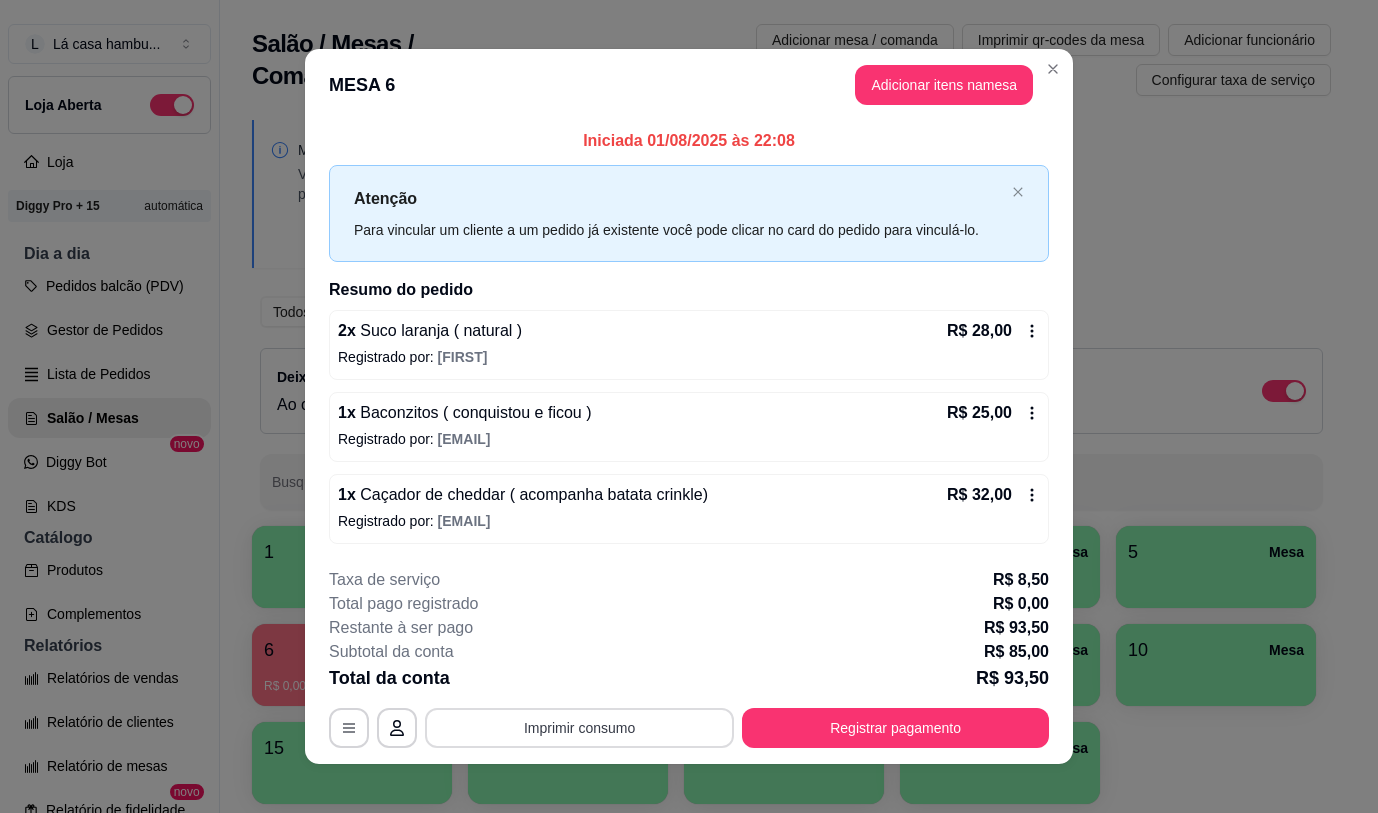 click on "Imprimir consumo" at bounding box center (579, 728) 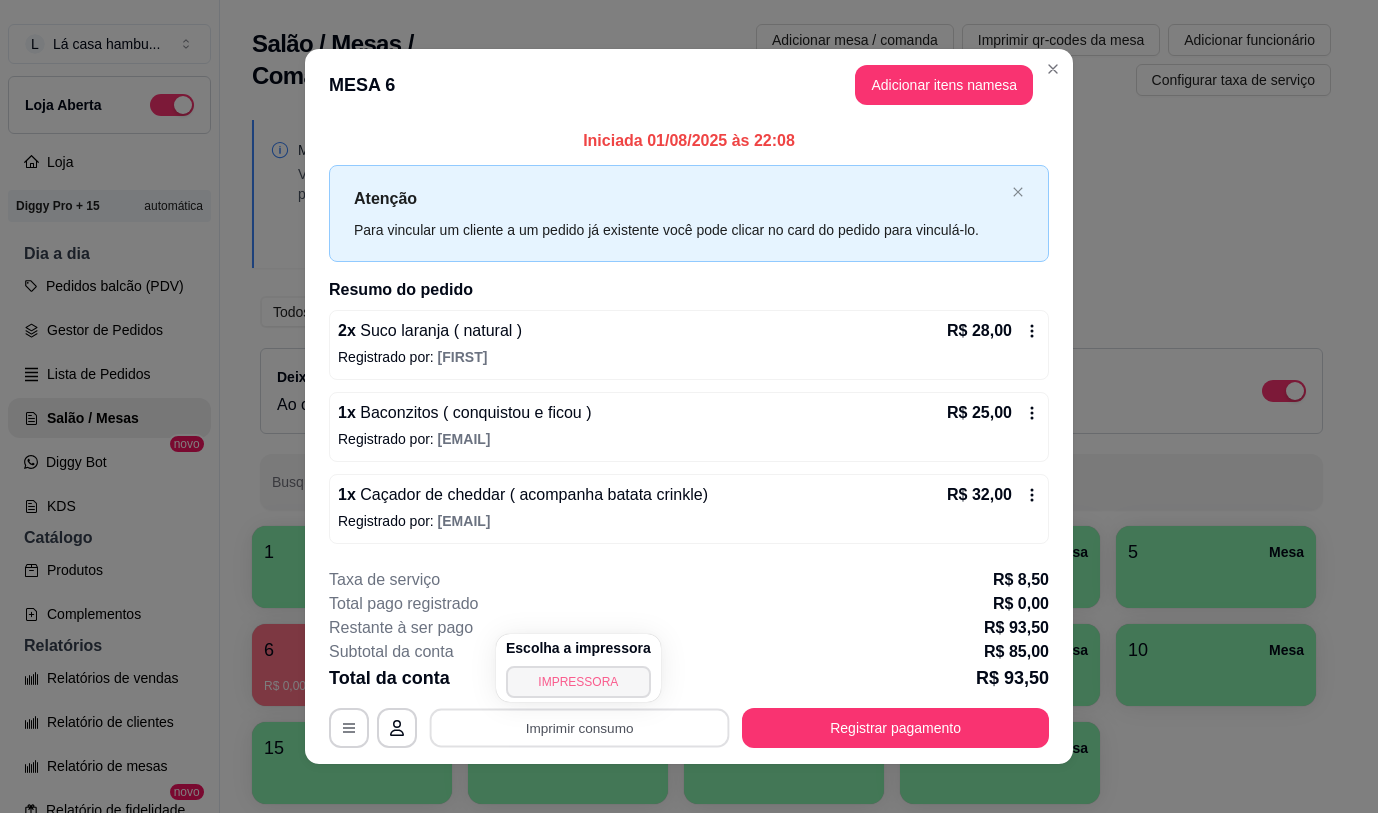 click on "IMPRESSORA" at bounding box center (578, 682) 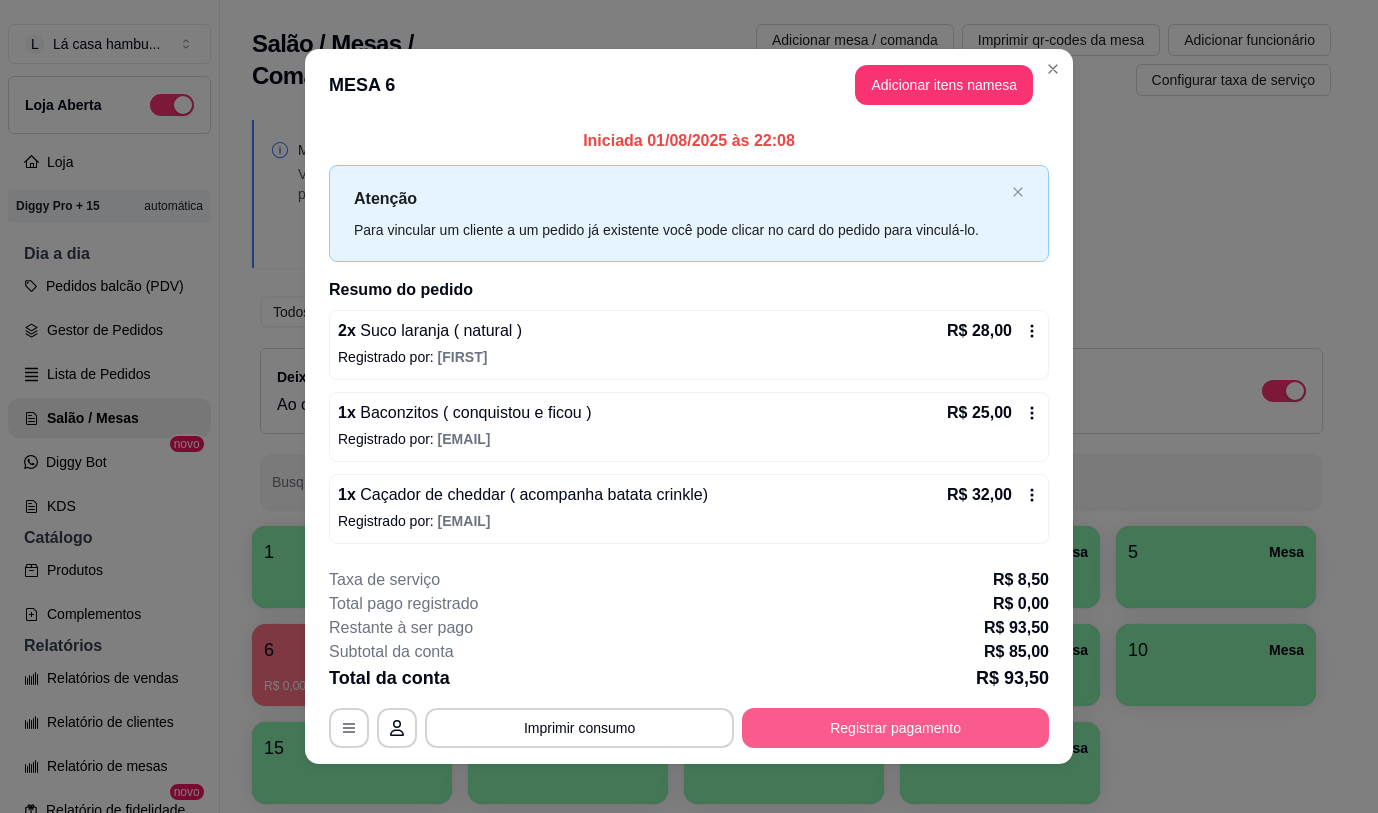 click on "Registrar pagamento" at bounding box center [895, 728] 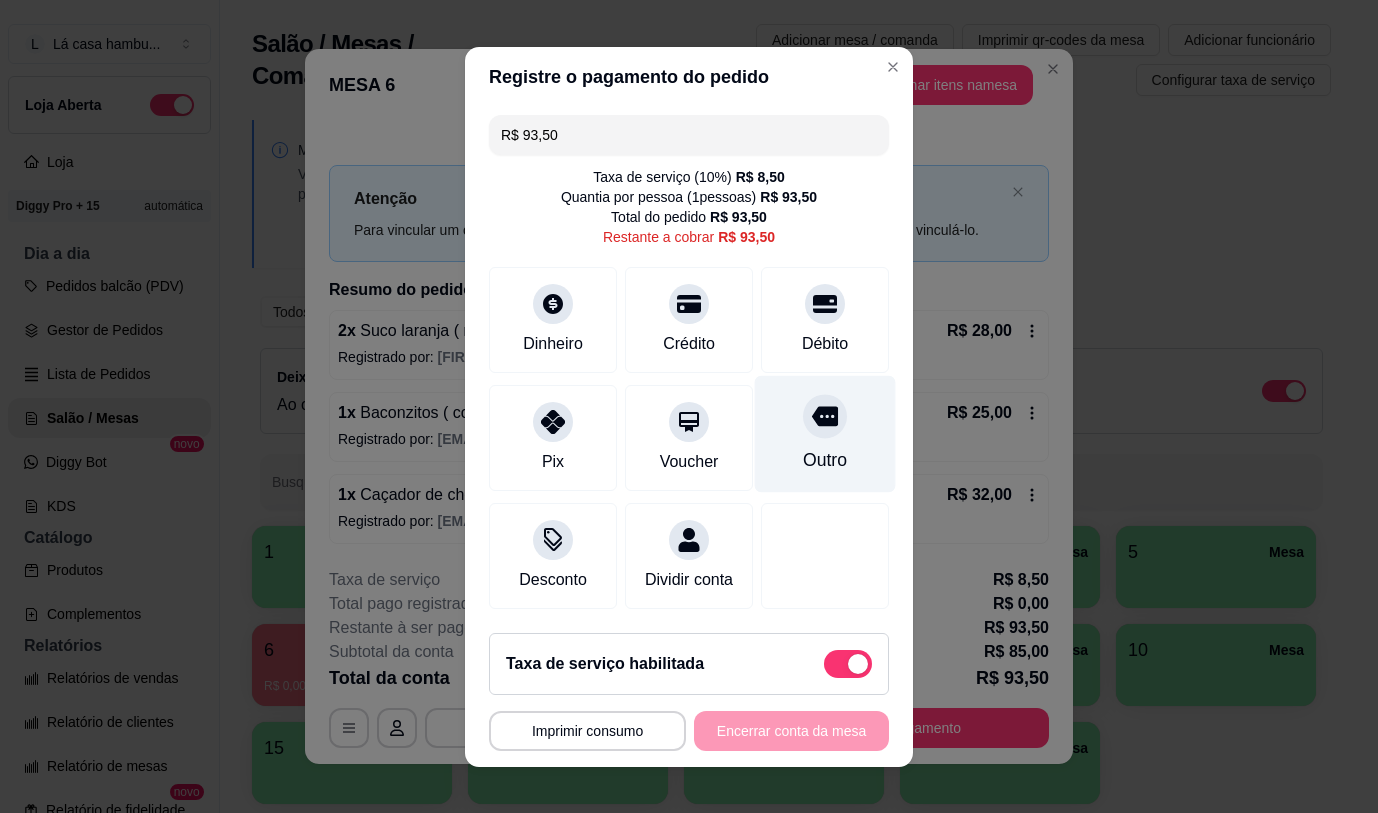 click 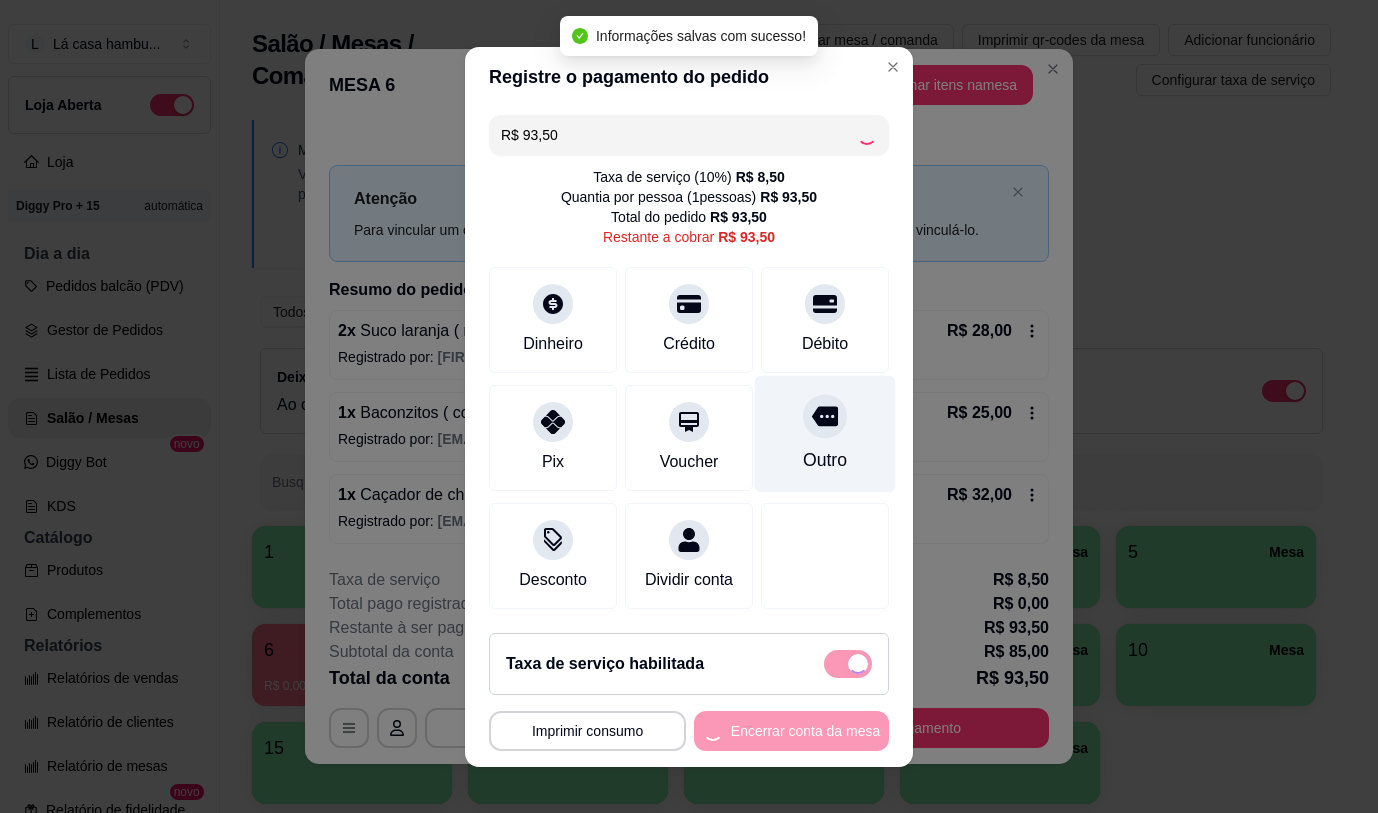type on "R$ 0,00" 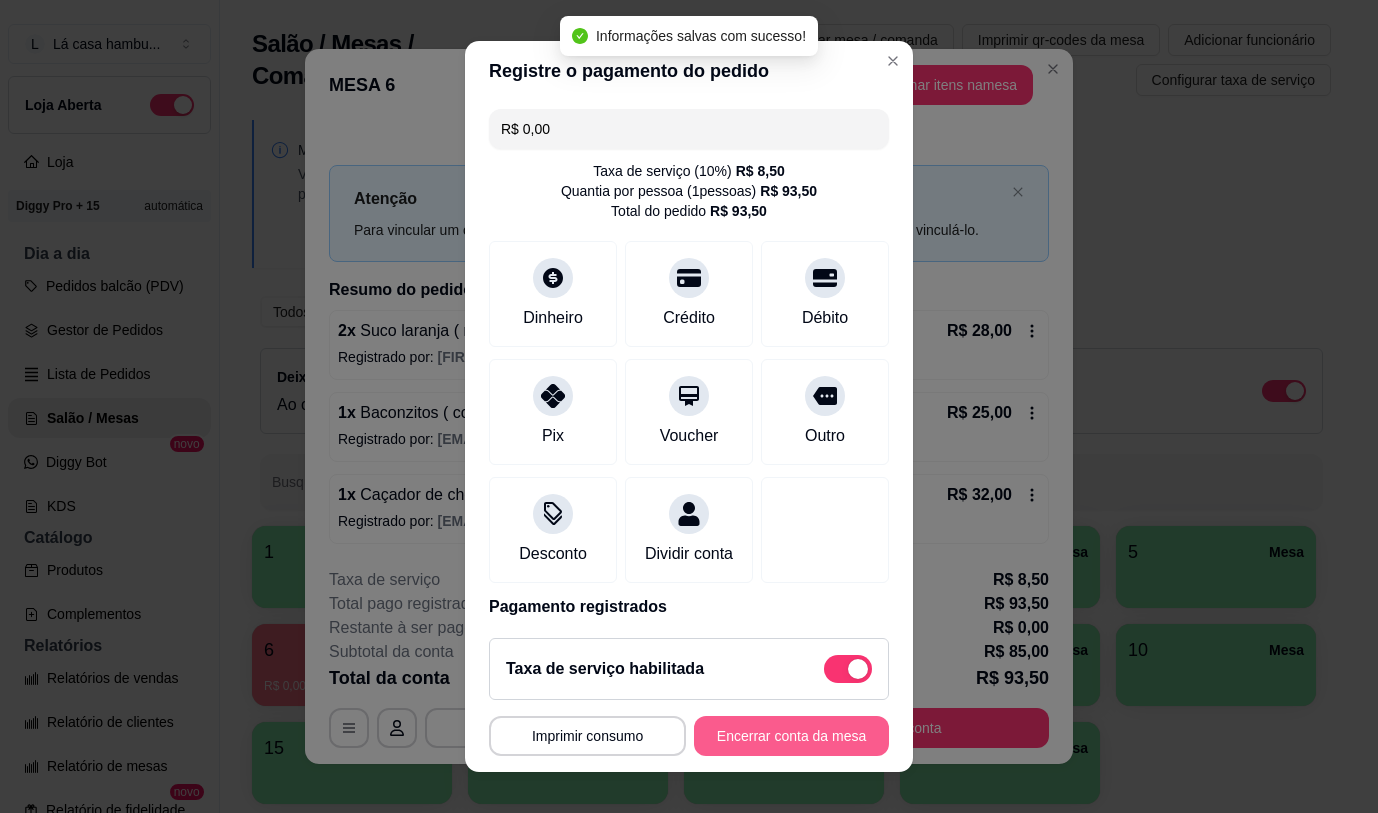 click on "Encerrar conta da mesa" at bounding box center [791, 736] 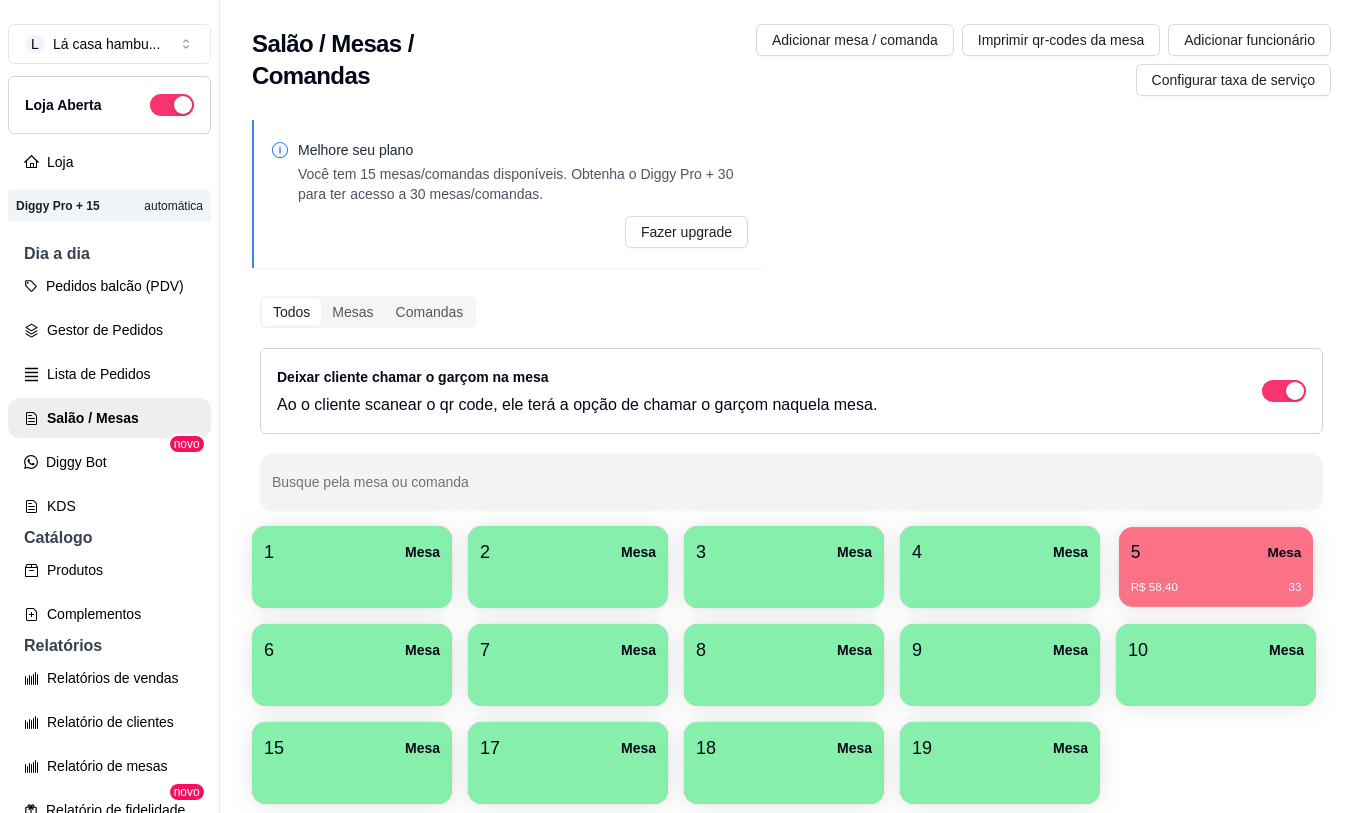 click on "5 Mesa" at bounding box center [1216, 552] 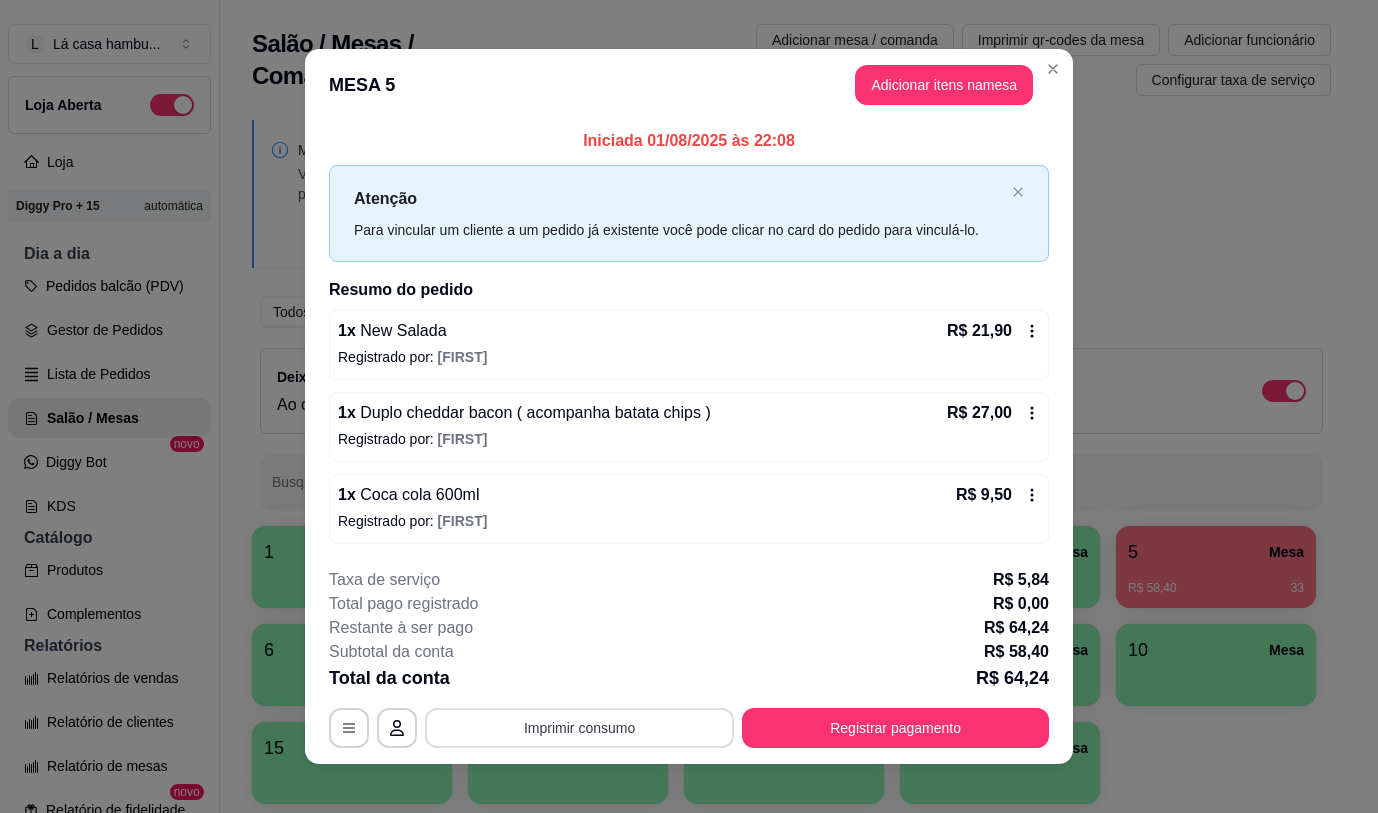 click on "Imprimir consumo" at bounding box center (579, 728) 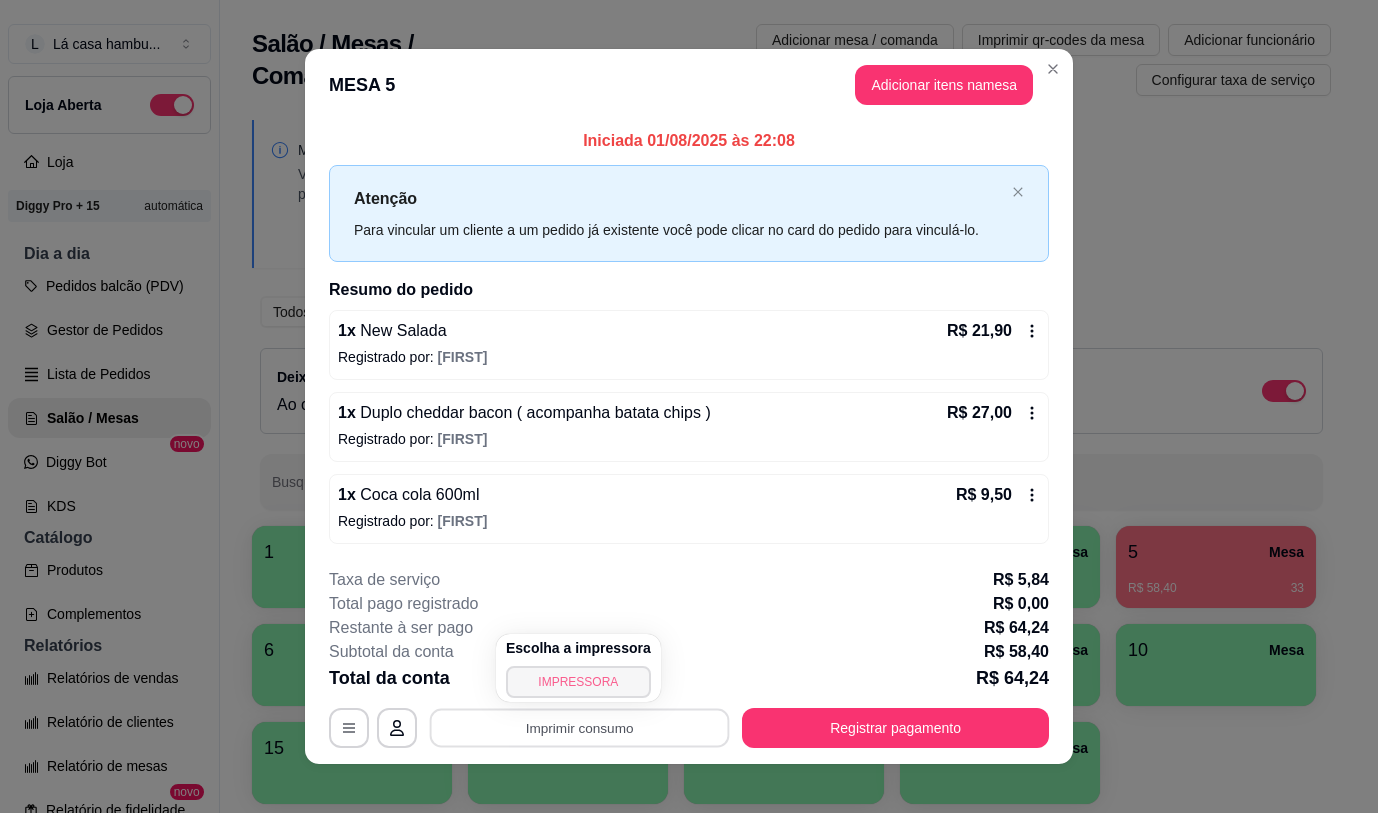 click on "IMPRESSORA" at bounding box center [578, 682] 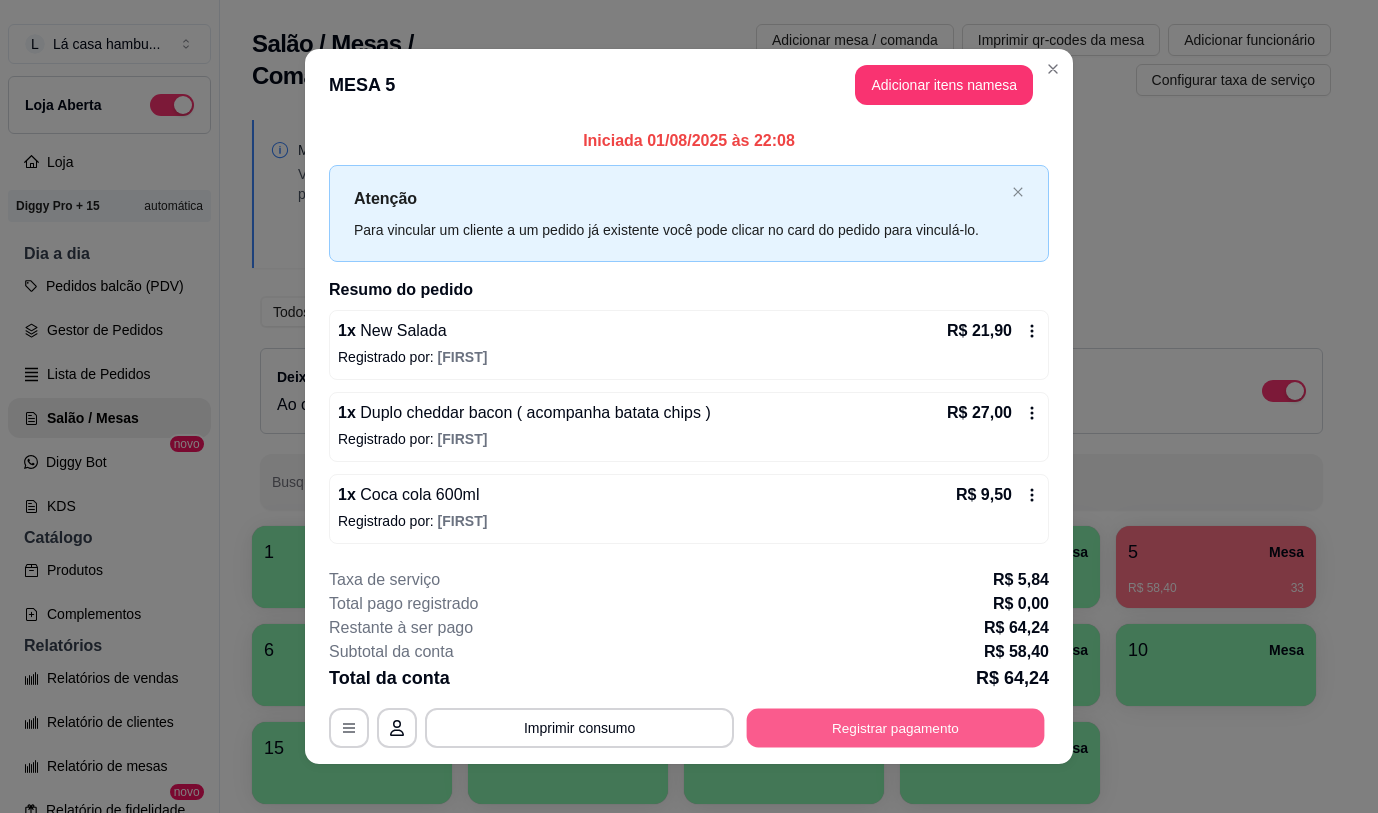 click on "Registrar pagamento" at bounding box center (896, 728) 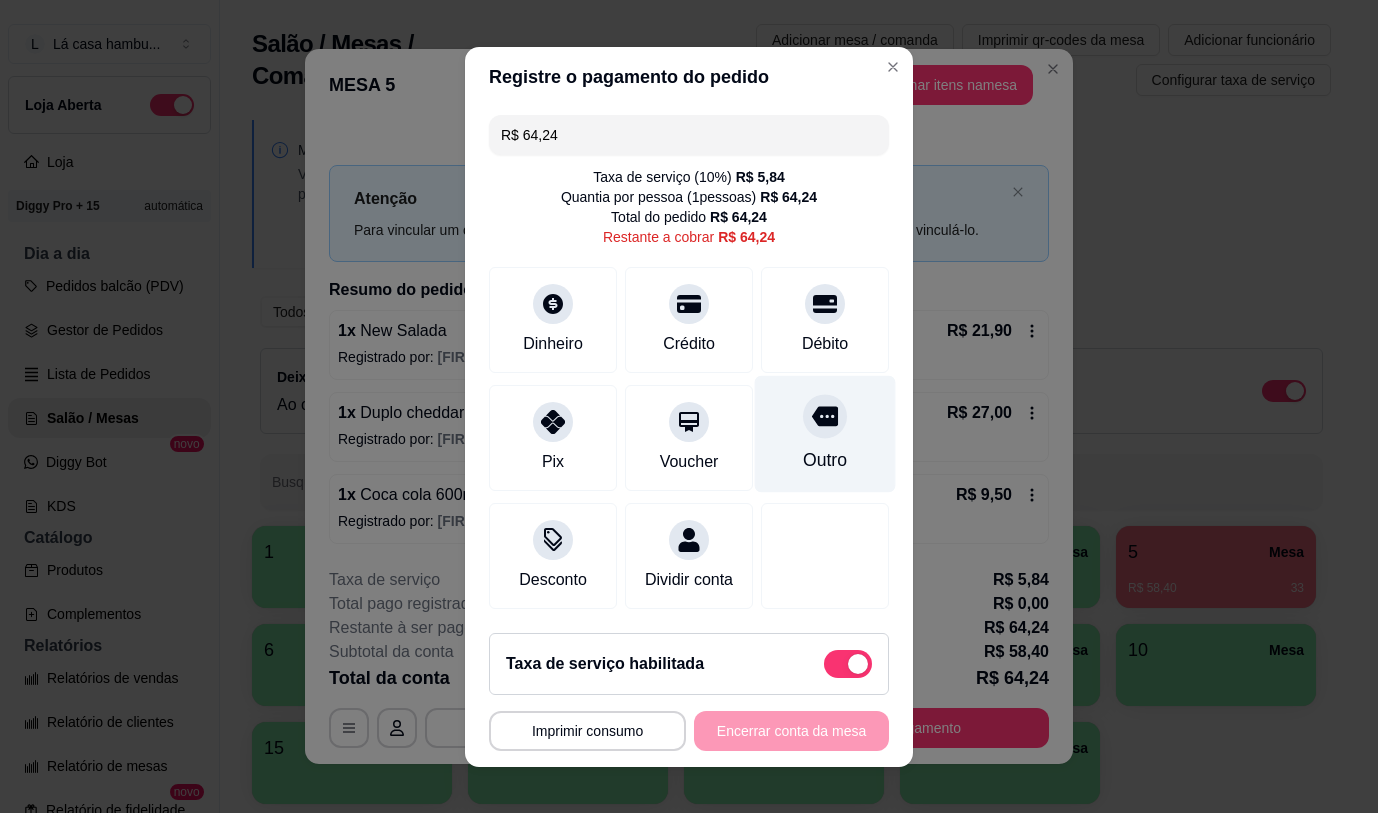 click 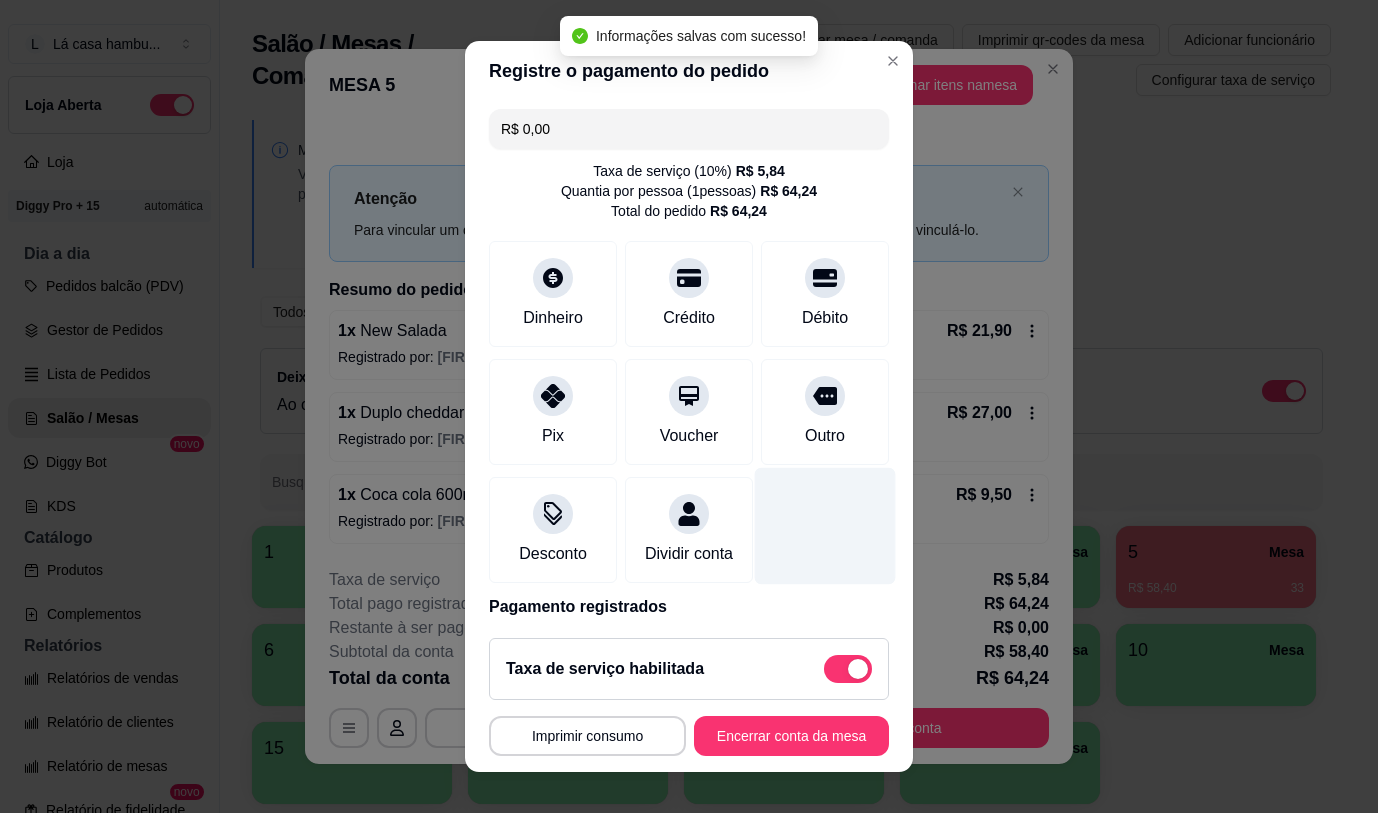 type on "R$ 0,00" 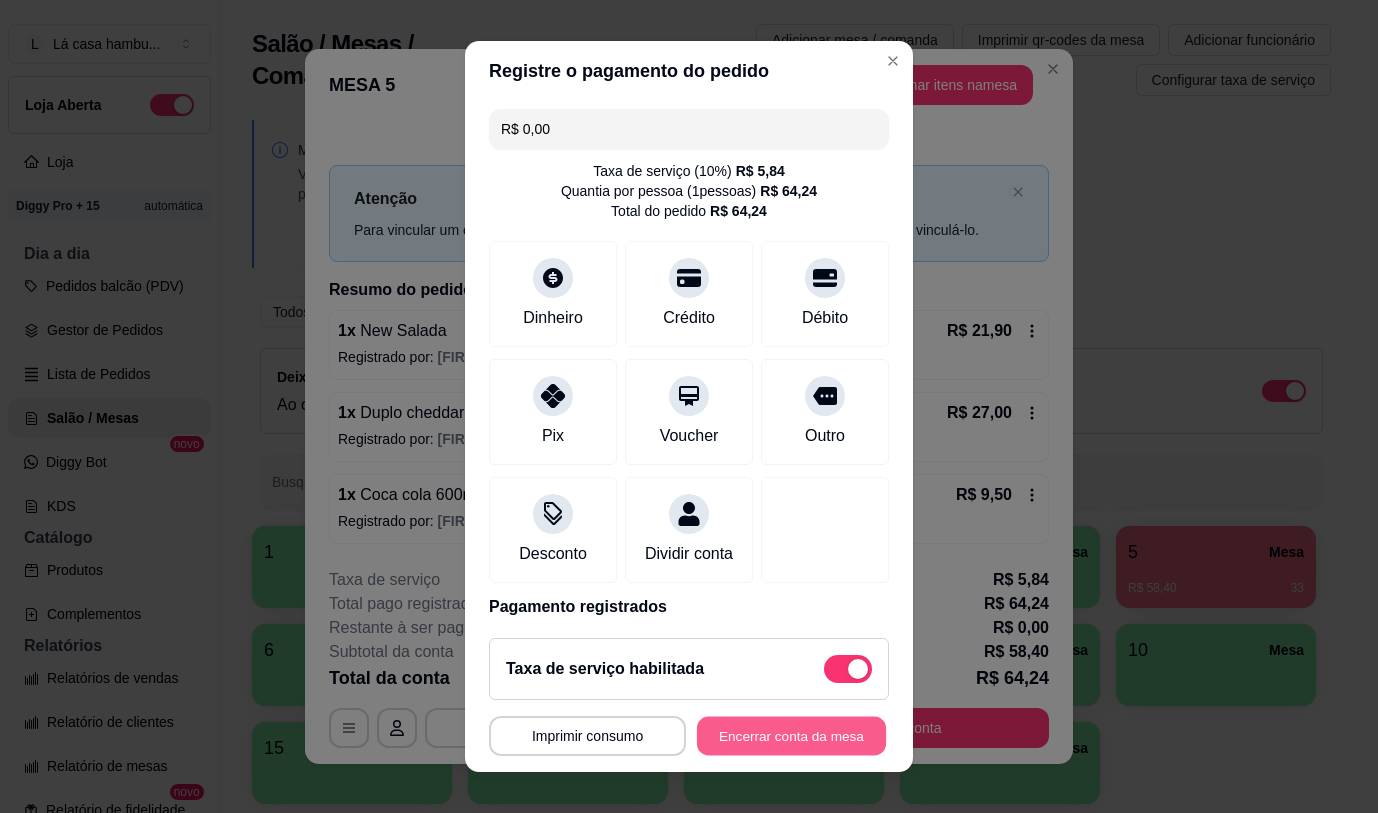 click on "Encerrar conta da mesa" at bounding box center [791, 736] 